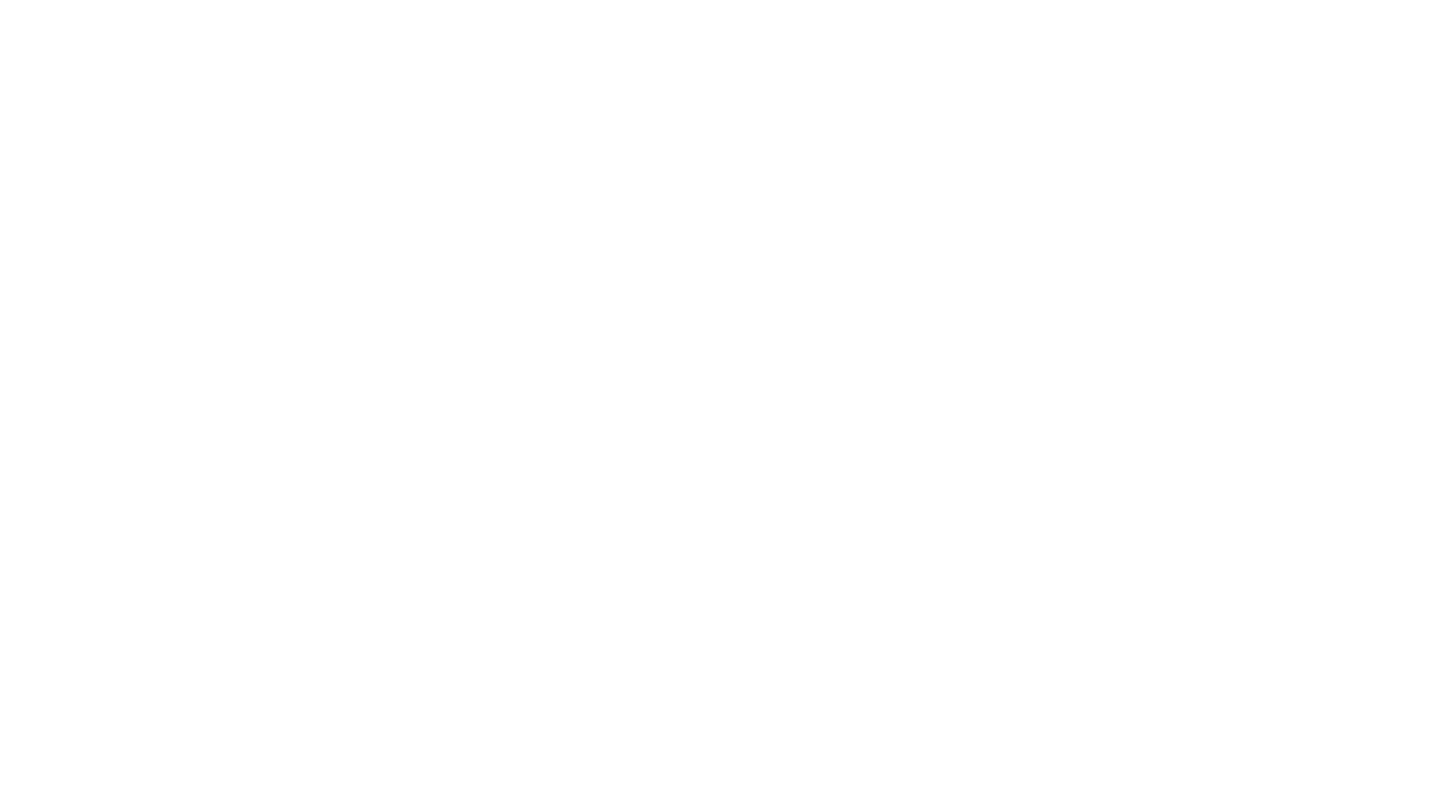 scroll, scrollTop: 0, scrollLeft: 0, axis: both 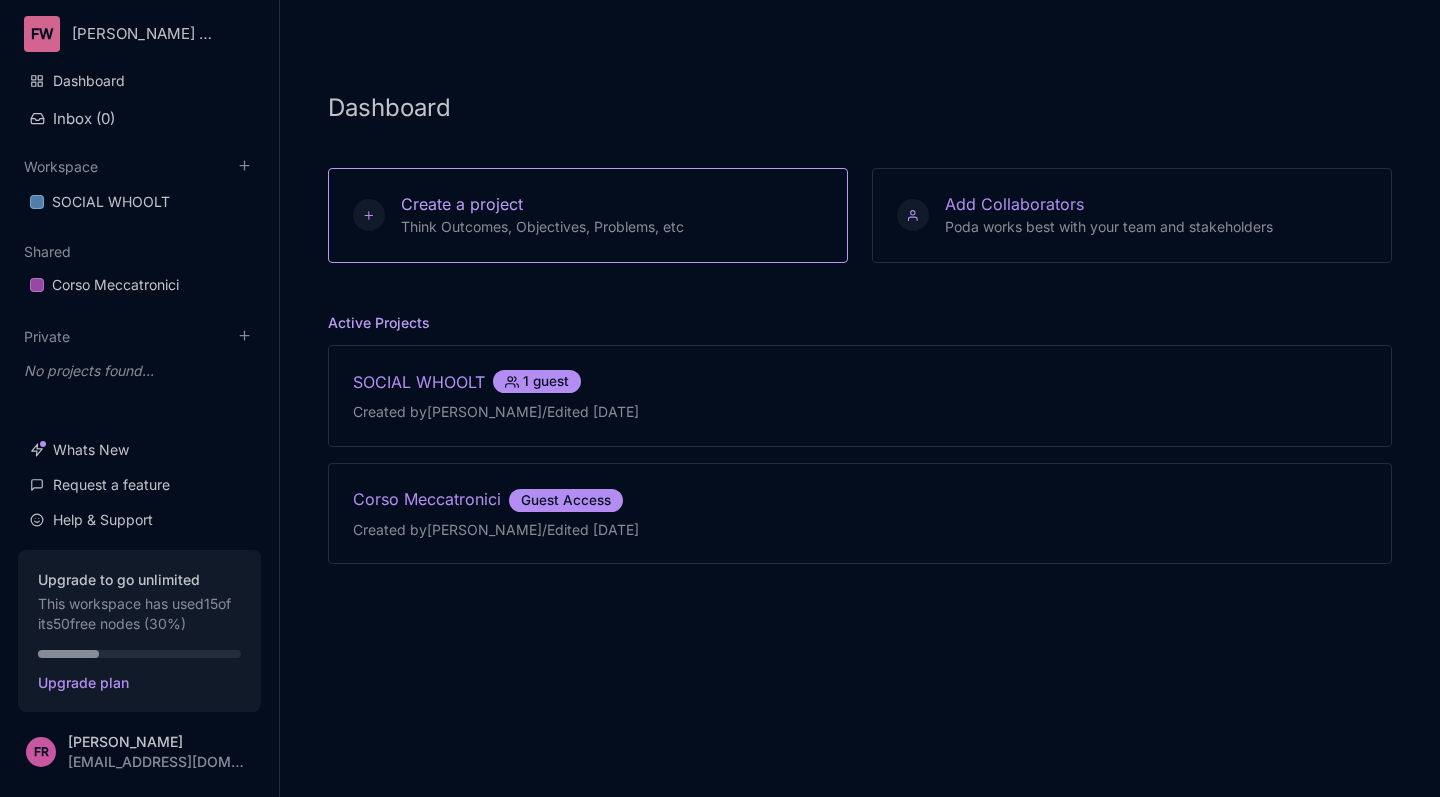 click on "Create a project   Think Outcomes, Objectives, Problems, etc" at bounding box center [588, 215] 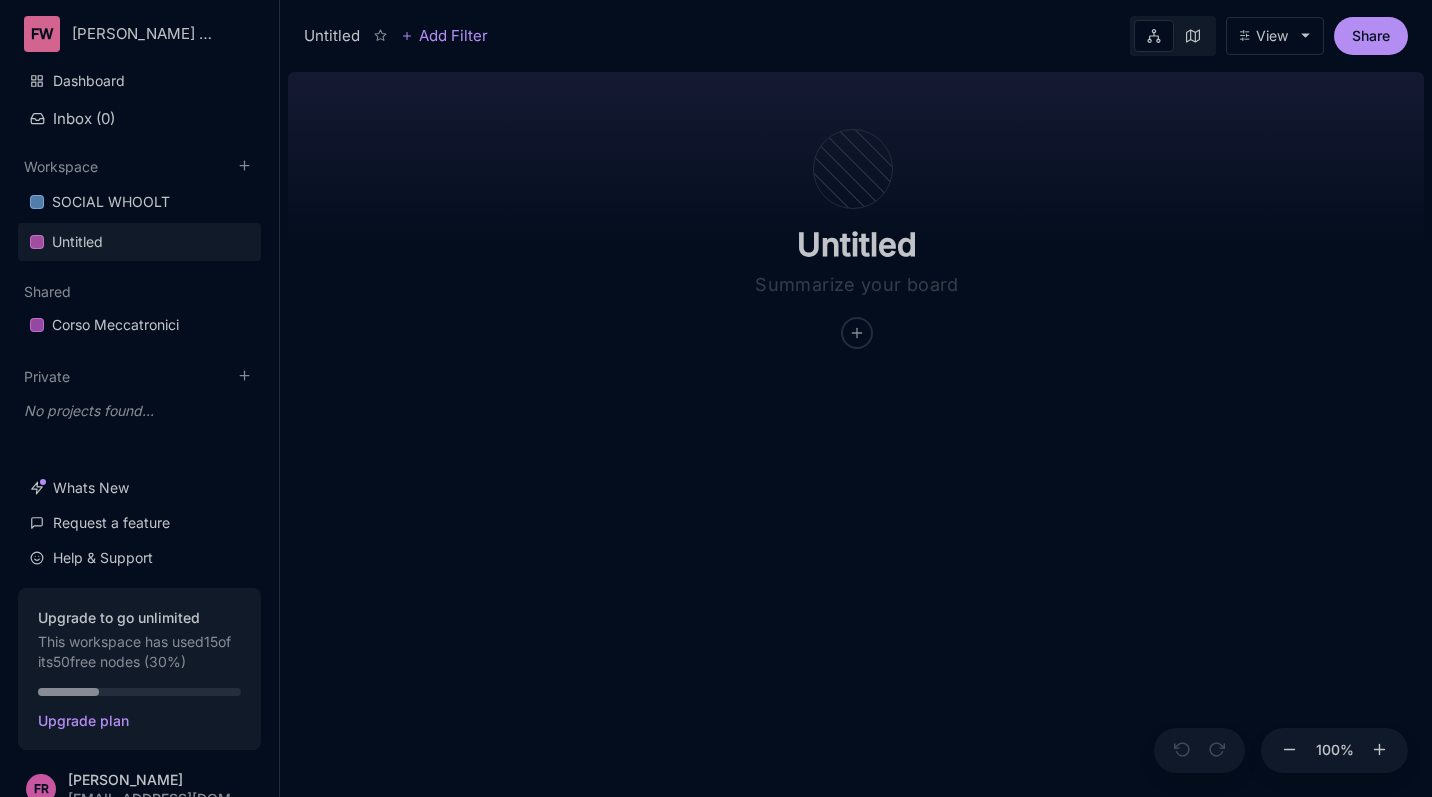 click on "Untitled" at bounding box center (332, 36) 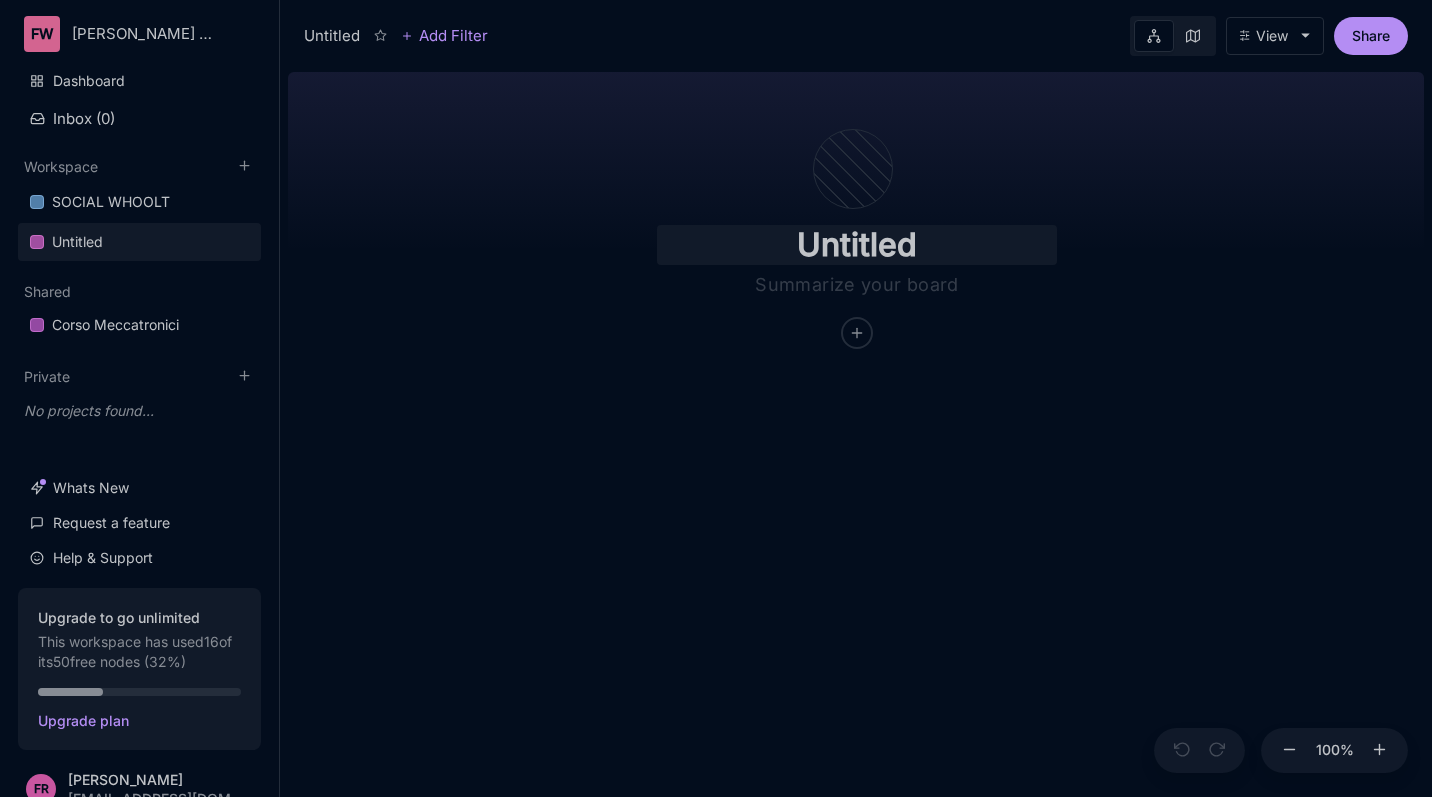 click on "Untitled" at bounding box center (857, 245) 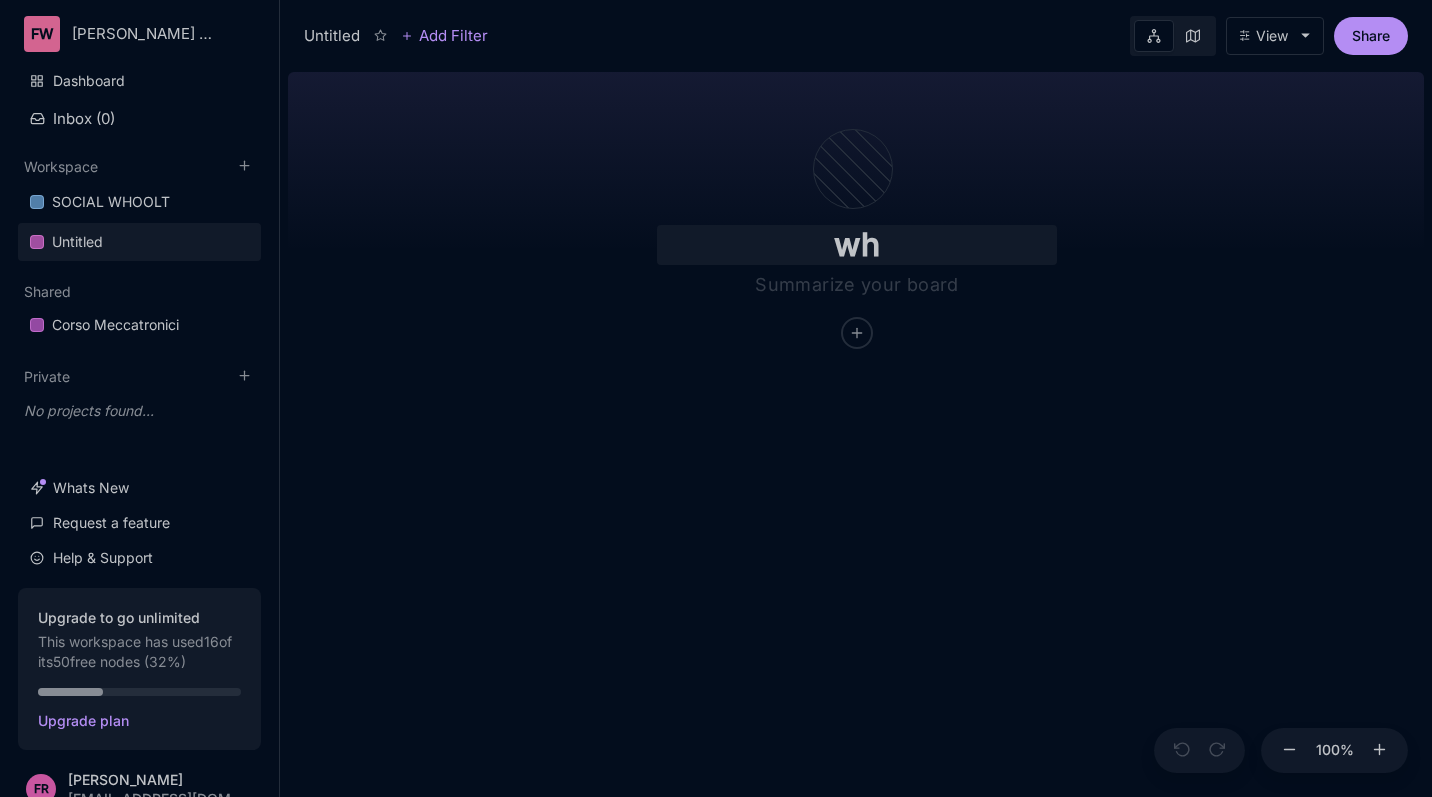 type on "w" 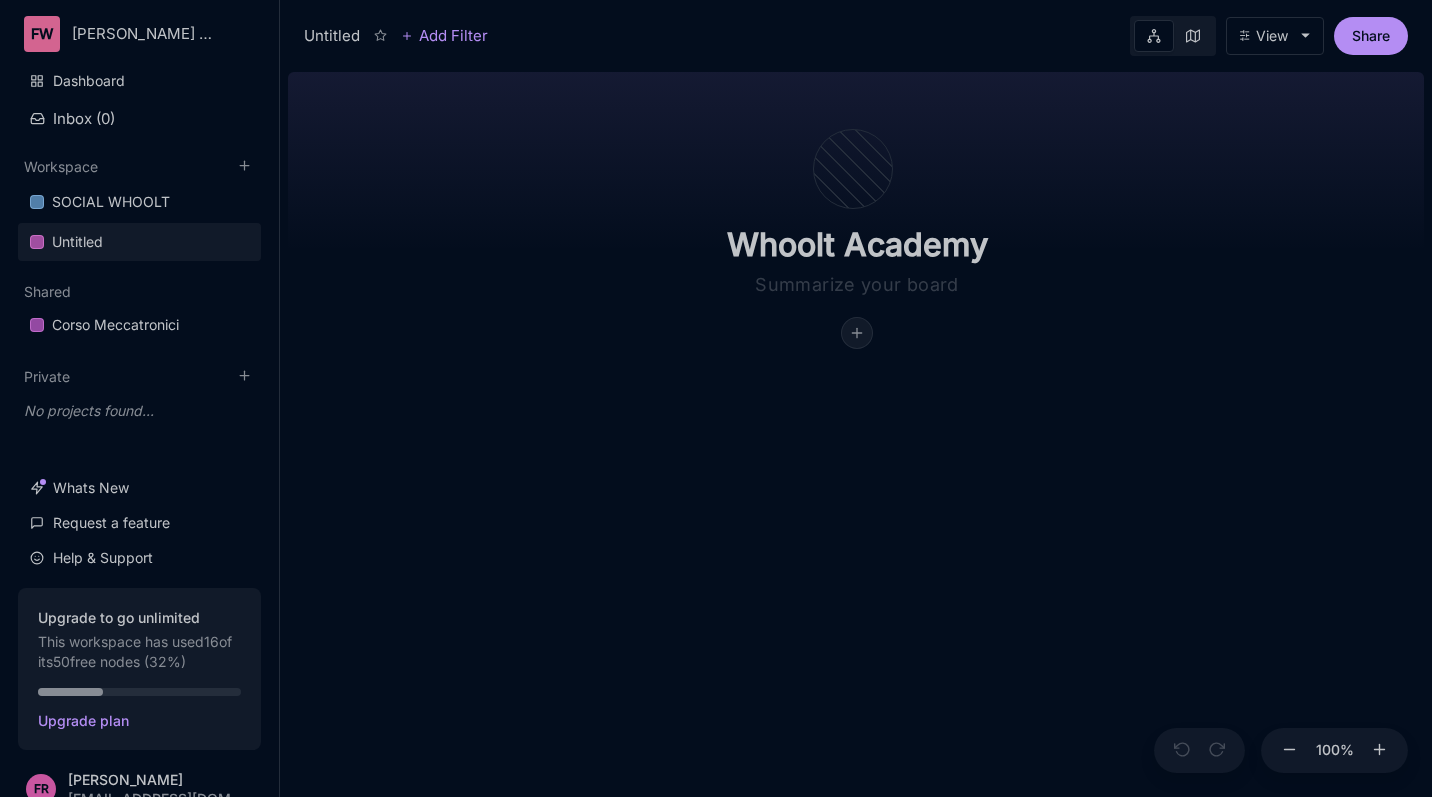 type on "Whoolt Academy" 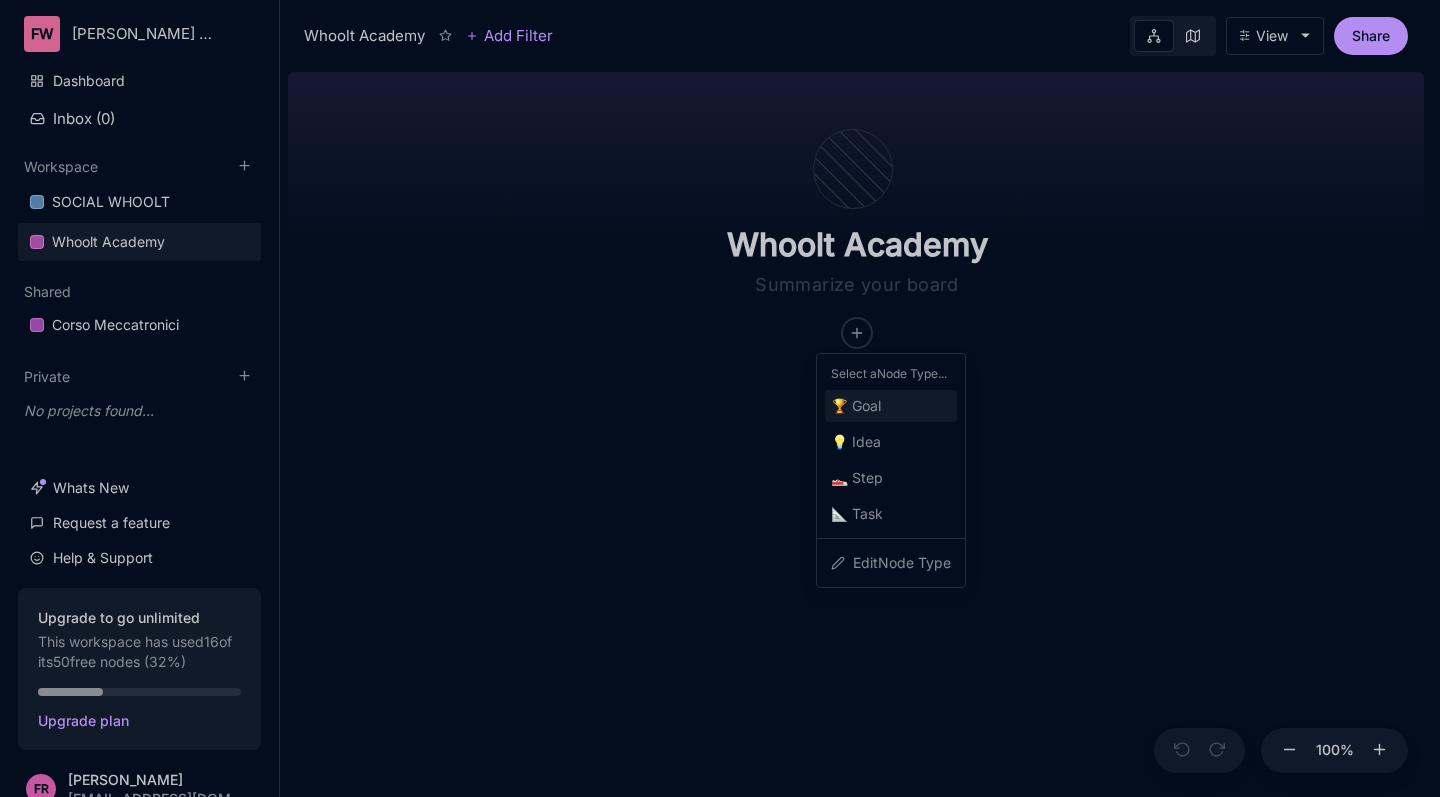 click on "🏆   Goal" at bounding box center (891, 406) 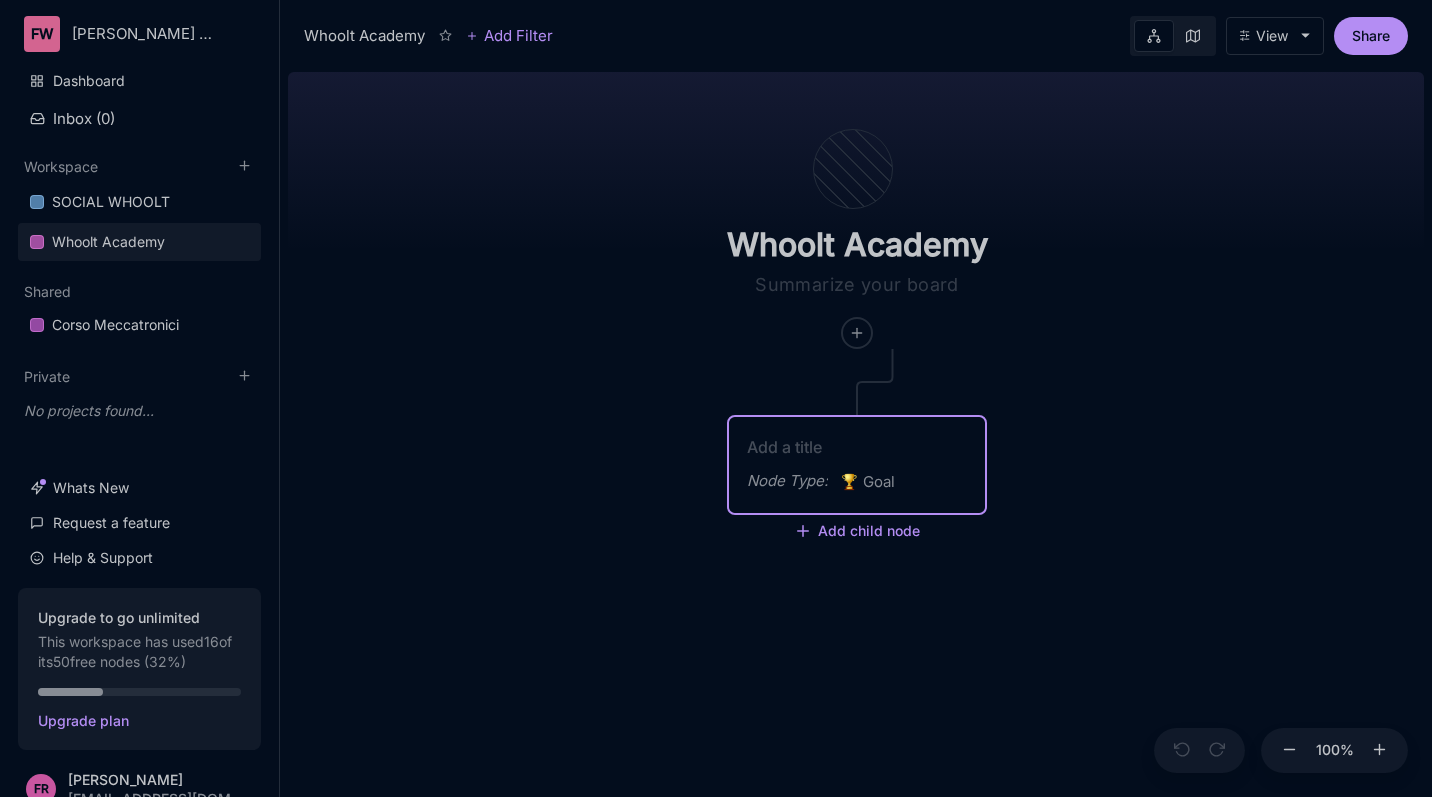 click at bounding box center [857, 447] 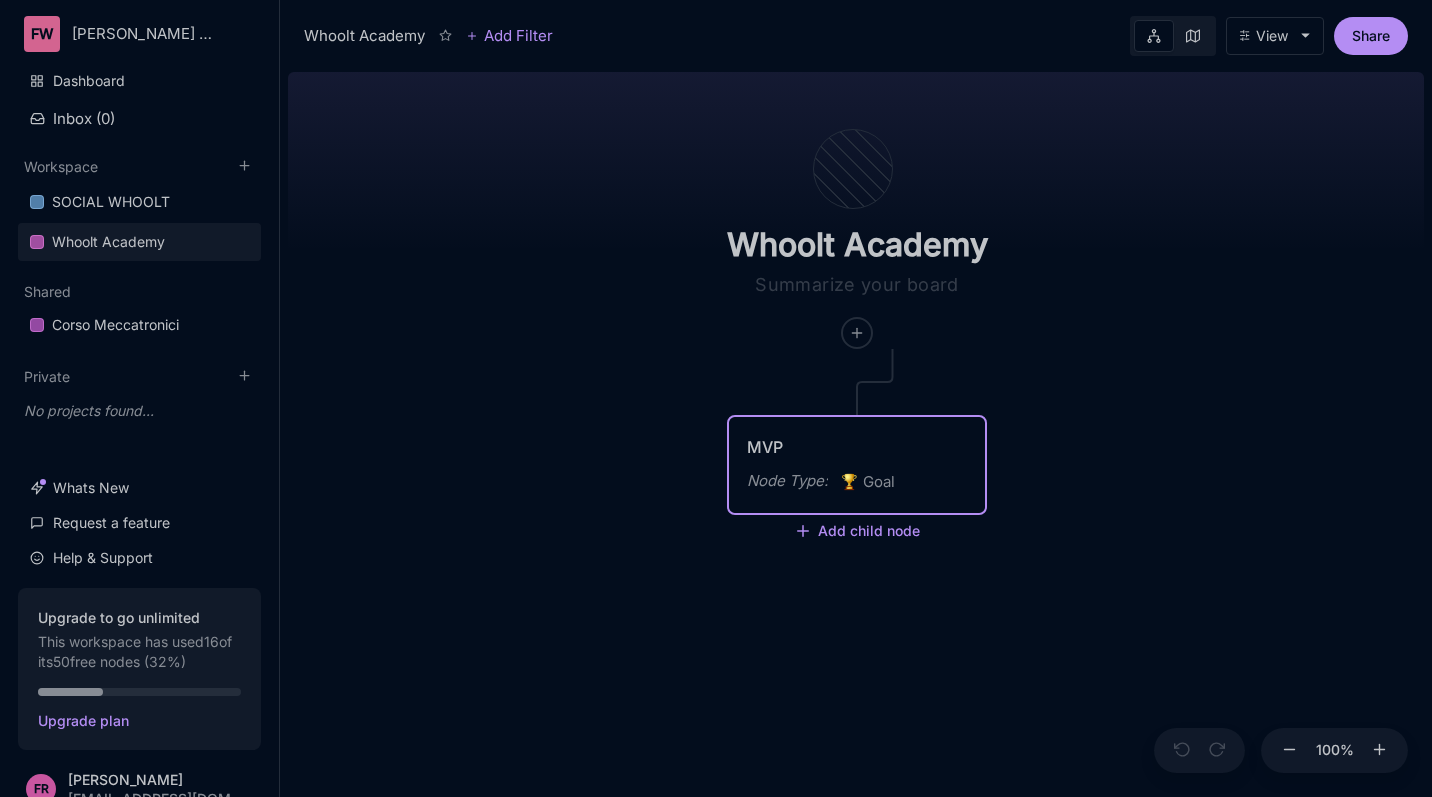 type on "MVP" 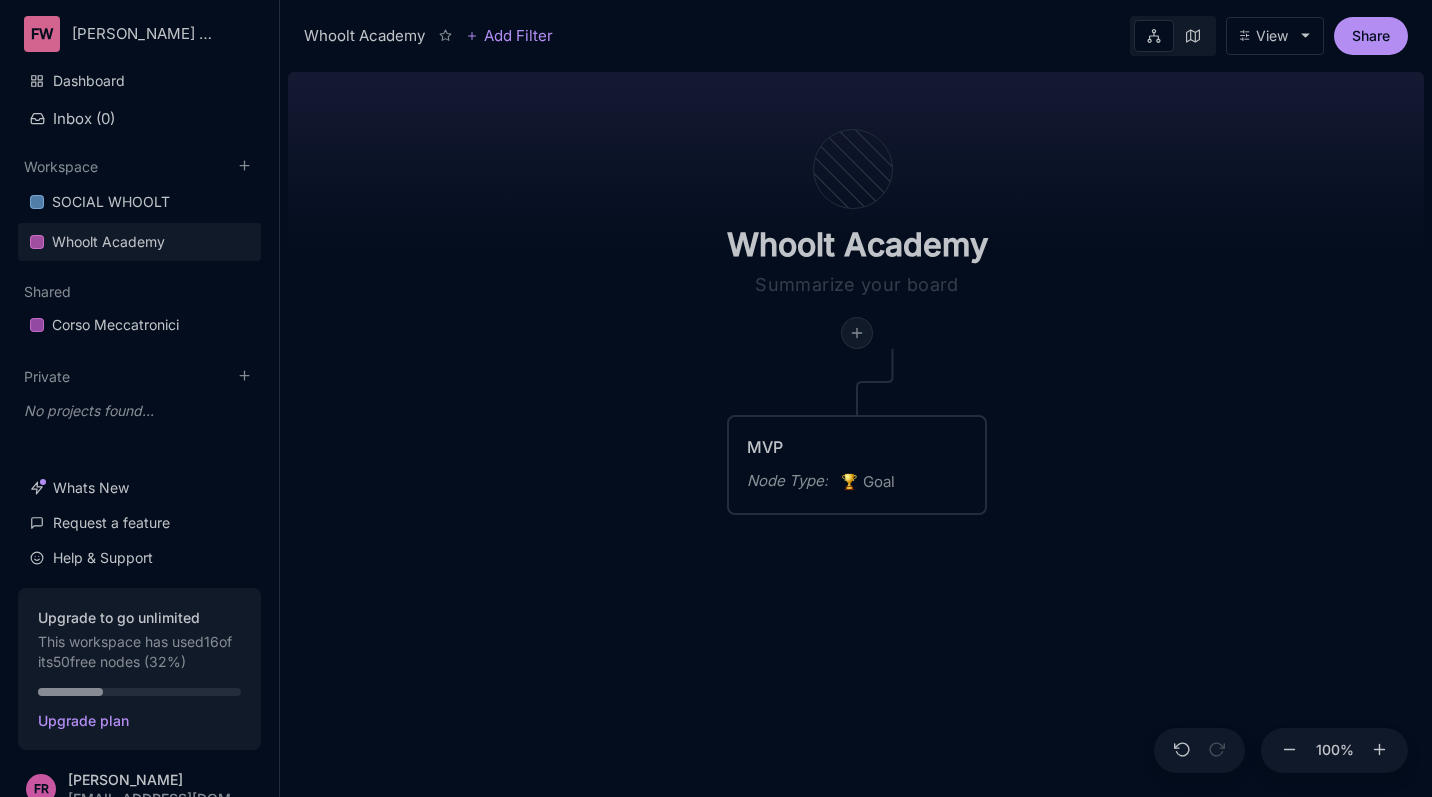 click 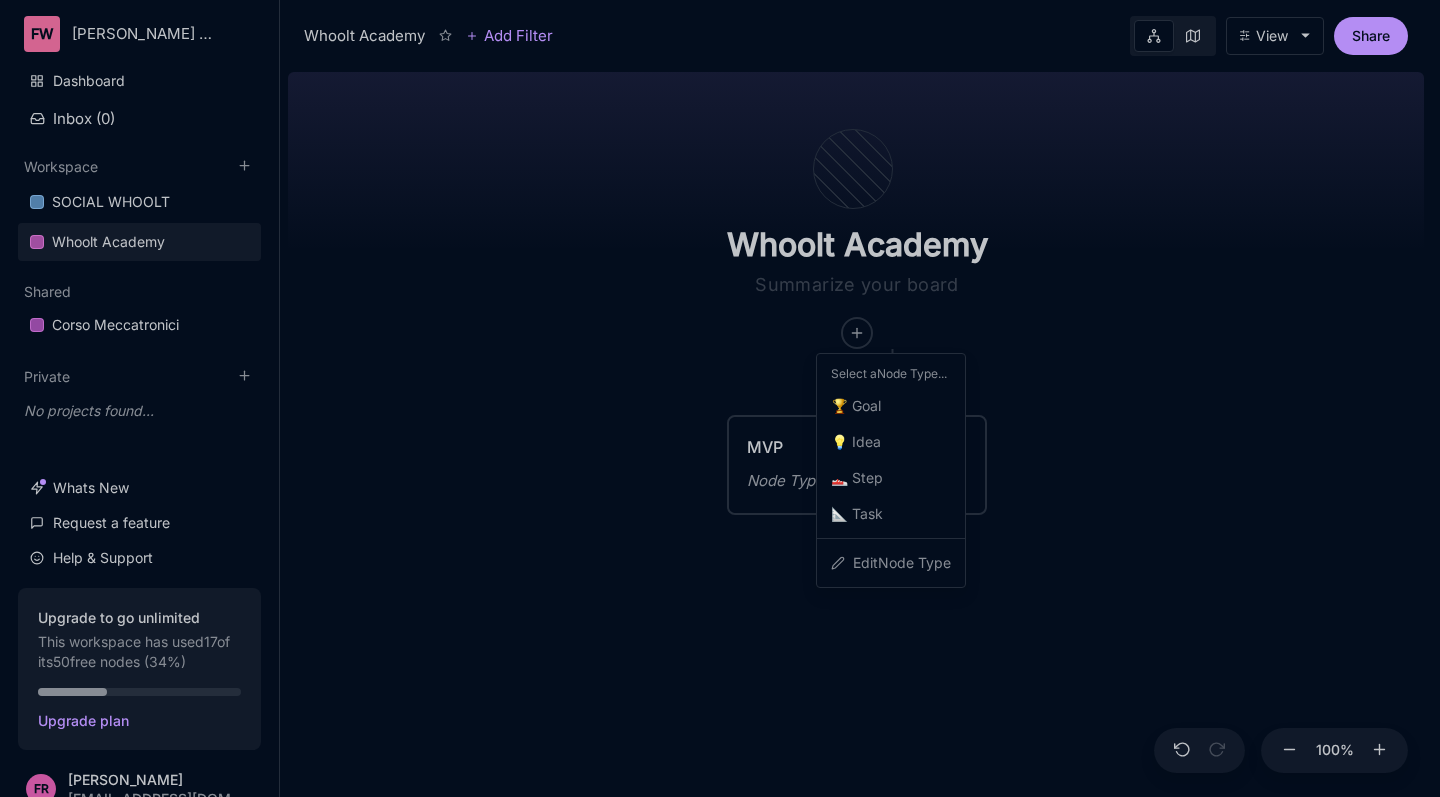 click on "🏆   Goal" at bounding box center [856, 406] 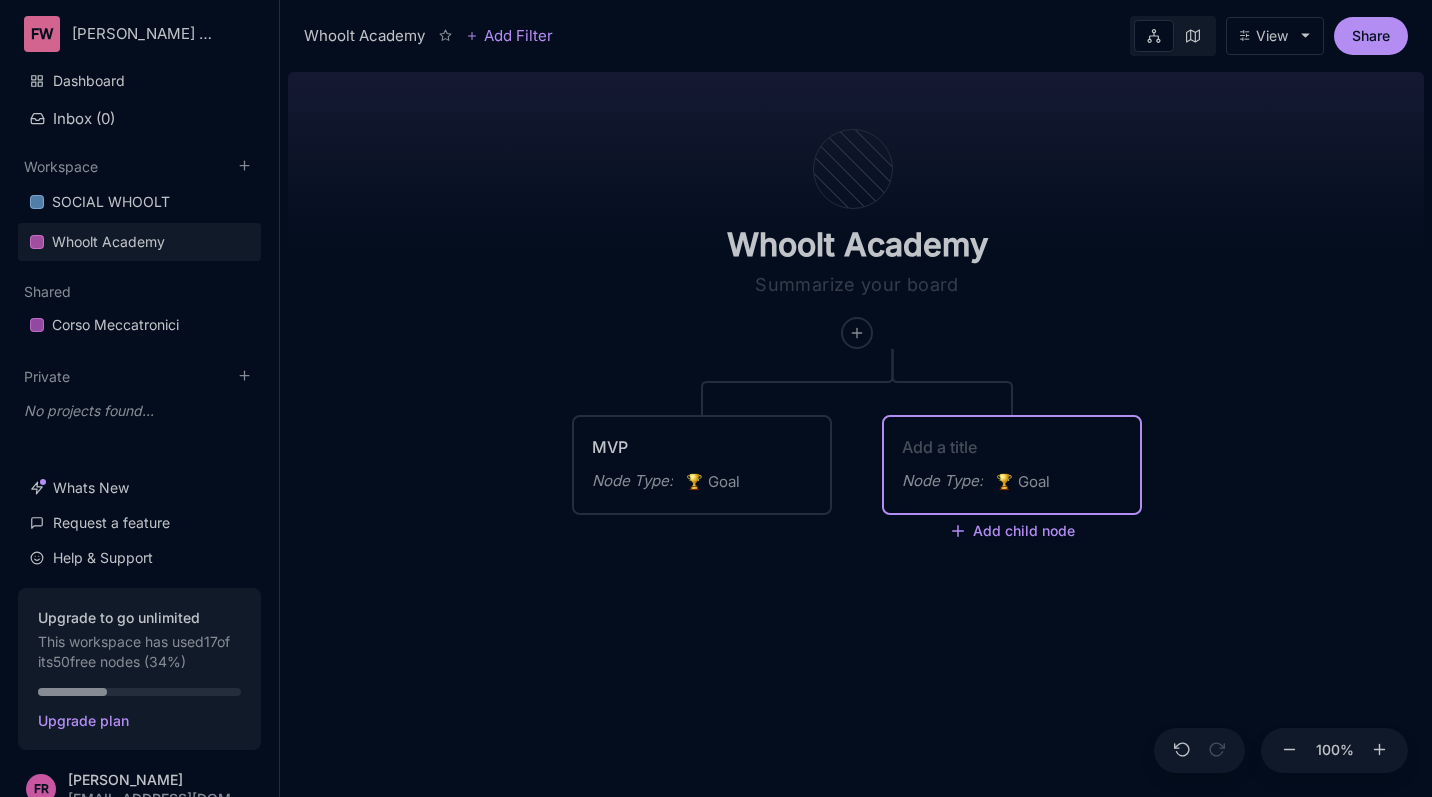 click at bounding box center [1012, 447] 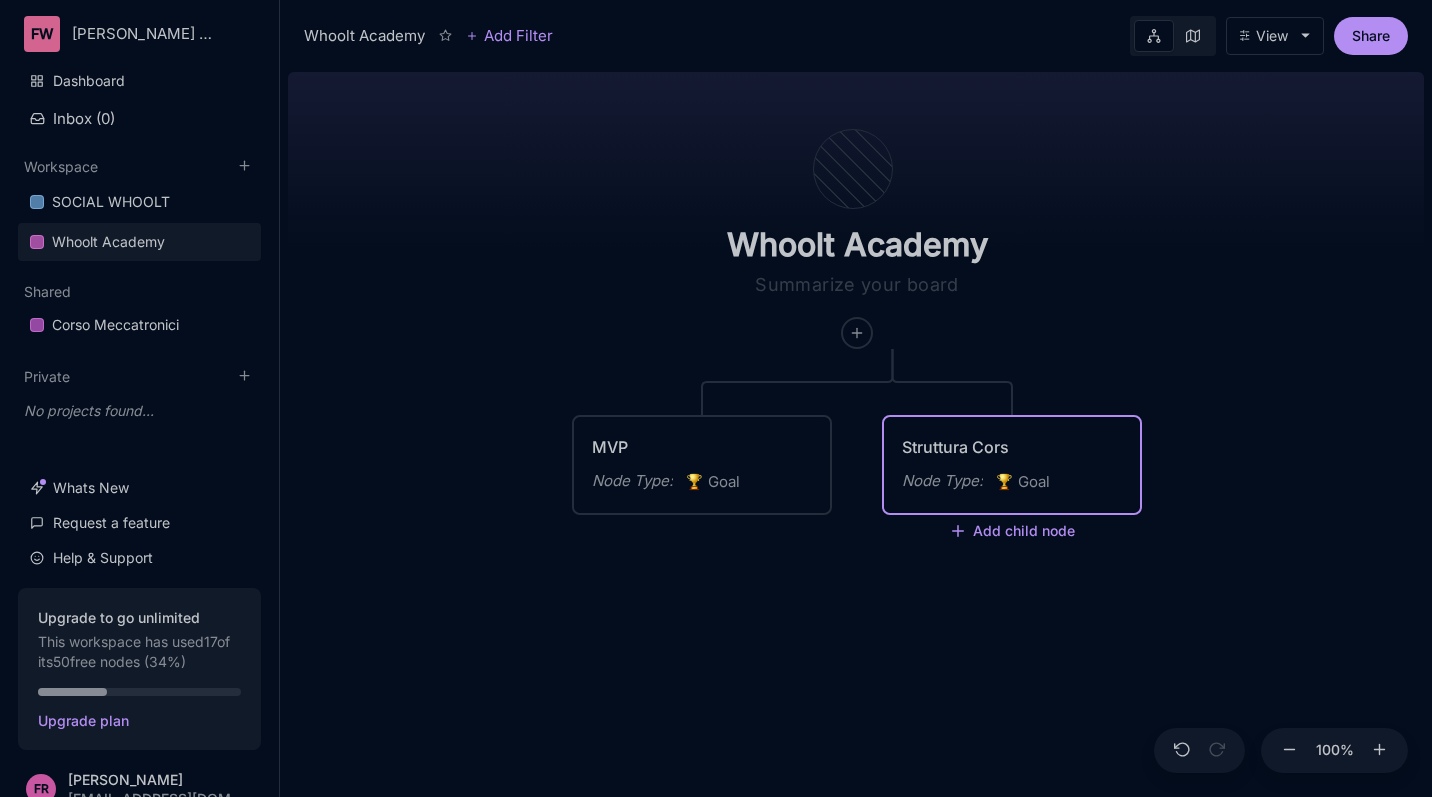 type on "Struttura Corso" 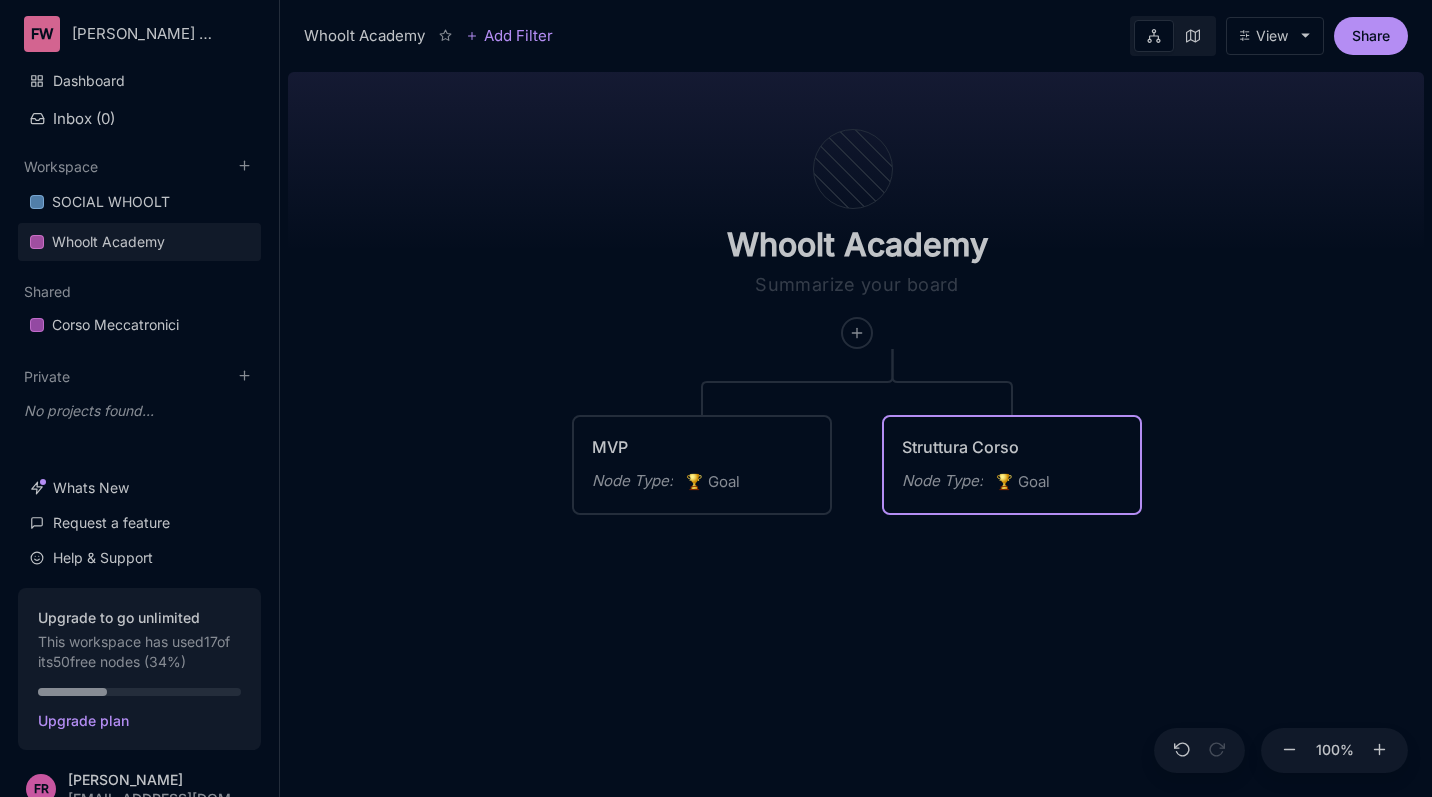 click on "Struttura Corso Node Type : 🏆   Goal" at bounding box center (1012, 465) 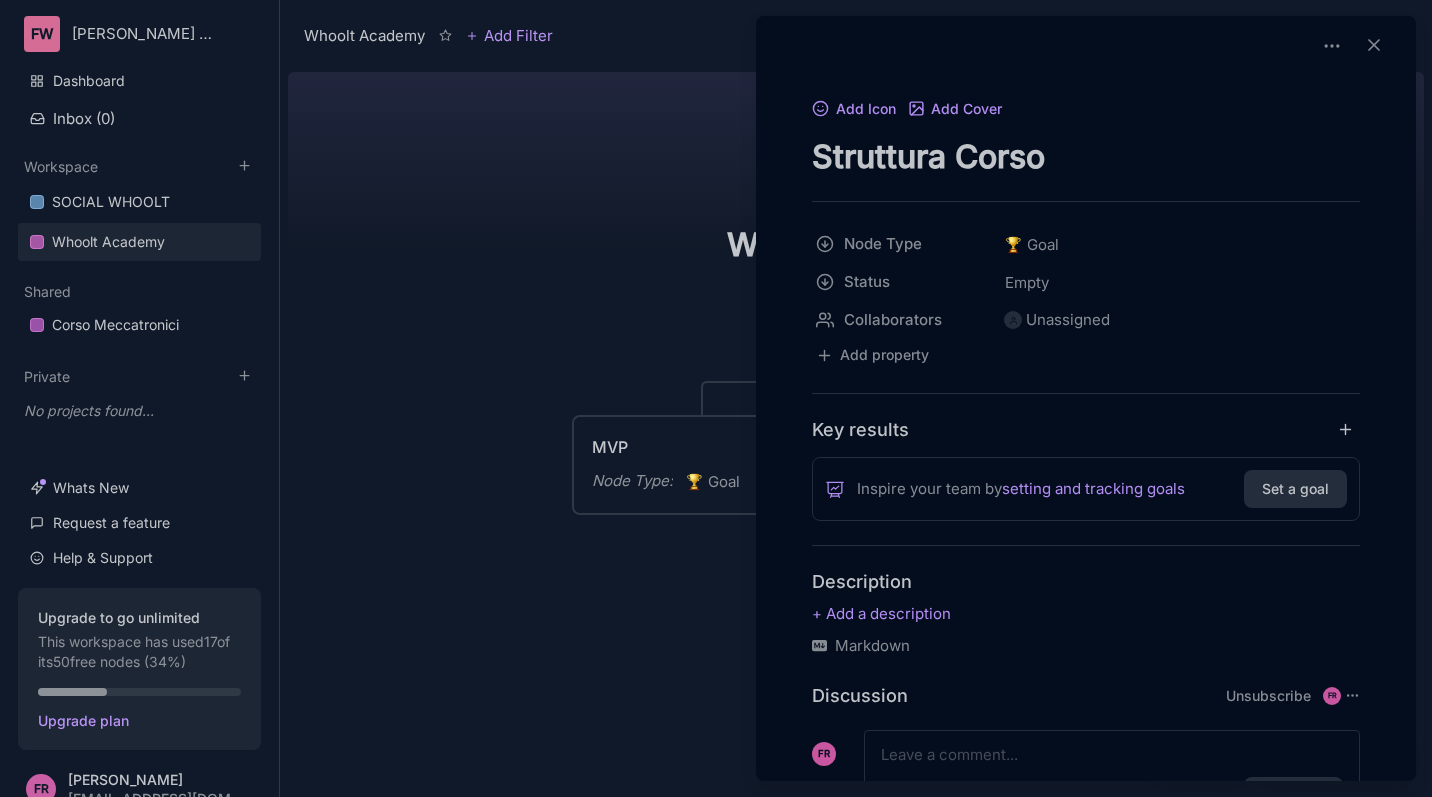 drag, startPoint x: 682, startPoint y: 428, endPoint x: 661, endPoint y: 393, distance: 40.81666 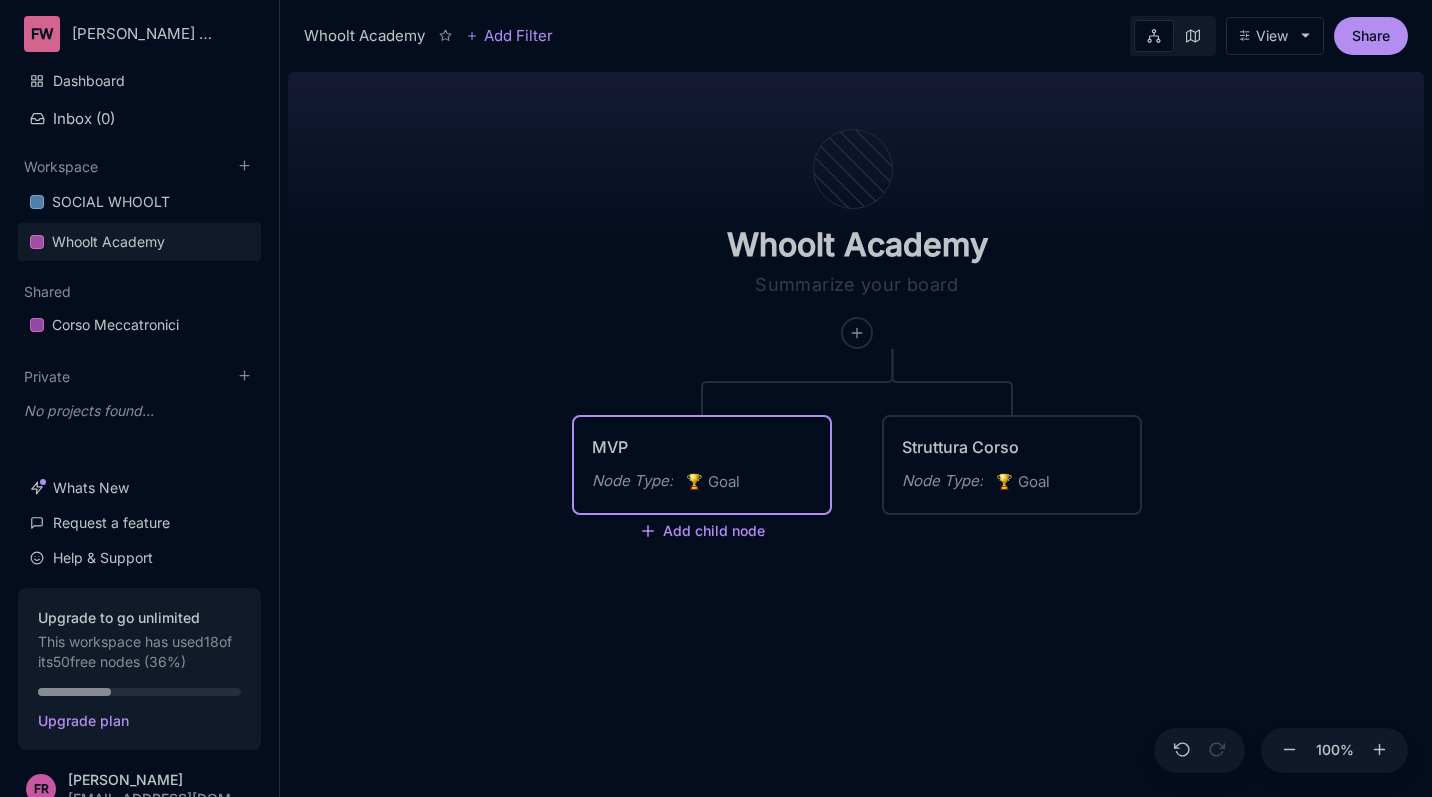 click on "MVP Node Type : 🏆   Goal" at bounding box center (702, 465) 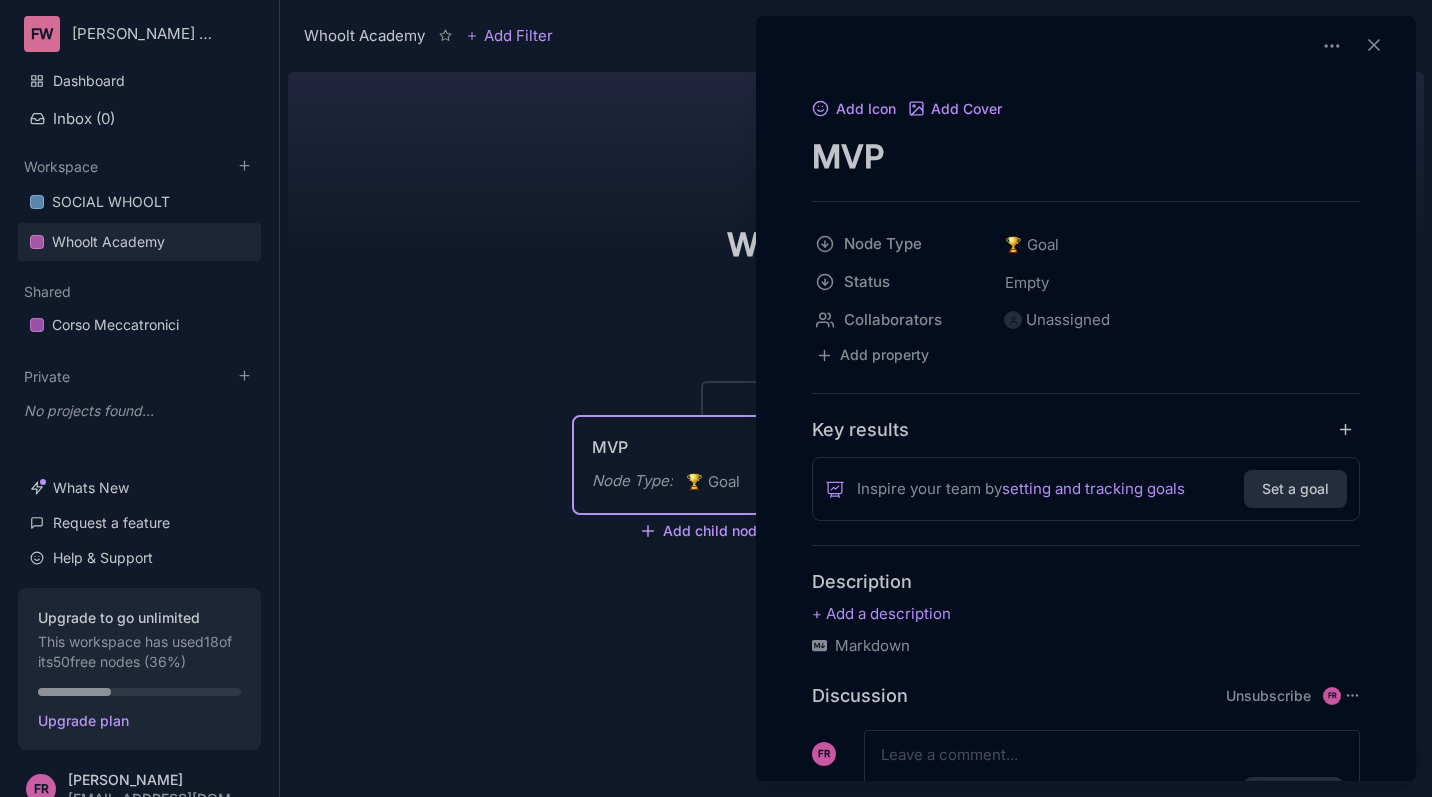 click at bounding box center [716, 398] 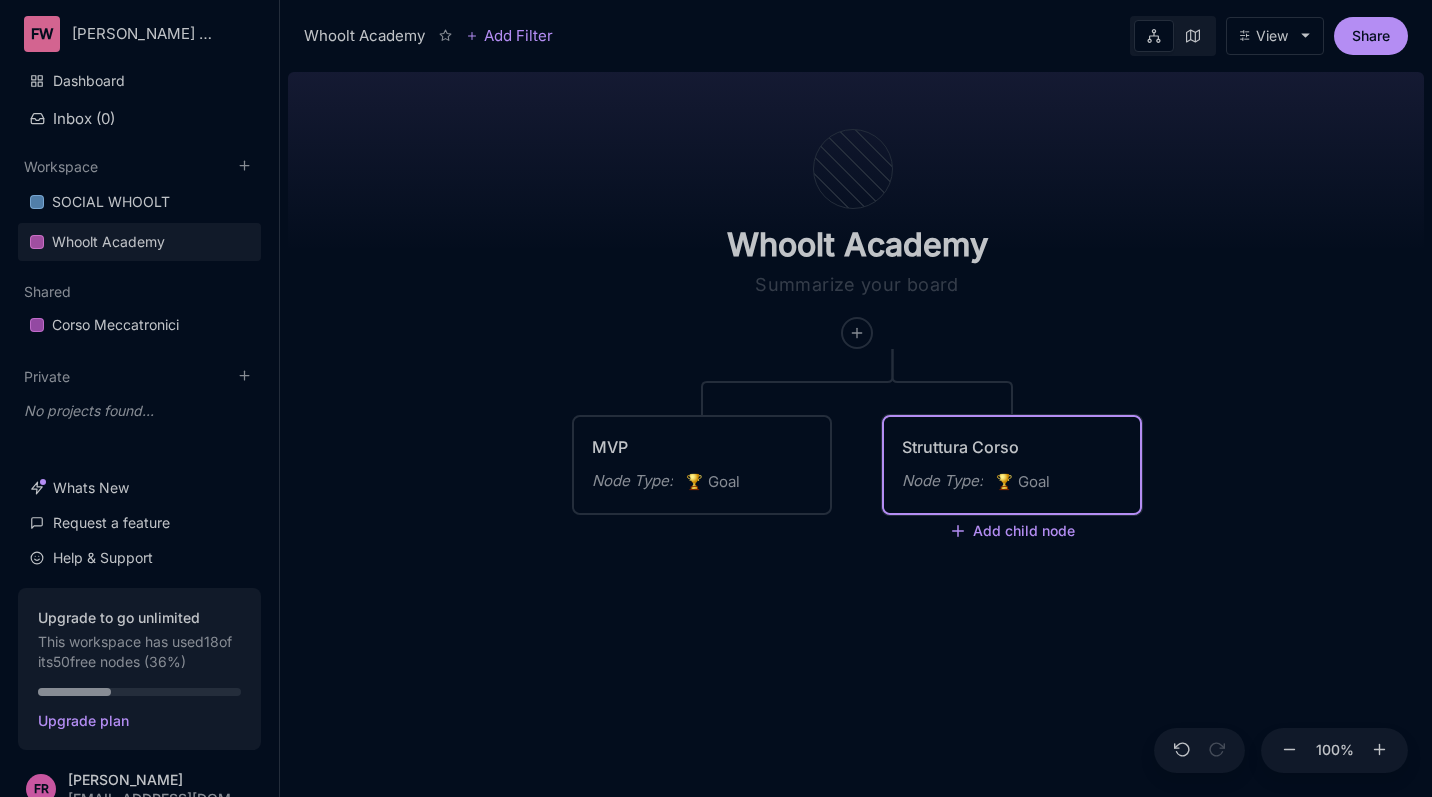 click on "Struttura Corso" at bounding box center [1012, 447] 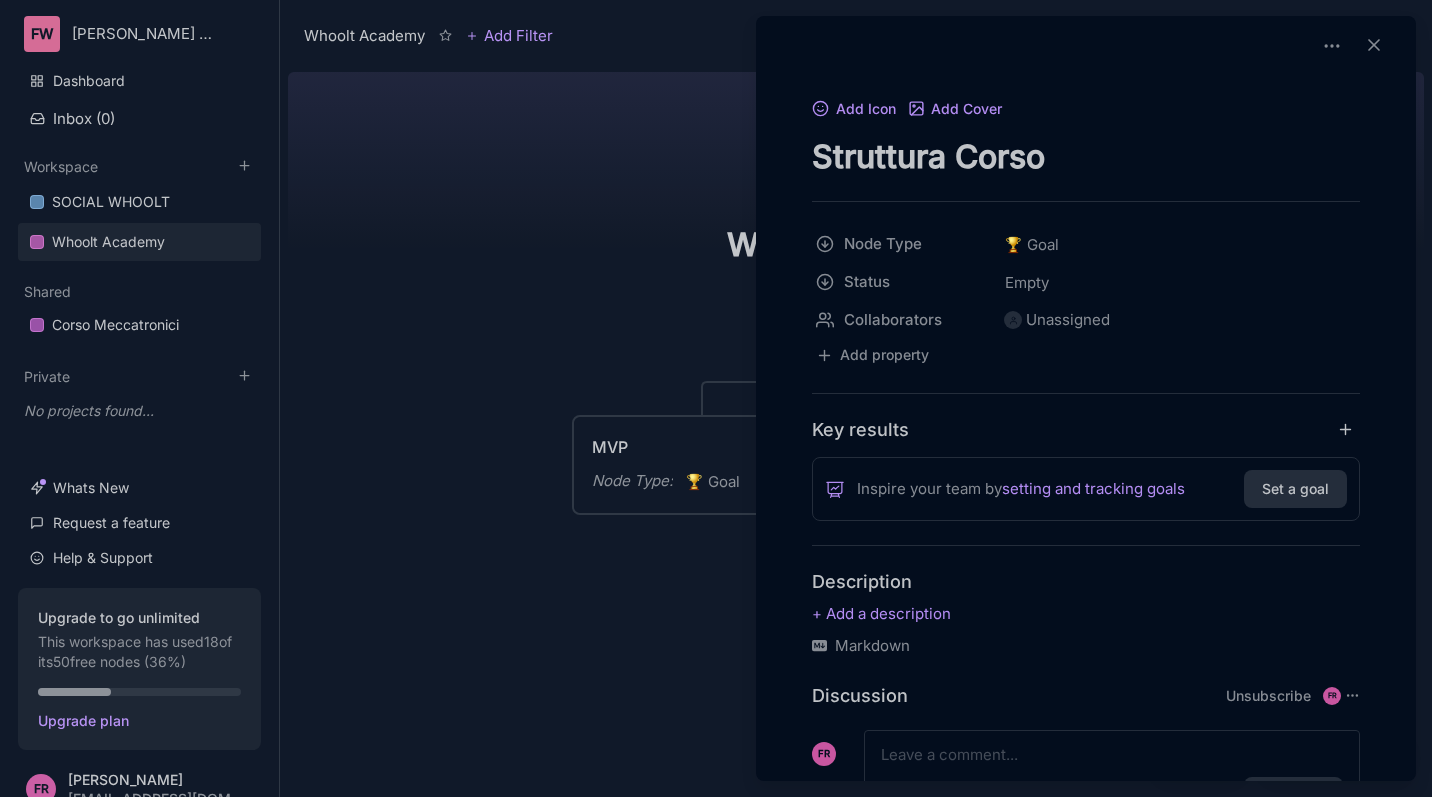 click at bounding box center (716, 398) 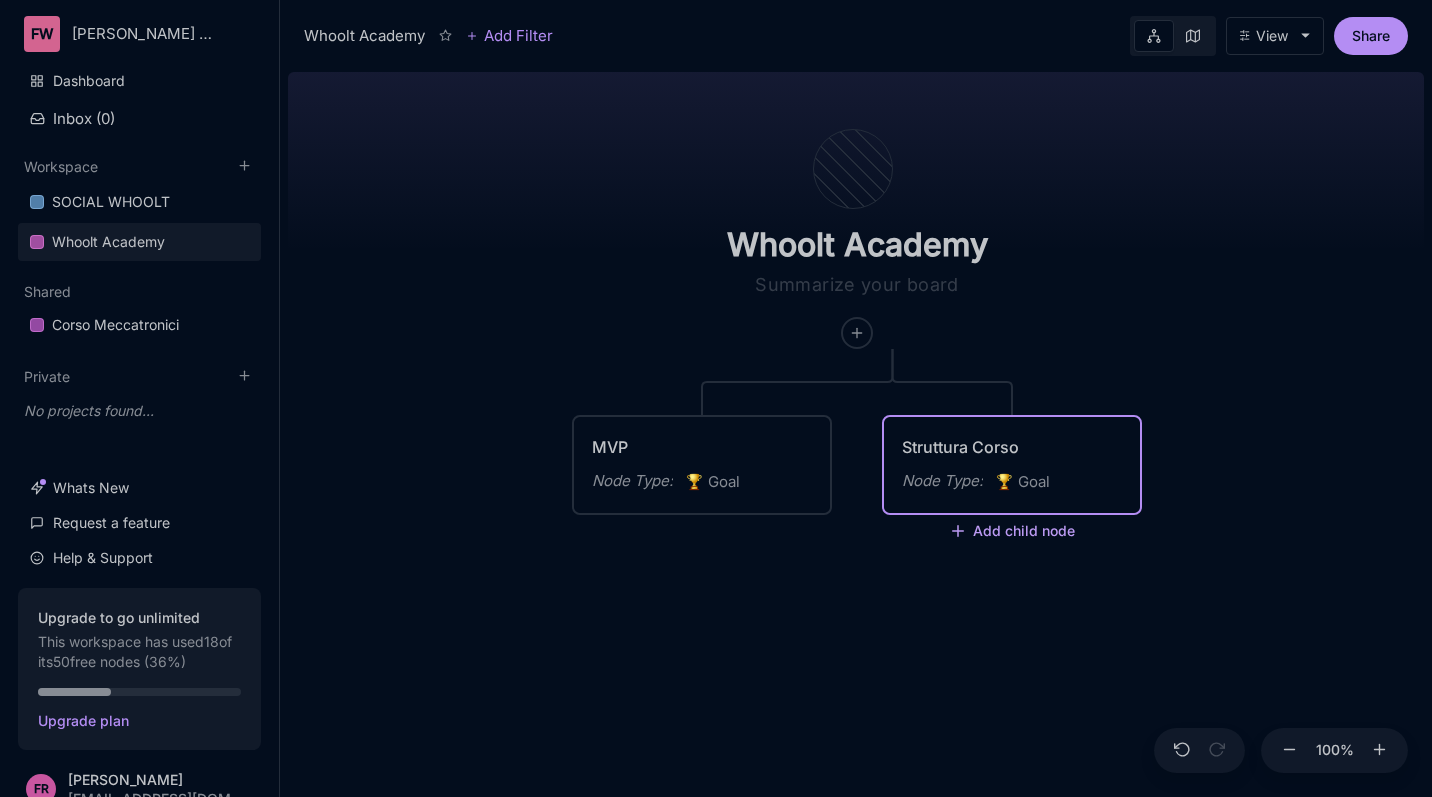 click on "Add child node" at bounding box center (1012, 532) 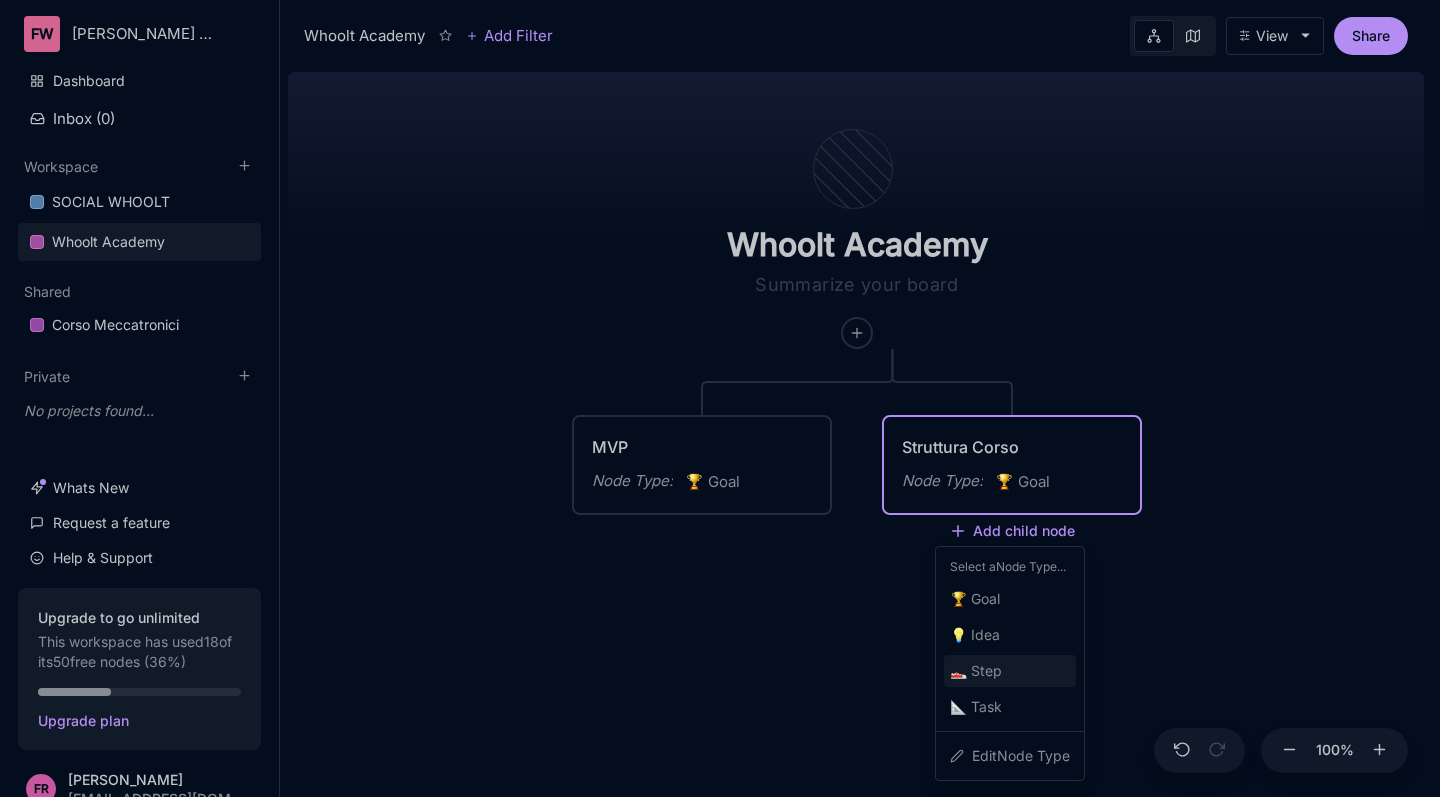 click on "👟   Step" at bounding box center [1010, 671] 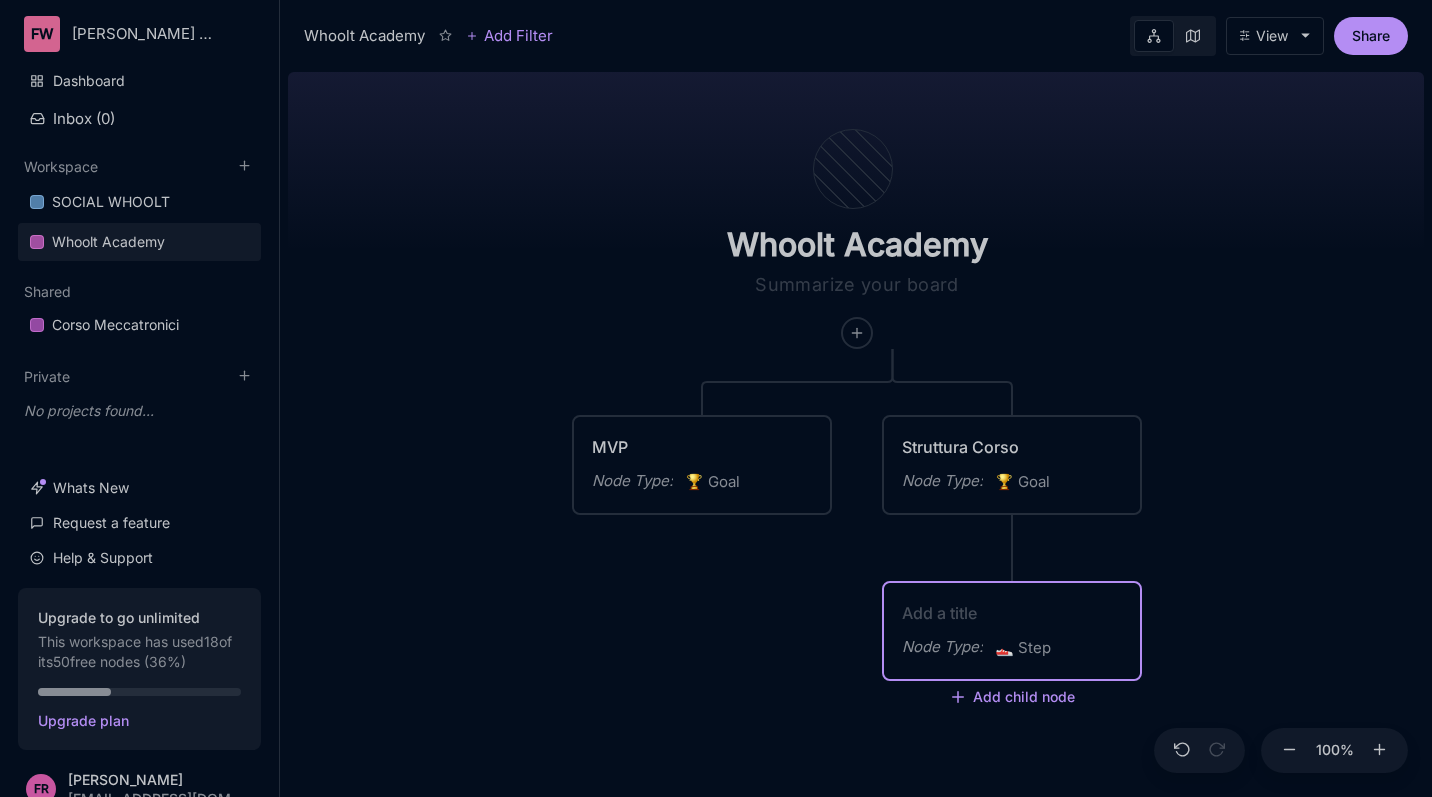 click on "Whoolt Academy MVP Node Type : 🏆   Goal Struttura Corso Node Type : 🏆   Goal Node Type : 👟   Step Add child node" at bounding box center [856, 430] 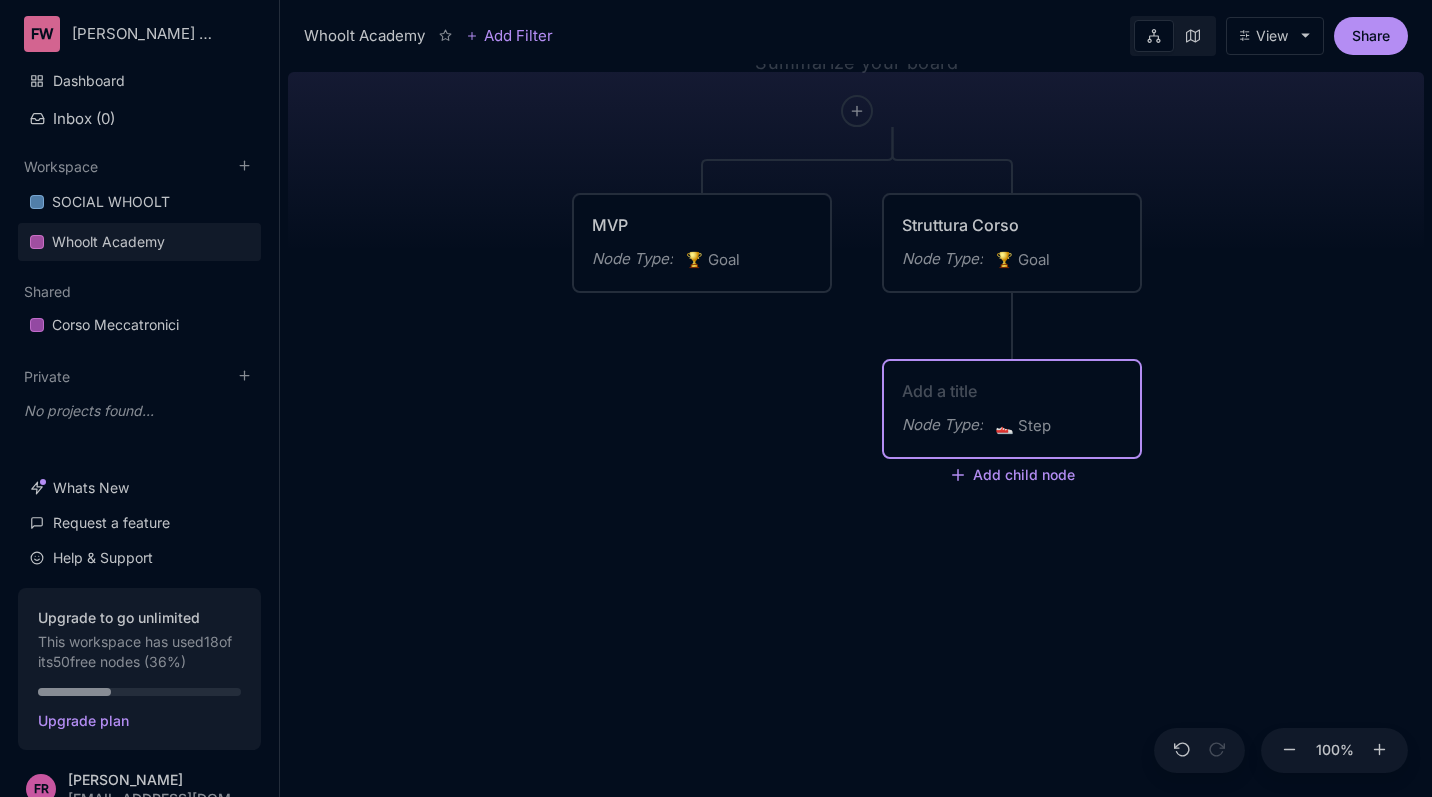 click on "Node Type : 👟   Step" at bounding box center [1012, 426] 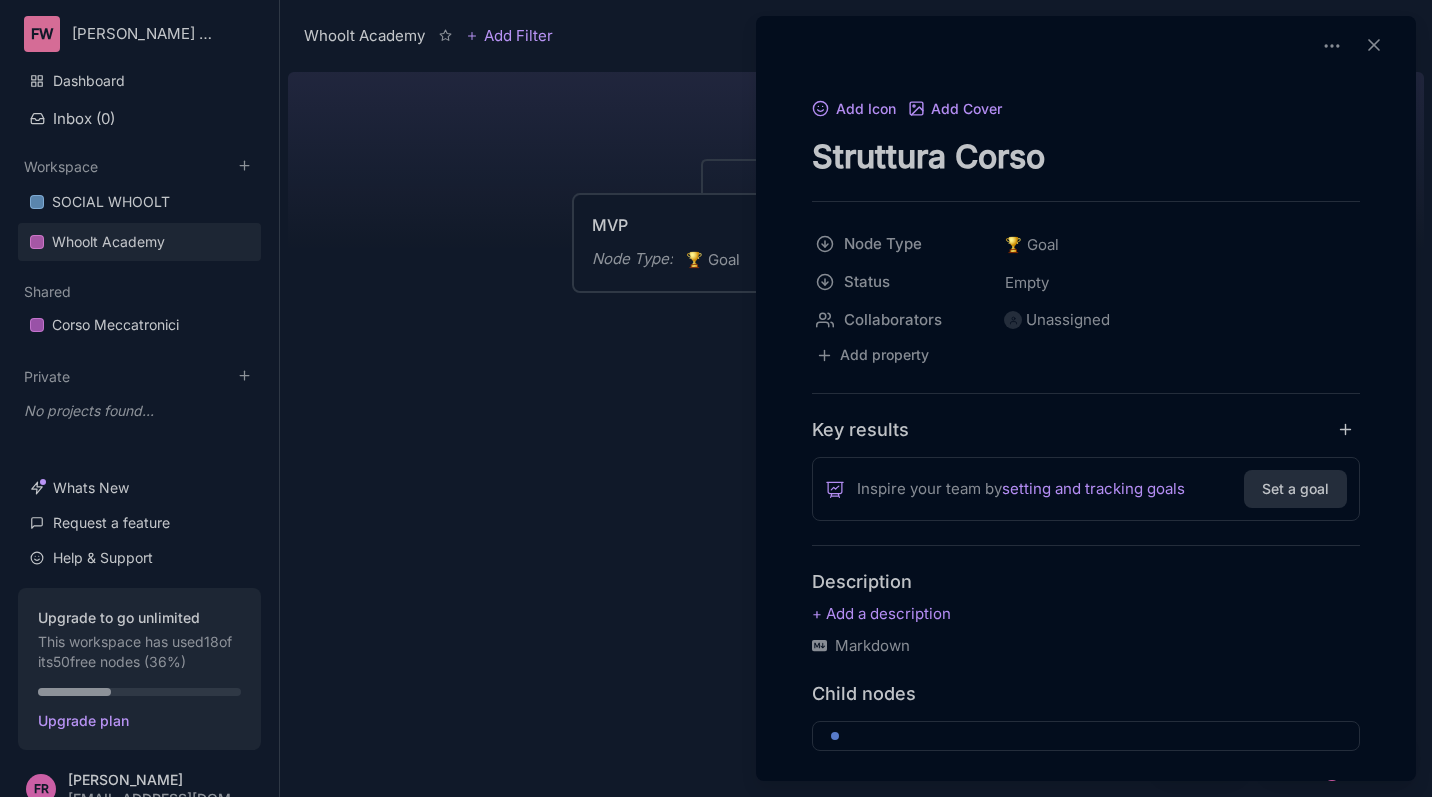 click 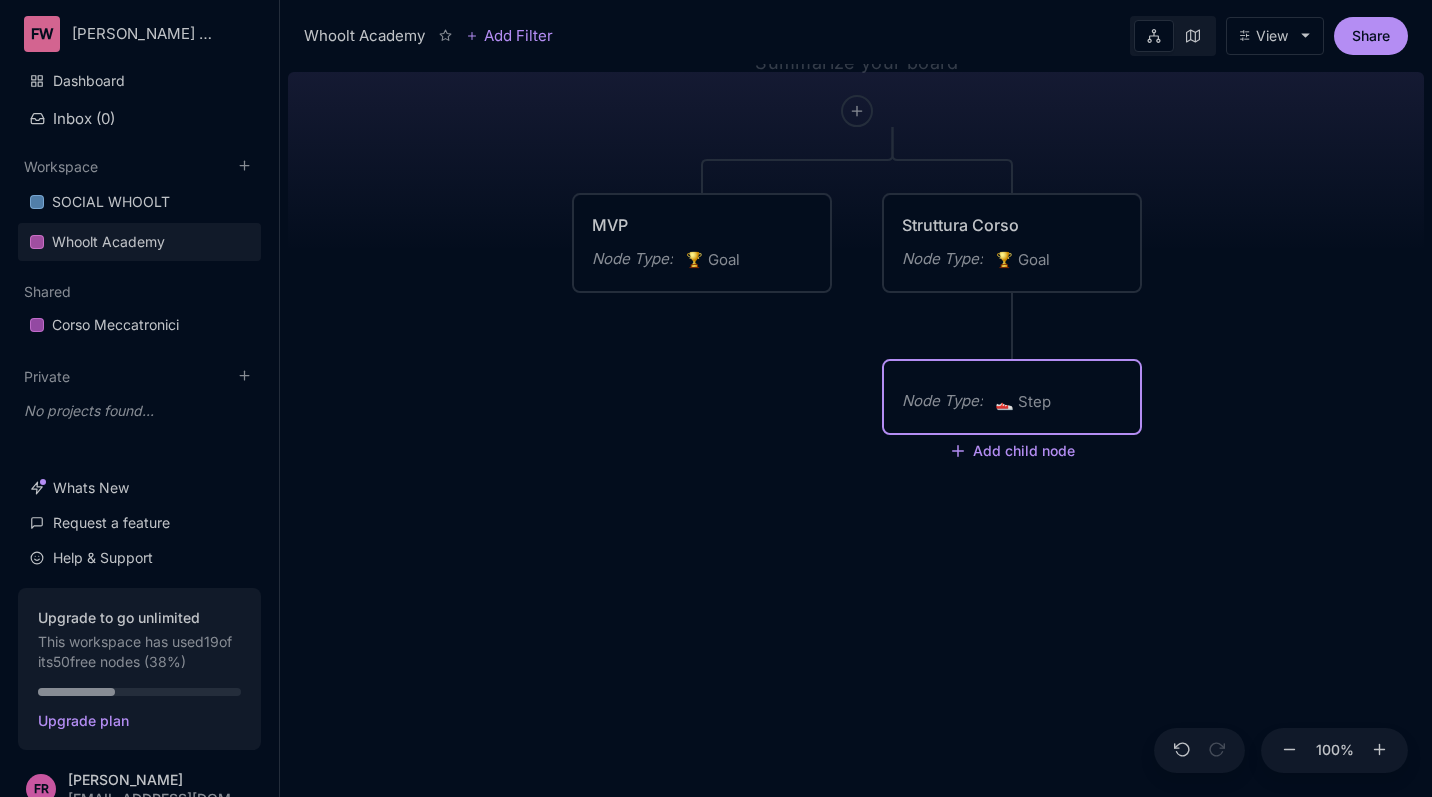 click on "Node Type : 👟   Step" at bounding box center [1012, 397] 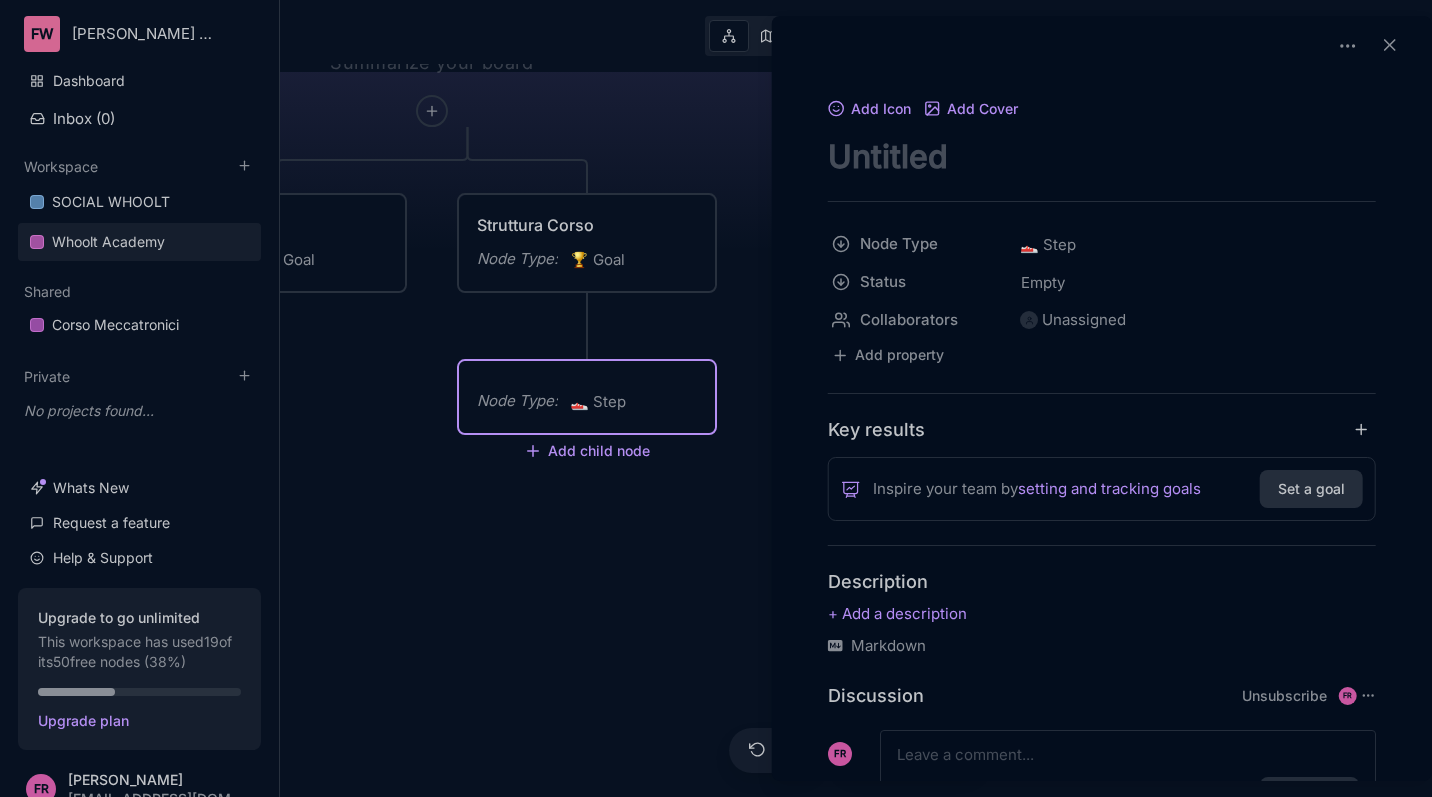 scroll, scrollTop: 0, scrollLeft: 0, axis: both 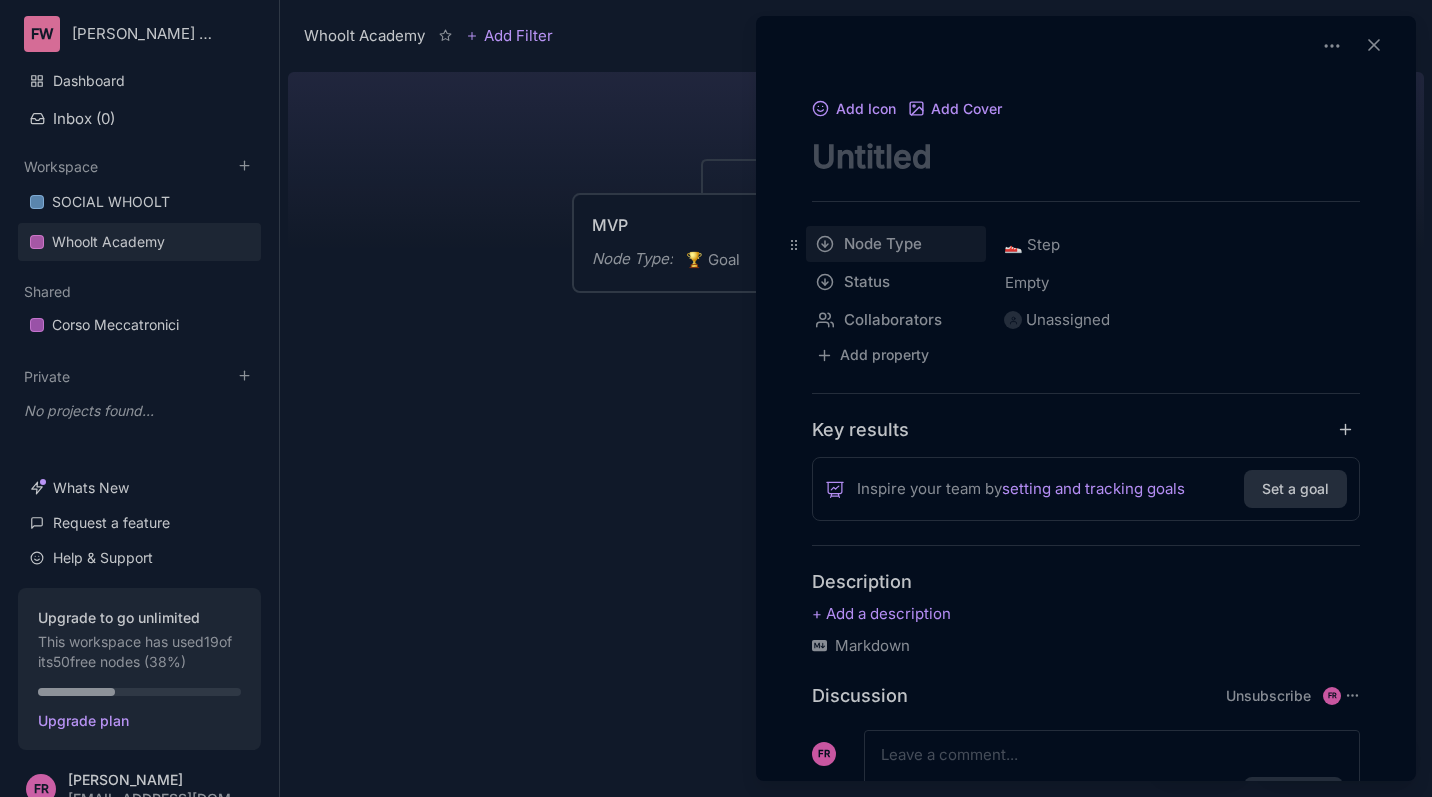 click on "Whoolt Academy   Add Filter View Share Whoolt Academy MVP Node Type : 🏆   Goal Struttura Corso Node Type : 🏆   Goal Node Type : 👟   Step Add child node Press enter or space to select a node. You can then use the arrow keys to move the node around.  Press delete to remove it and escape to cancel.   Press enter or space to select an edge. You can then press delete to remove it or escape to cancel. 100 % Add Icon Add Cover   Node Type 👟   Step   Status Empty   Collaborators Unassigned
To pick up a draggable item, press the space bar.
While dragging, use the arrow keys to move the item.
Press space again to drop the item in its new position, or press escape to cancel.
Add property Key results Inspire your team by  setting and tracking goals Set a goal Description  Markdown Discussion Unsubscribe FR FR Comment" at bounding box center (856, 398) 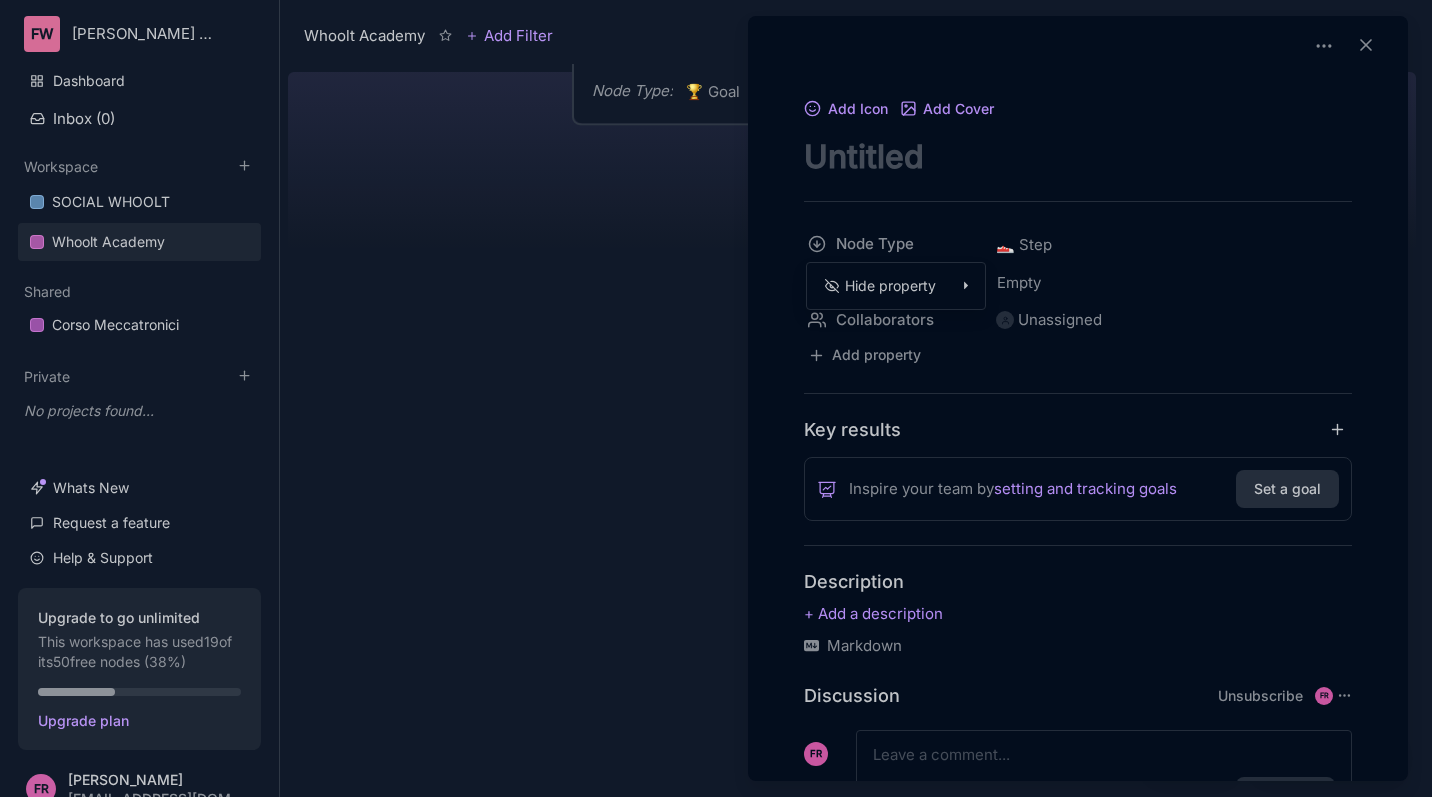 click on "FW [PERSON_NAME] Workspace  Dashboard Inbox ( 0 ) Workspace SOCIAL WHOOLT Whoolt Academy
To pick up a draggable item, press the space bar.
While dragging, use the arrow keys to move the item.
Press space again to drop the item in its new position, or press escape to cancel.
Shared Corso Meccatronici
To pick up a draggable item, press the space bar.
While dragging, use the arrow keys to move the item.
Press space again to drop the item in its new position, or press escape to cancel.
Private
To pick up a draggable item, press the space bar.
While dragging, use the arrow keys to move the item.
Press space again to drop the item in its new position, or press escape to cancel.
No projects found... Whats New Request a feature Help & Support Upgrade to go unlimited This workspace has used  19  of its  50  free nodes ( 38 %) Upgrade plan FR [PERSON_NAME] [EMAIL_ADDRESS][DOMAIN_NAME] Whoolt Academy   Add Filter View Share Whoolt Academy MVP Node Type : 🏆   Goal" at bounding box center (716, 398) 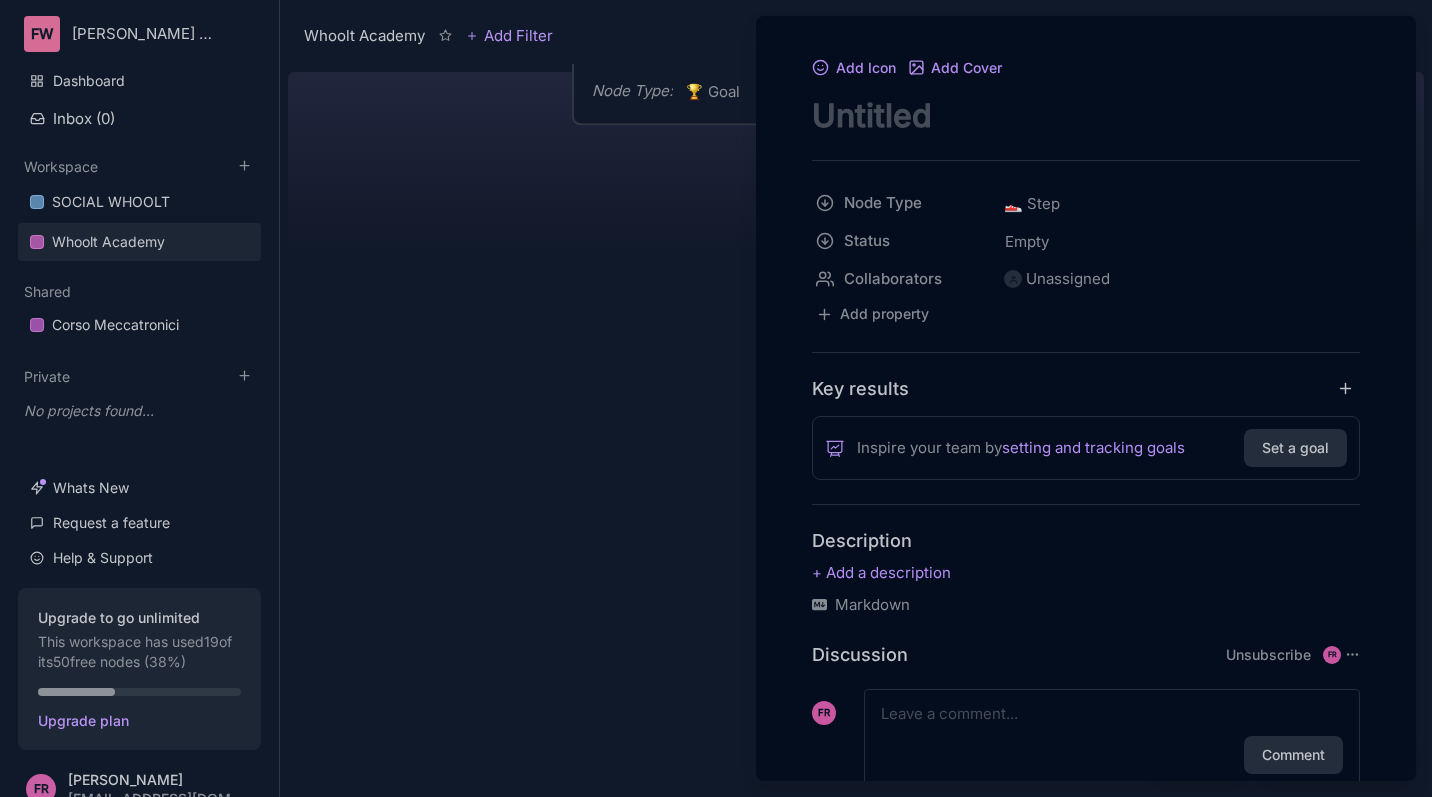 scroll, scrollTop: 102, scrollLeft: 0, axis: vertical 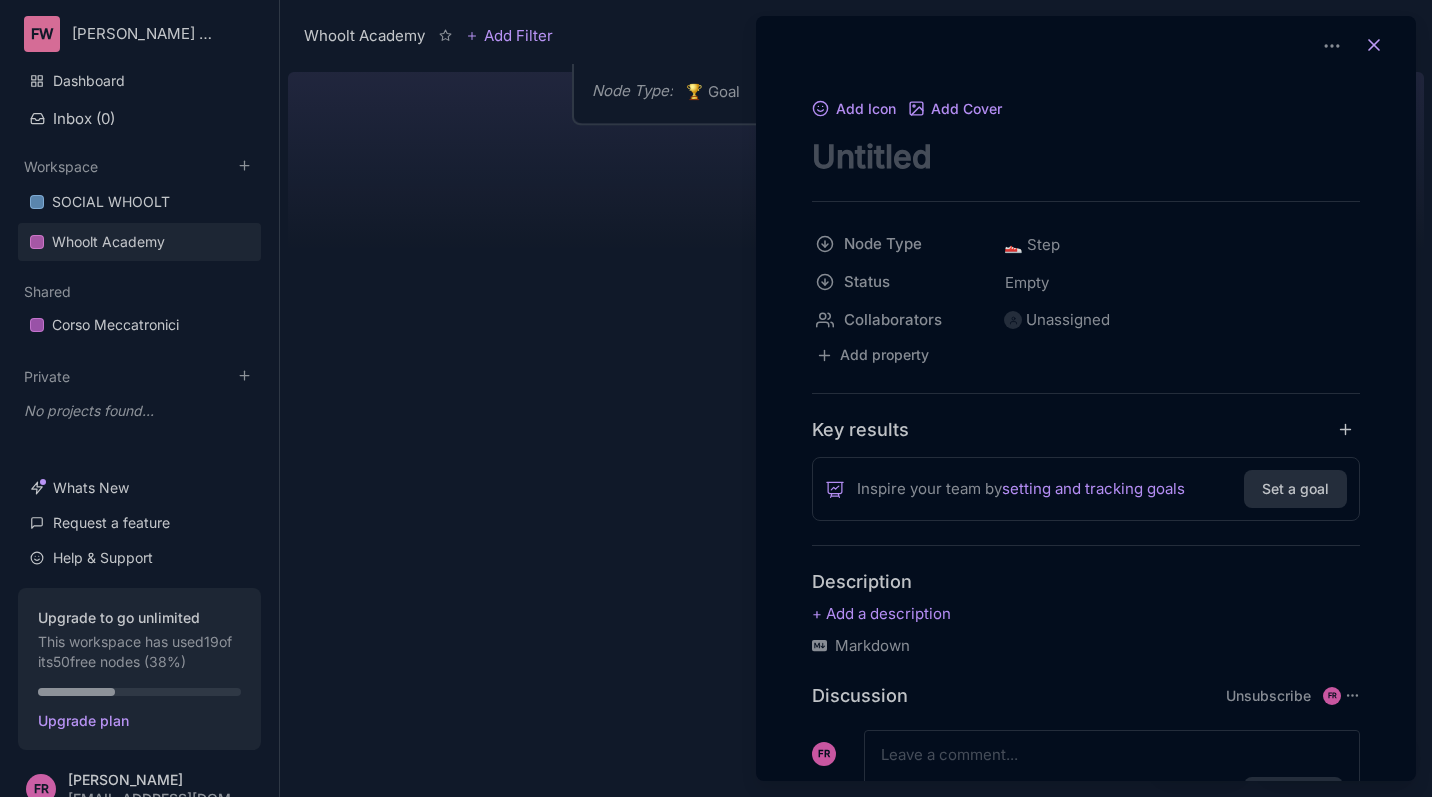 click at bounding box center [1374, 46] 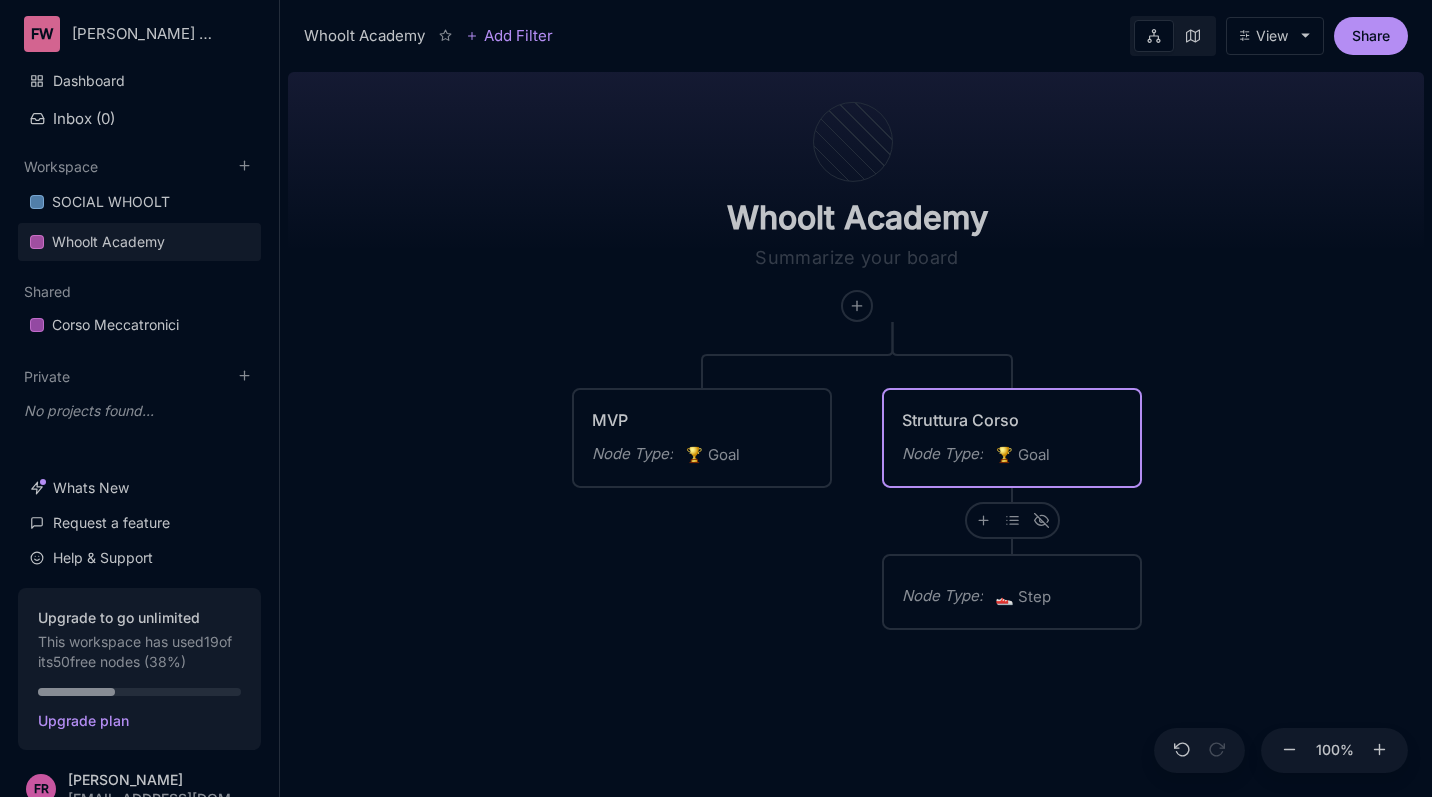 click on "Struttura Corso Node Type : 🏆   Goal" at bounding box center [1012, 438] 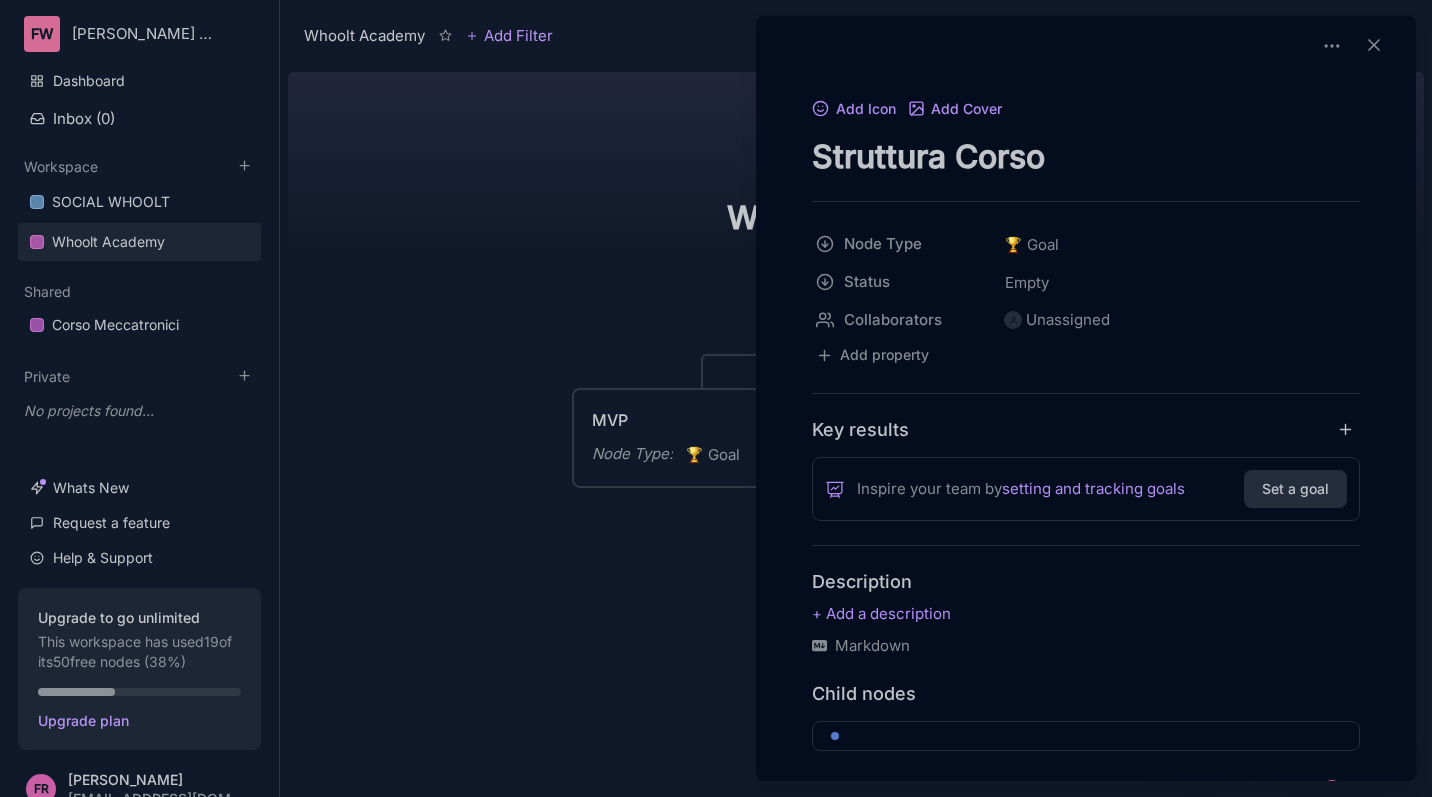 click on "Add Icon Add Cover Struttura Corso   Node Type 🏆   Goal   Status Empty   Collaborators Unassigned
To pick up a draggable item, press the space bar.
While dragging, use the arrow keys to move the item.
Press space again to drop the item in its new position, or press escape to cancel.
Add property Key results Inspire your team by  setting and tracking goals Set a goal Description  Markdown Child nodes Discussion Unsubscribe FR FR Comment" at bounding box center (1086, 532) 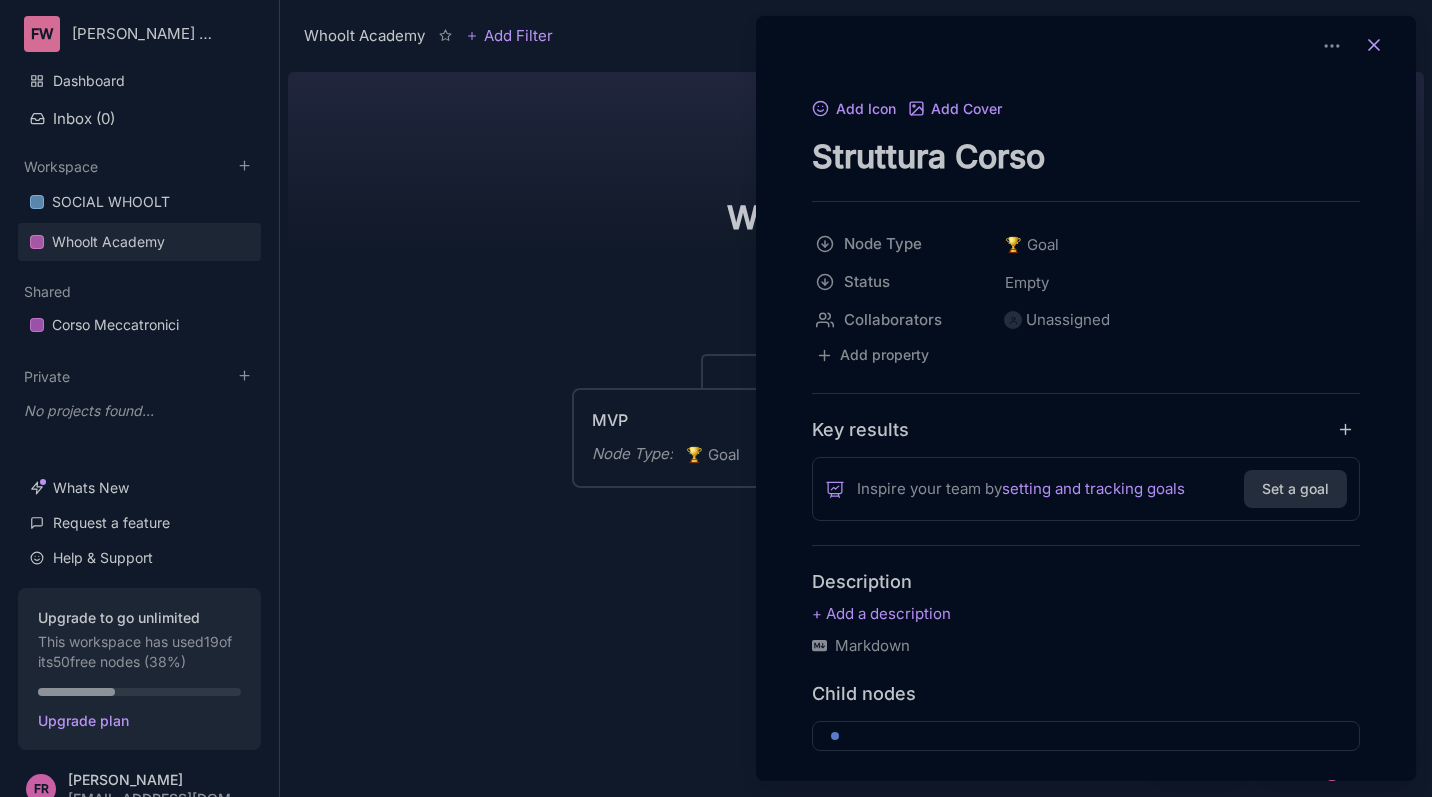 click 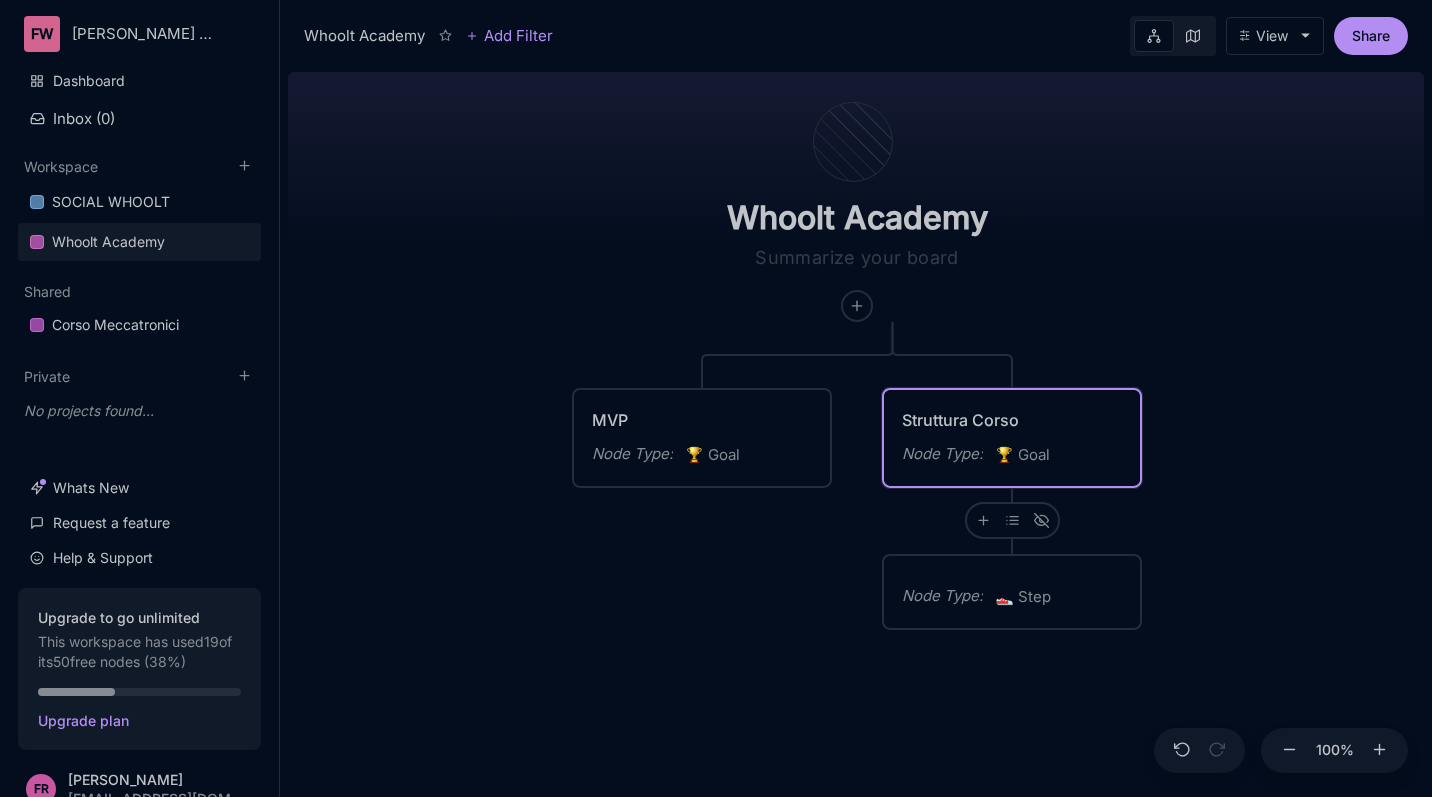 click on "Struttura Corso" at bounding box center (1012, 420) 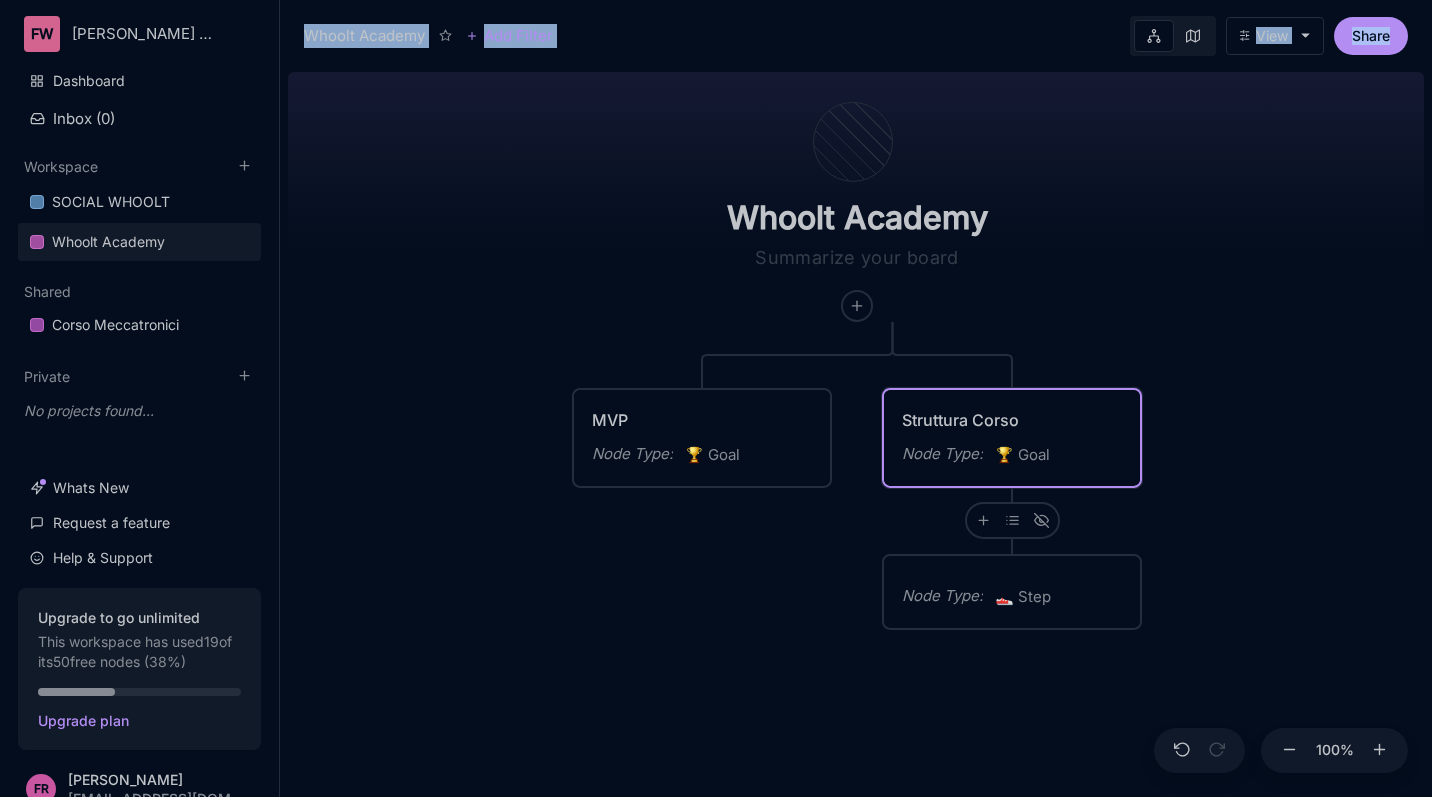 click on "Whoolt Academy   Add Filter View Share Struttura Corso Node Type : 🏆   Goal Whoolt Academy MVP Node Type : 🏆   Goal Struttura Corso Node Type : 🏆   Goal Node Type : 👟   Step Press enter or space to select a node. You can then use the arrow keys to move the node around.  Press delete to remove it and escape to cancel.   Press enter or space to select an edge. You can then press delete to remove it or escape to cancel. 100 %" at bounding box center (856, 398) 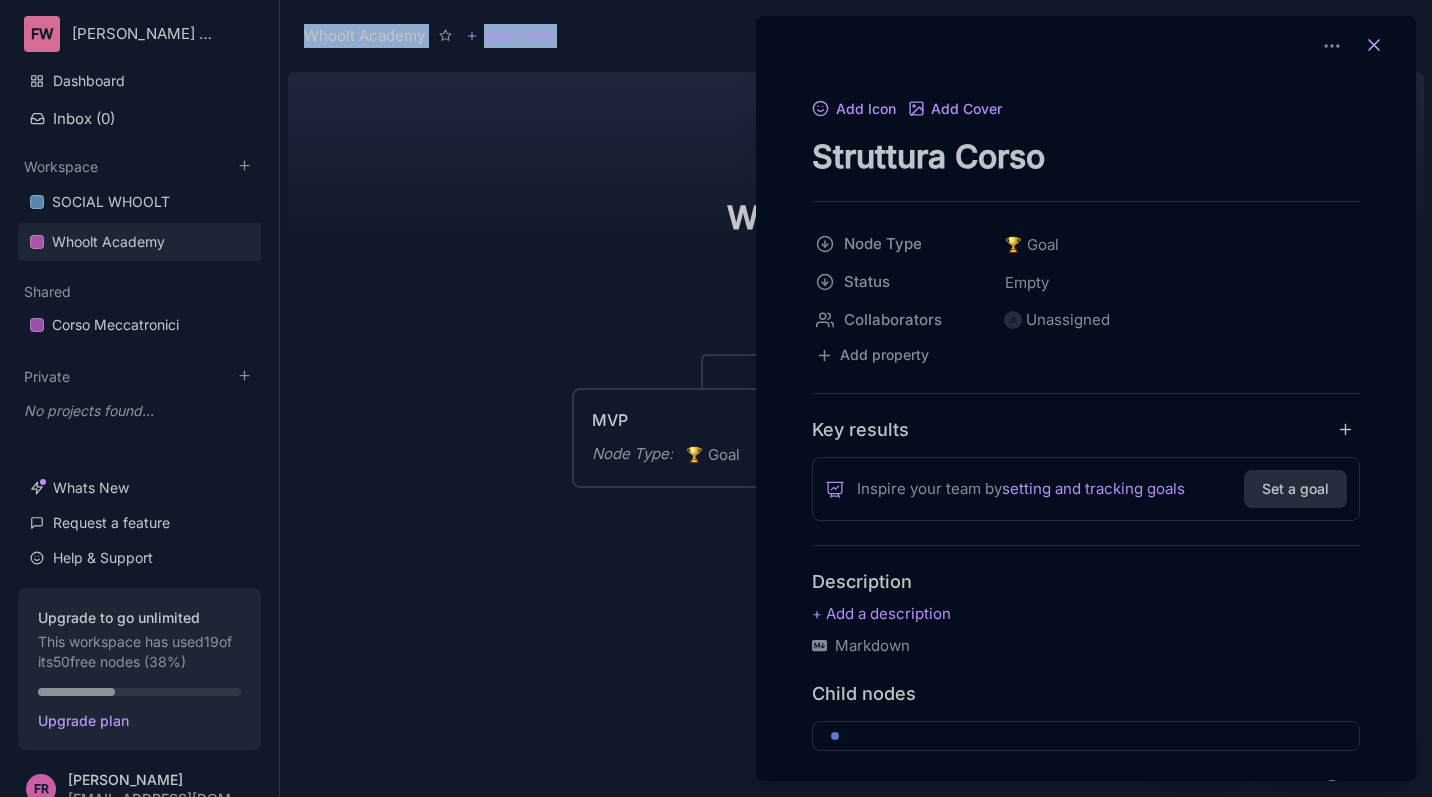 click 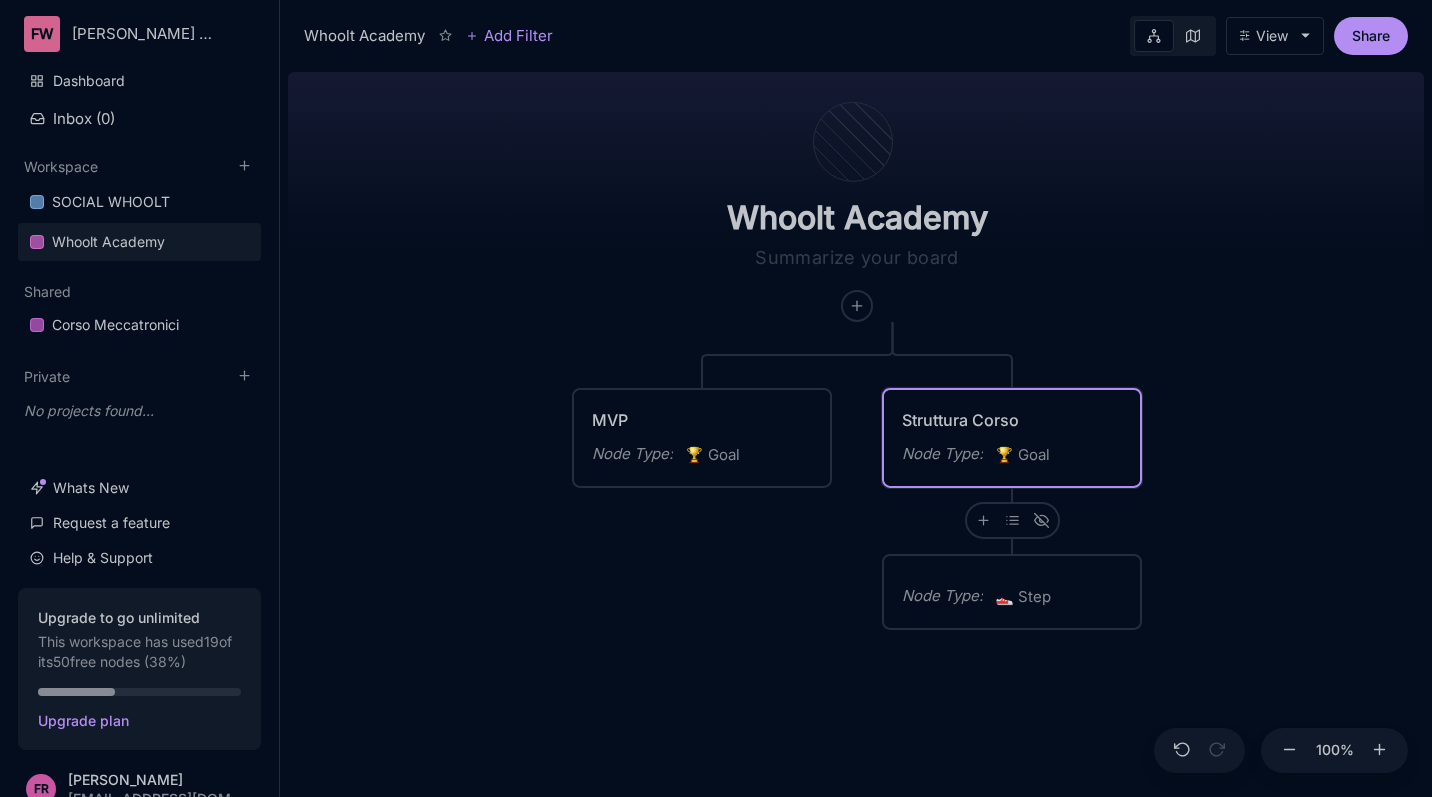 click on "Struttura Corso" at bounding box center [1012, 420] 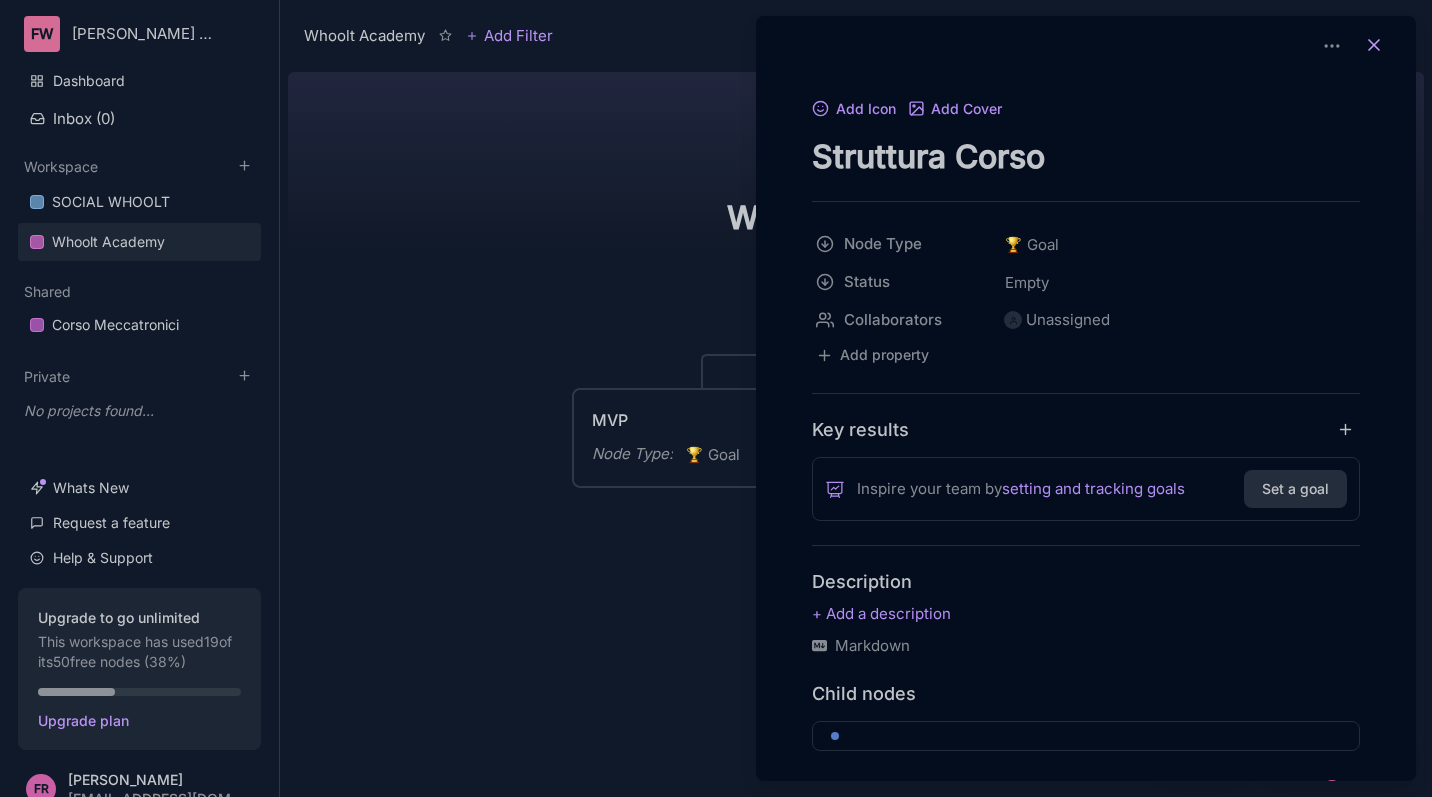 click 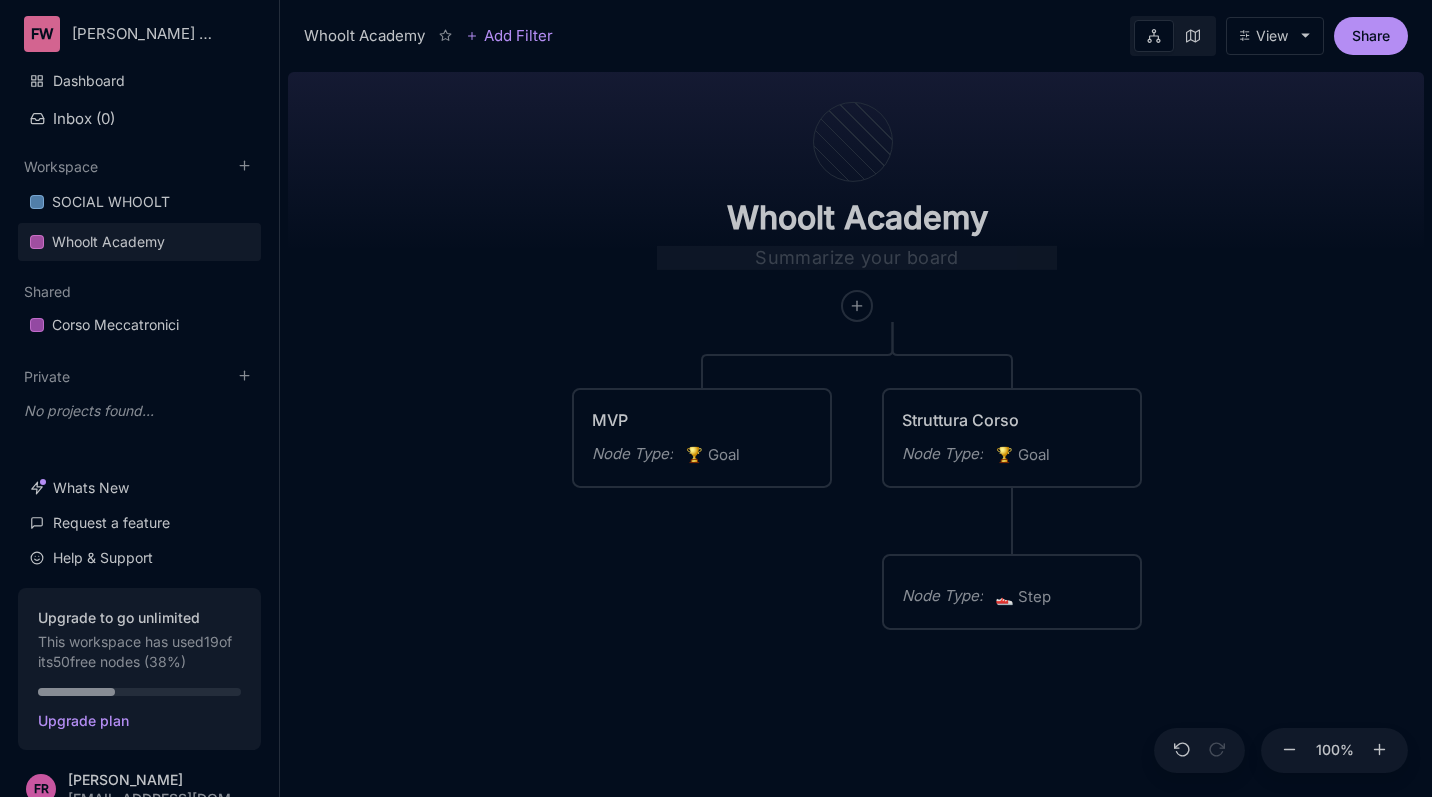 click at bounding box center (857, 258) 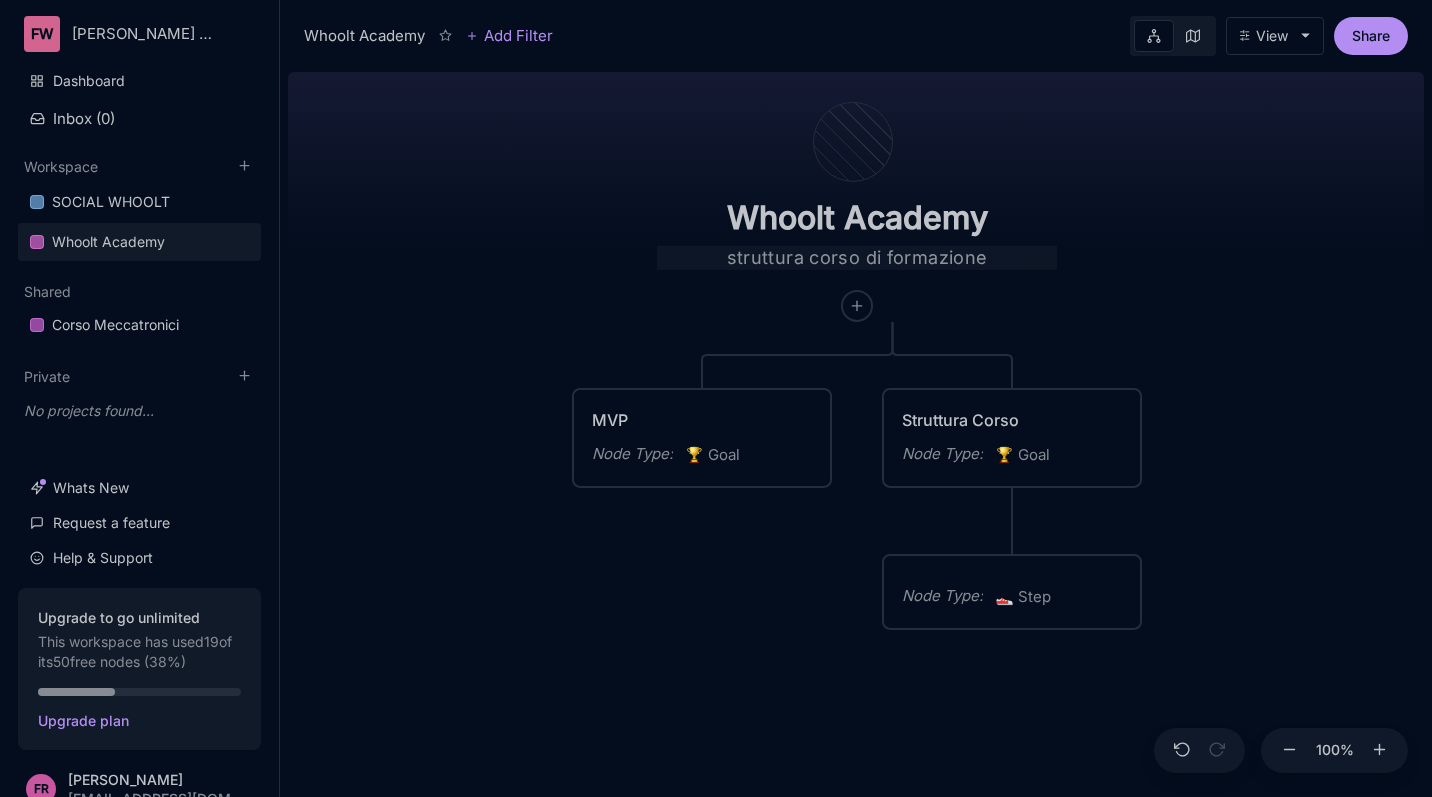 type on "struttura corso di formazione" 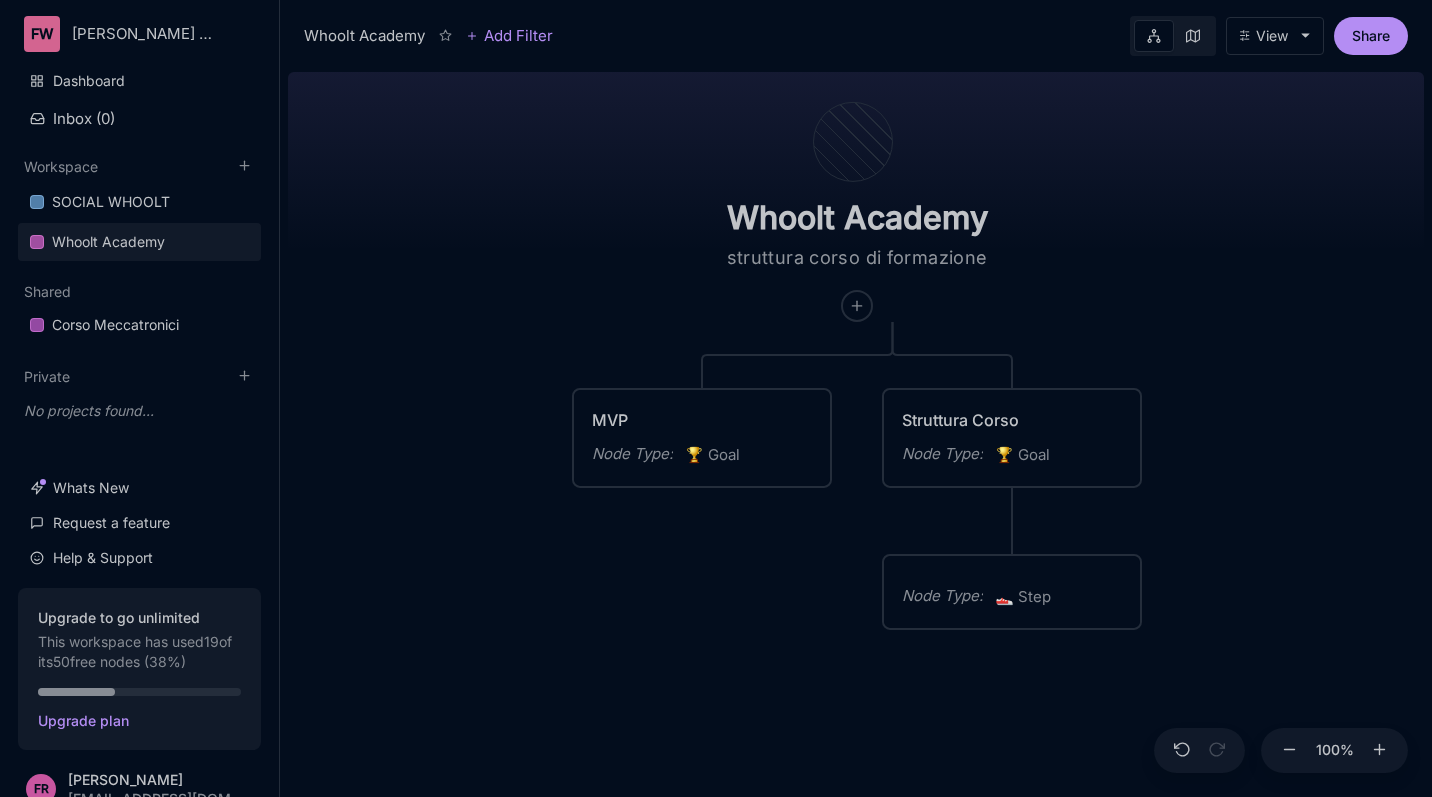 click on "Struttura Corso Node Type : 🏆   Goal" at bounding box center [1012, 438] 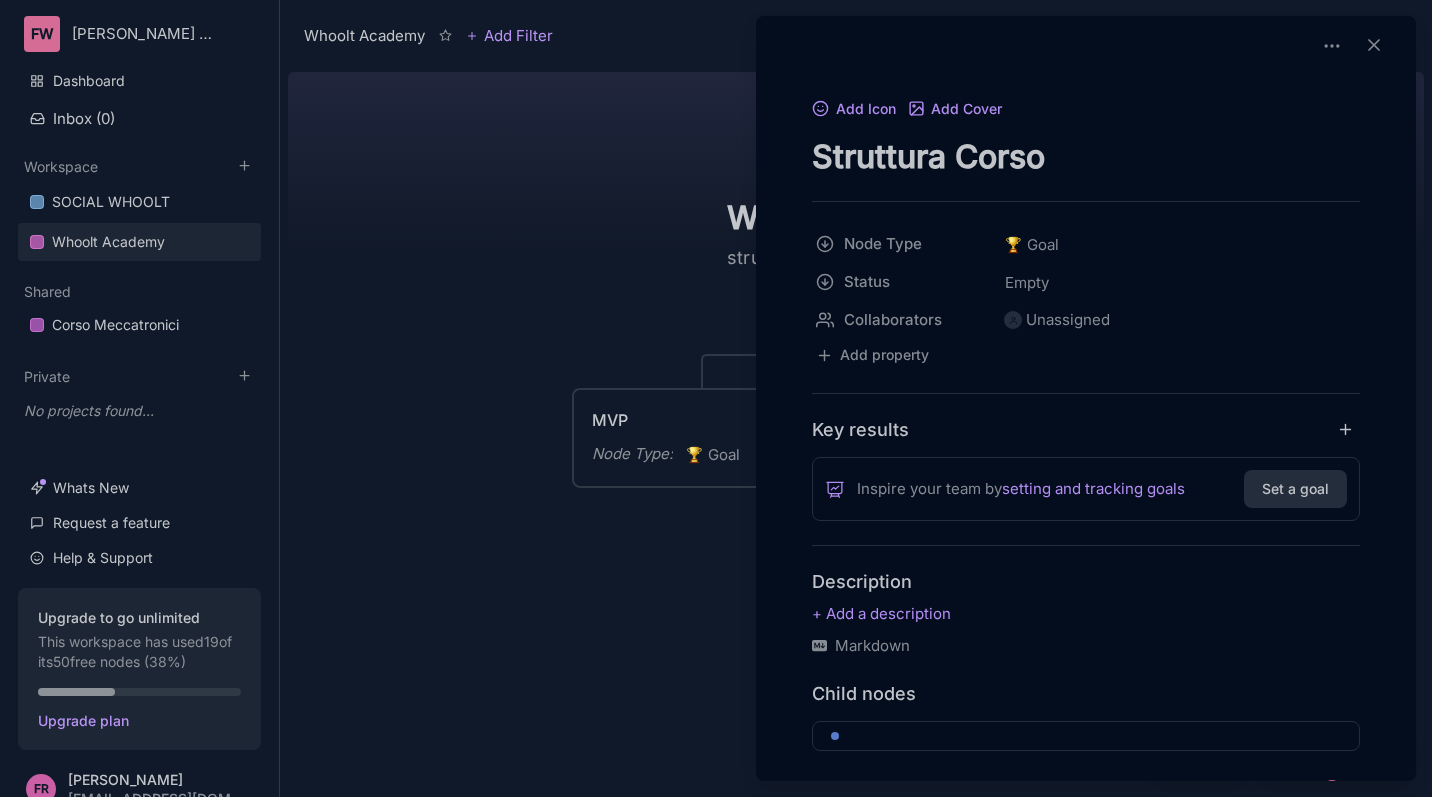 drag, startPoint x: 726, startPoint y: 270, endPoint x: 819, endPoint y: 346, distance: 120.10412 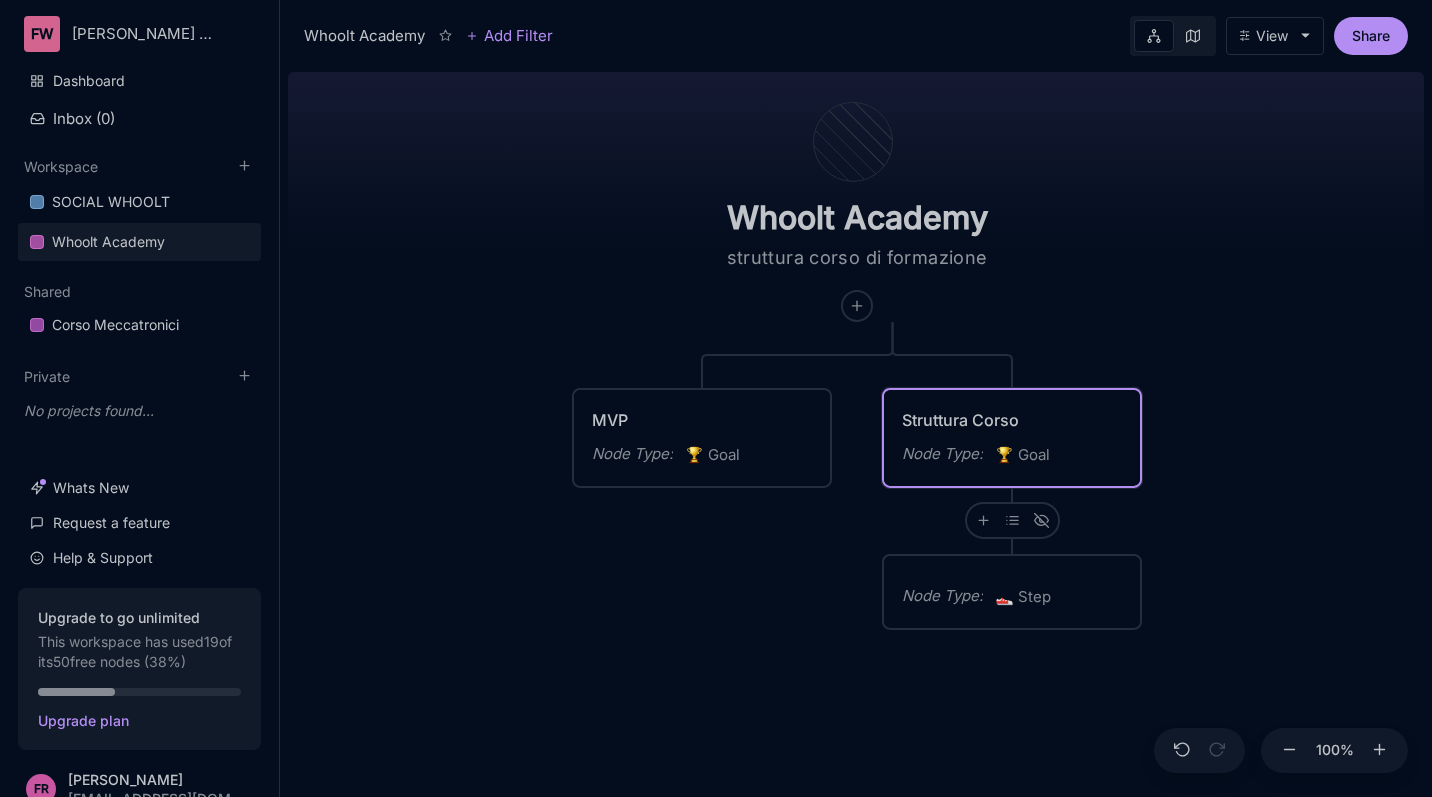 click on "Struttura Corso" at bounding box center (1012, 420) 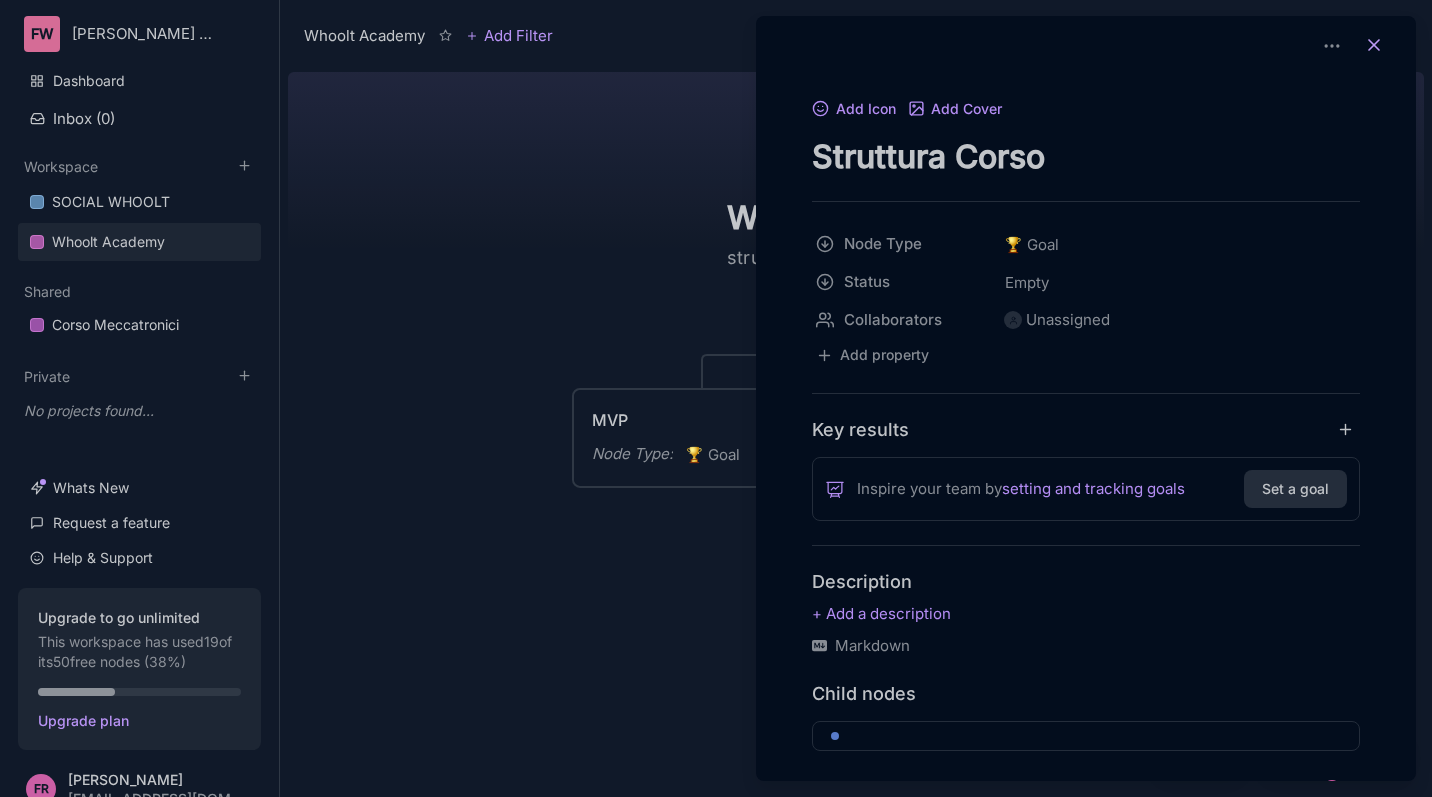 click at bounding box center [1374, 46] 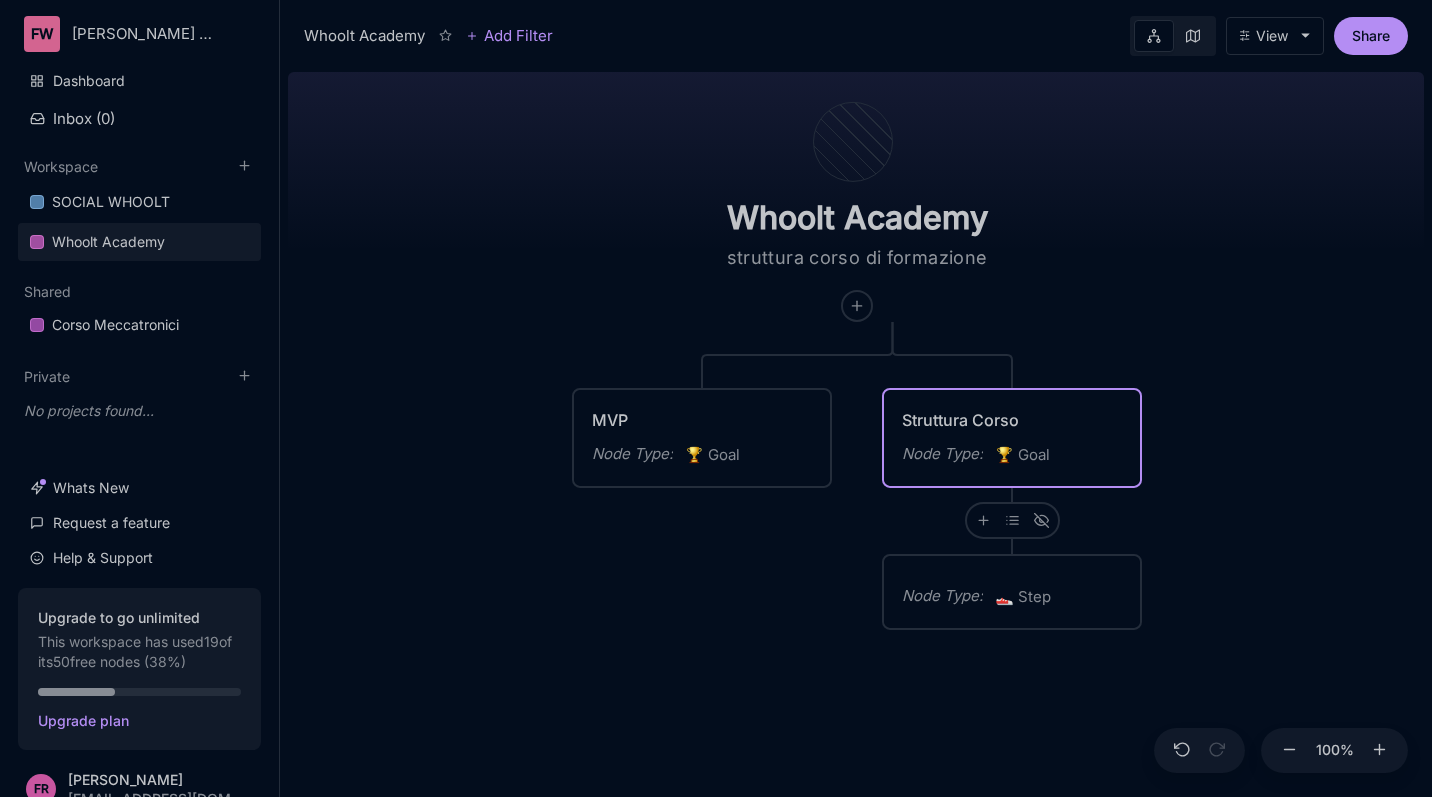 click on "Struttura Corso" at bounding box center [1012, 420] 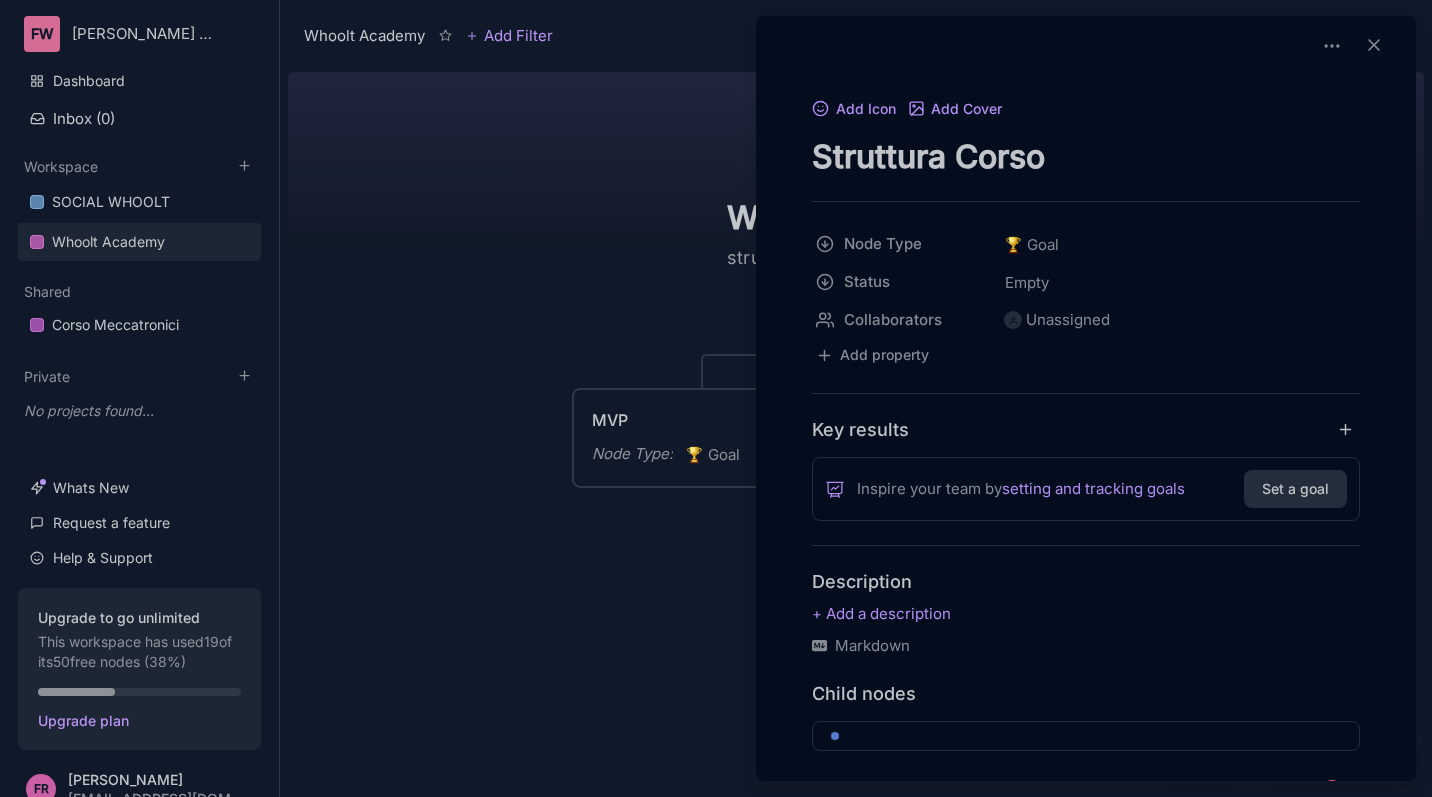 click on "Struttura Corso" at bounding box center [1086, 156] 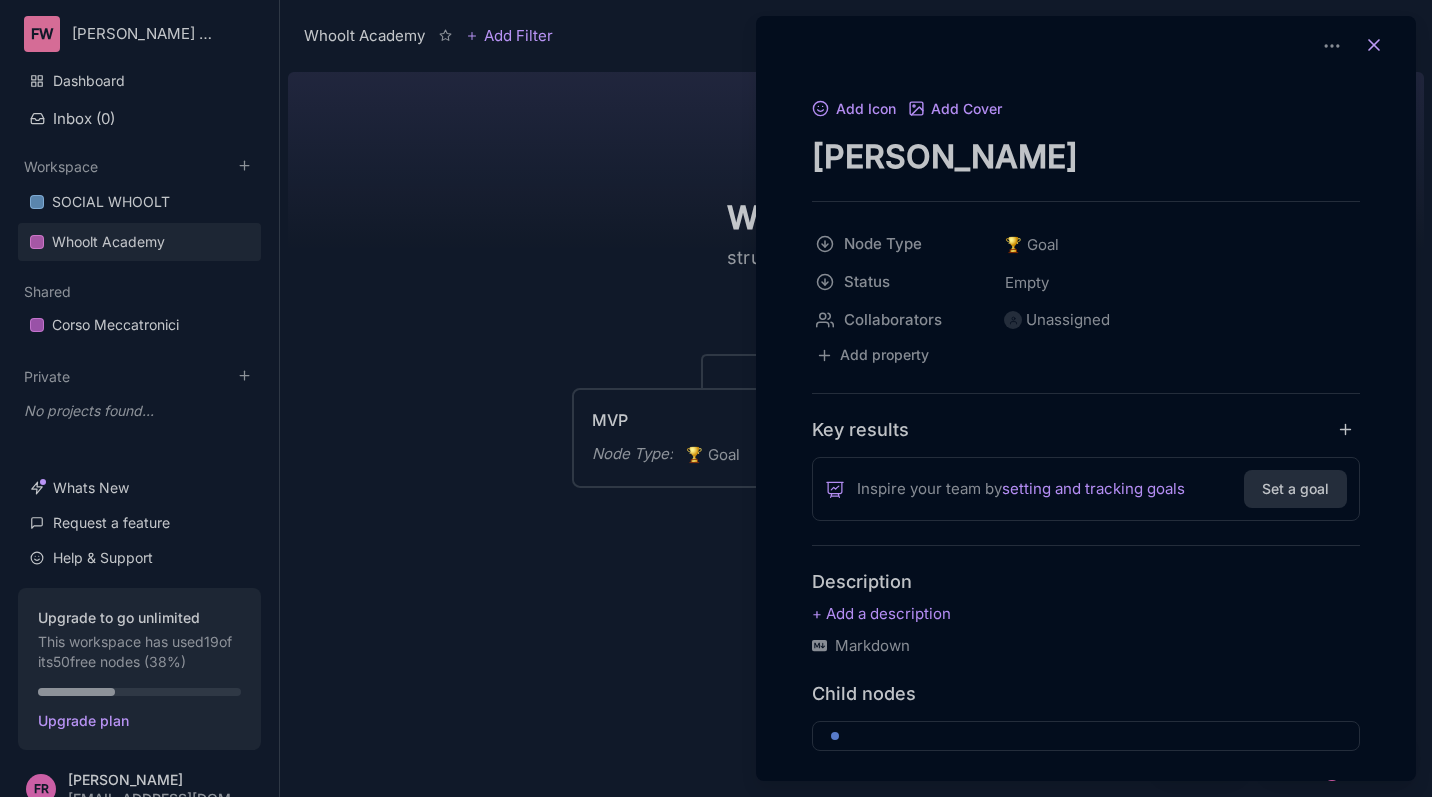 type on "[PERSON_NAME]" 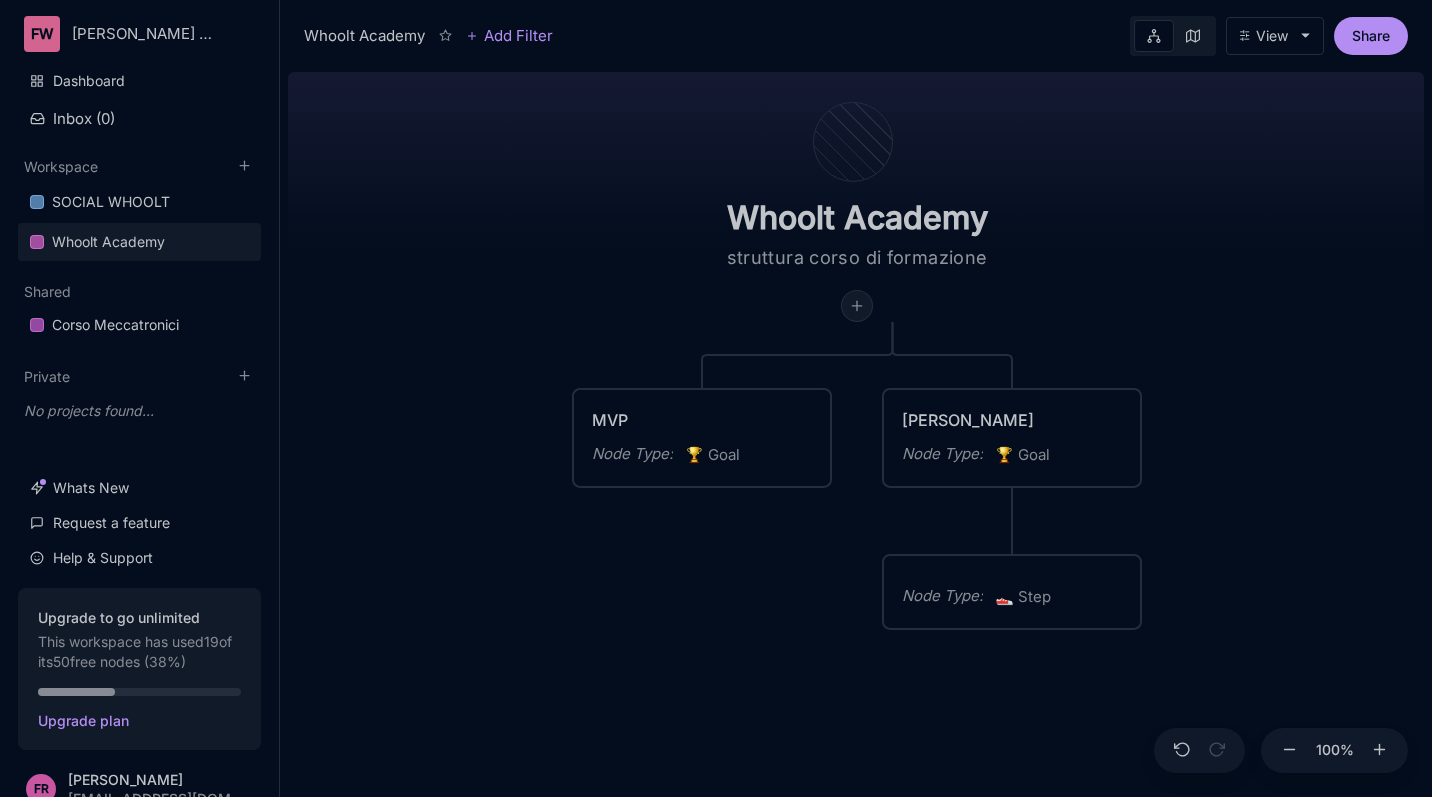 click at bounding box center [857, 306] 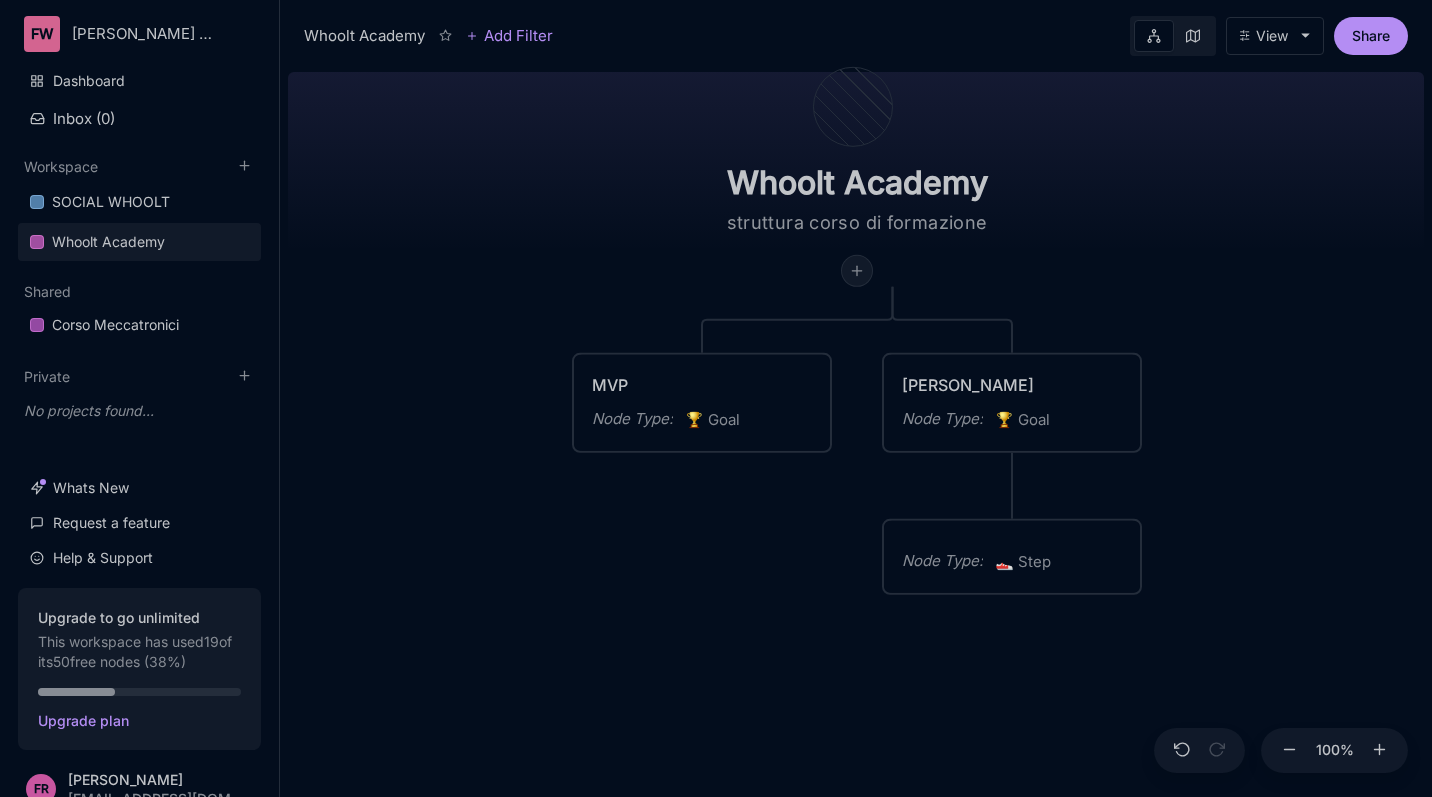 click 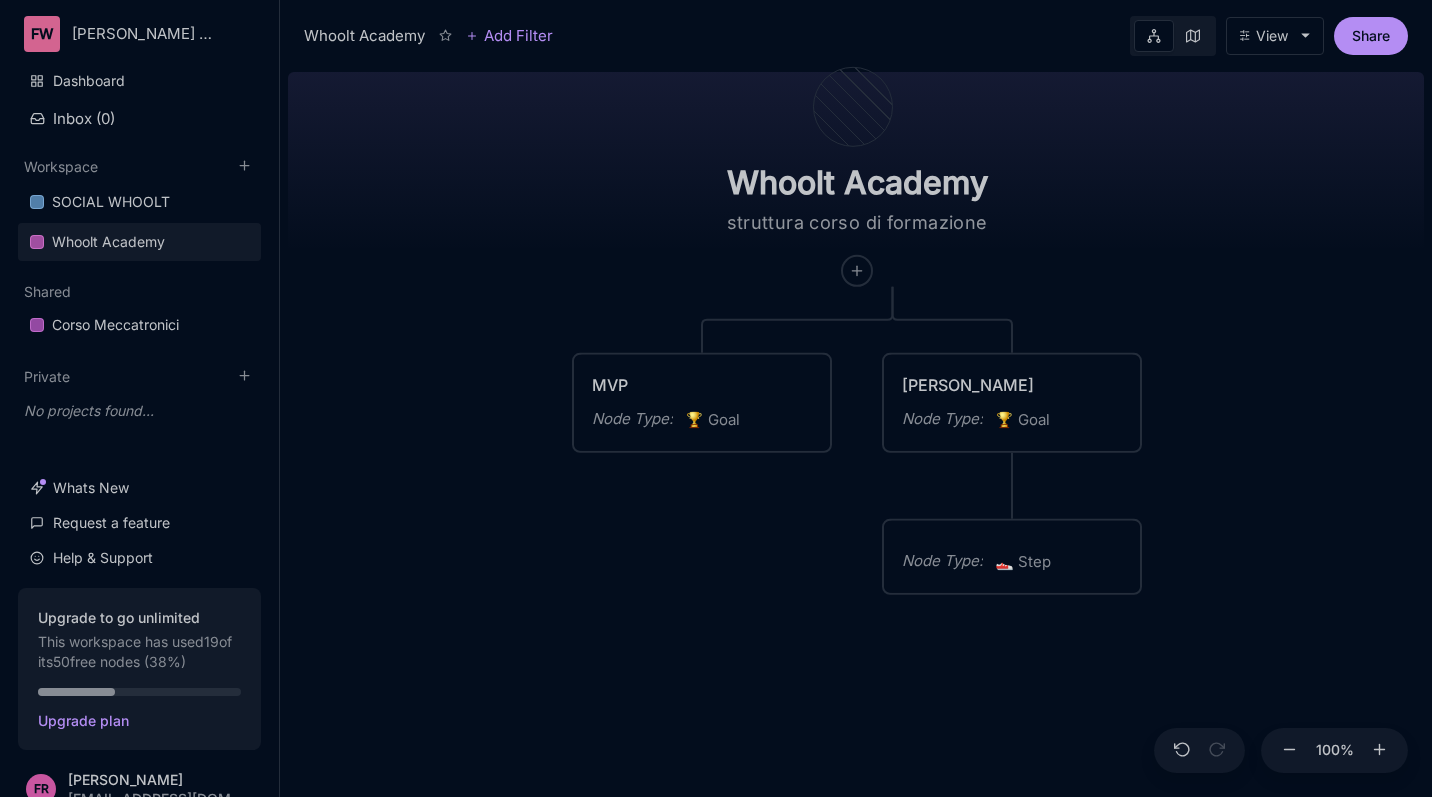 click at bounding box center (1193, 36) 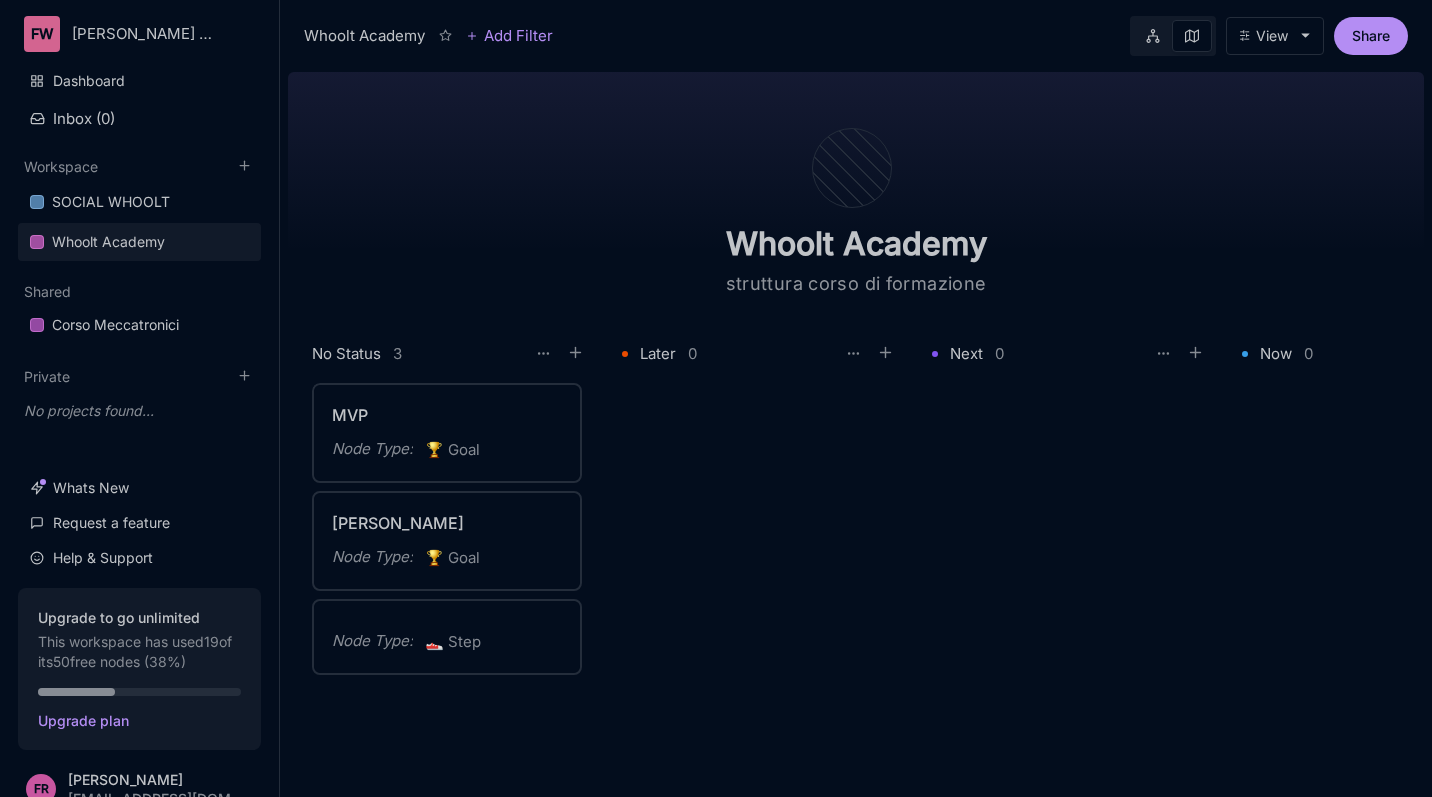 click at bounding box center [1153, 36] 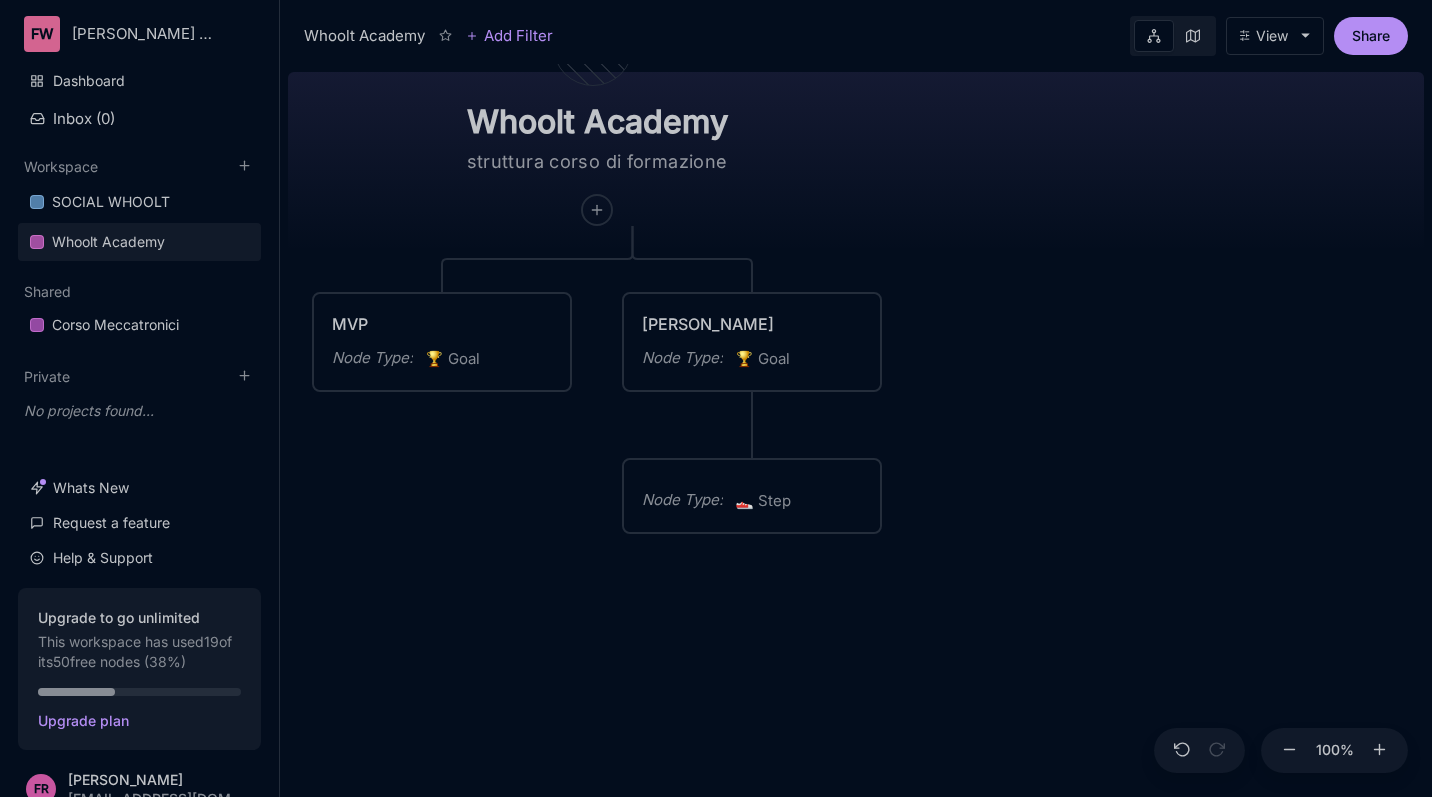drag, startPoint x: 940, startPoint y: 378, endPoint x: 653, endPoint y: 282, distance: 302.63013 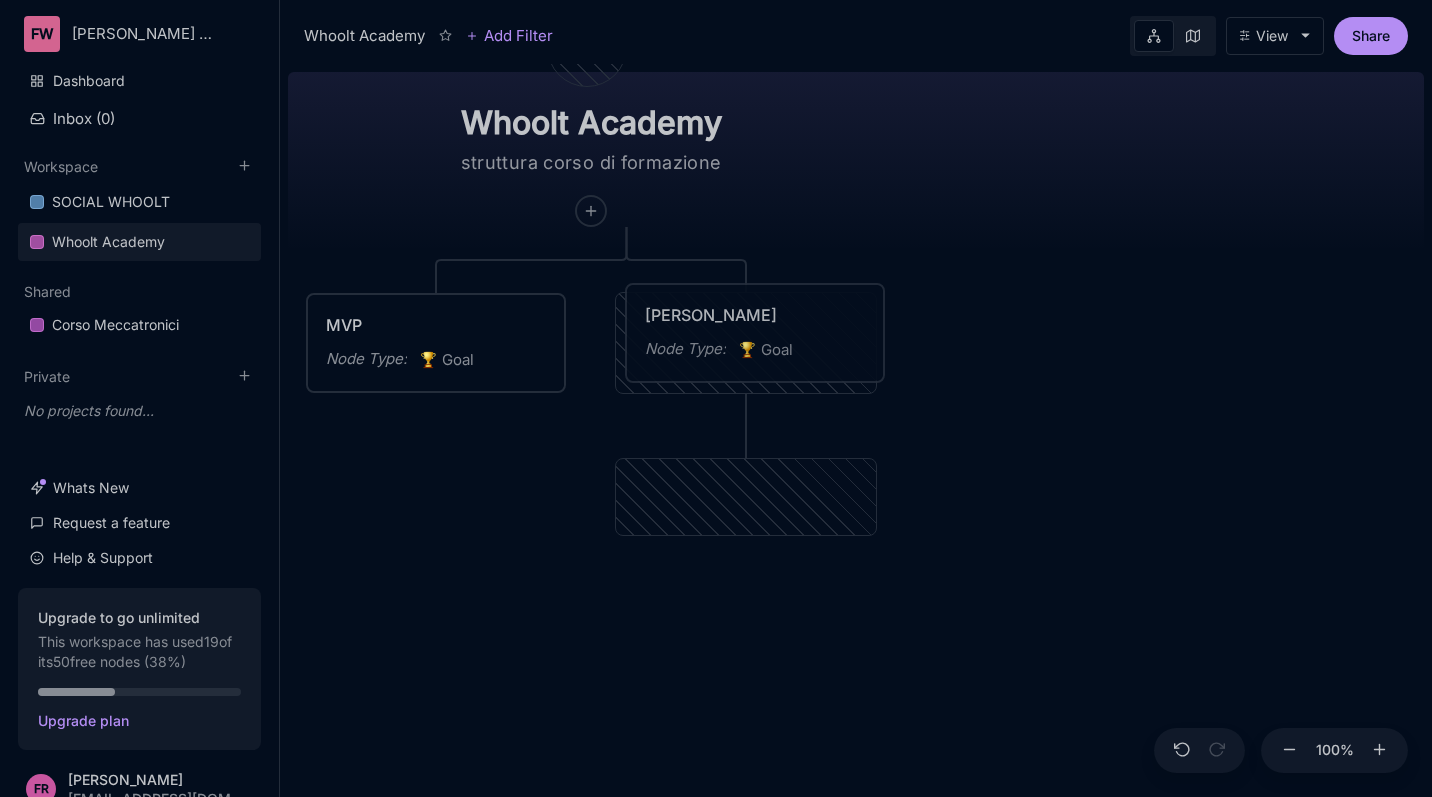 drag, startPoint x: 780, startPoint y: 346, endPoint x: 788, endPoint y: 336, distance: 12.806249 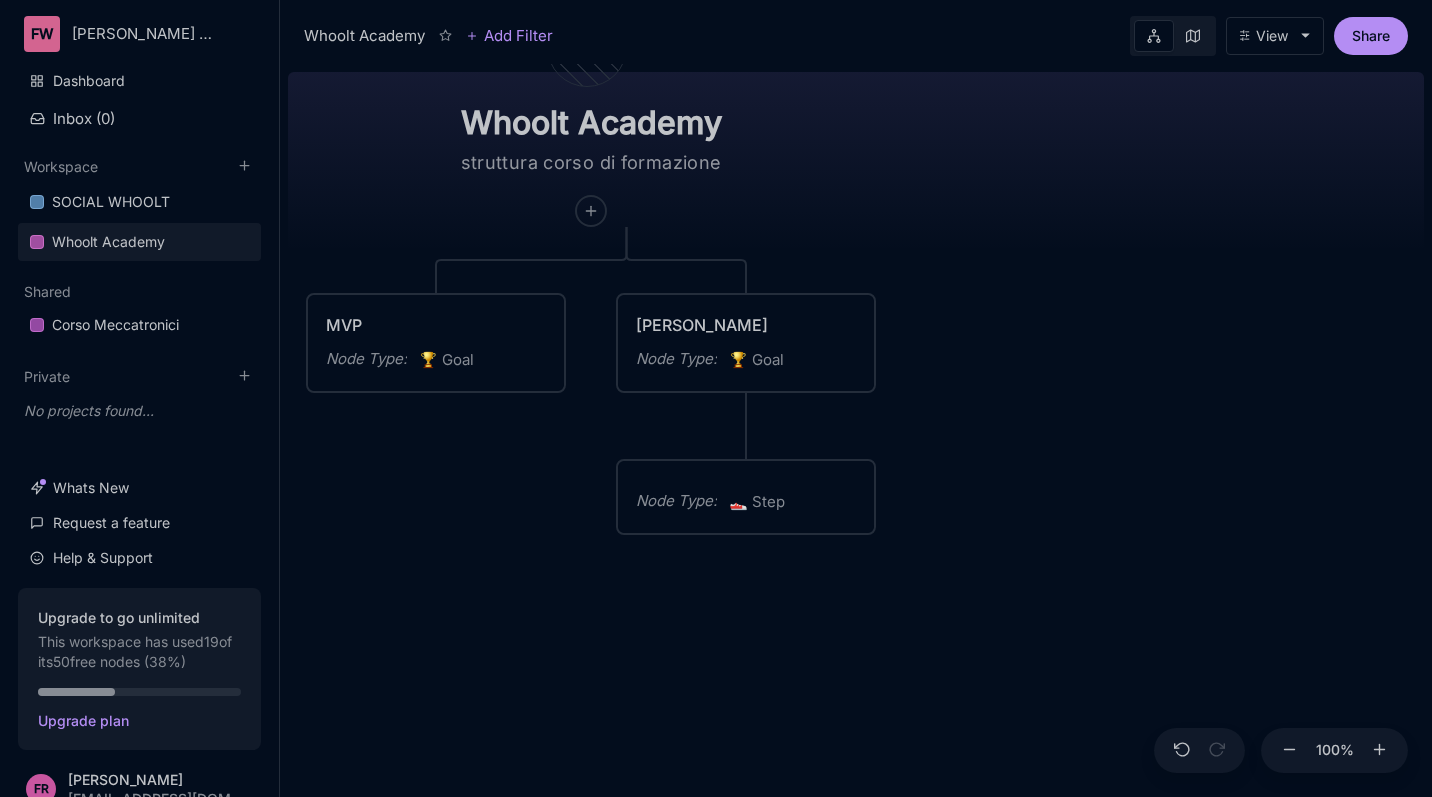click on "Corso Vero Node Type : 🏆   Goal" at bounding box center [746, 343] 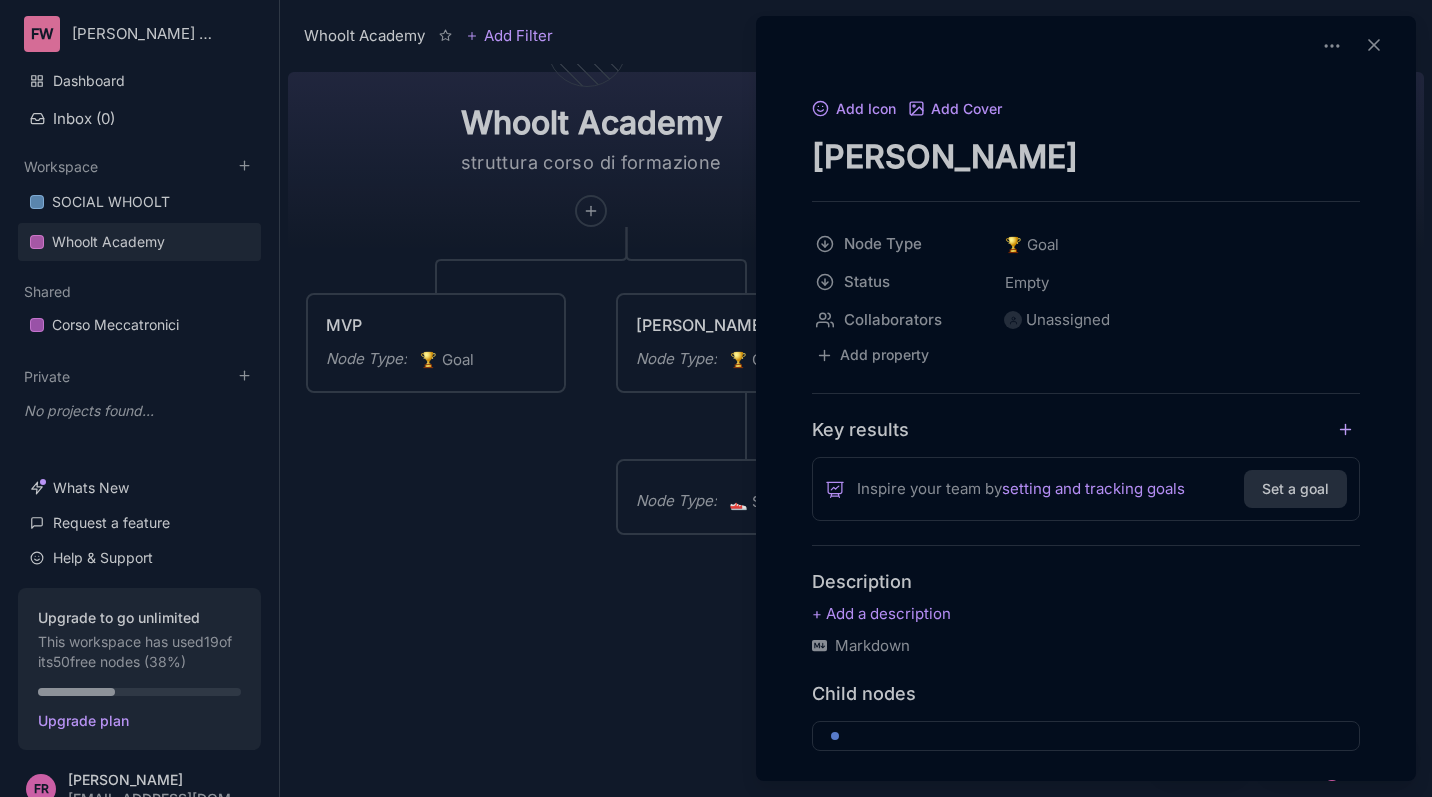 click 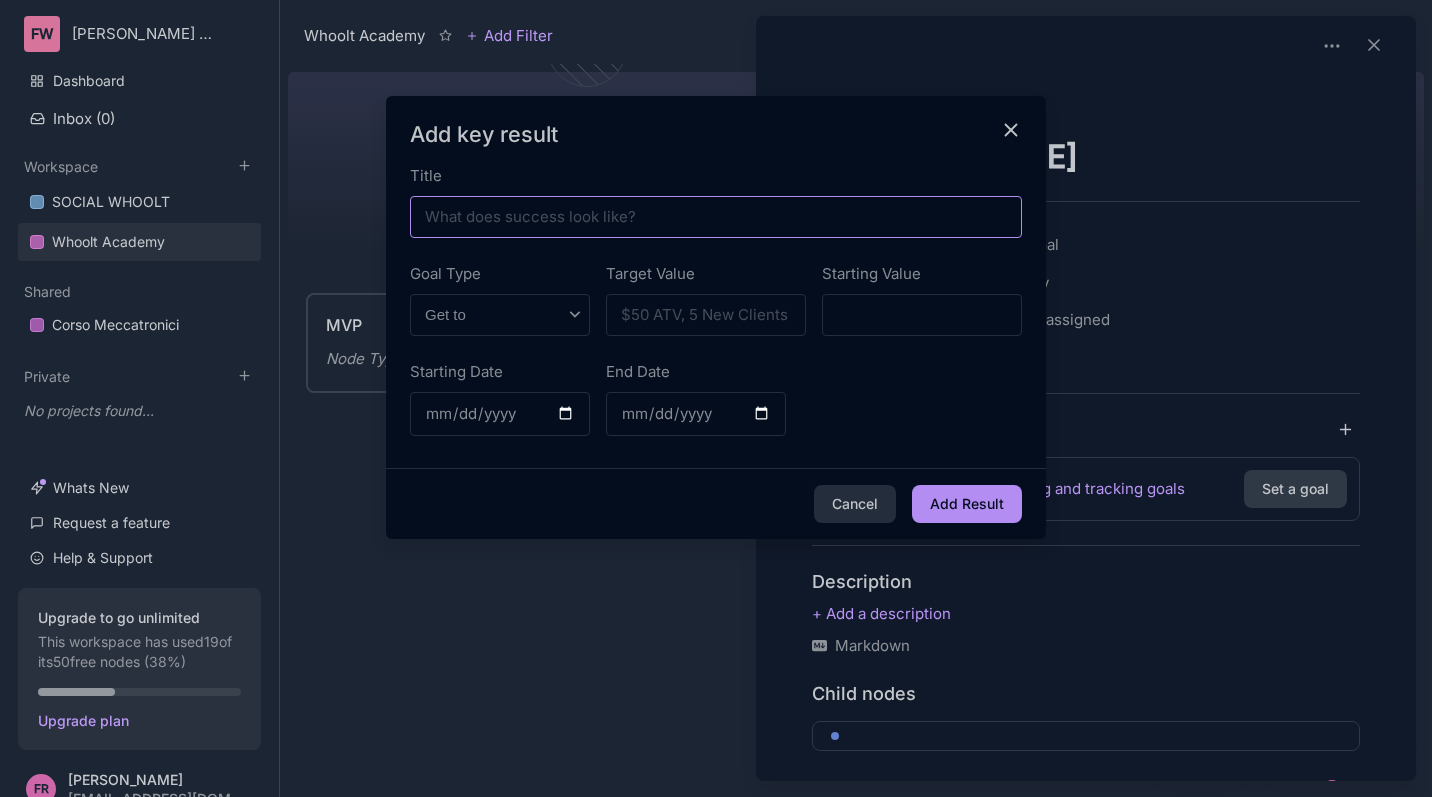 click on "Title" at bounding box center [716, 217] 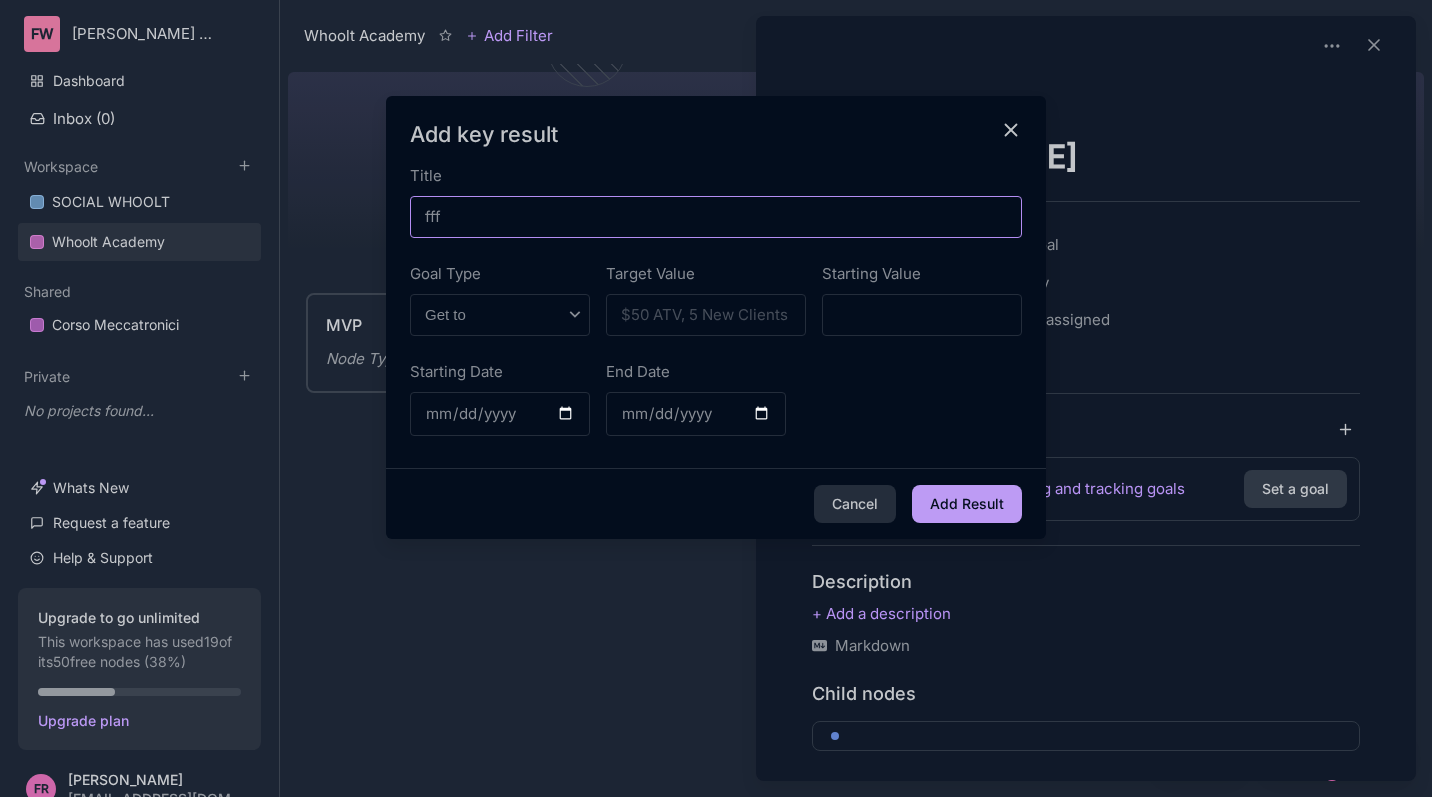 type on "fff" 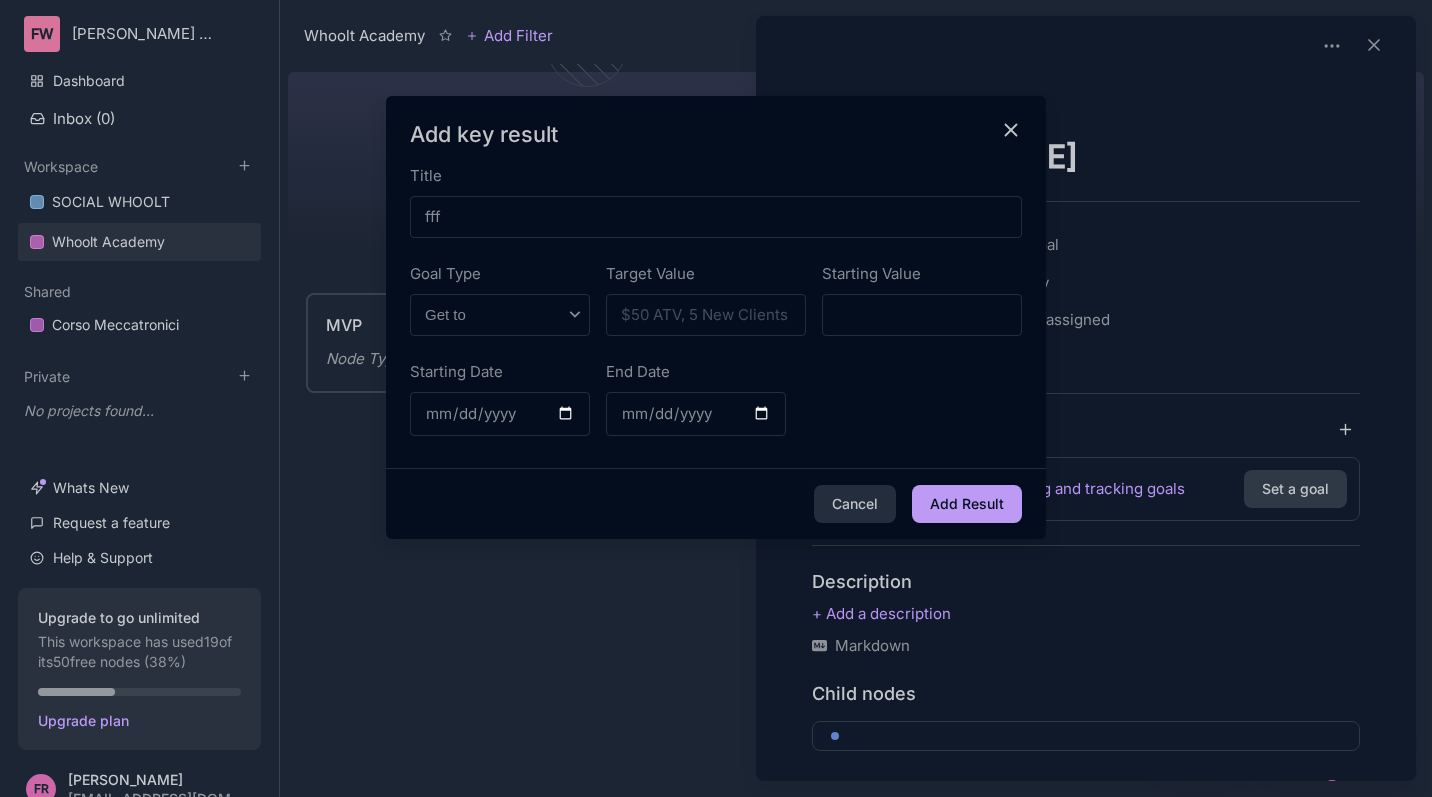 click on "Add Result" at bounding box center (967, 504) 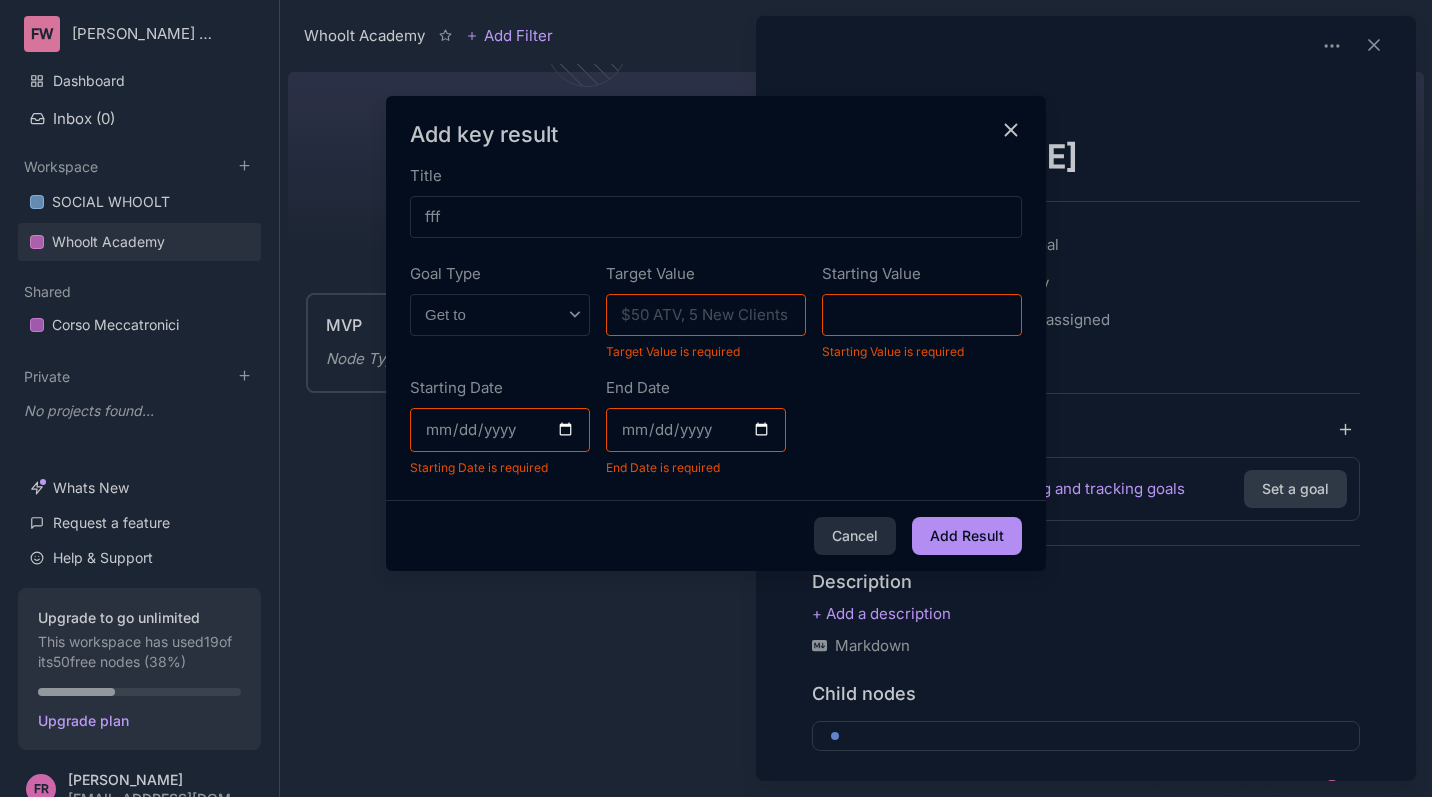 click 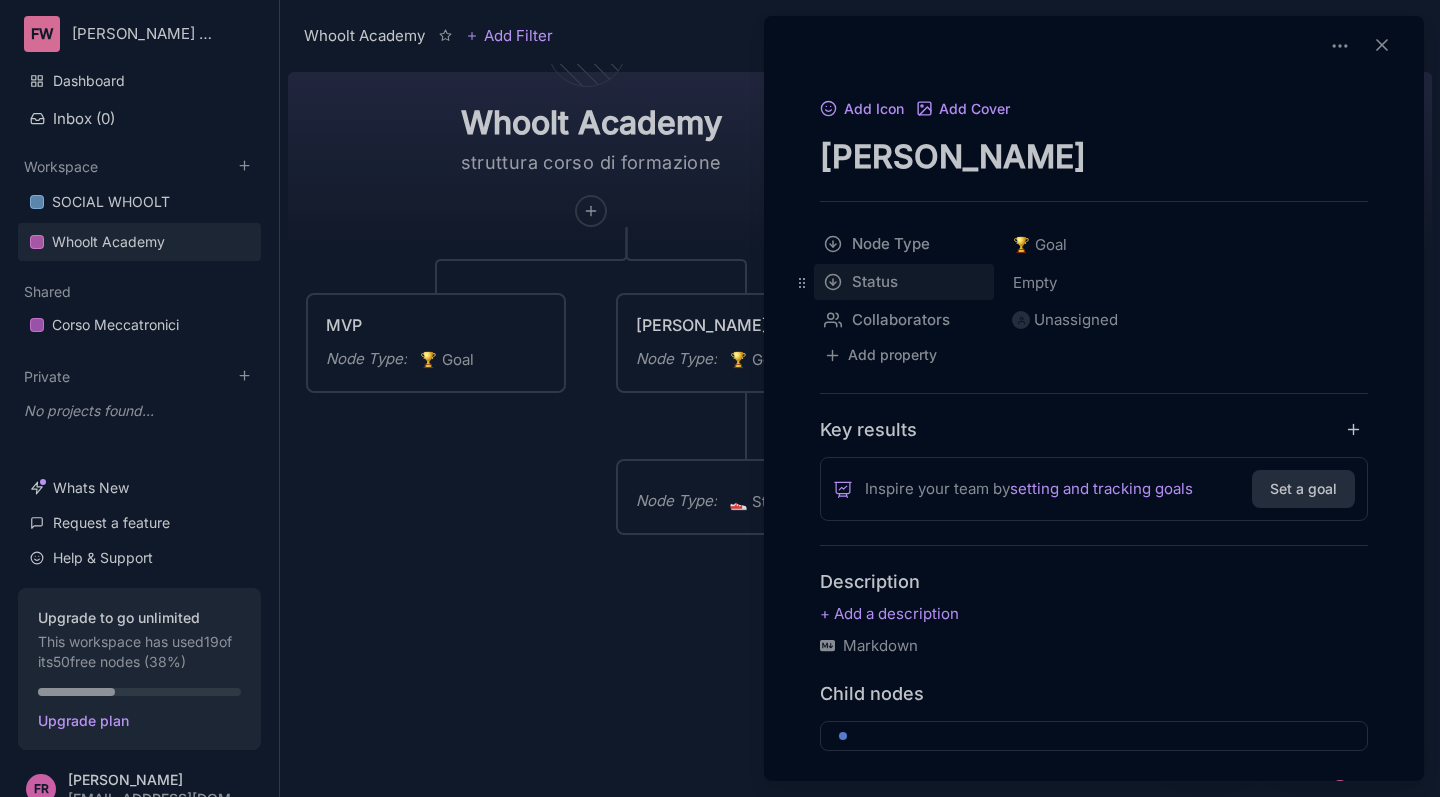 click on "FW [PERSON_NAME] Workspace  Dashboard Inbox ( 0 ) Workspace SOCIAL WHOOLT Whoolt Academy
To pick up a draggable item, press the space bar.
While dragging, use the arrow keys to move the item.
Press space again to drop the item in its new position, or press escape to cancel.
Shared Corso Meccatronici
To pick up a draggable item, press the space bar.
While dragging, use the arrow keys to move the item.
Press space again to drop the item in its new position, or press escape to cancel.
Private
To pick up a draggable item, press the space bar.
While dragging, use the arrow keys to move the item.
Press space again to drop the item in its new position, or press escape to cancel.
No projects found... Whats New Request a feature Help & Support Upgrade to go unlimited This workspace has used  19  of its  50  free nodes ( 38 %) Upgrade plan FR [PERSON_NAME] [EMAIL_ADDRESS][DOMAIN_NAME] Whoolt Academy   Add Filter View Share Whoolt Academy MVP Node Type : 🏆   Goal" at bounding box center (720, 398) 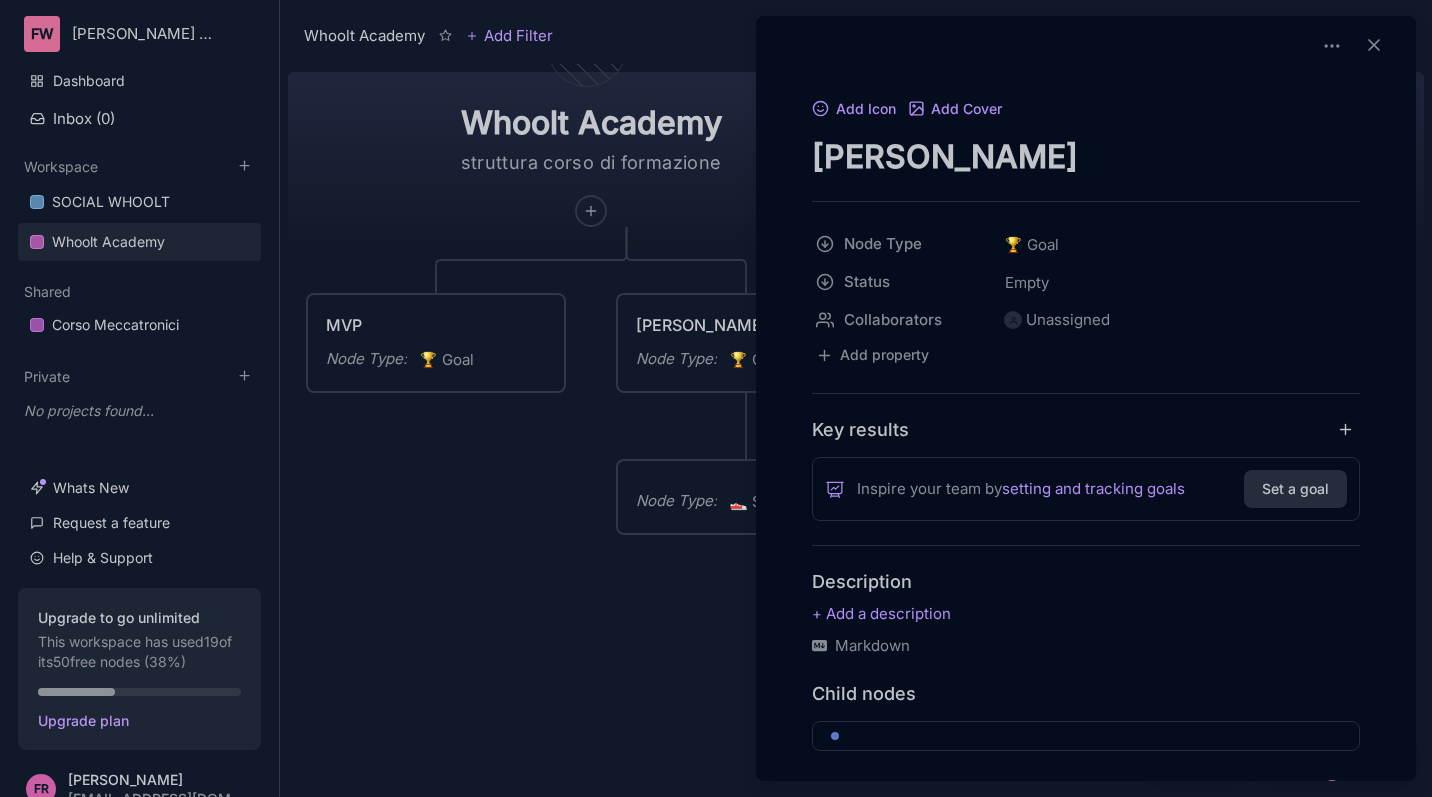click on "FW [PERSON_NAME] Workspace  Dashboard Inbox ( 0 ) Workspace SOCIAL WHOOLT Whoolt Academy
To pick up a draggable item, press the space bar.
While dragging, use the arrow keys to move the item.
Press space again to drop the item in its new position, or press escape to cancel.
Shared Corso Meccatronici
To pick up a draggable item, press the space bar.
While dragging, use the arrow keys to move the item.
Press space again to drop the item in its new position, or press escape to cancel.
Private
To pick up a draggable item, press the space bar.
While dragging, use the arrow keys to move the item.
Press space again to drop the item in its new position, or press escape to cancel.
No projects found... Whats New Request a feature Help & Support Upgrade to go unlimited This workspace has used  19  of its  50  free nodes ( 38 %) Upgrade plan FR [PERSON_NAME] [EMAIL_ADDRESS][DOMAIN_NAME] Whoolt Academy   Add Filter View Share Whoolt Academy MVP Node Type : 🏆   Goal" at bounding box center [716, 398] 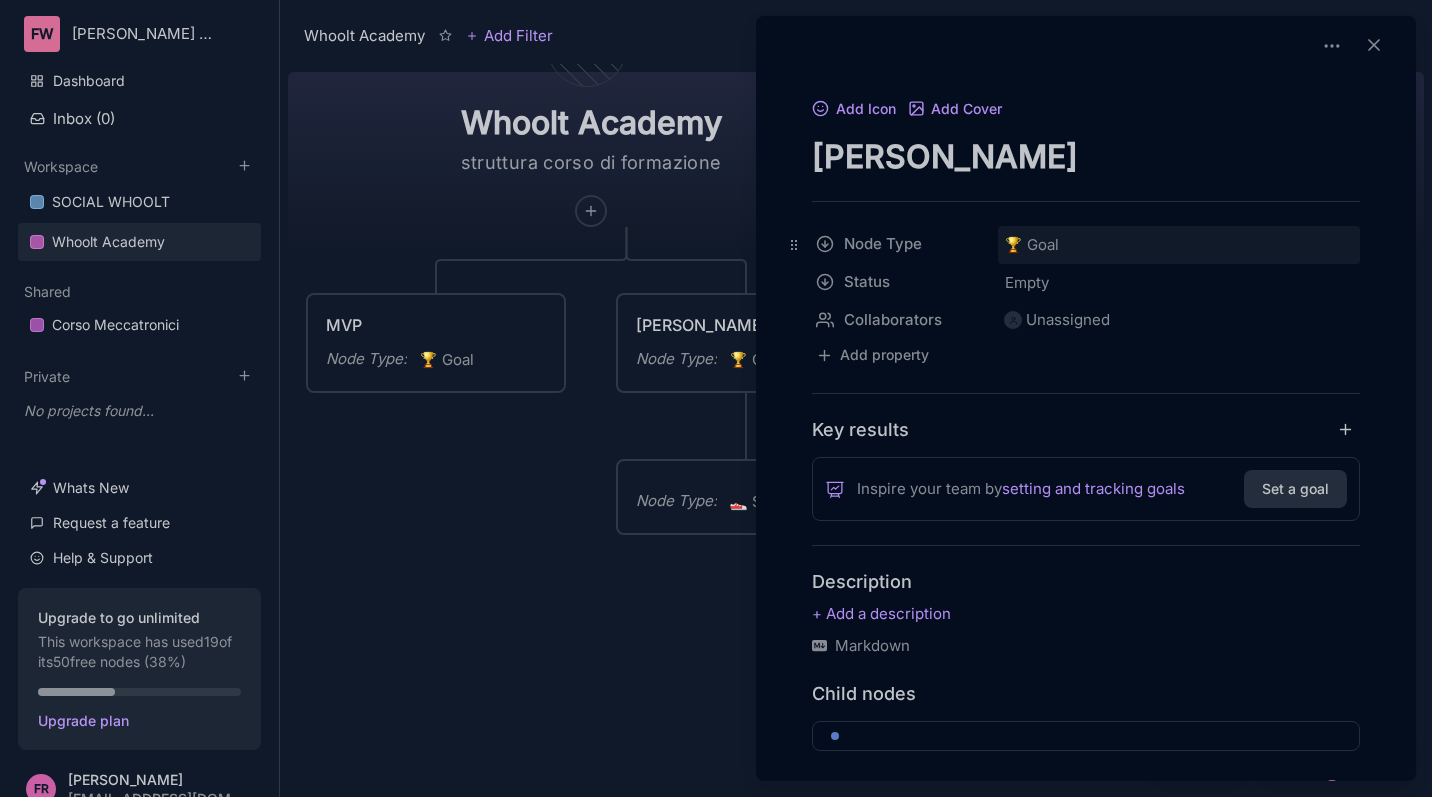 scroll, scrollTop: 195, scrollLeft: 0, axis: vertical 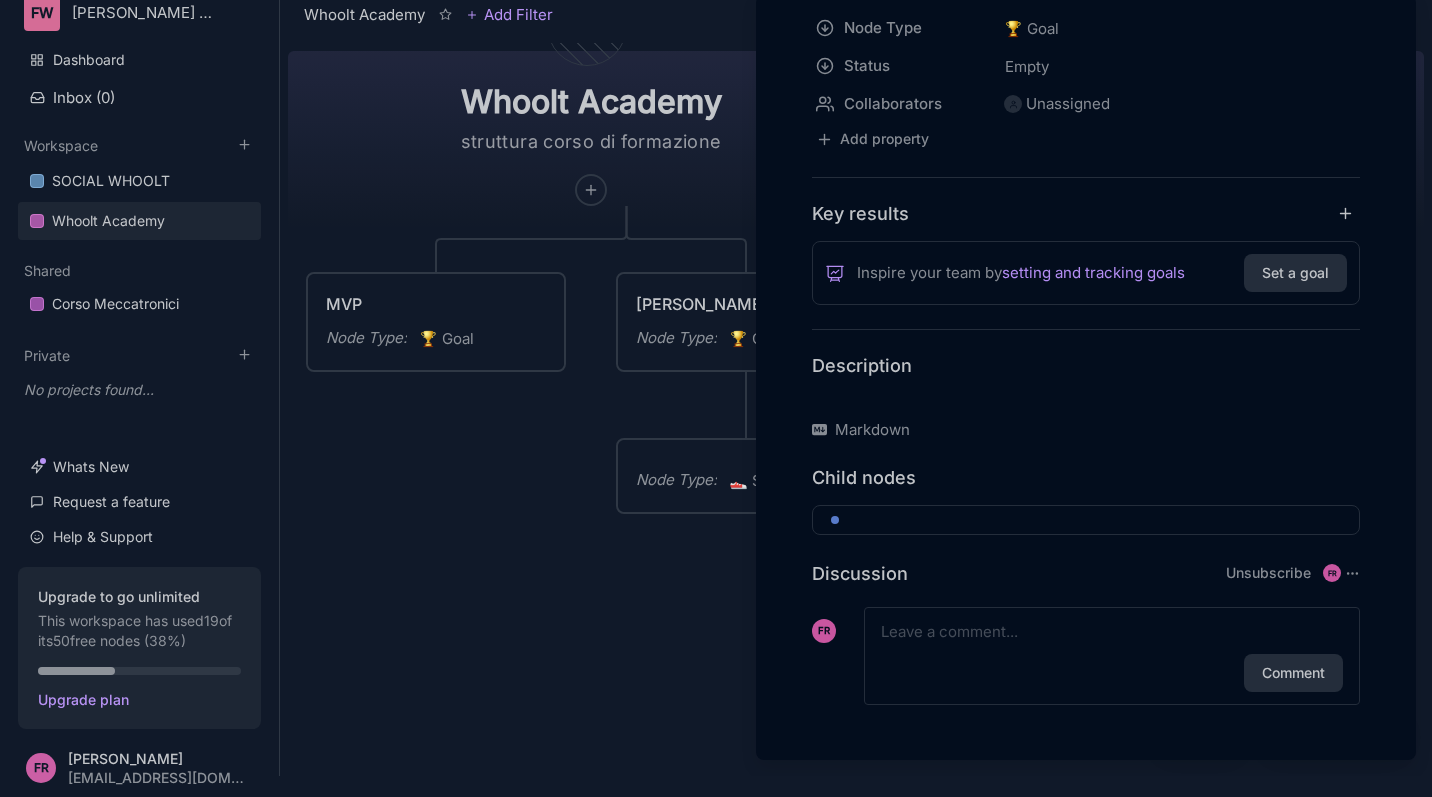 click at bounding box center (1086, 398) 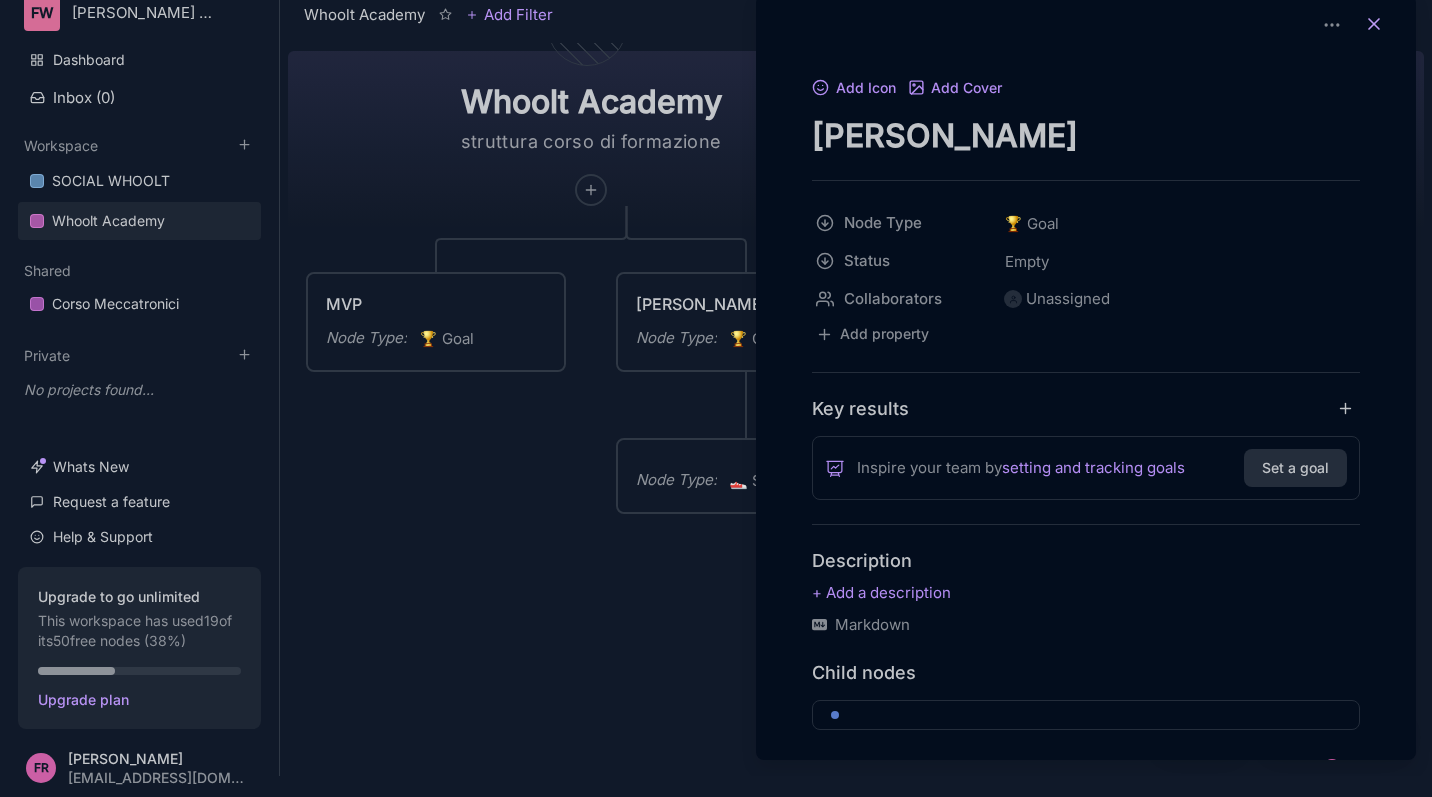 click 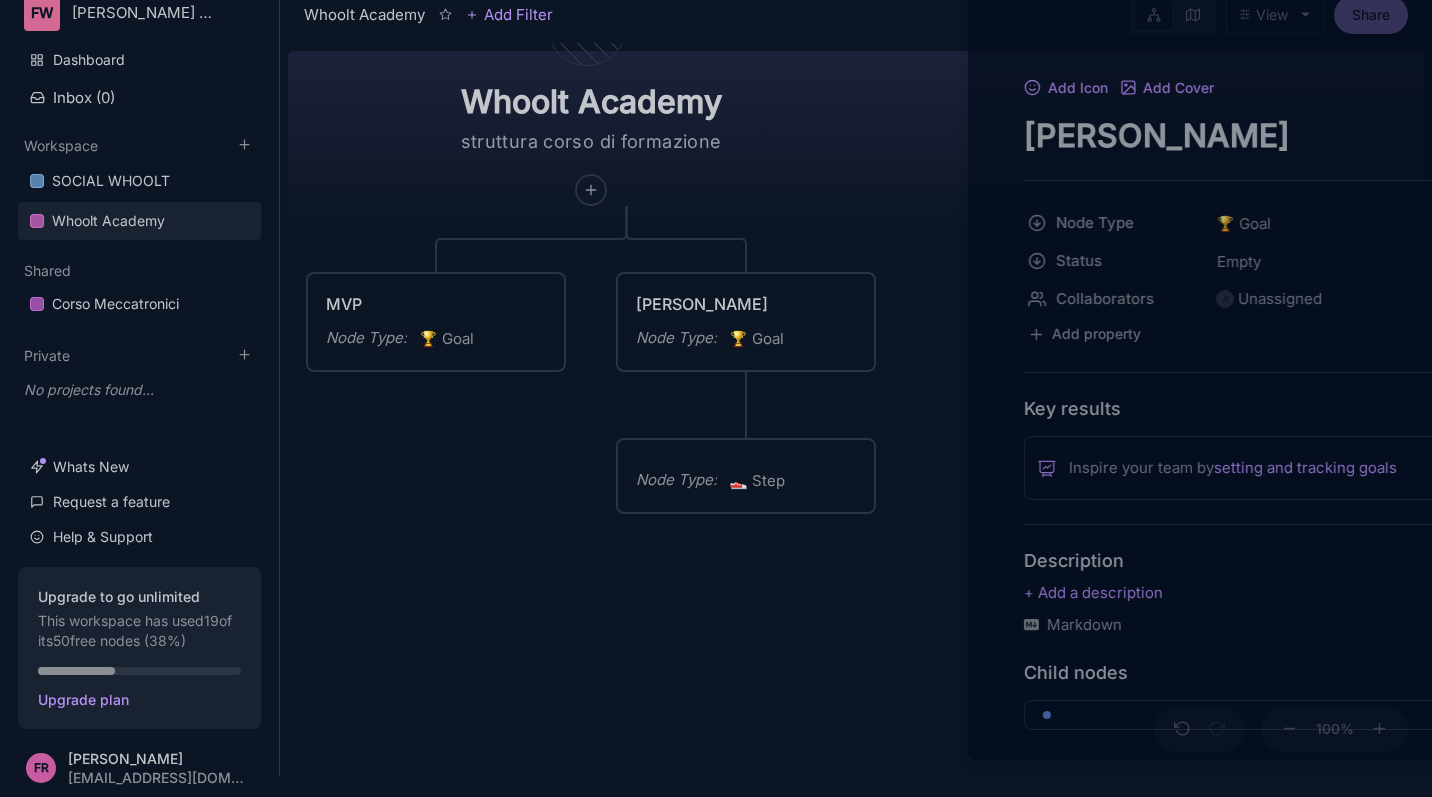 scroll, scrollTop: 0, scrollLeft: 0, axis: both 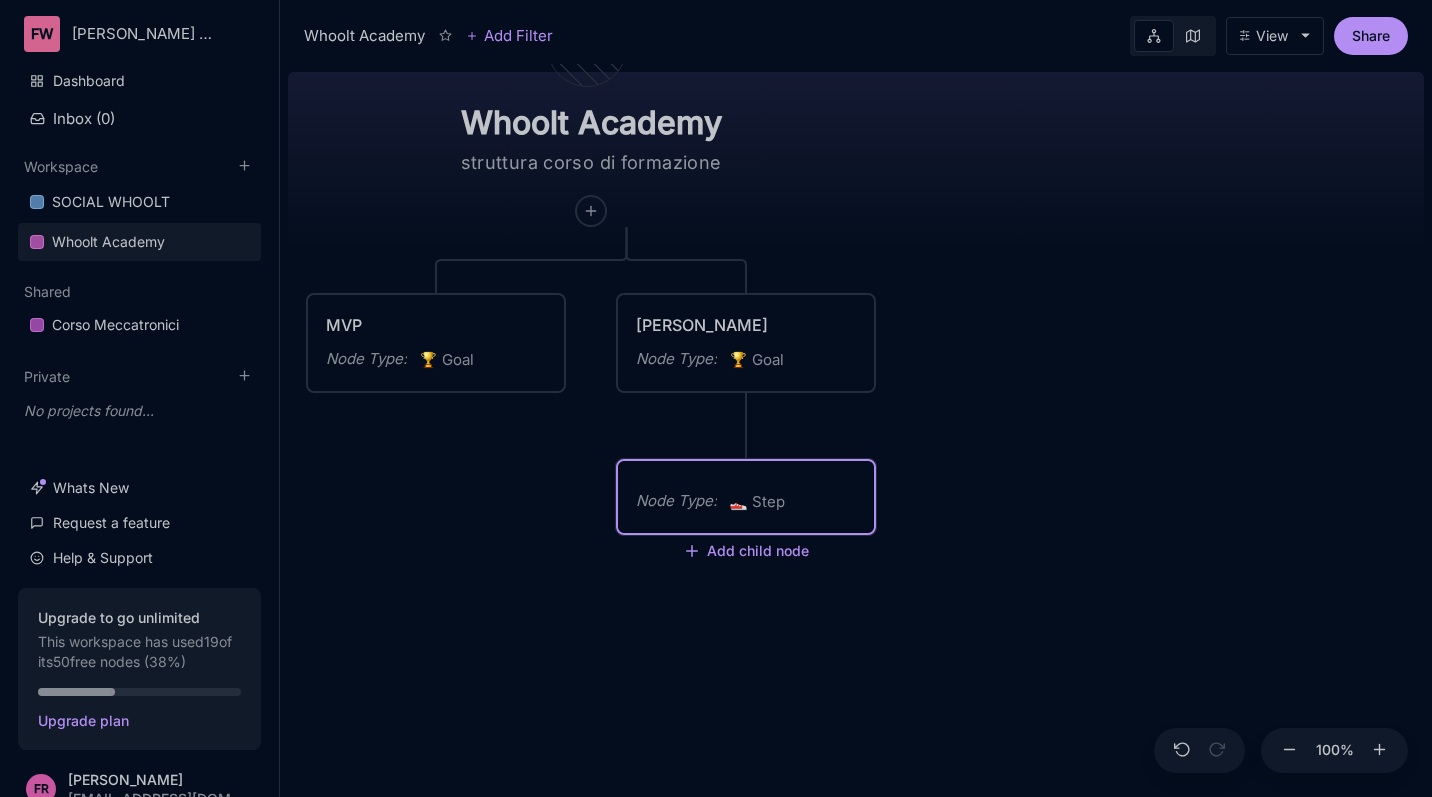 click on "Node Type :" at bounding box center [676, 501] 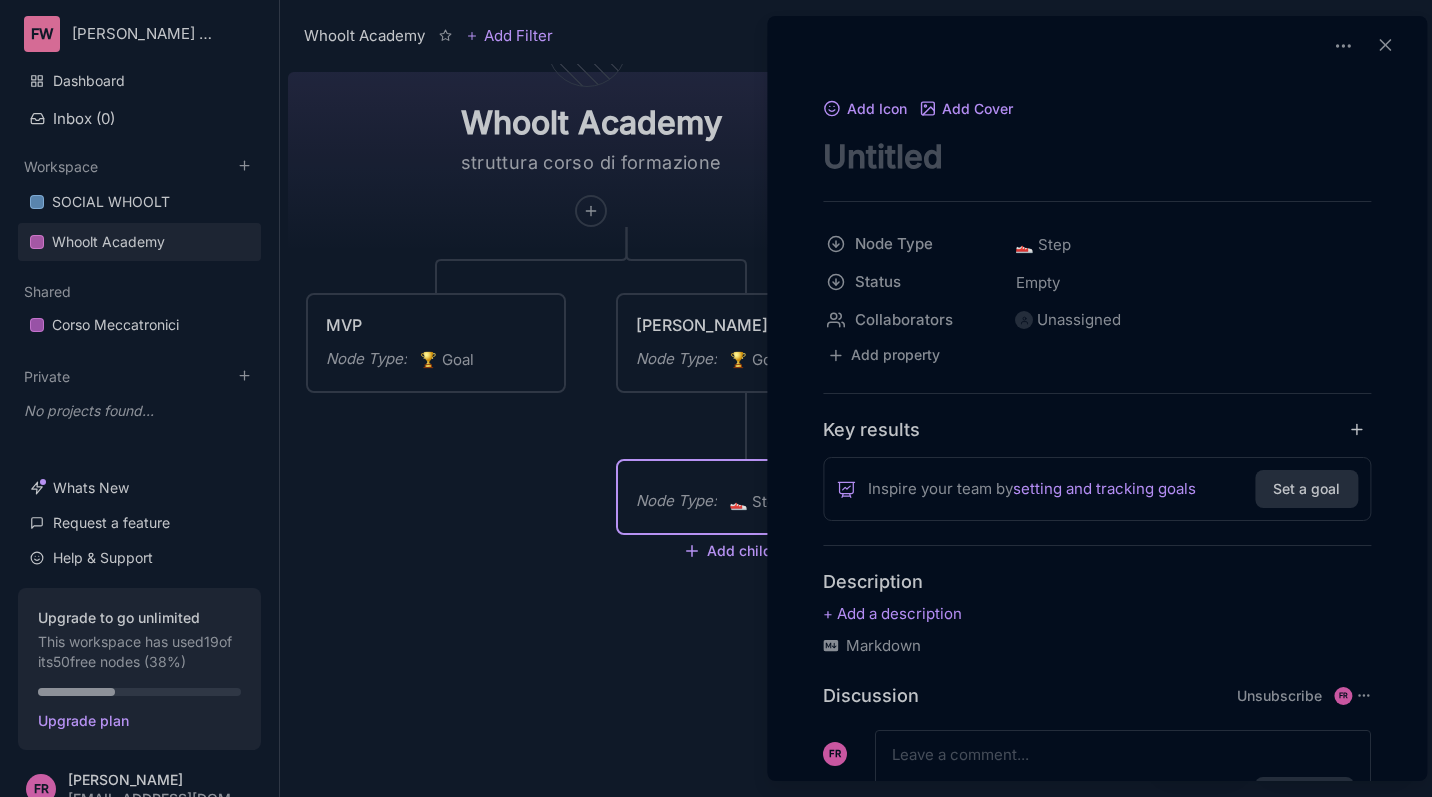 scroll, scrollTop: 0, scrollLeft: 0, axis: both 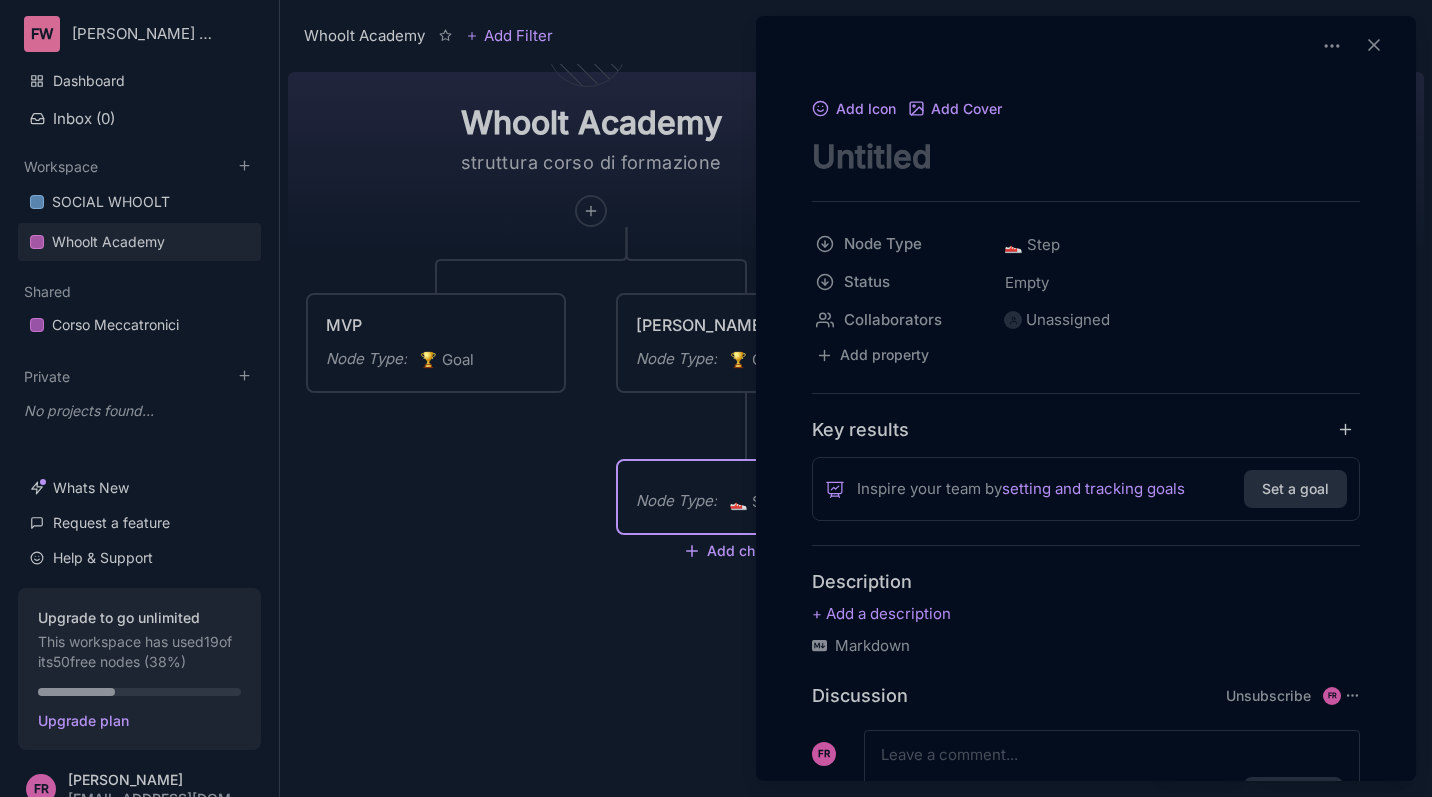 click at bounding box center [1086, 156] 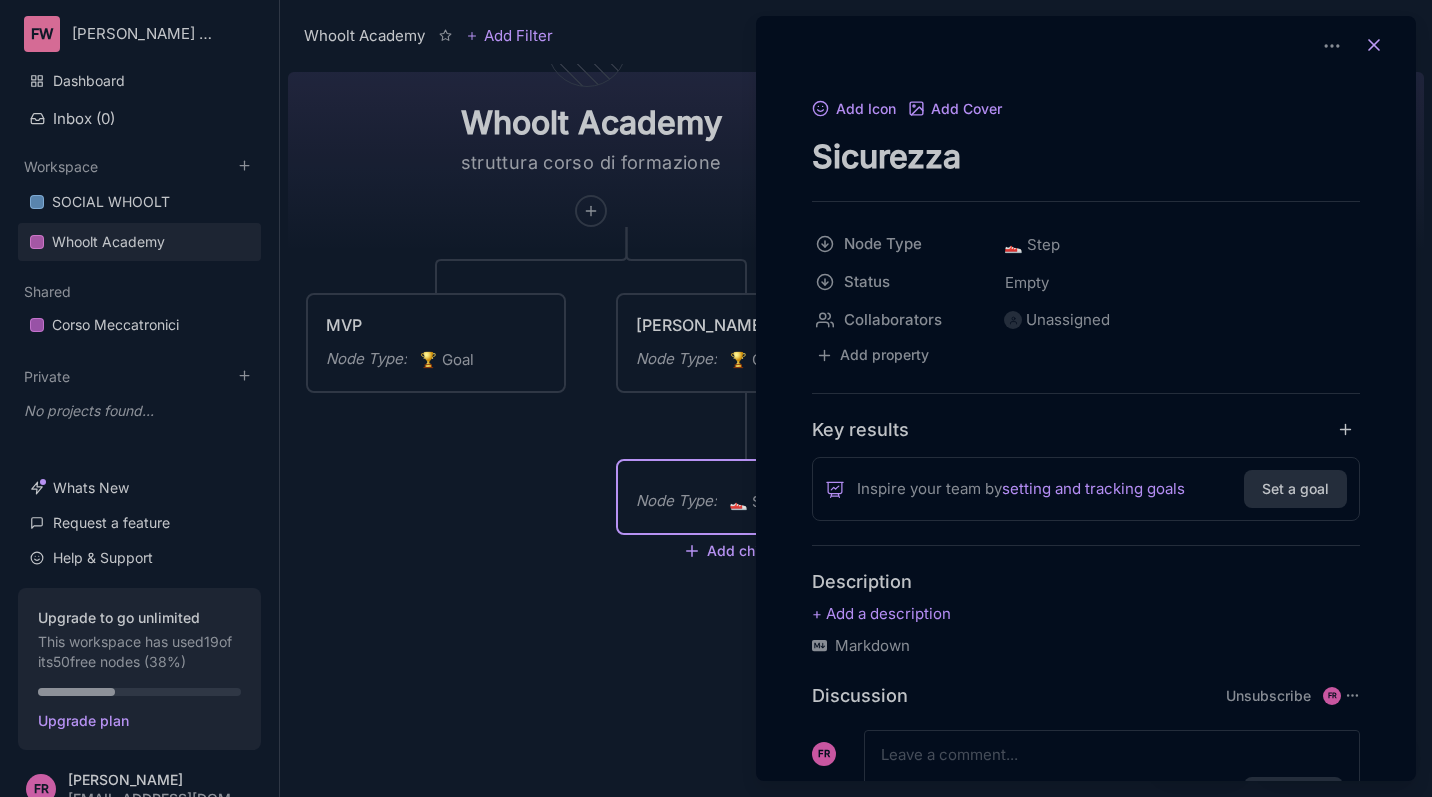 type on "Sicurezza" 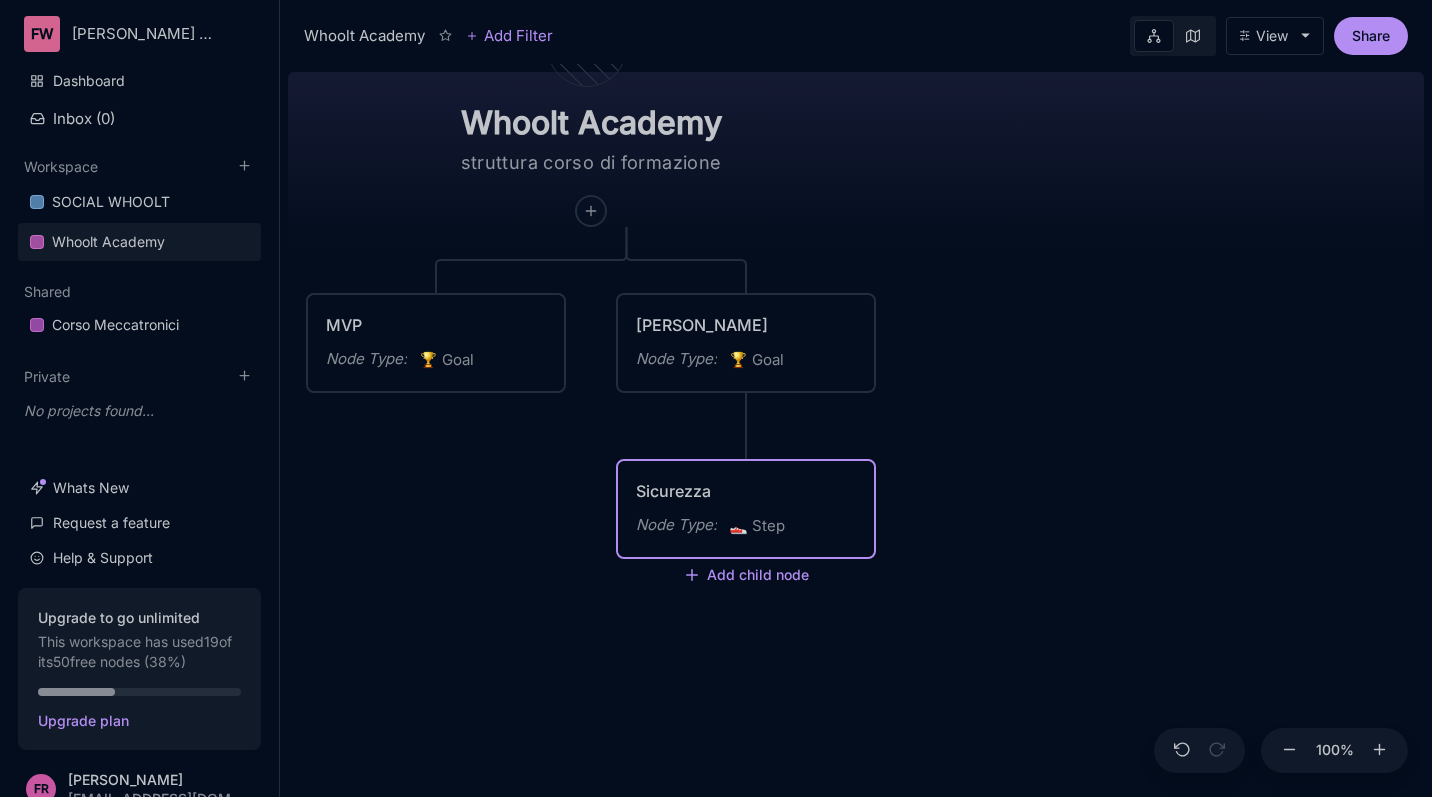 click on "Whoolt Academy struttura corso di formazione MVP Node Type : 🏆   Goal Corso Vero Node Type : 🏆   Goal Sicurezza Node Type : 👟   Step Add child node" at bounding box center (856, 430) 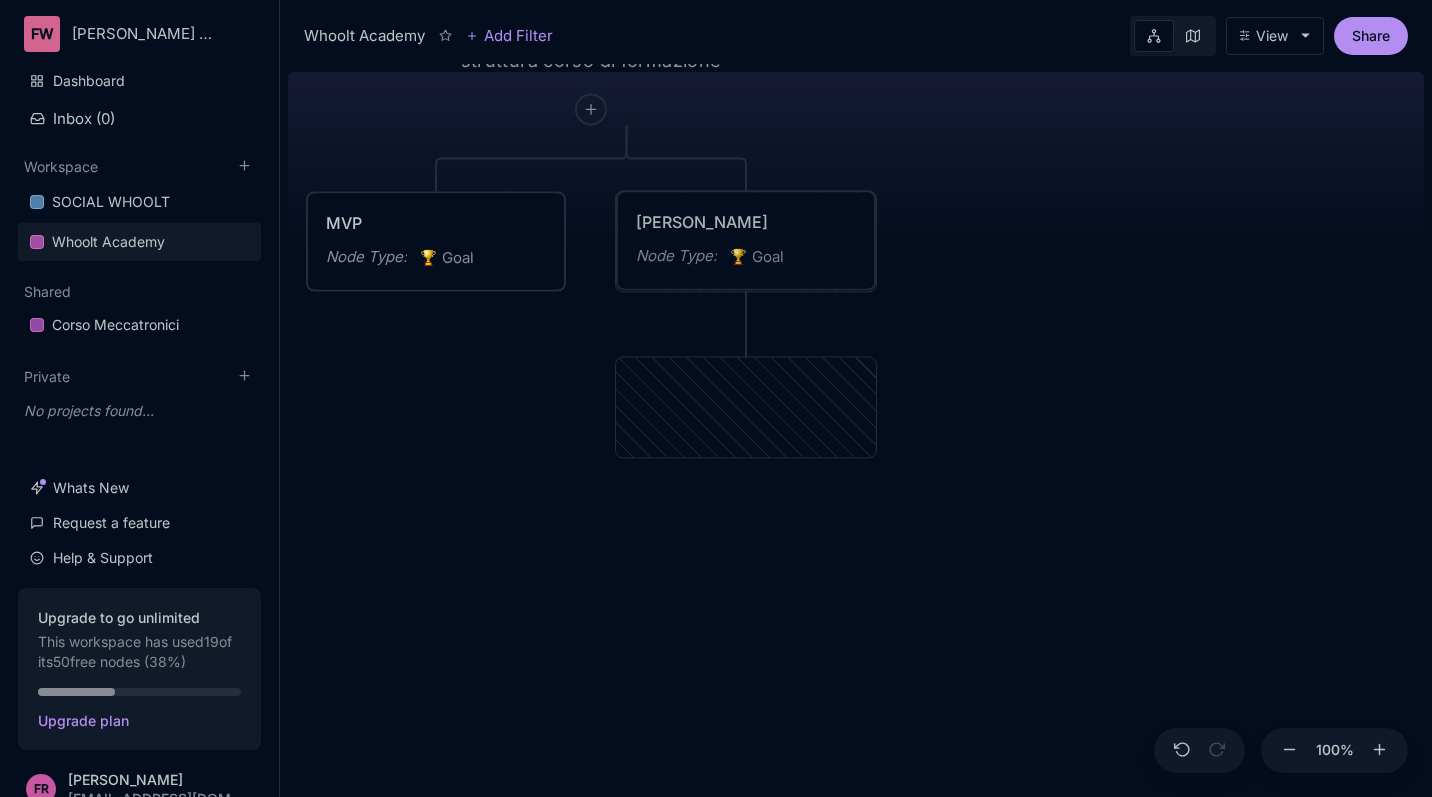 click on "Corso Vero Node Type : 🏆   Goal" at bounding box center (746, 240) 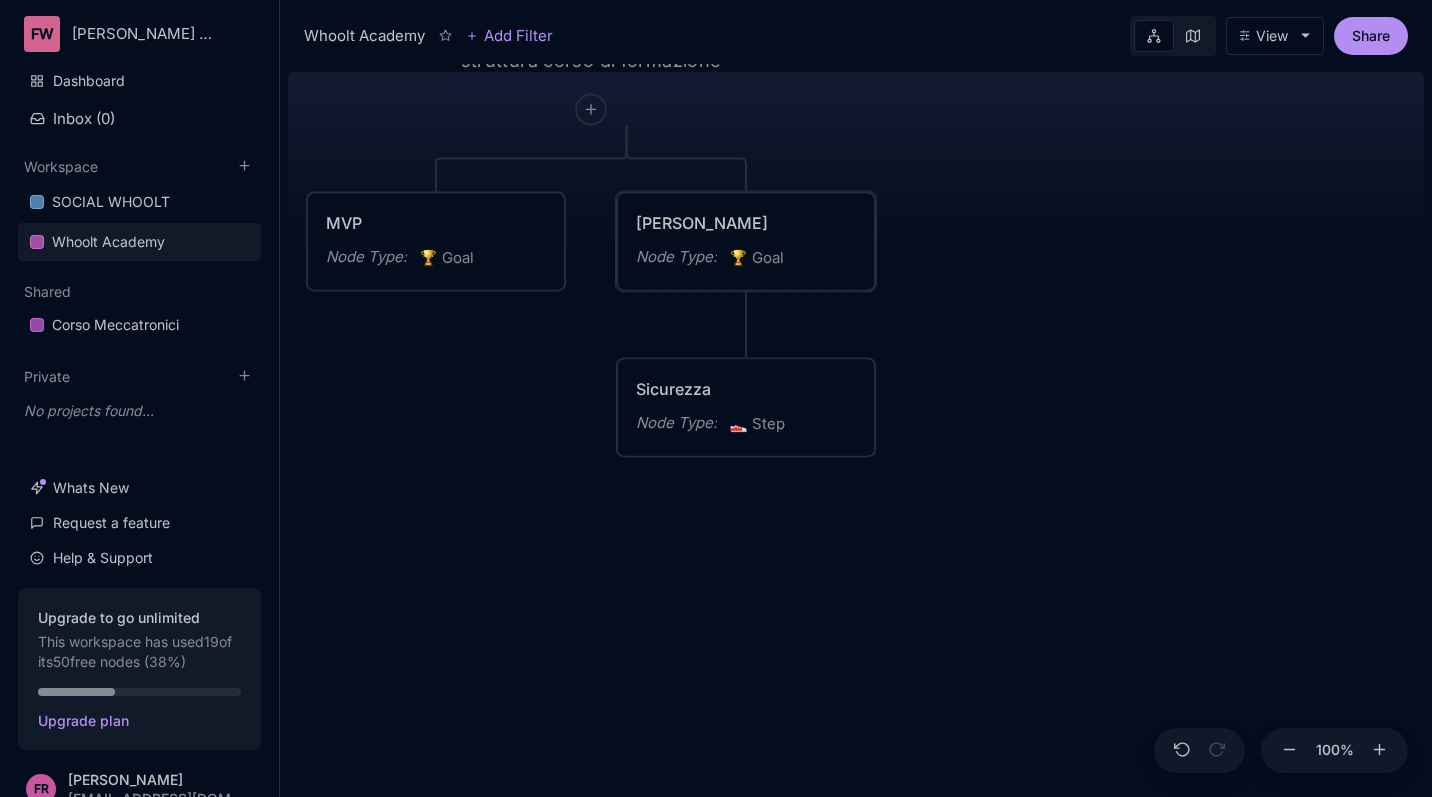 click on "Node Type : 🏆   Goal" at bounding box center (746, 258) 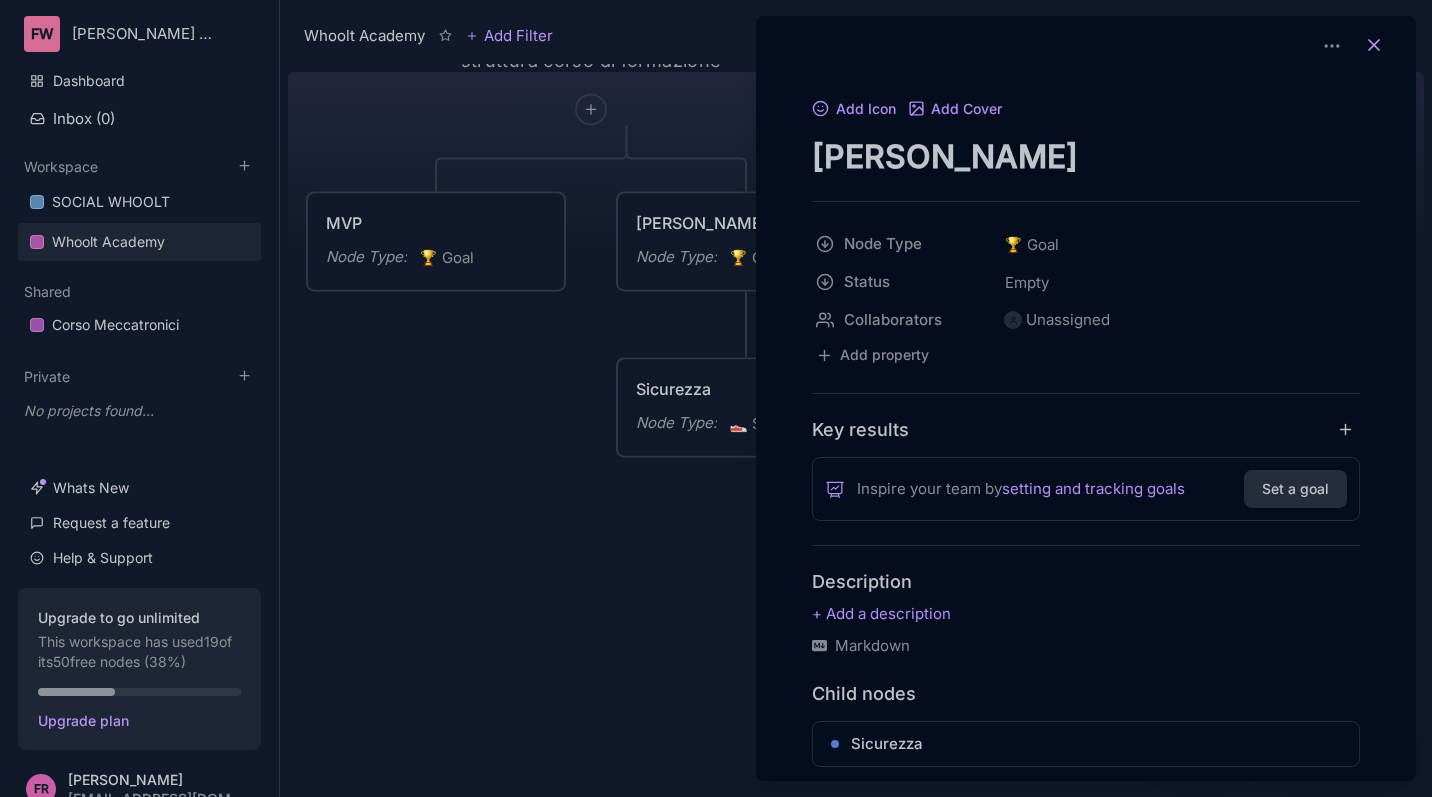 click at bounding box center (1374, 46) 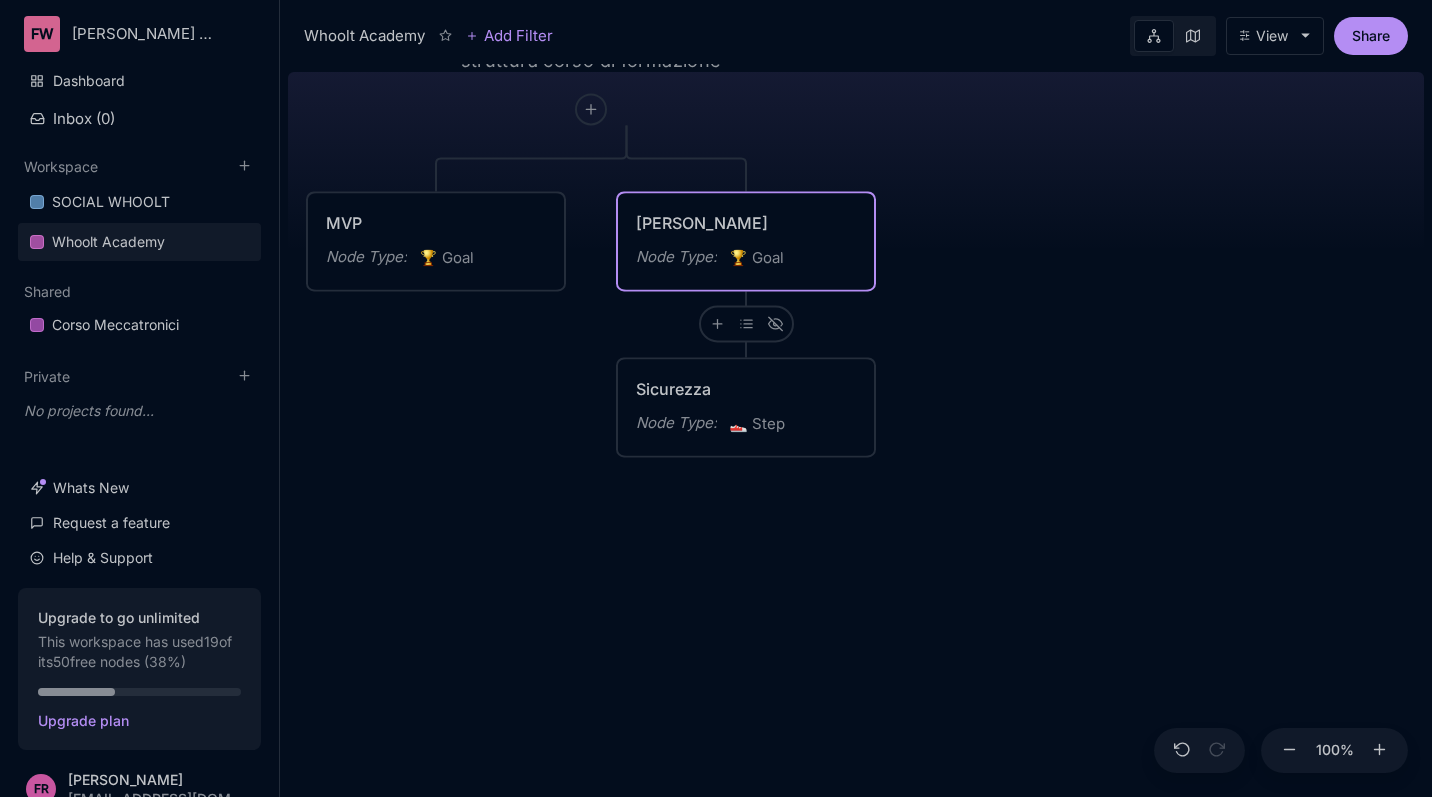 click on "Node Type : 🏆   Goal" at bounding box center [746, 258] 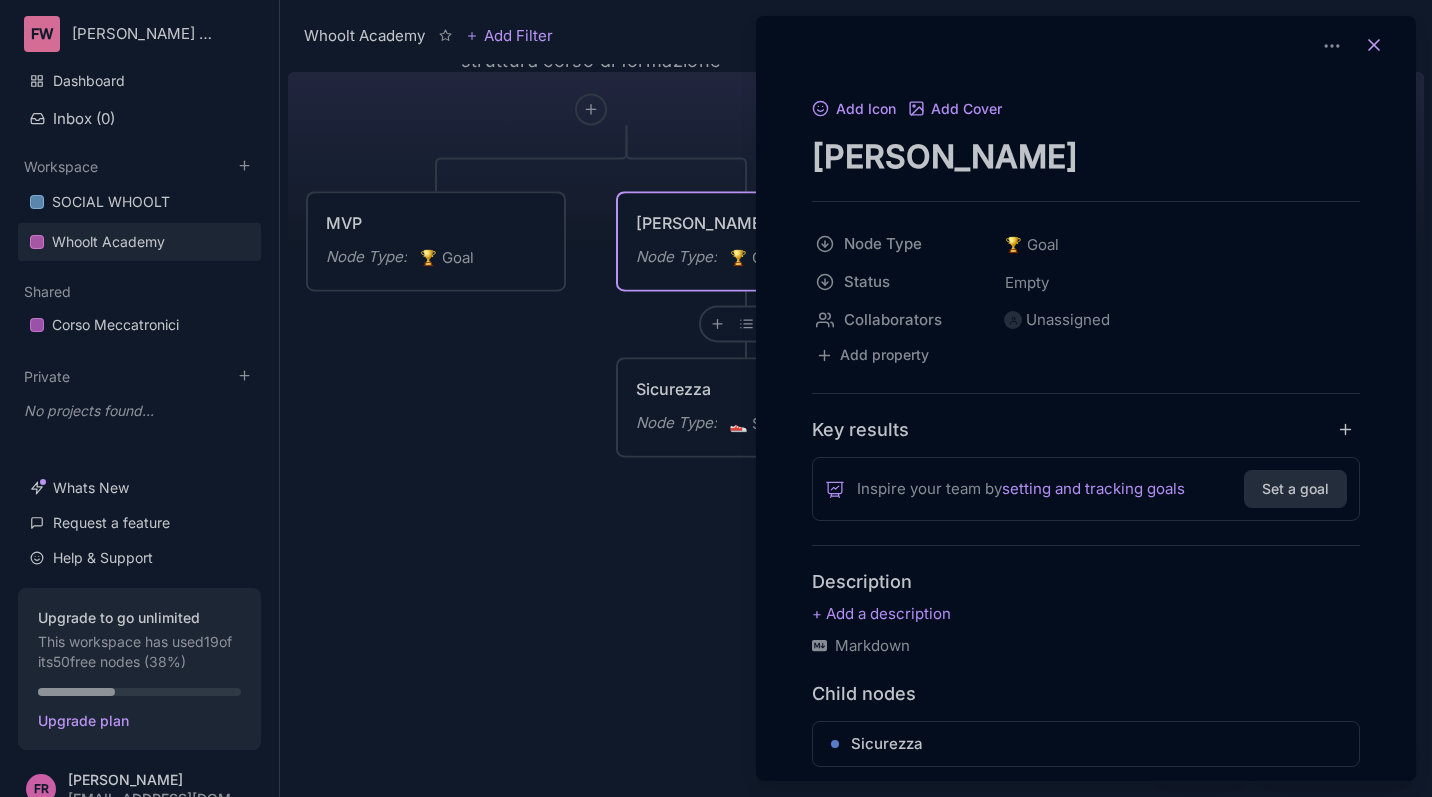 click 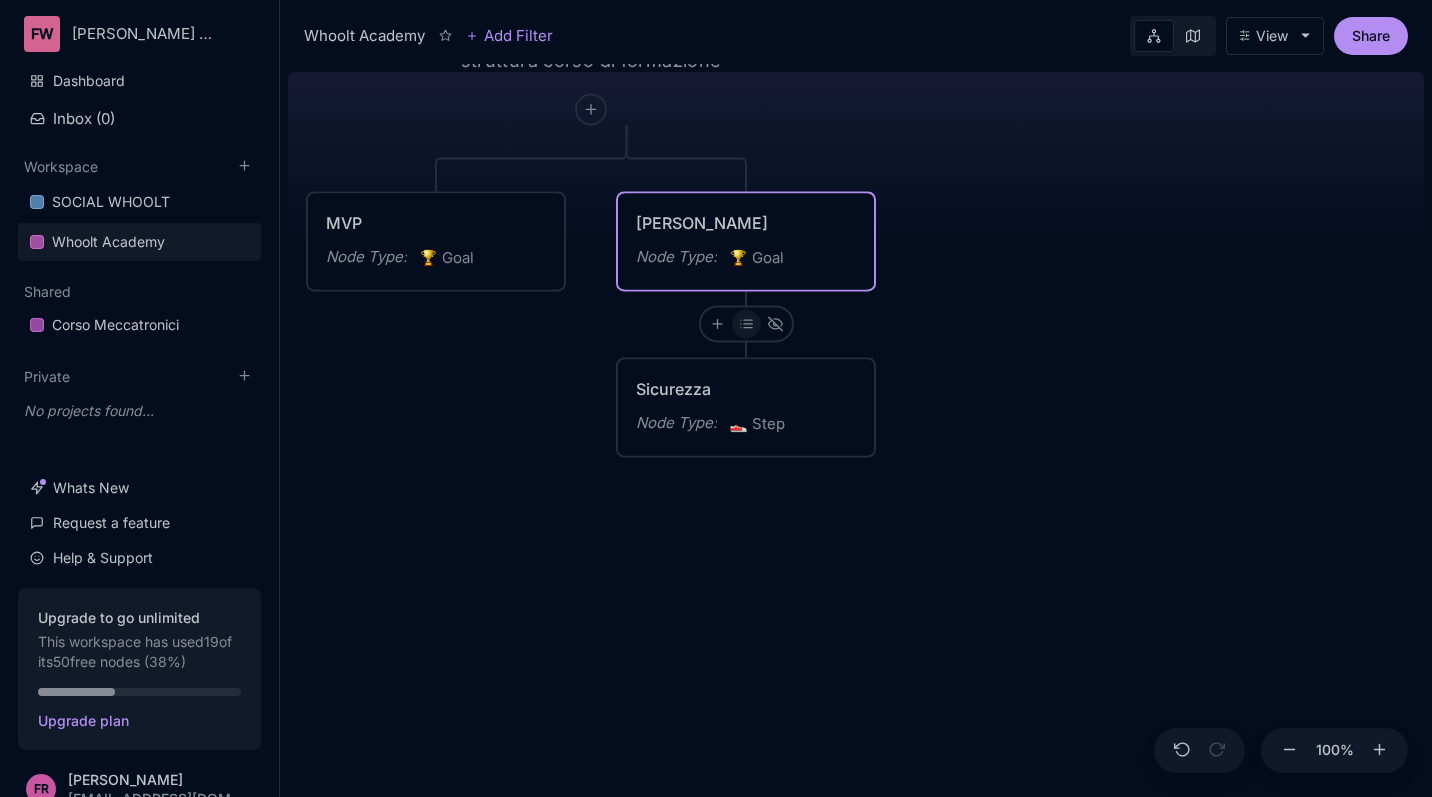 click 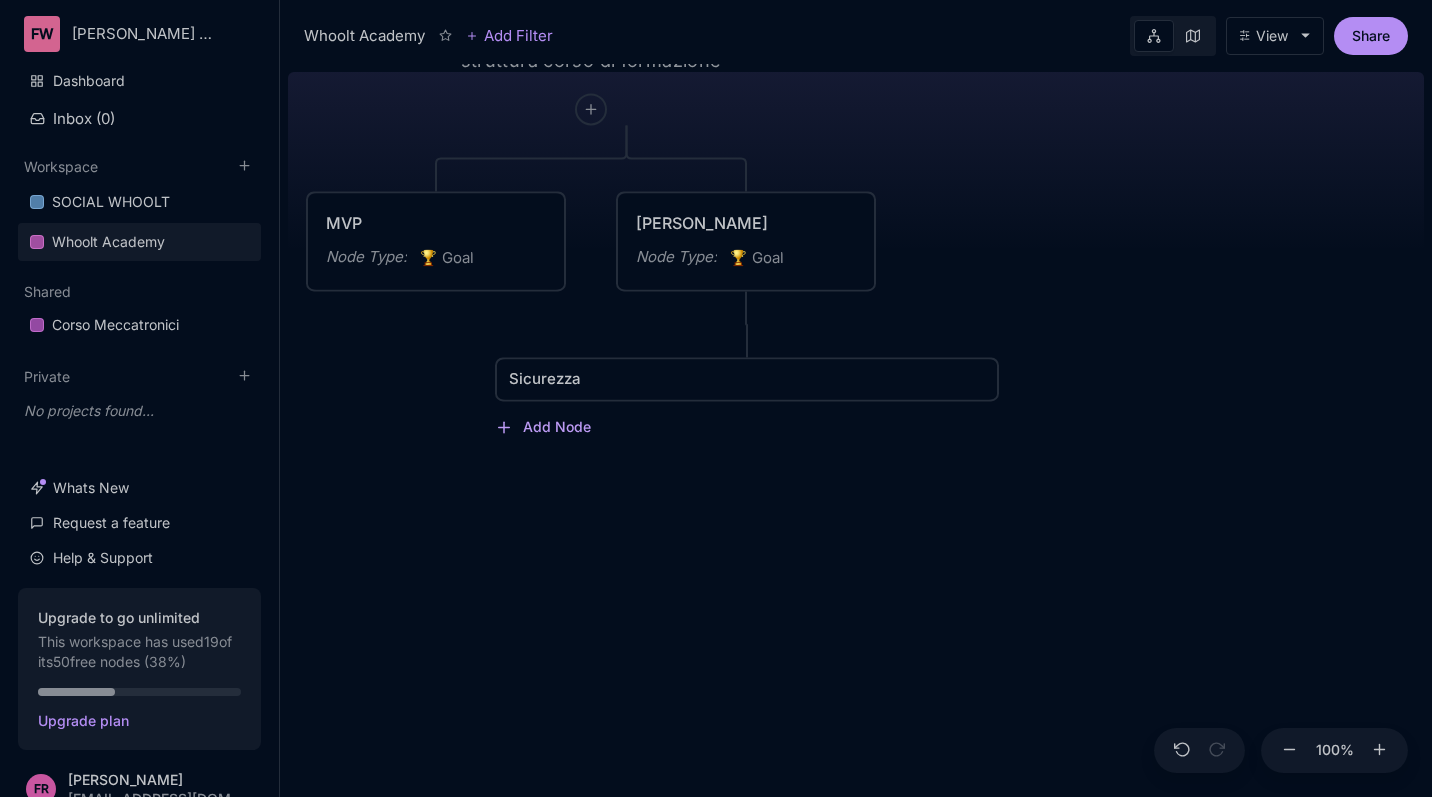 click on "Add Node" at bounding box center (543, 427) 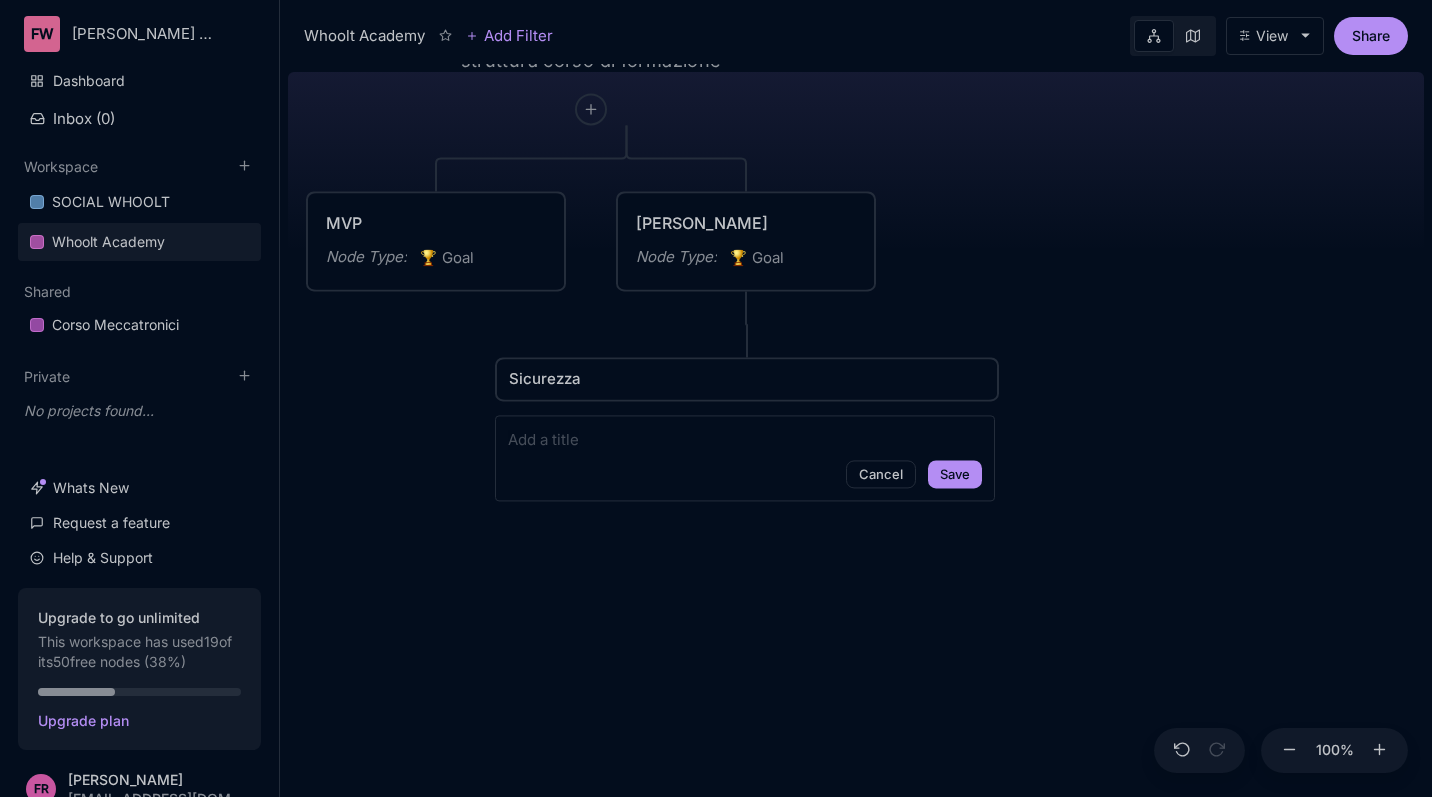 click on "Cancel" at bounding box center [881, 474] 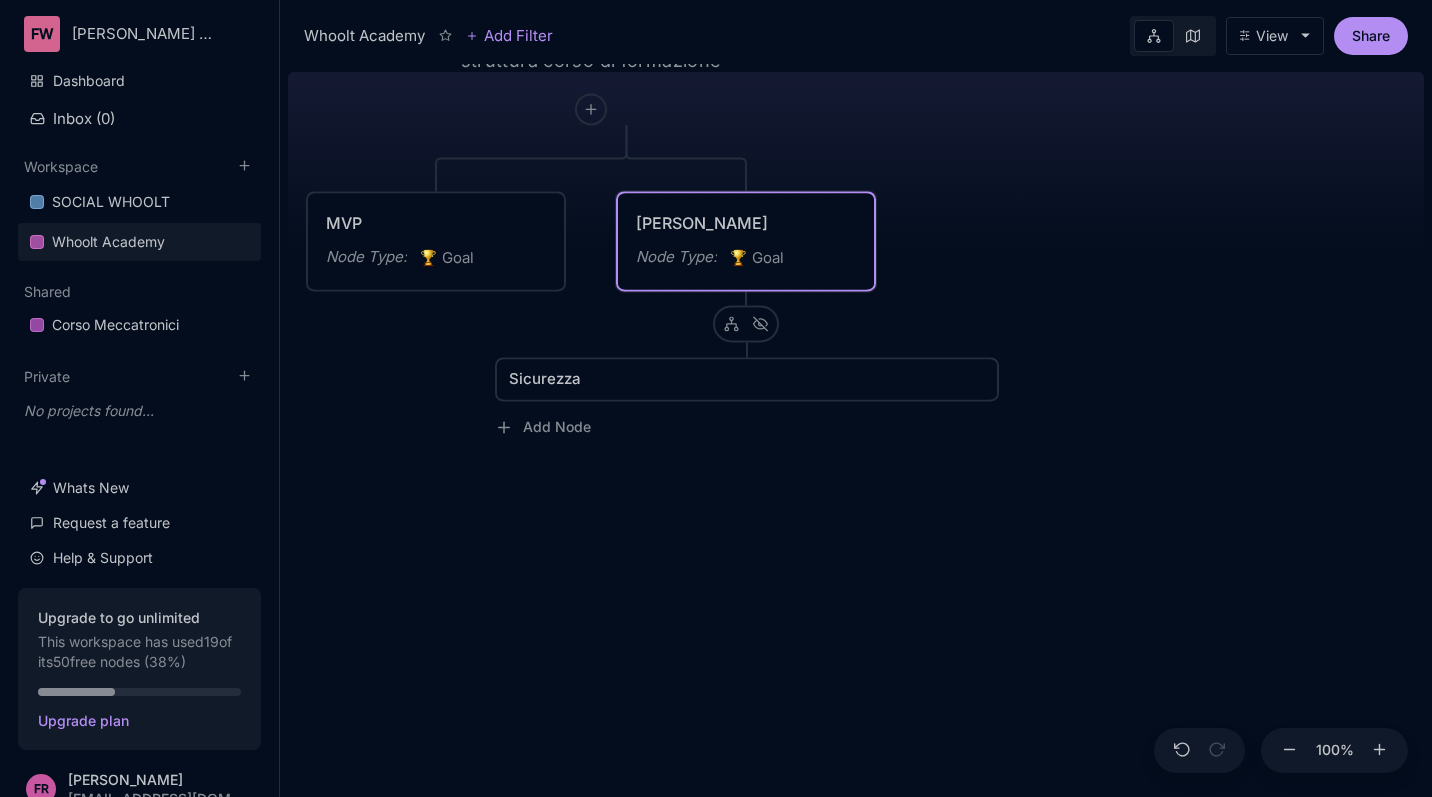 click on "Corso Vero Node Type : 🏆   Goal" at bounding box center [746, 241] 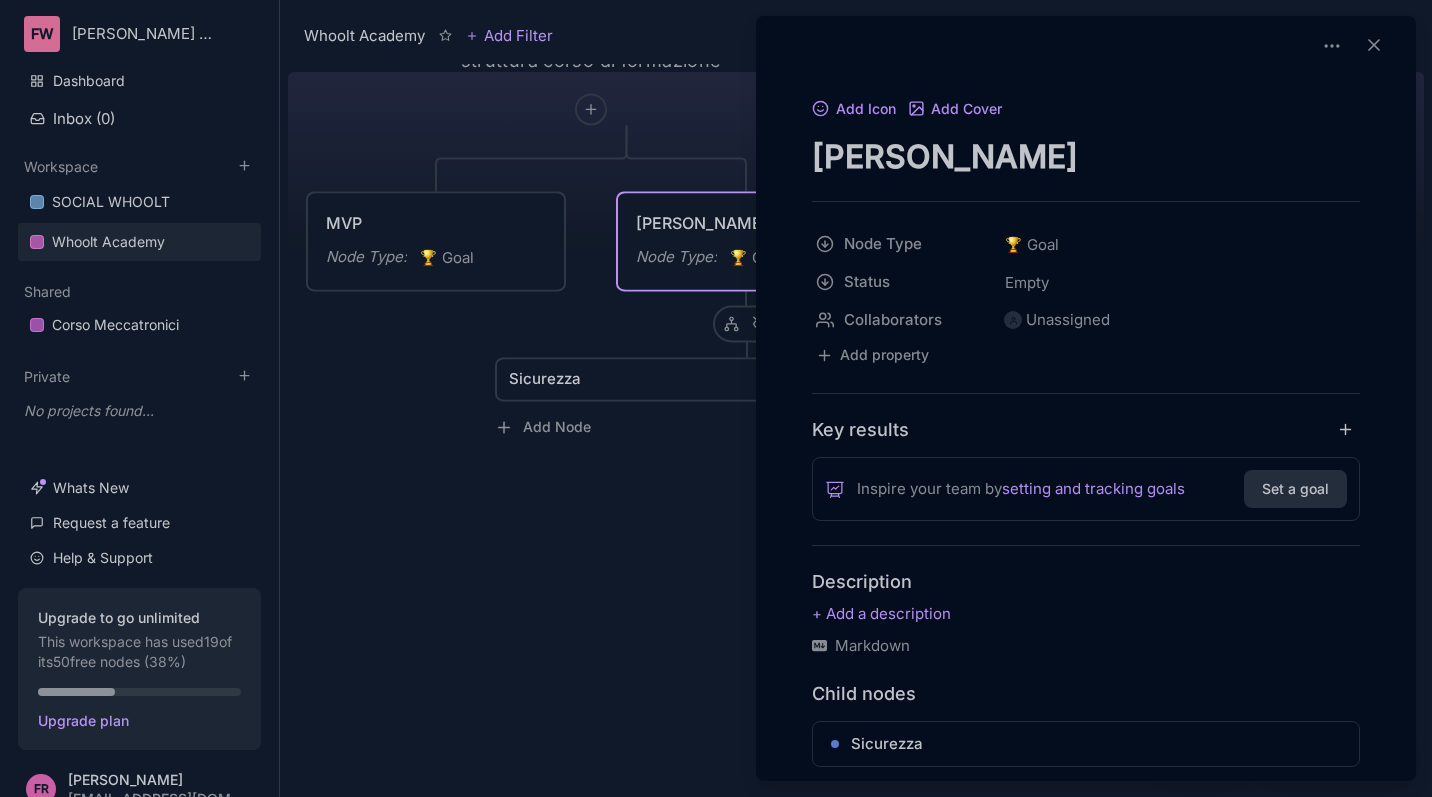 click at bounding box center [716, 398] 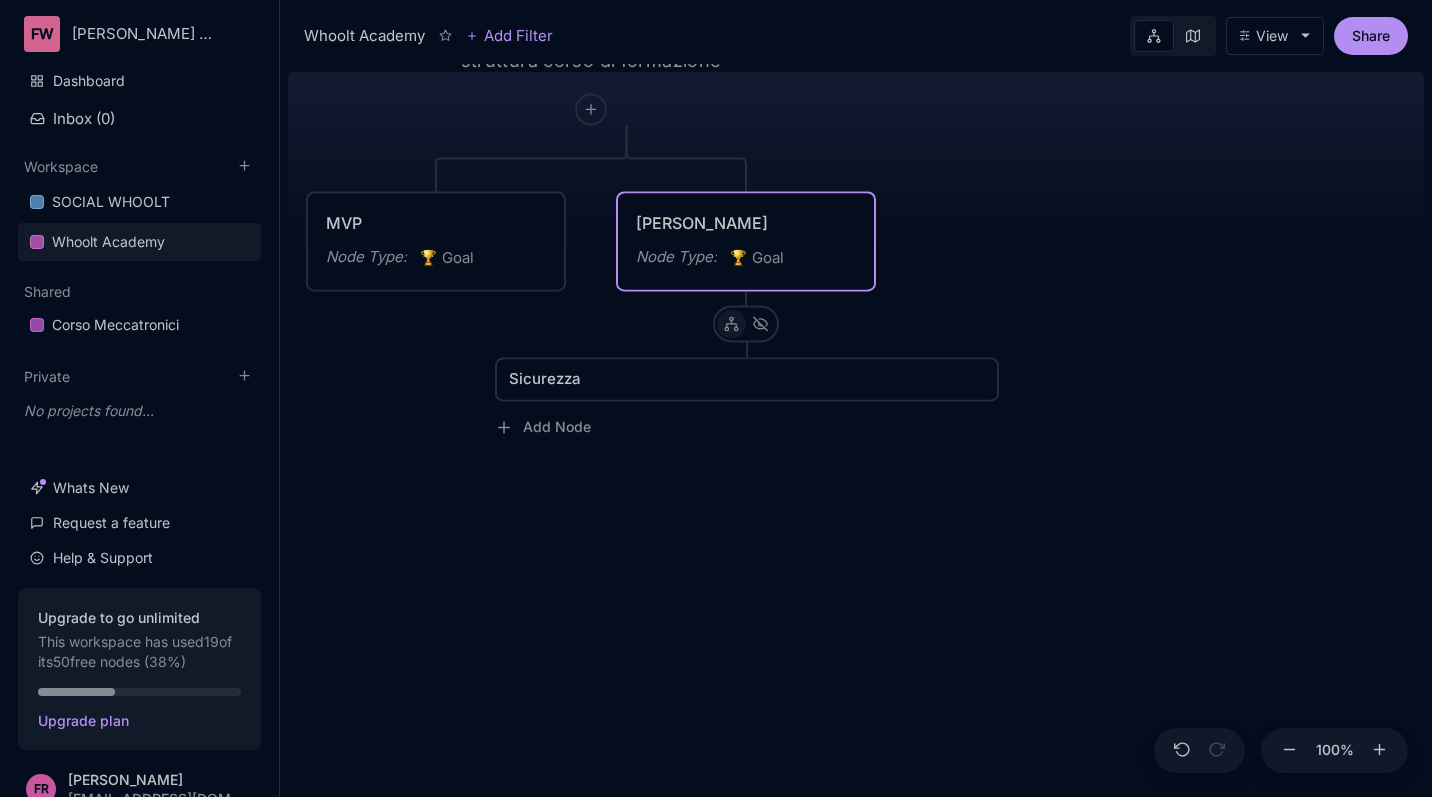 click 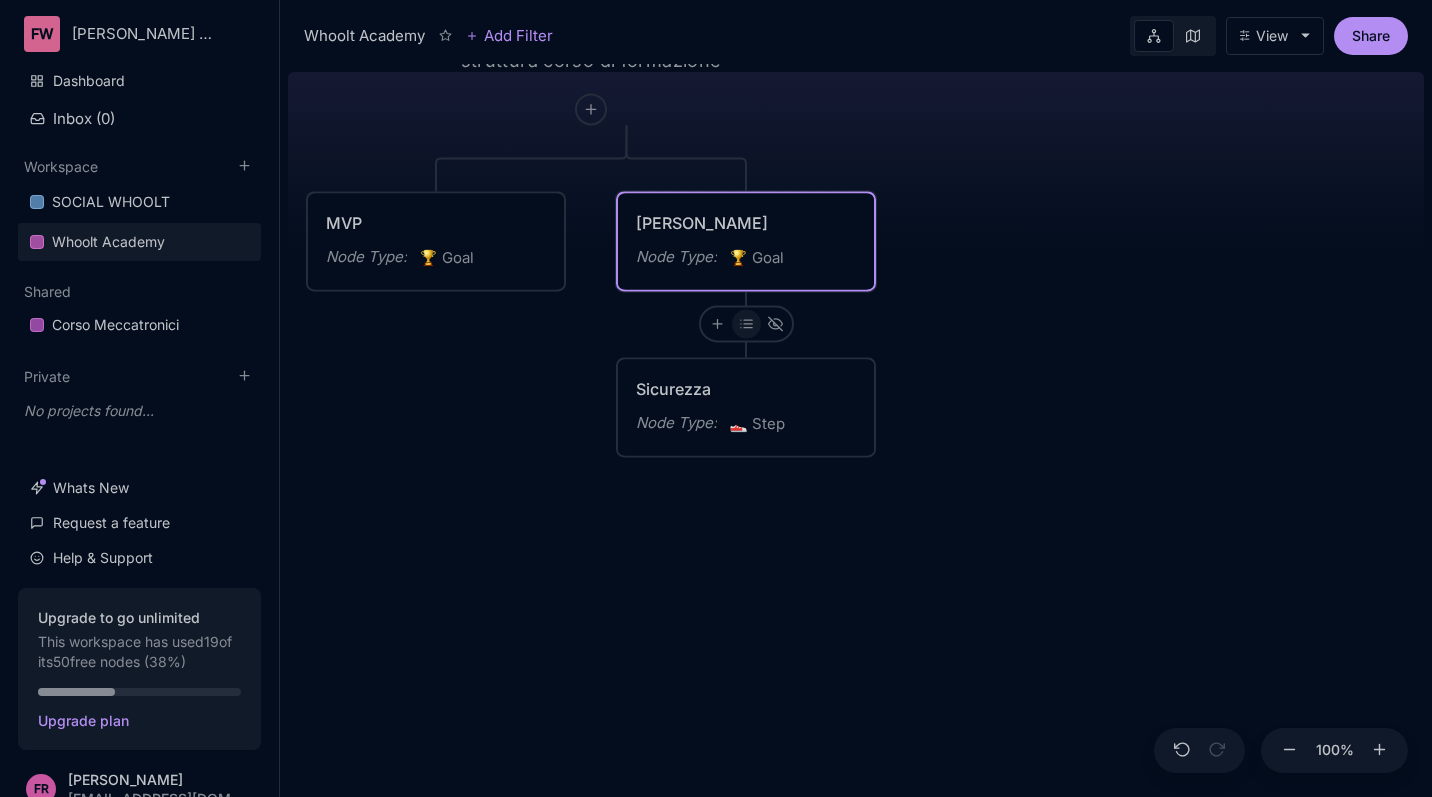 click on "Node Type : 🏆   Goal" at bounding box center [746, 258] 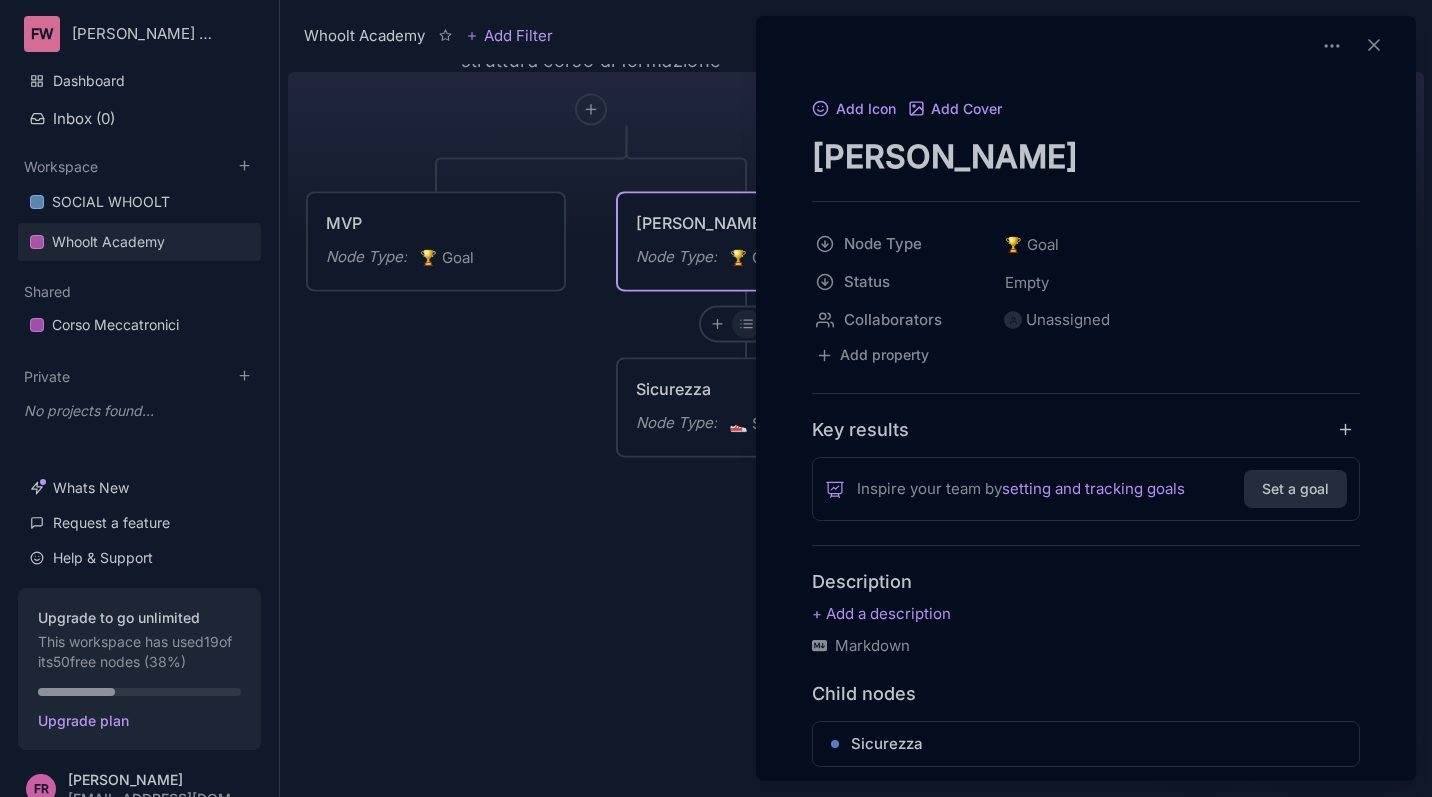 click at bounding box center (716, 398) 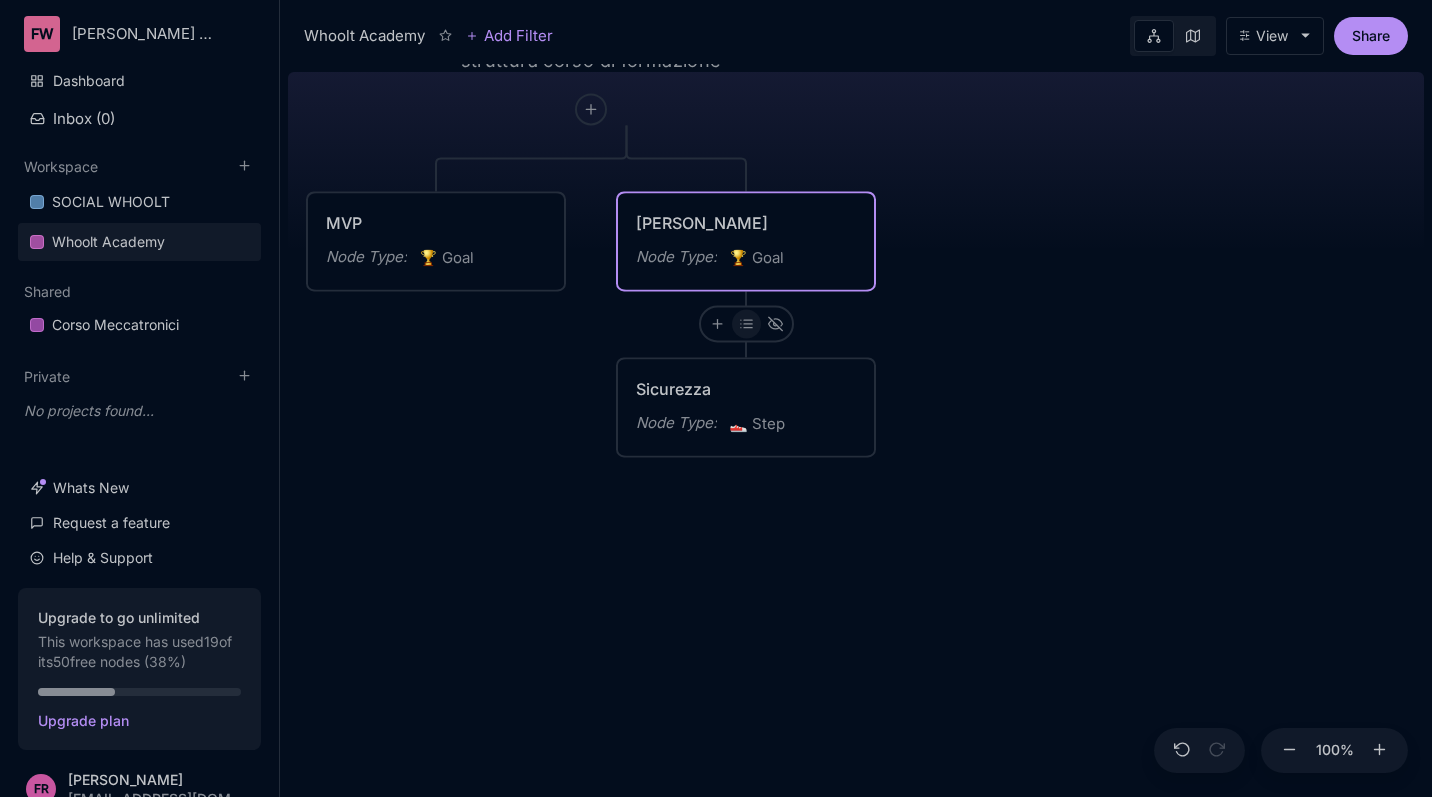 click 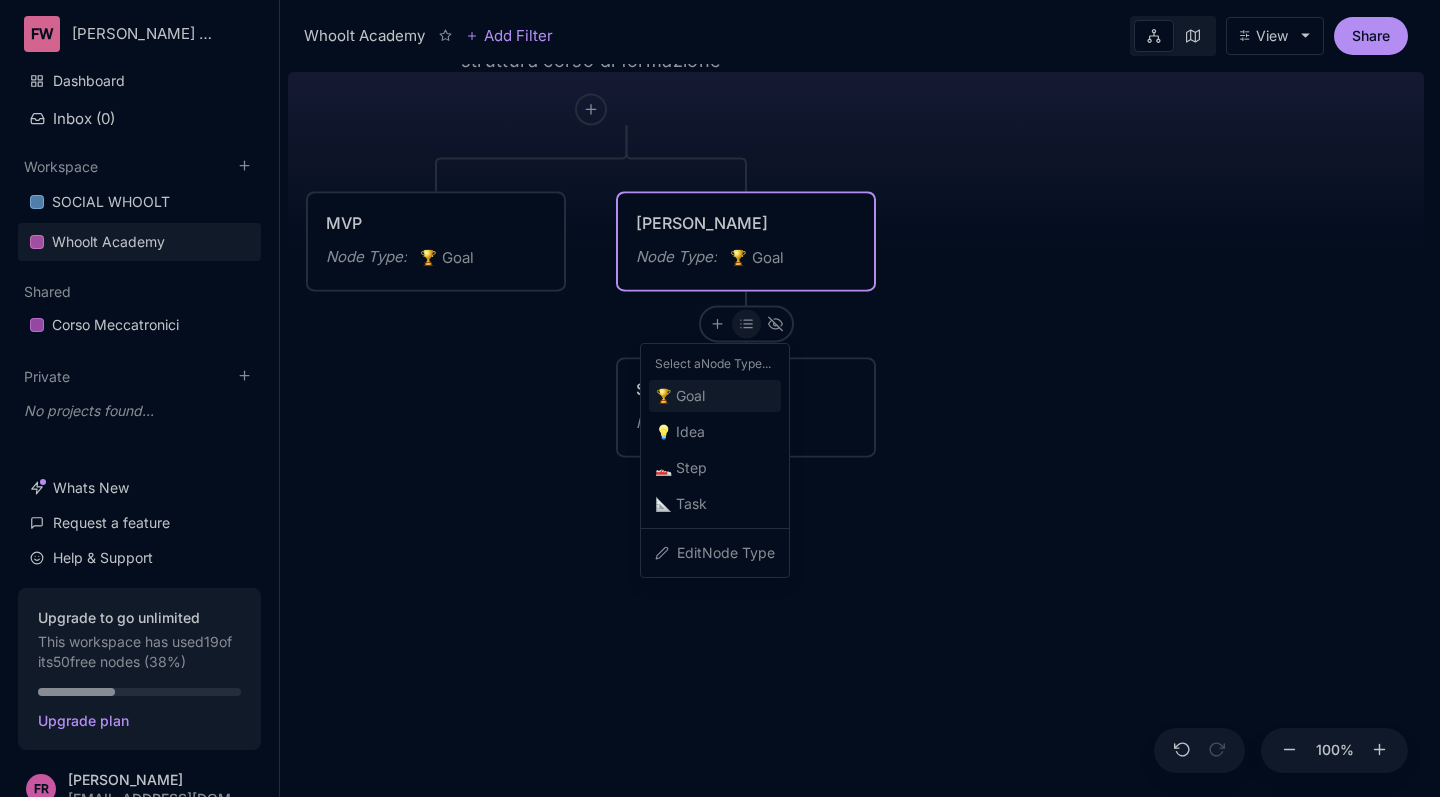 click on "🏆   Goal" at bounding box center [715, 396] 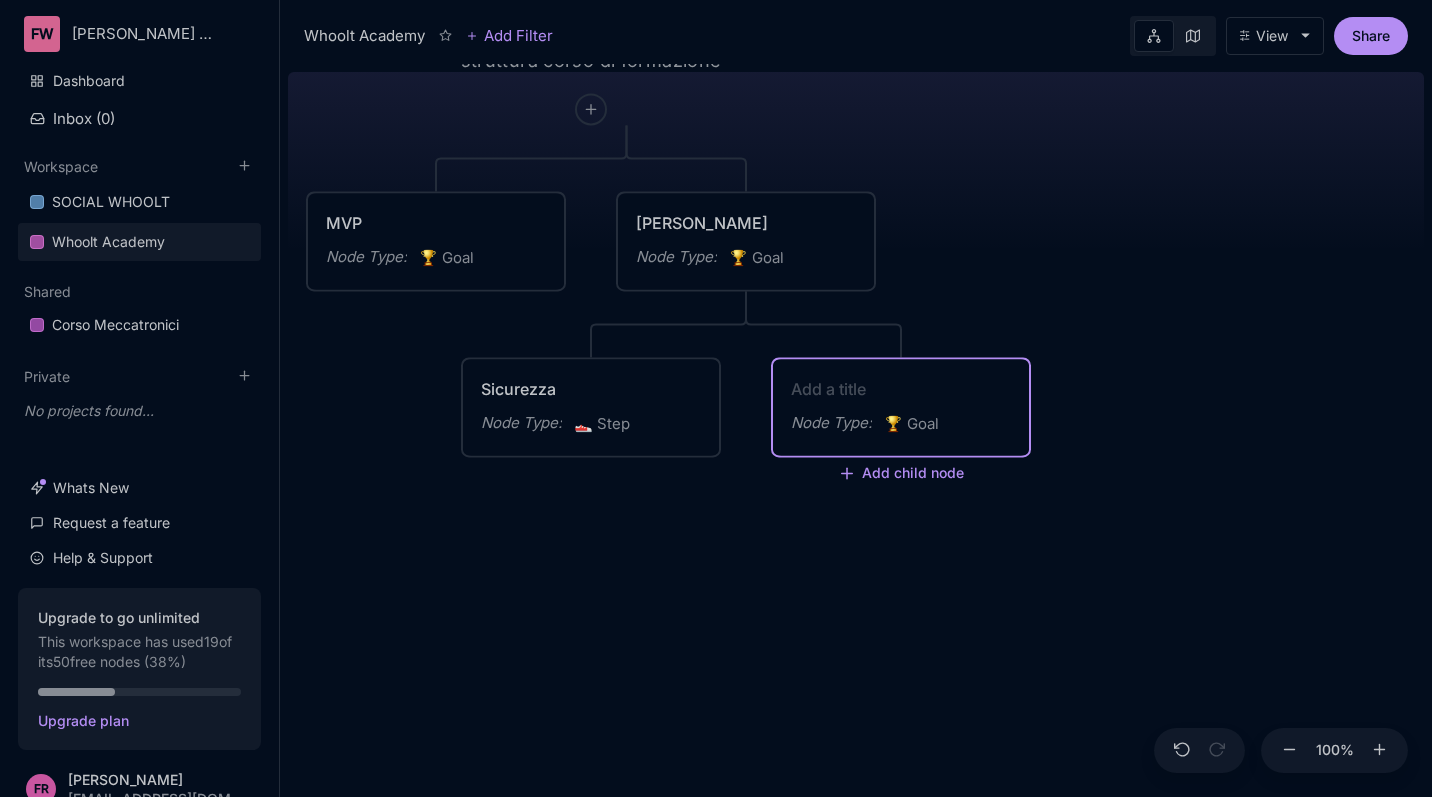 click on "Whoolt Academy struttura corso di formazione MVP Node Type : 🏆   Goal Corso Vero Node Type : 🏆   Goal Sicurezza Node Type : 👟   Step Node Type : 🏆   Goal Add child node" at bounding box center (856, 430) 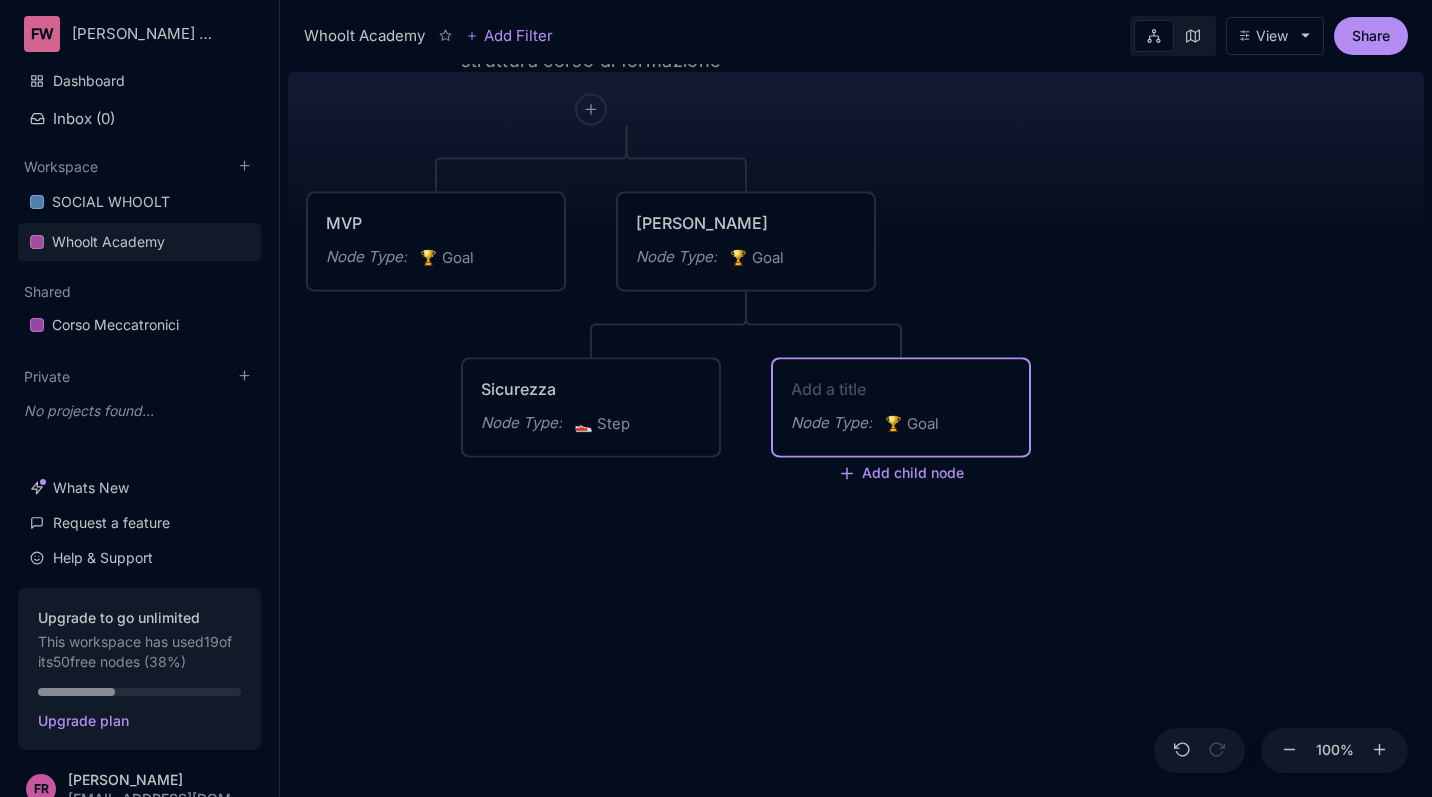 click on "Whoolt Academy struttura corso di formazione MVP Node Type : 🏆   Goal Corso Vero Node Type : 🏆   Goal Sicurezza Node Type : 👟   Step Node Type : 🏆   Goal Add child node" at bounding box center (856, 430) 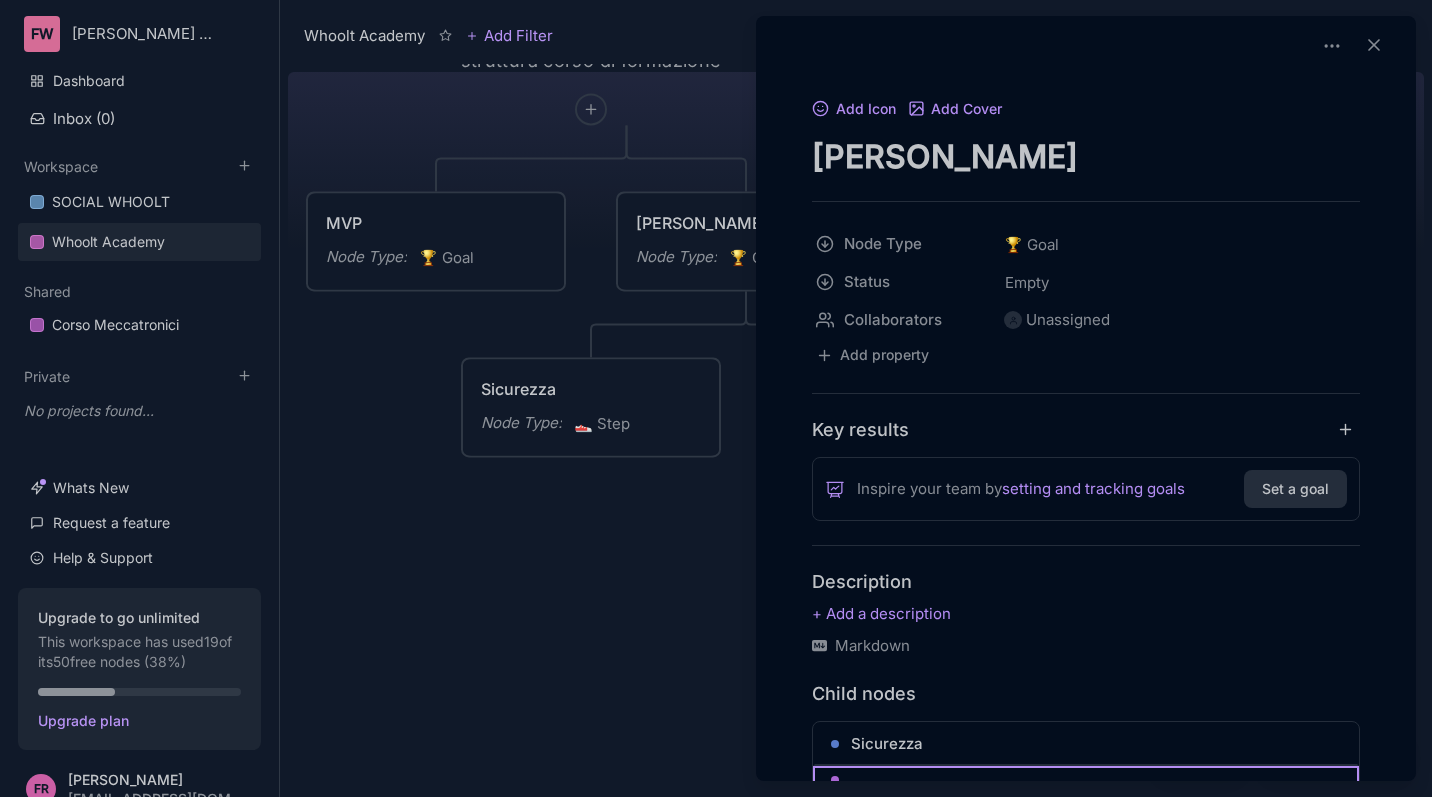click at bounding box center [716, 398] 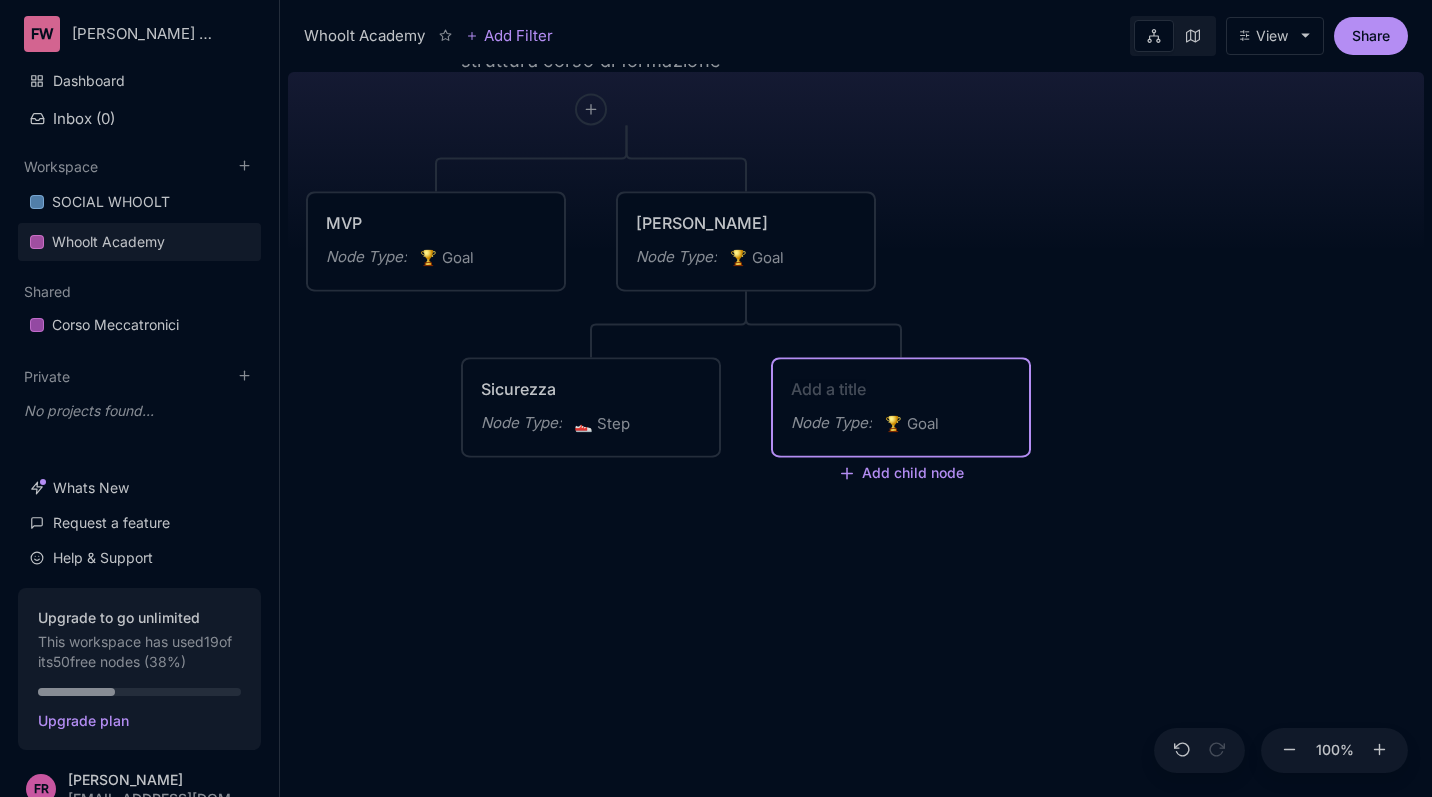 click on "Whoolt Academy struttura corso di formazione MVP Node Type : 🏆   Goal Corso Vero Node Type : 🏆   Goal Sicurezza Node Type : 👟   Step Node Type : 🏆   Goal Add child node" at bounding box center [856, 430] 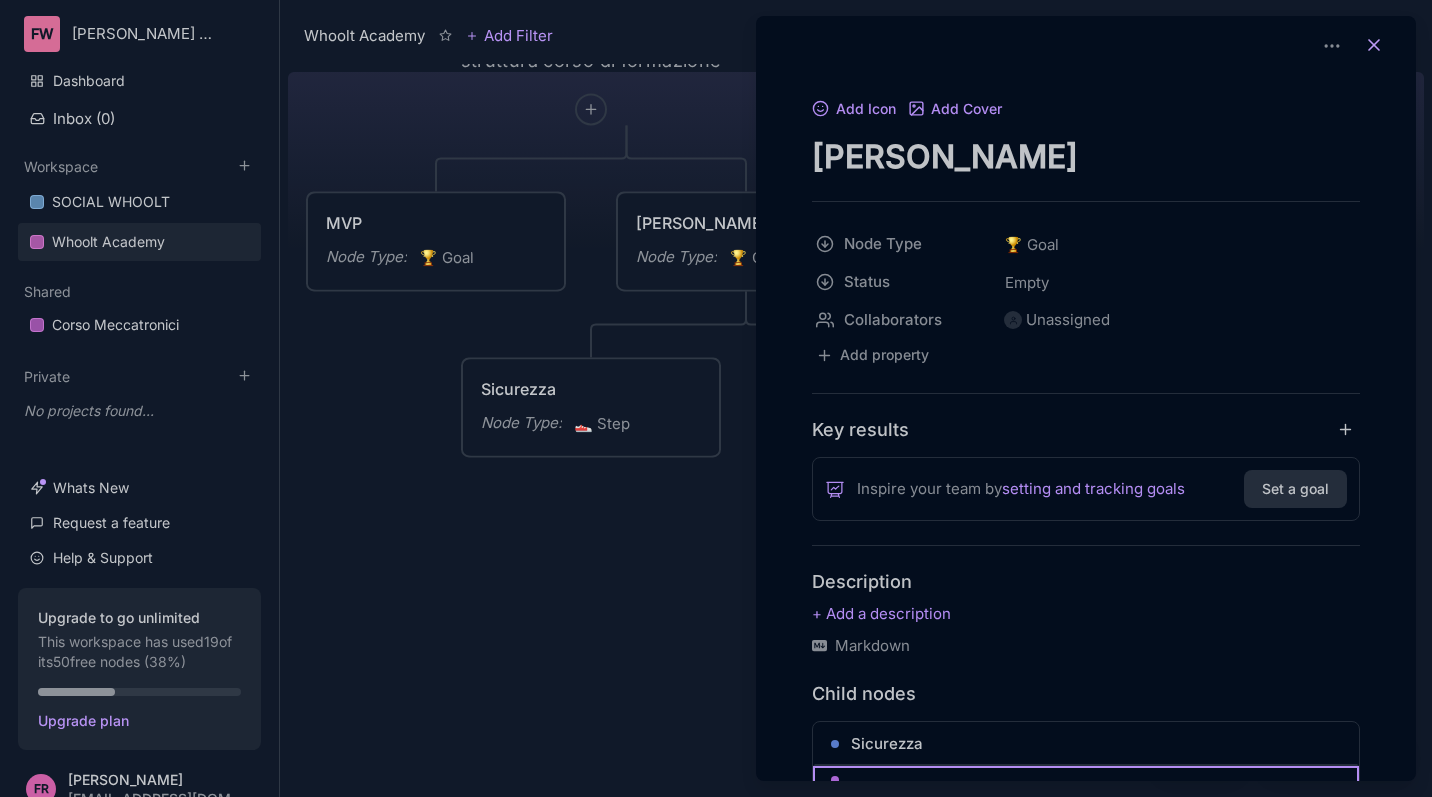 click 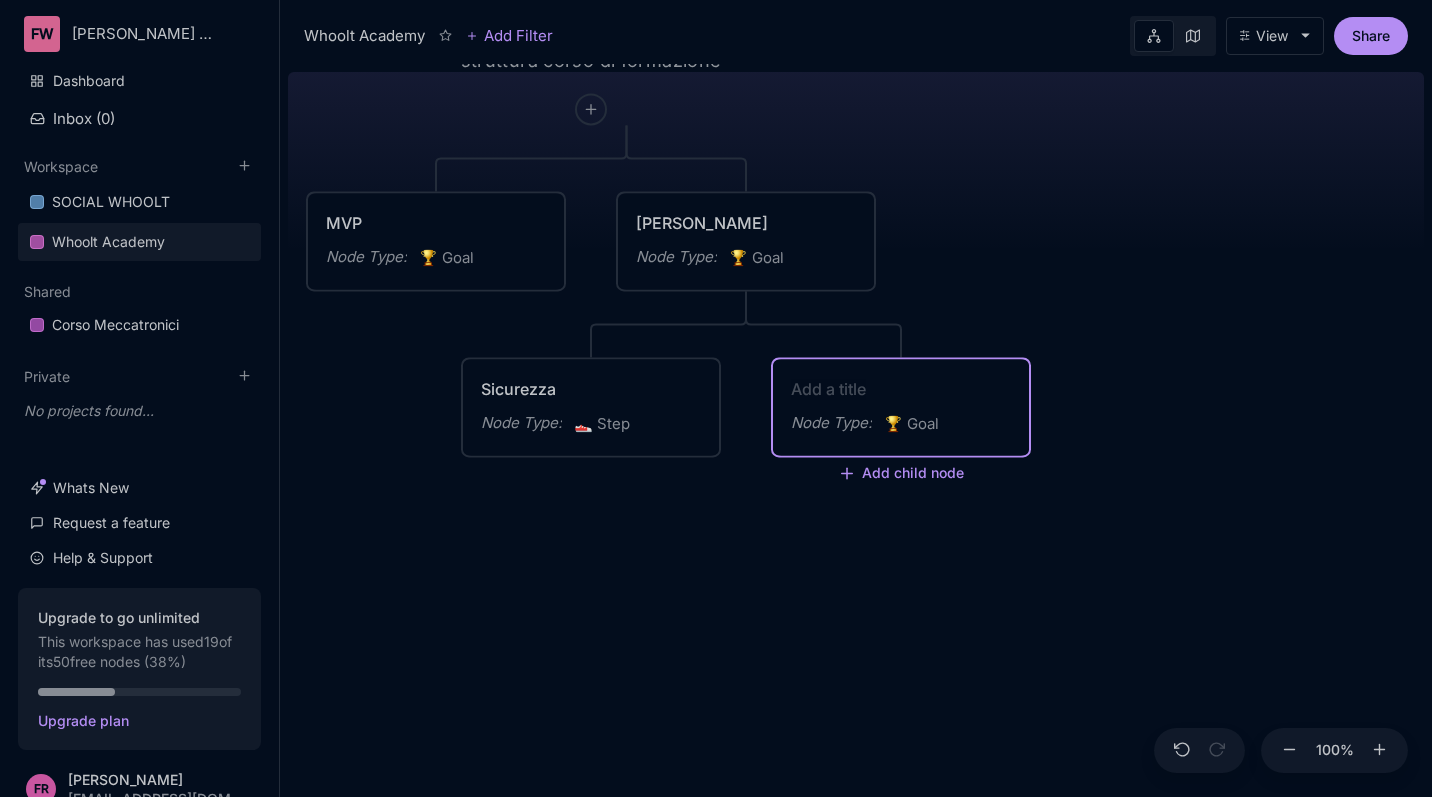 click on "Whoolt Academy struttura corso di formazione MVP Node Type : 🏆   Goal Corso Vero Node Type : 🏆   Goal Sicurezza Node Type : 👟   Step Node Type : 🏆   Goal Add child node" at bounding box center (856, 430) 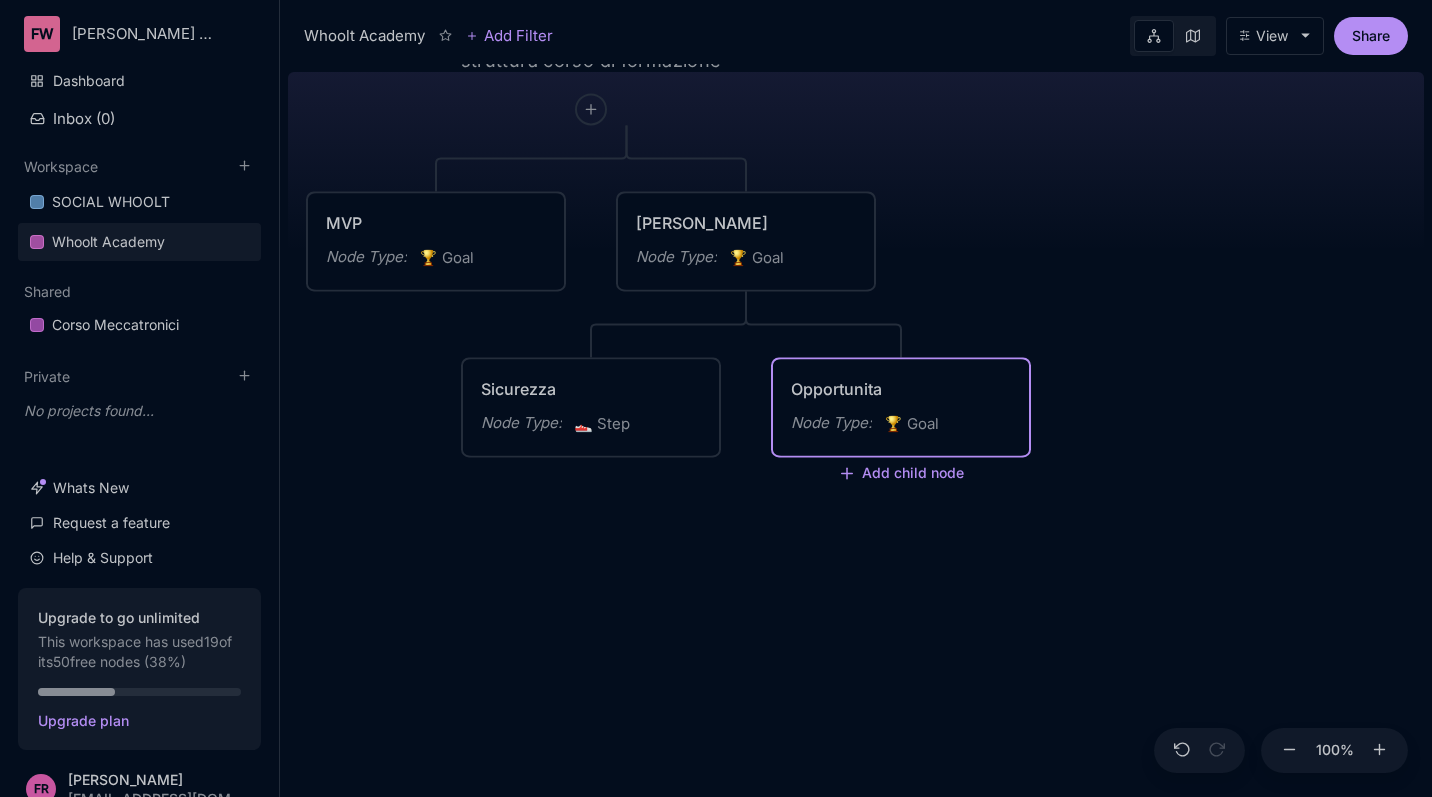 type on "Opportunita'" 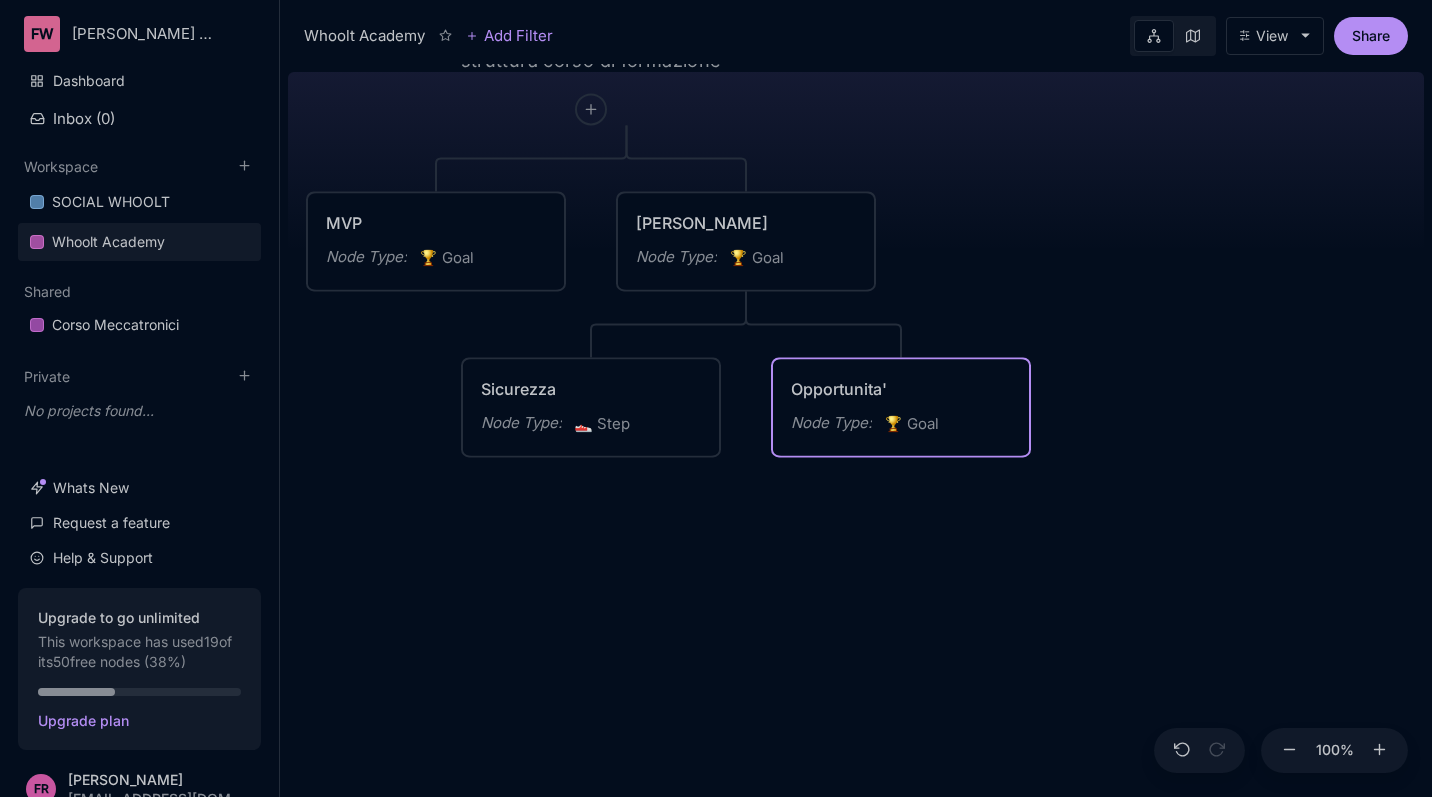 click on "Whoolt Academy struttura corso di formazione MVP Node Type : 🏆   Goal Corso Vero Node Type : 🏆   Goal Sicurezza Node Type : 👟   Step Opportunita' Node Type : 🏆   Goal" at bounding box center [856, 430] 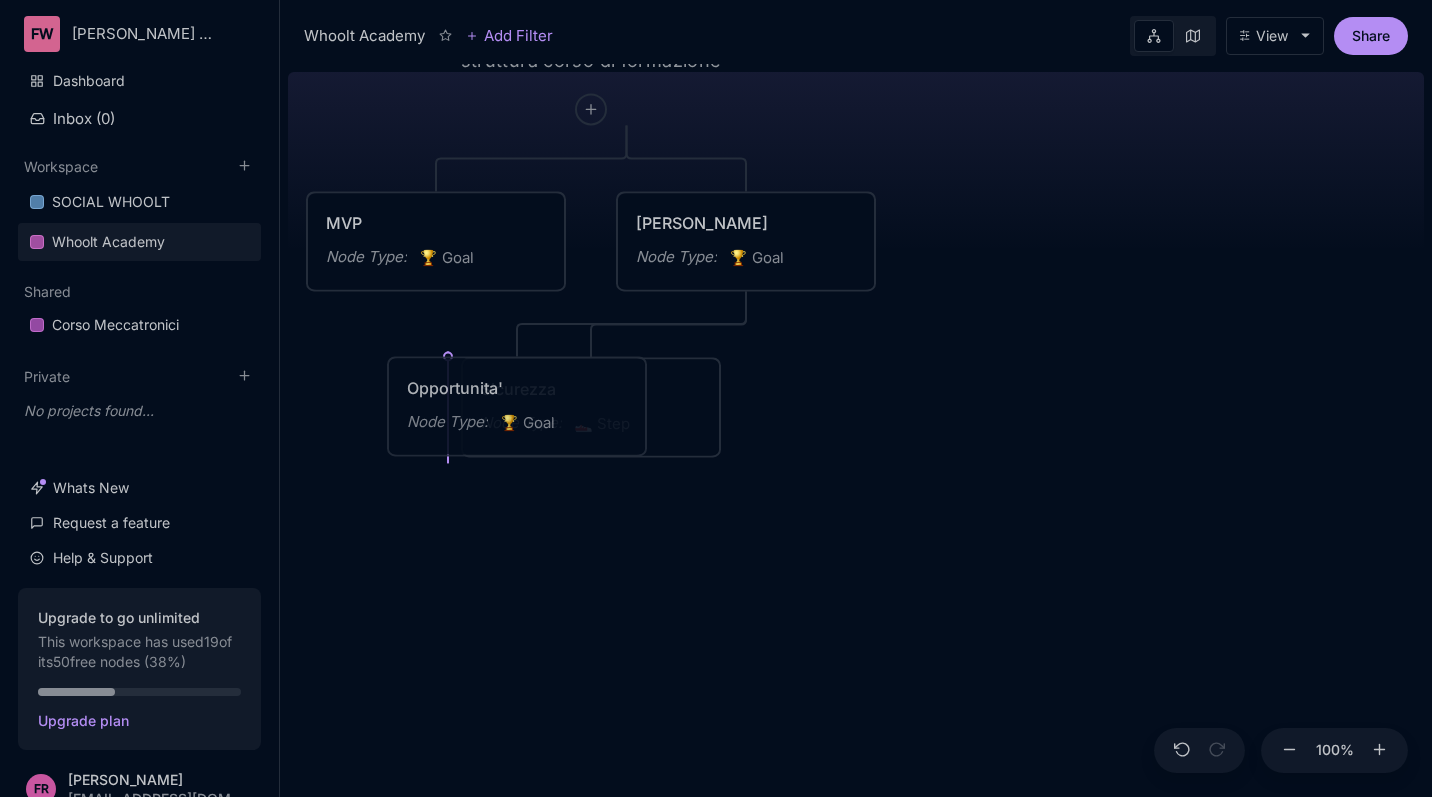drag, startPoint x: 933, startPoint y: 372, endPoint x: 549, endPoint y: 371, distance: 384.0013 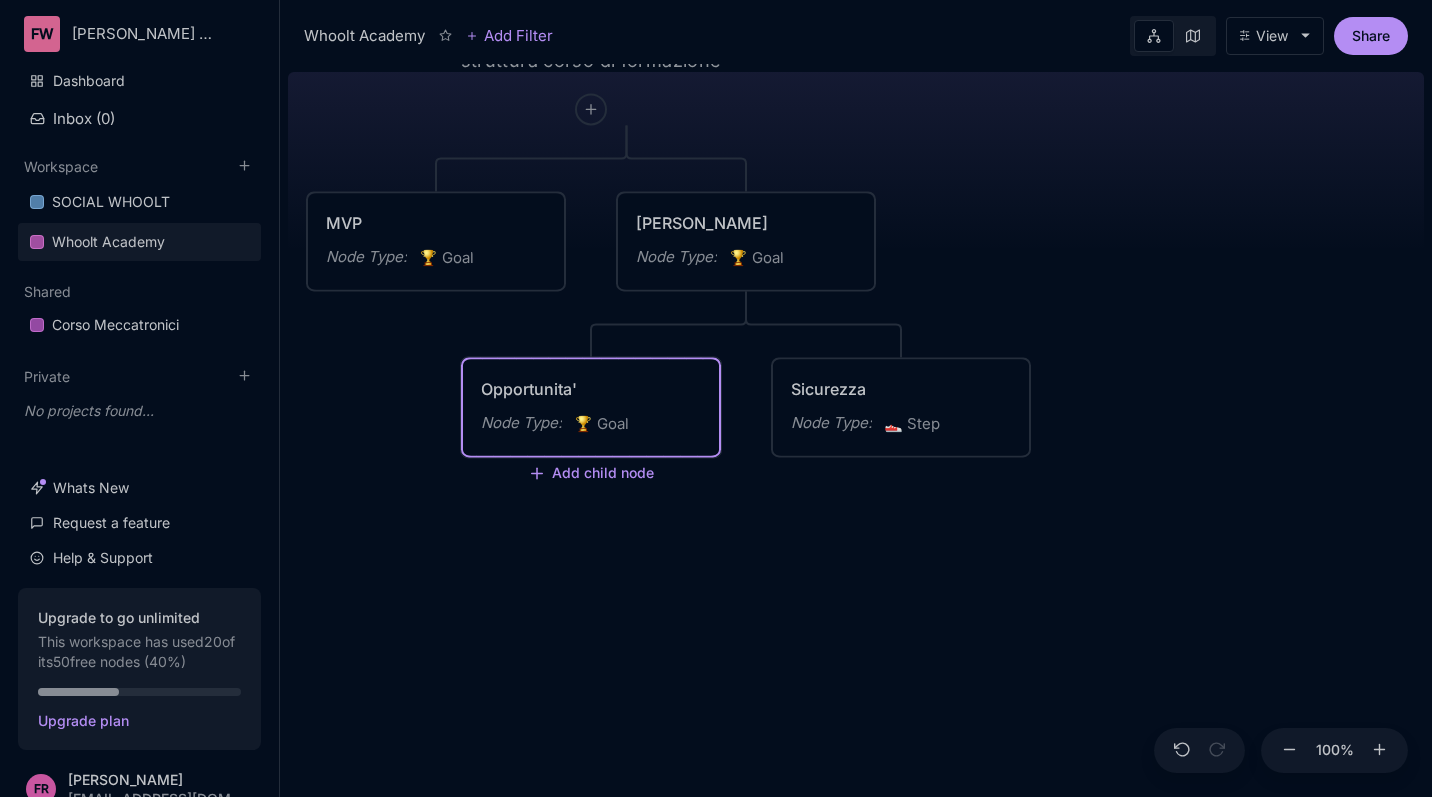 click on "Opportunita'" at bounding box center [591, 389] 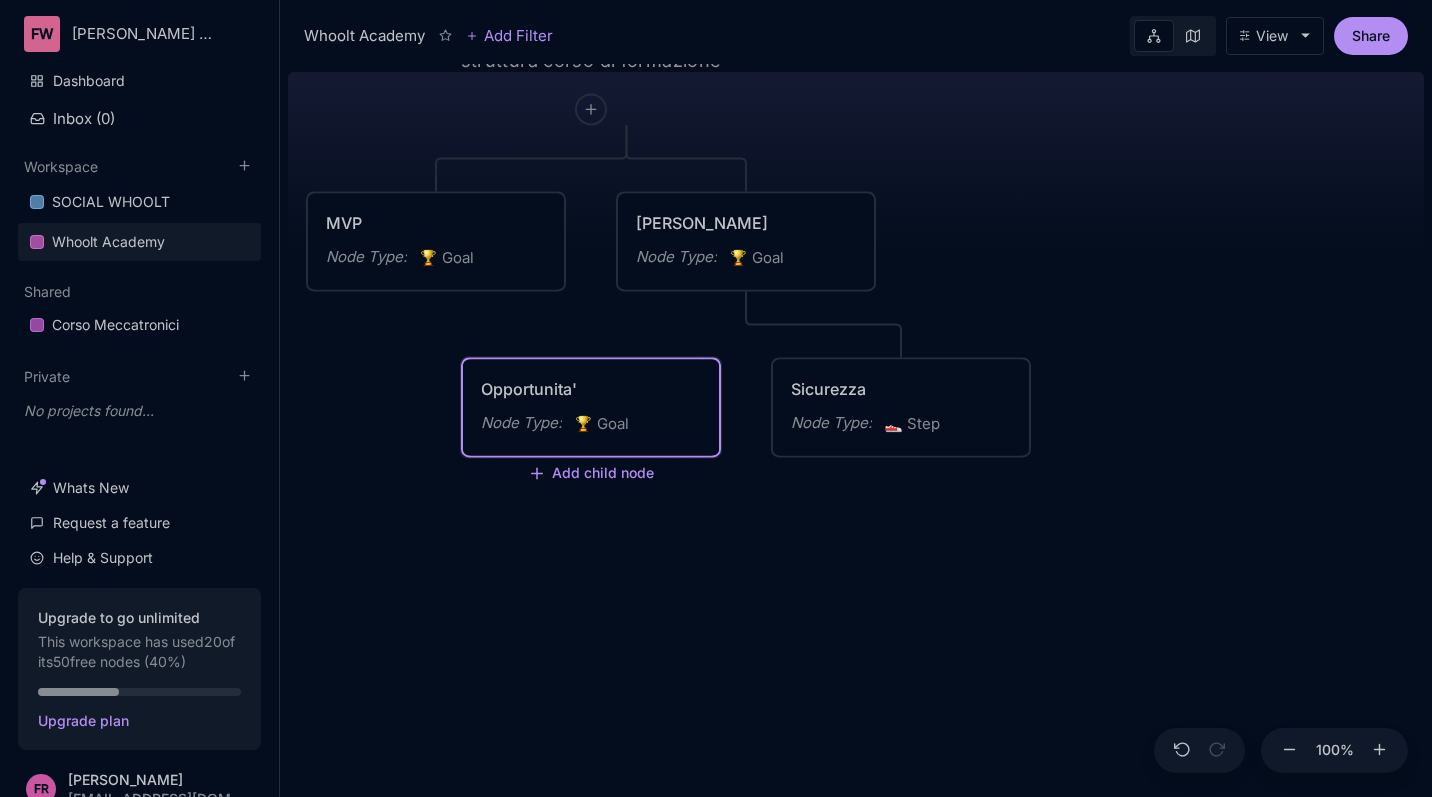 click on "Opportunita'" at bounding box center (591, 389) 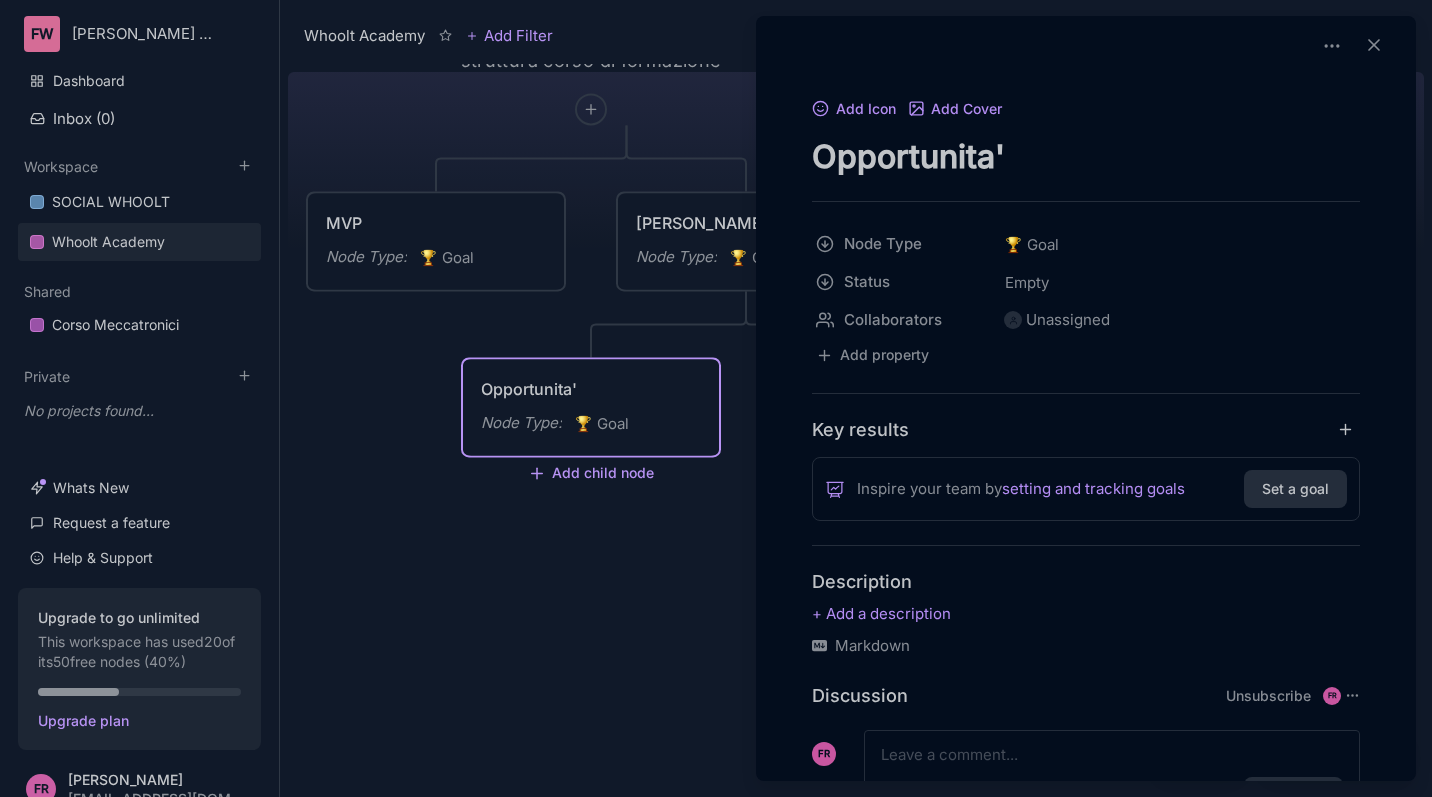 click on "Opportunita'" at bounding box center (1086, 156) 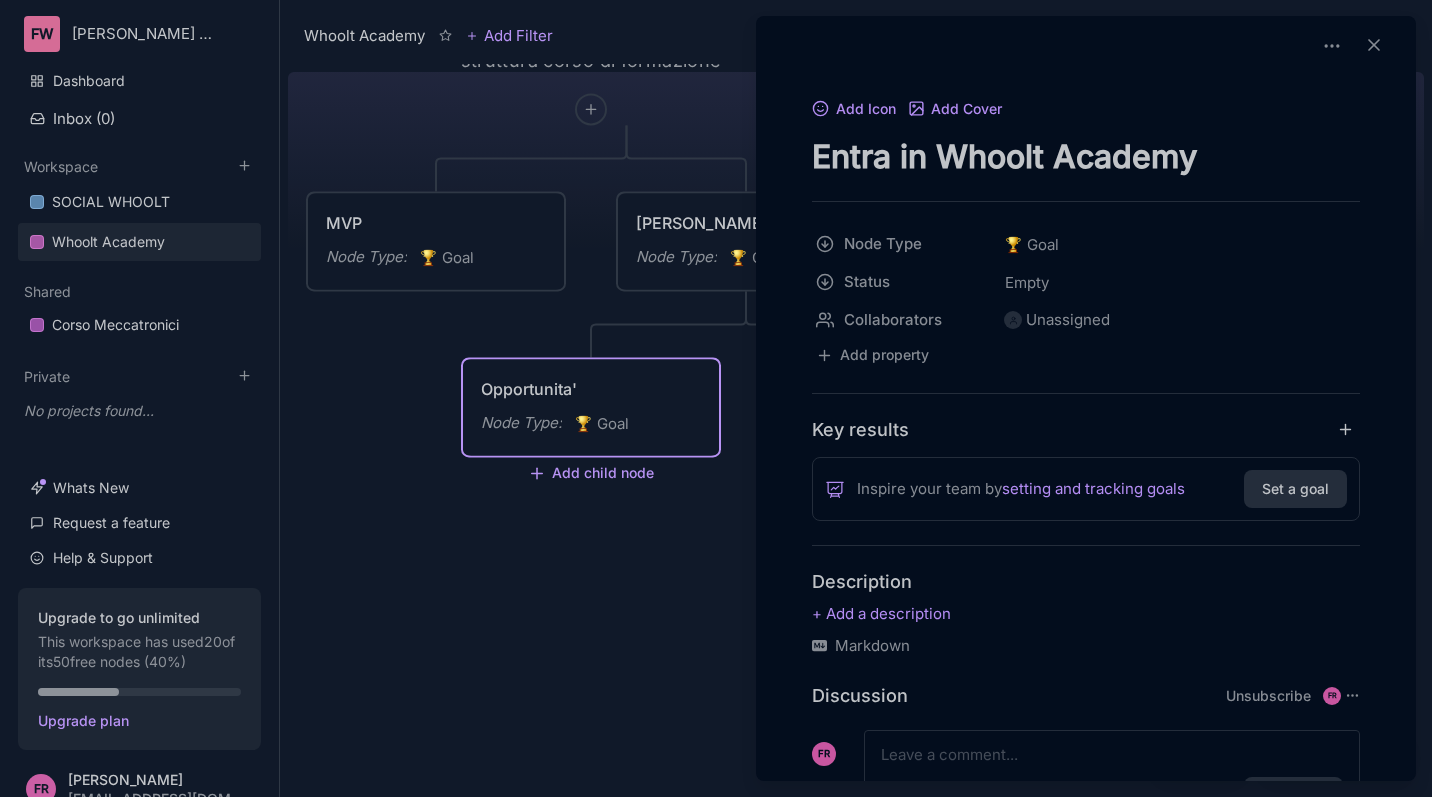 type on "Entra in Whoolt Academy" 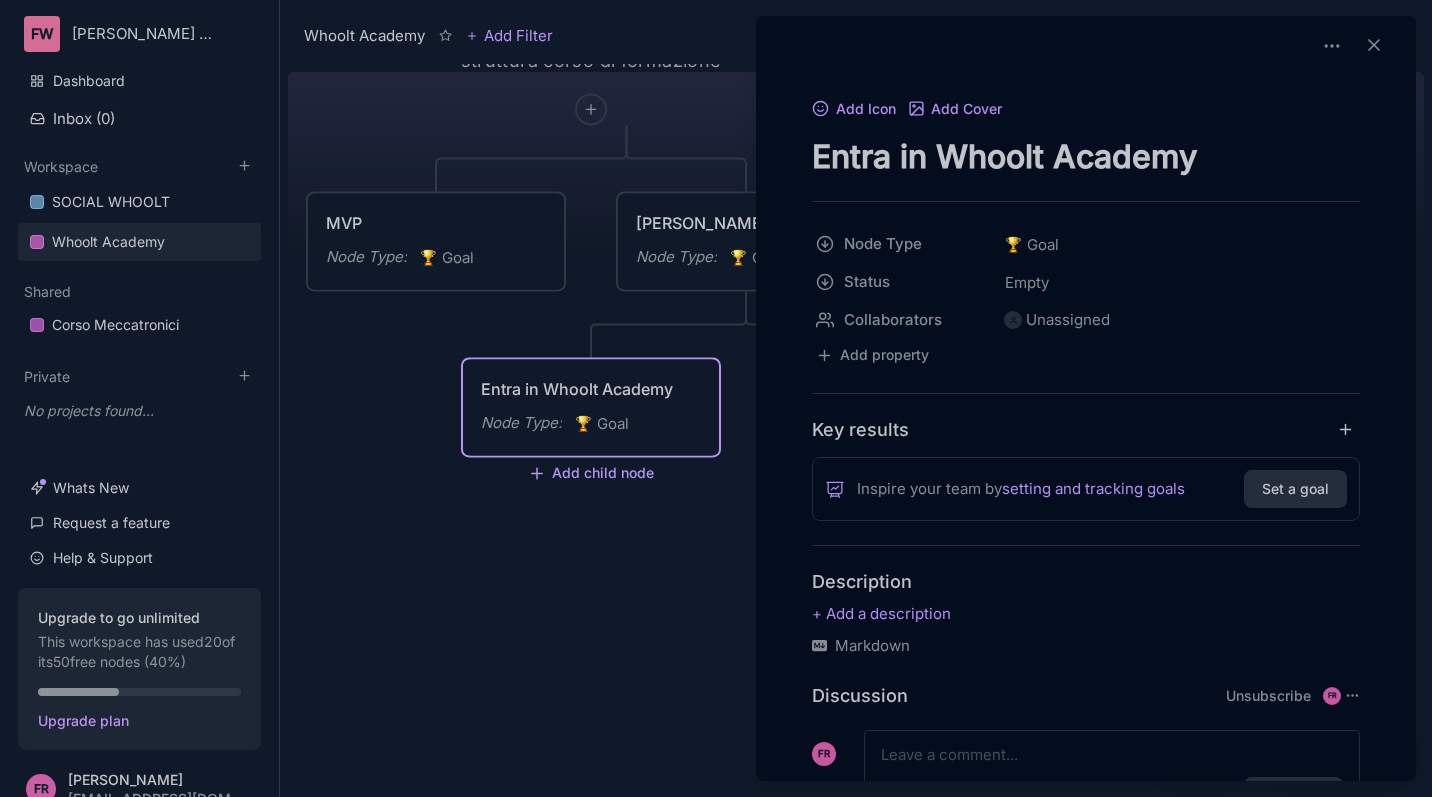 click at bounding box center [716, 398] 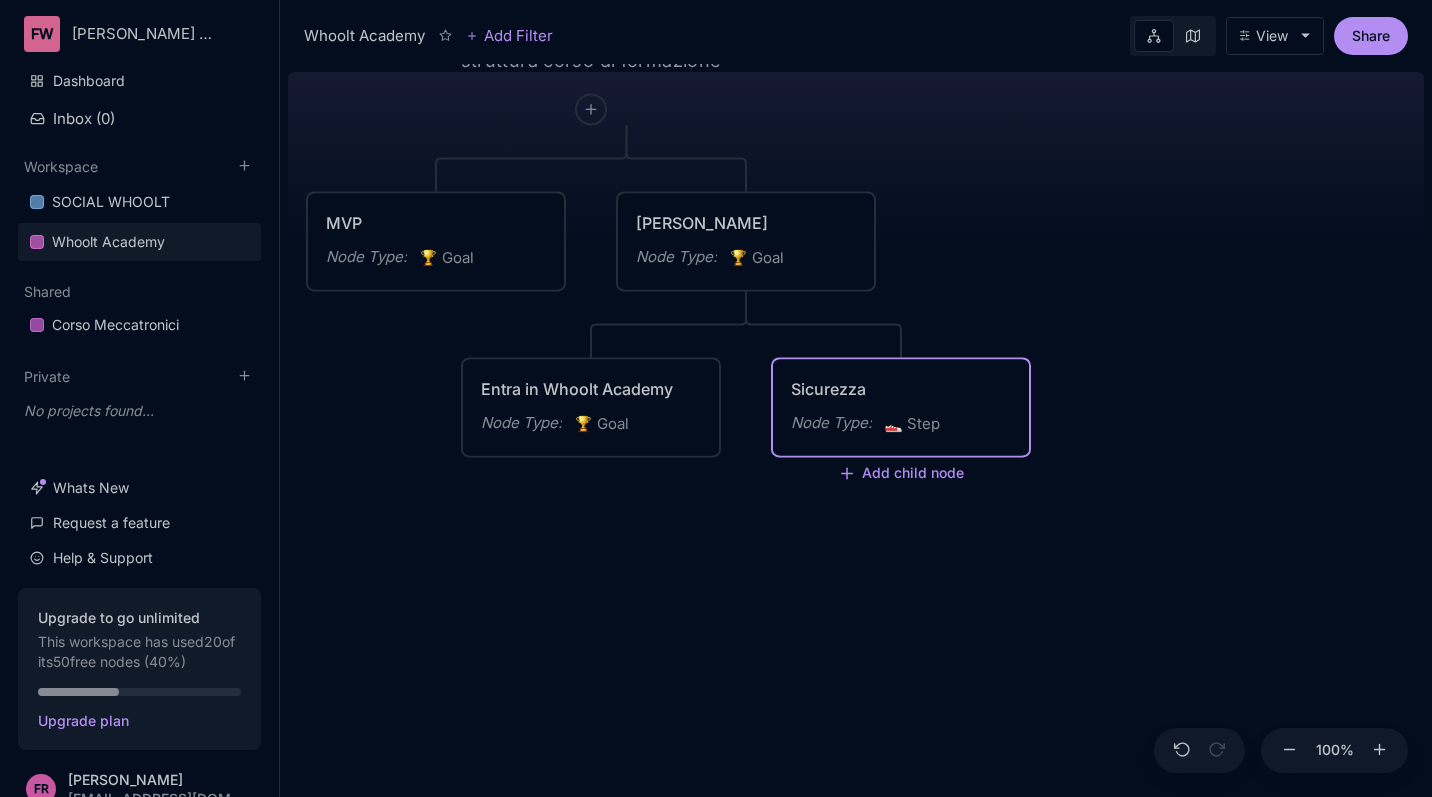 click on "Sicurezza" at bounding box center (901, 389) 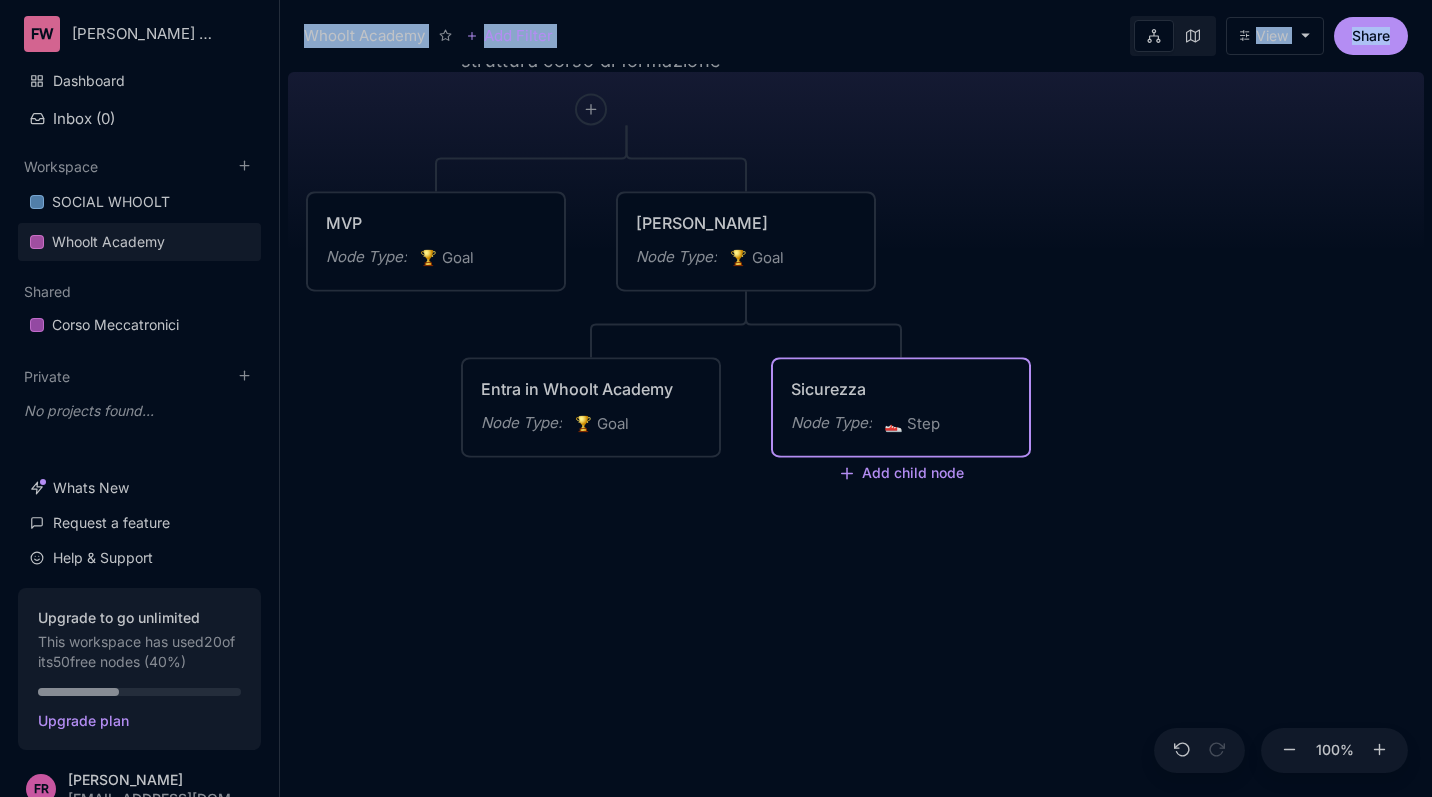 click at bounding box center [716, 398] 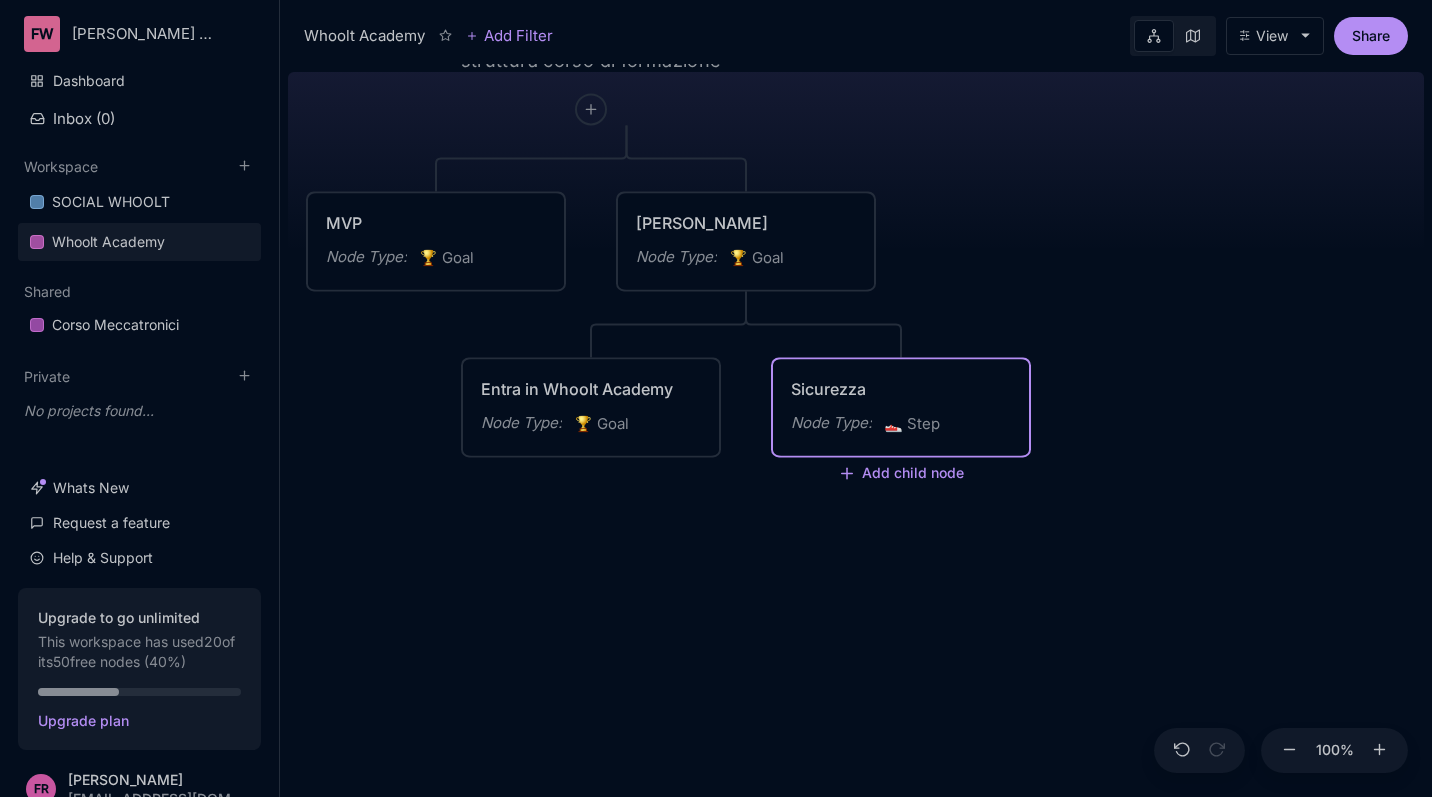 click on "Sicurezza" at bounding box center (901, 389) 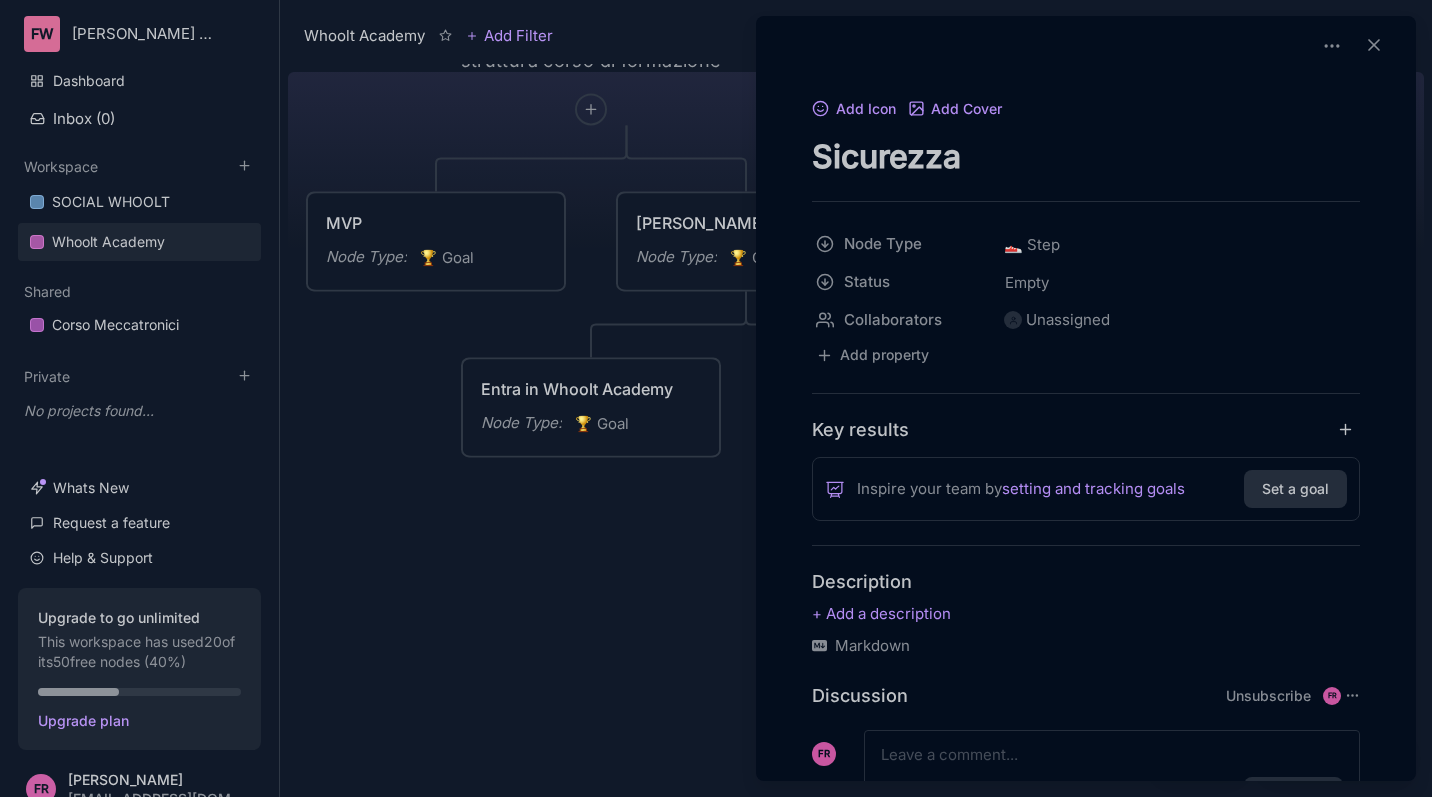click on "Sicurezza" at bounding box center (1086, 156) 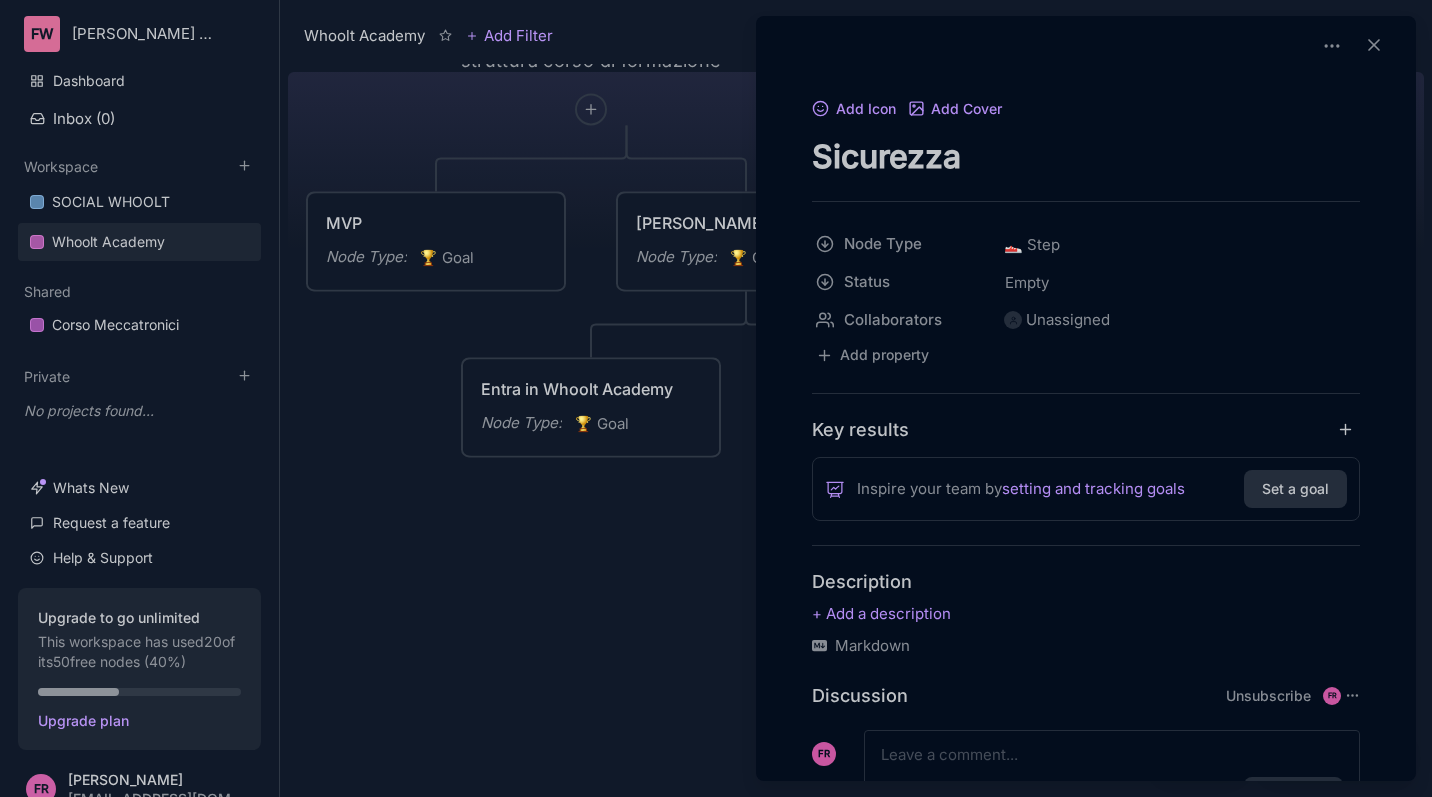 click on "Sicurezza" at bounding box center (1086, 156) 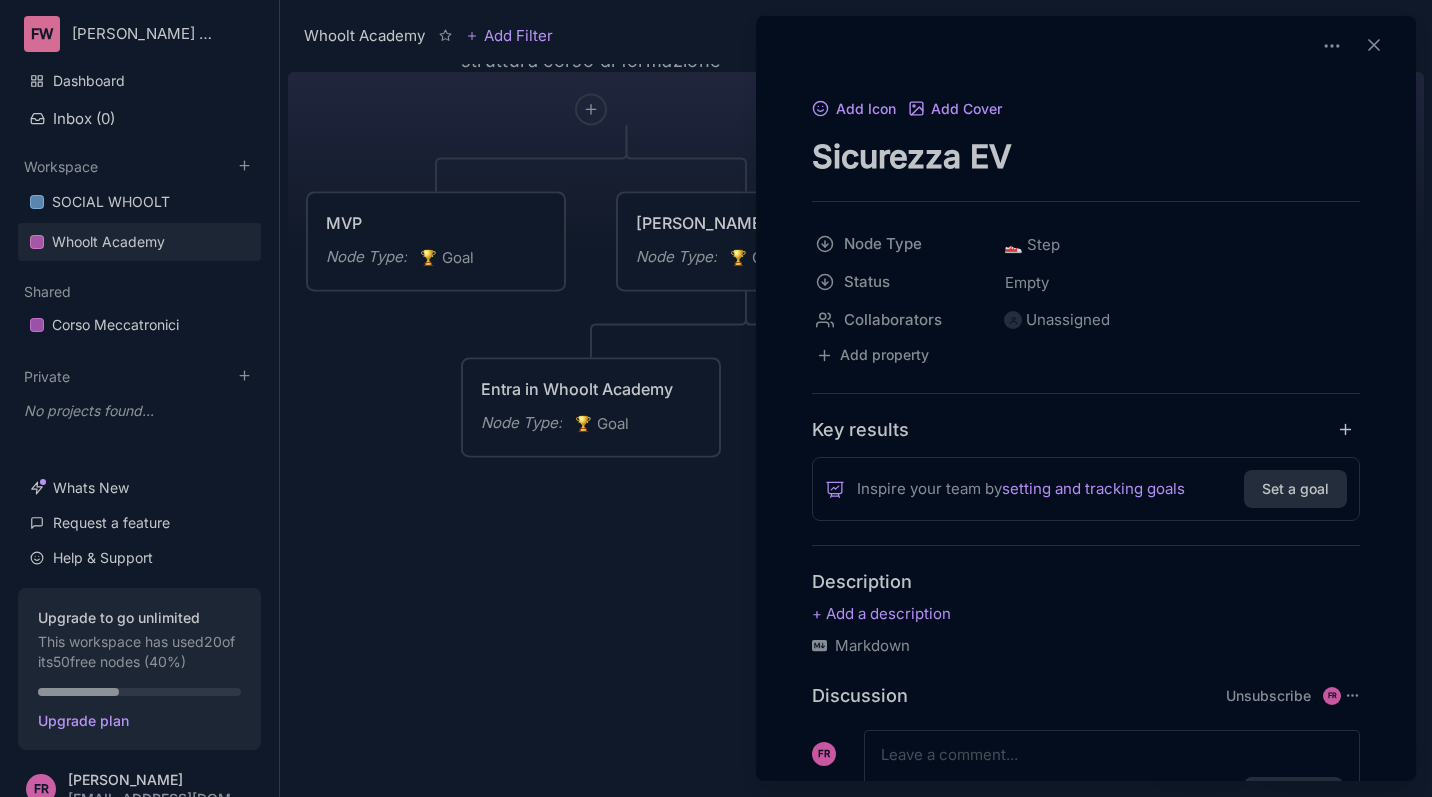 type on "Sicurezza EV" 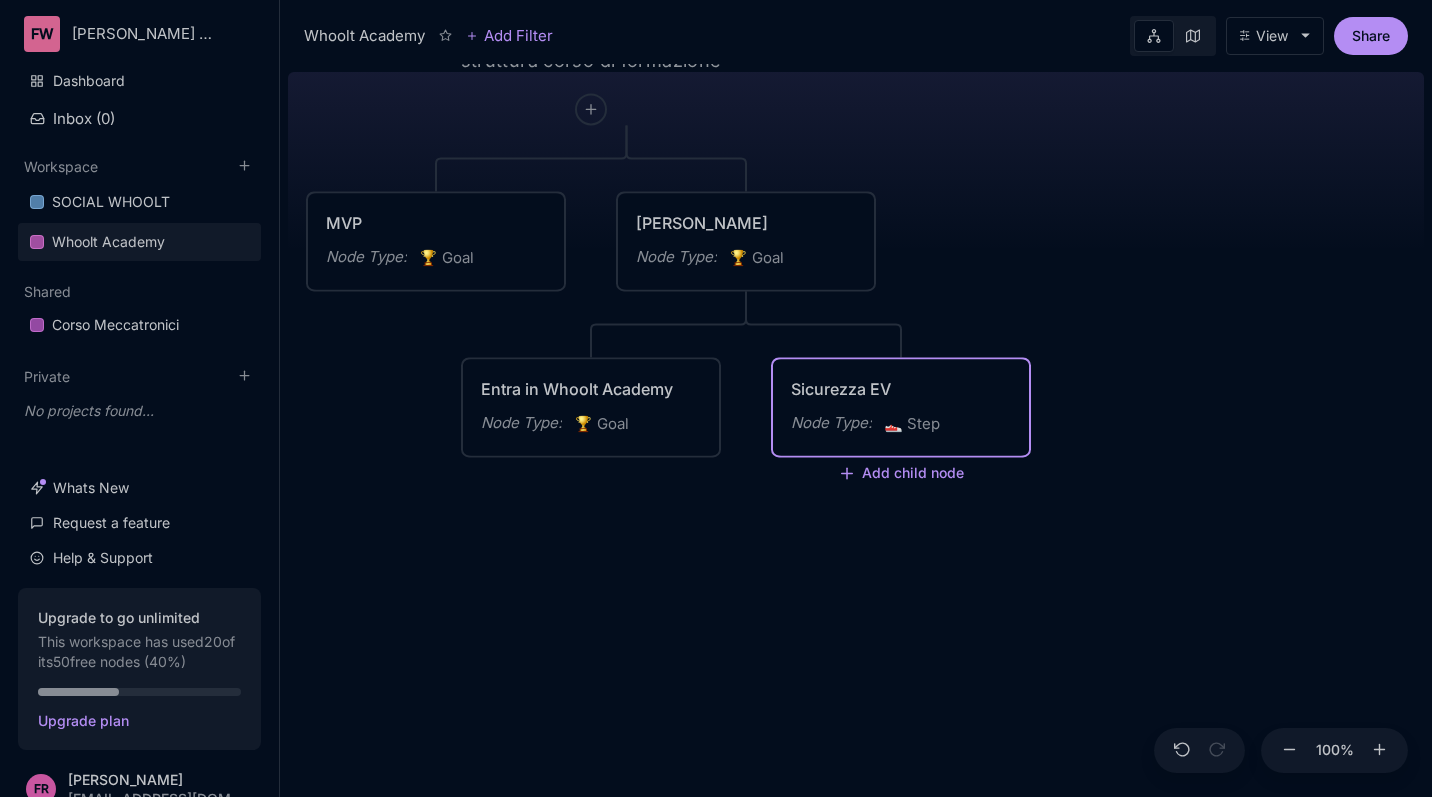 click on "Whoolt Academy struttura corso di formazione MVP Node Type : 🏆   Goal Corso Vero Node Type : 🏆   Goal Entra in Whoolt Academy Node Type : 🏆   Goal Sicurezza EV Node Type : 👟   Step Add child node" at bounding box center (856, 430) 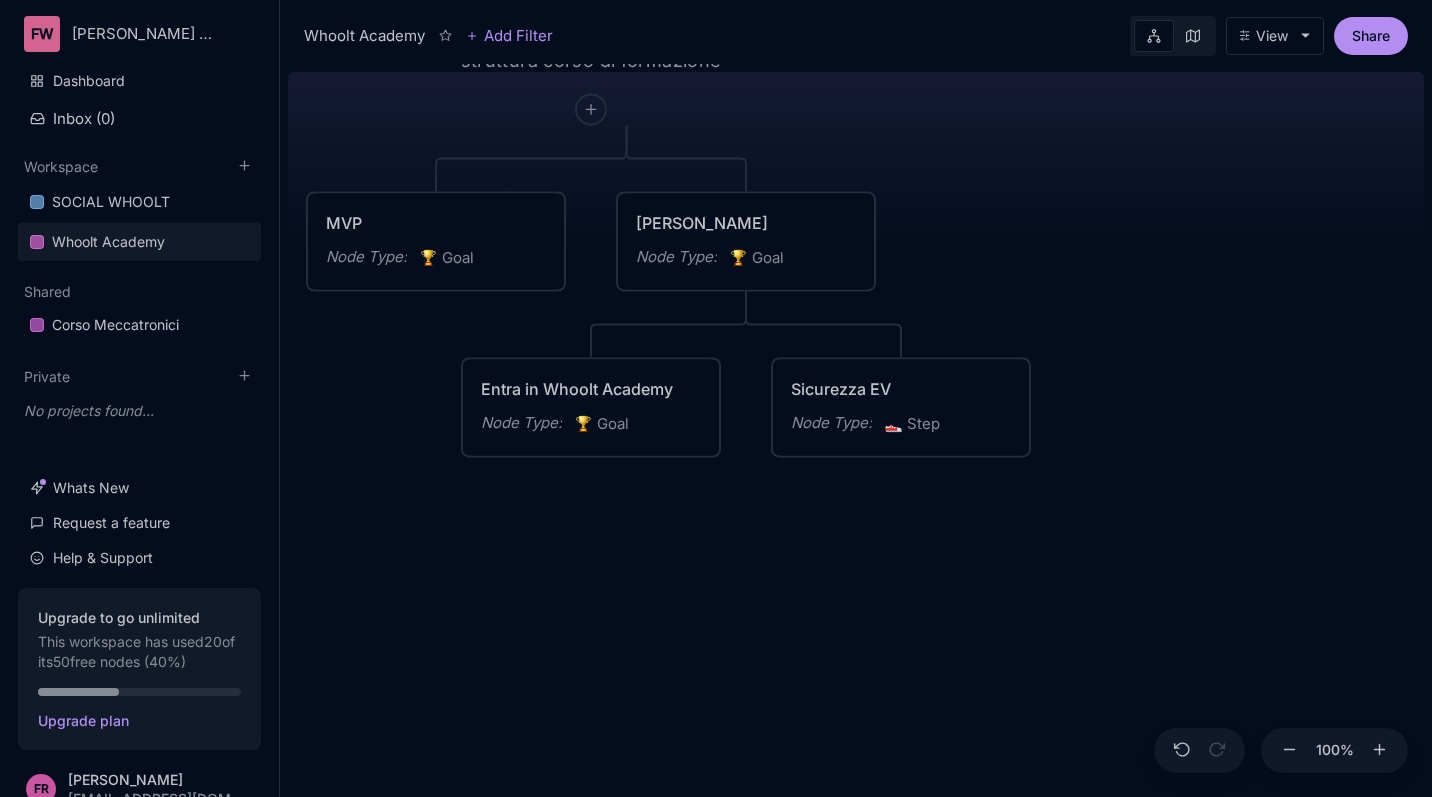 click on "Whoolt Academy struttura corso di formazione MVP Node Type : 🏆   Goal Corso Vero Node Type : 🏆   Goal Entra in Whoolt Academy Node Type : 🏆   Goal Sicurezza EV Node Type : 👟   Step" at bounding box center [856, 430] 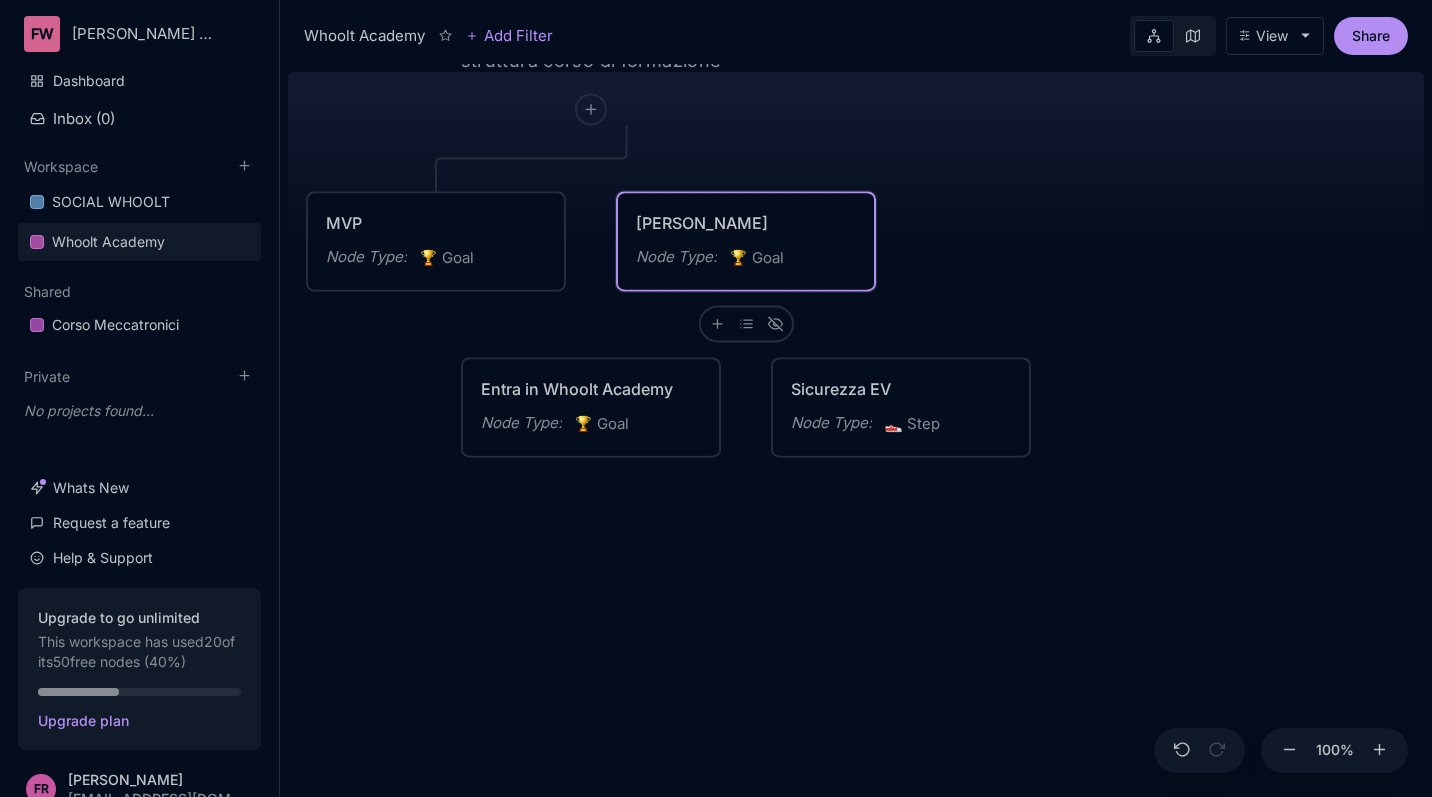 click on "🏆   Goal" at bounding box center [756, 258] 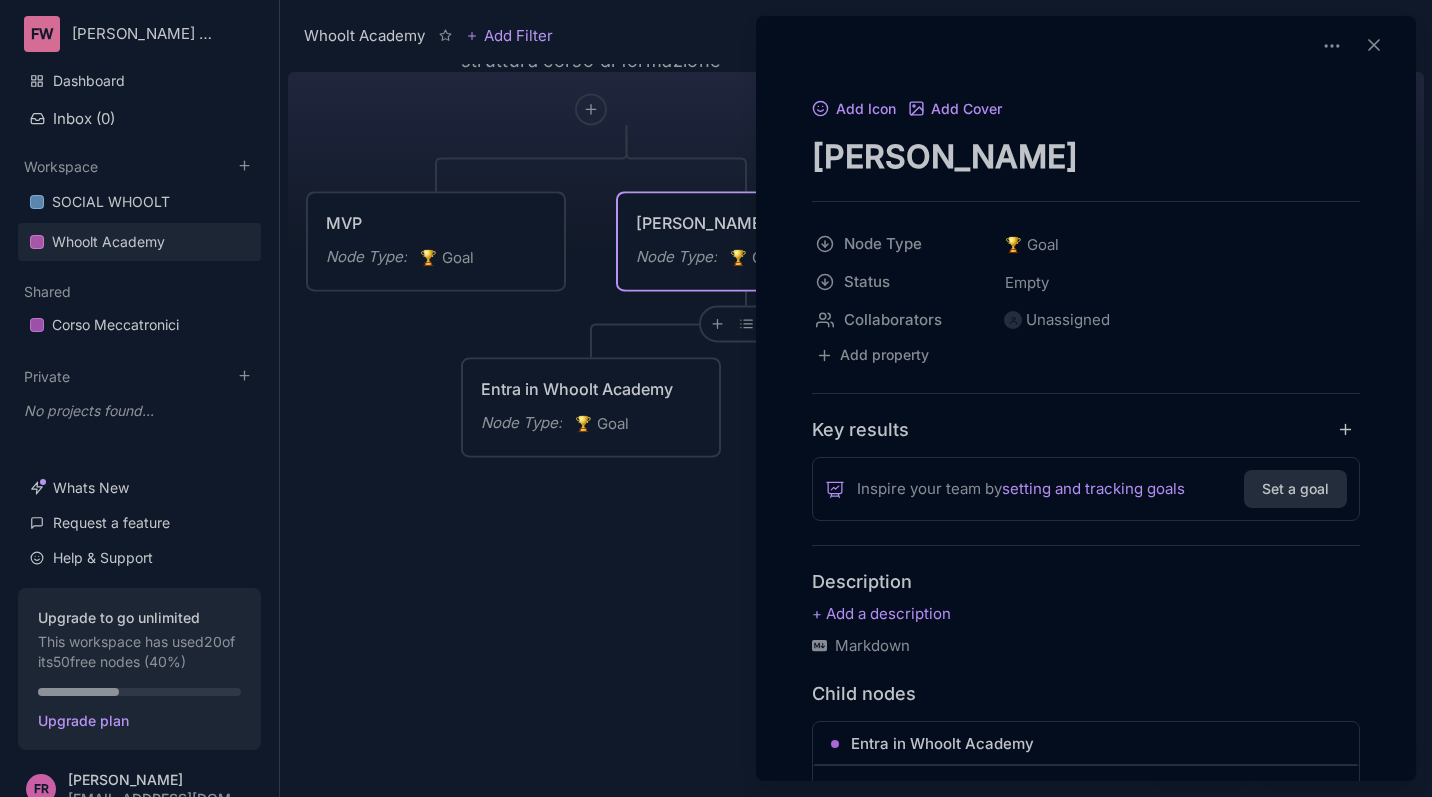 click at bounding box center [716, 398] 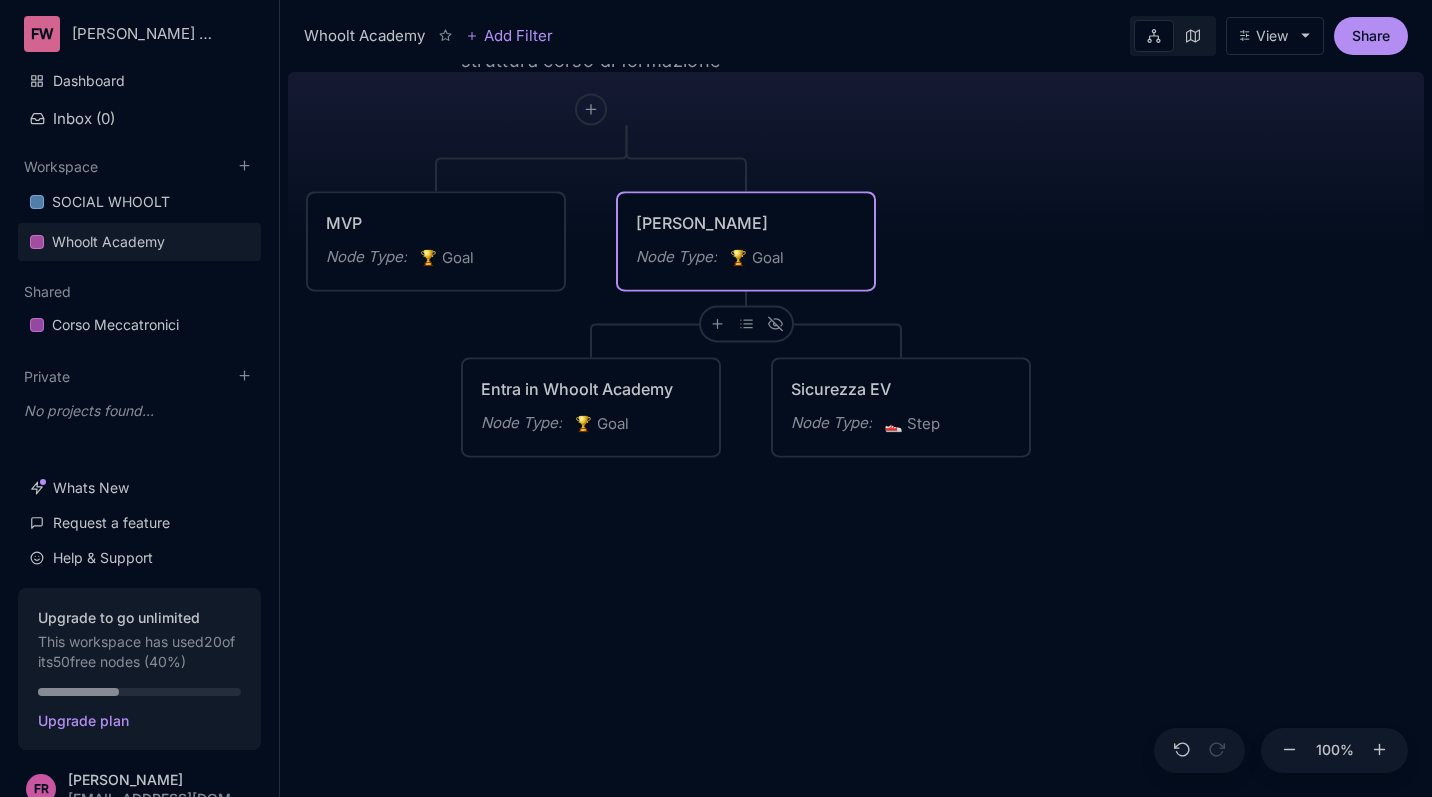 click 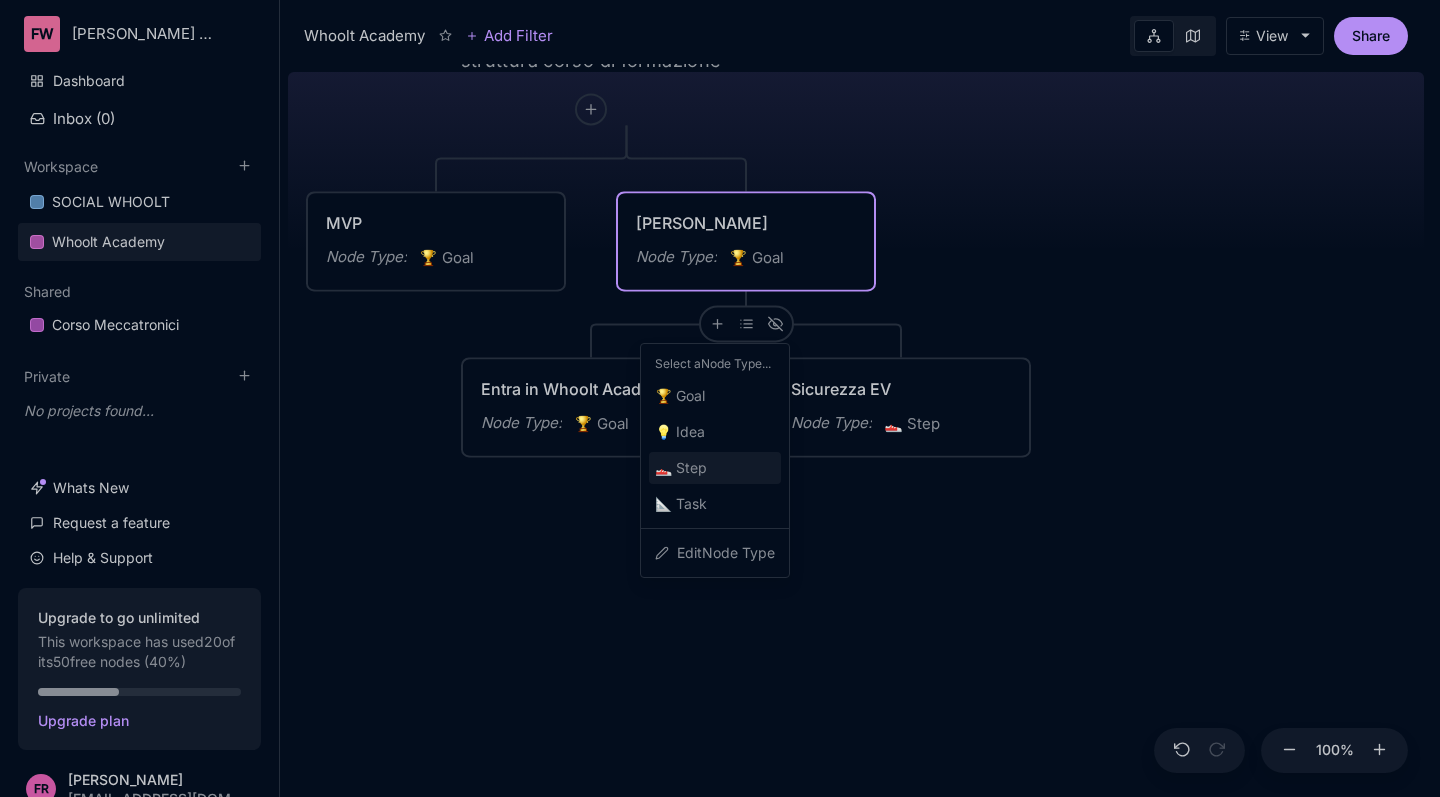 click on "👟   Step" at bounding box center [681, 468] 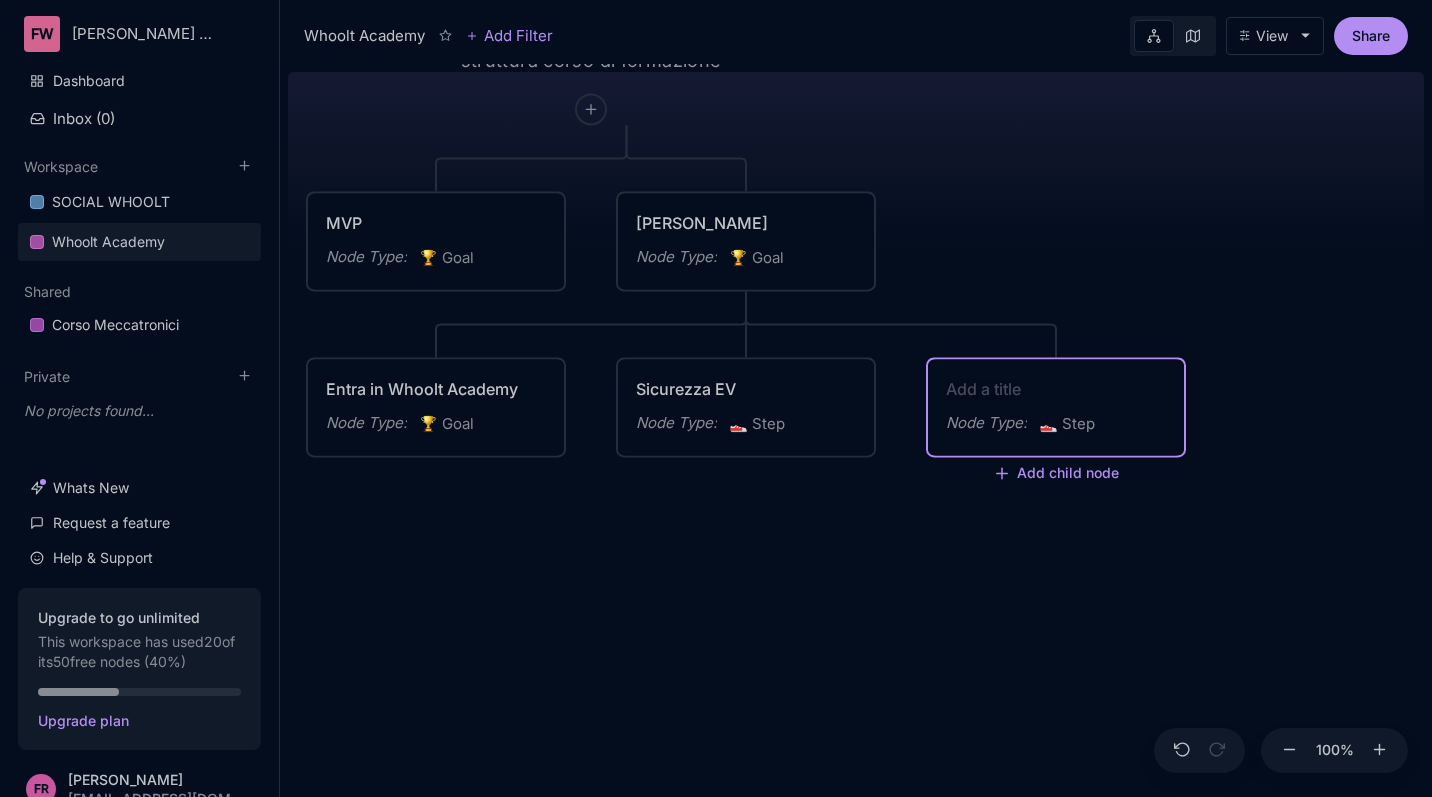 click on "Node Type : 🏆   Goal" at bounding box center [436, 424] 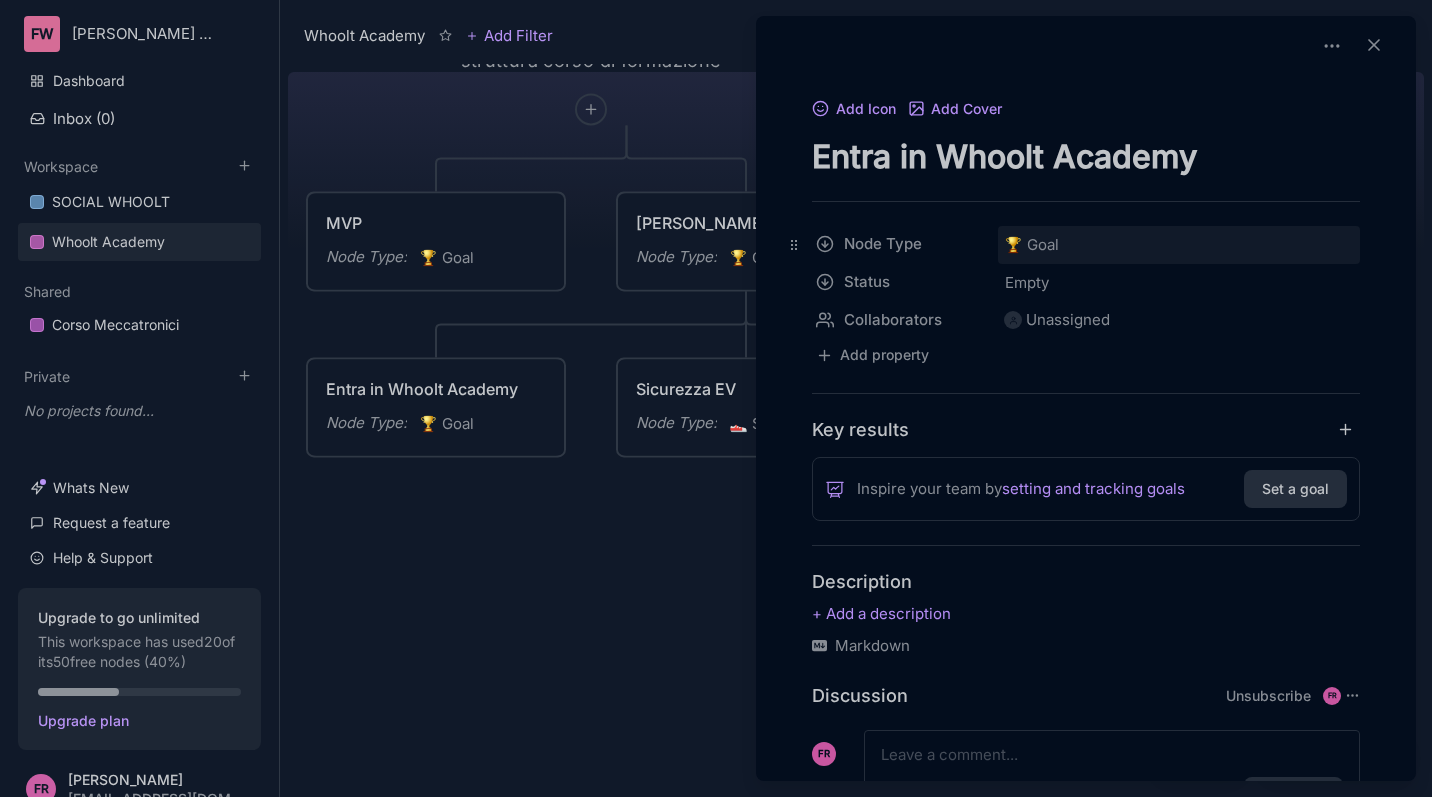 click on "🏆   Goal" at bounding box center [1031, 245] 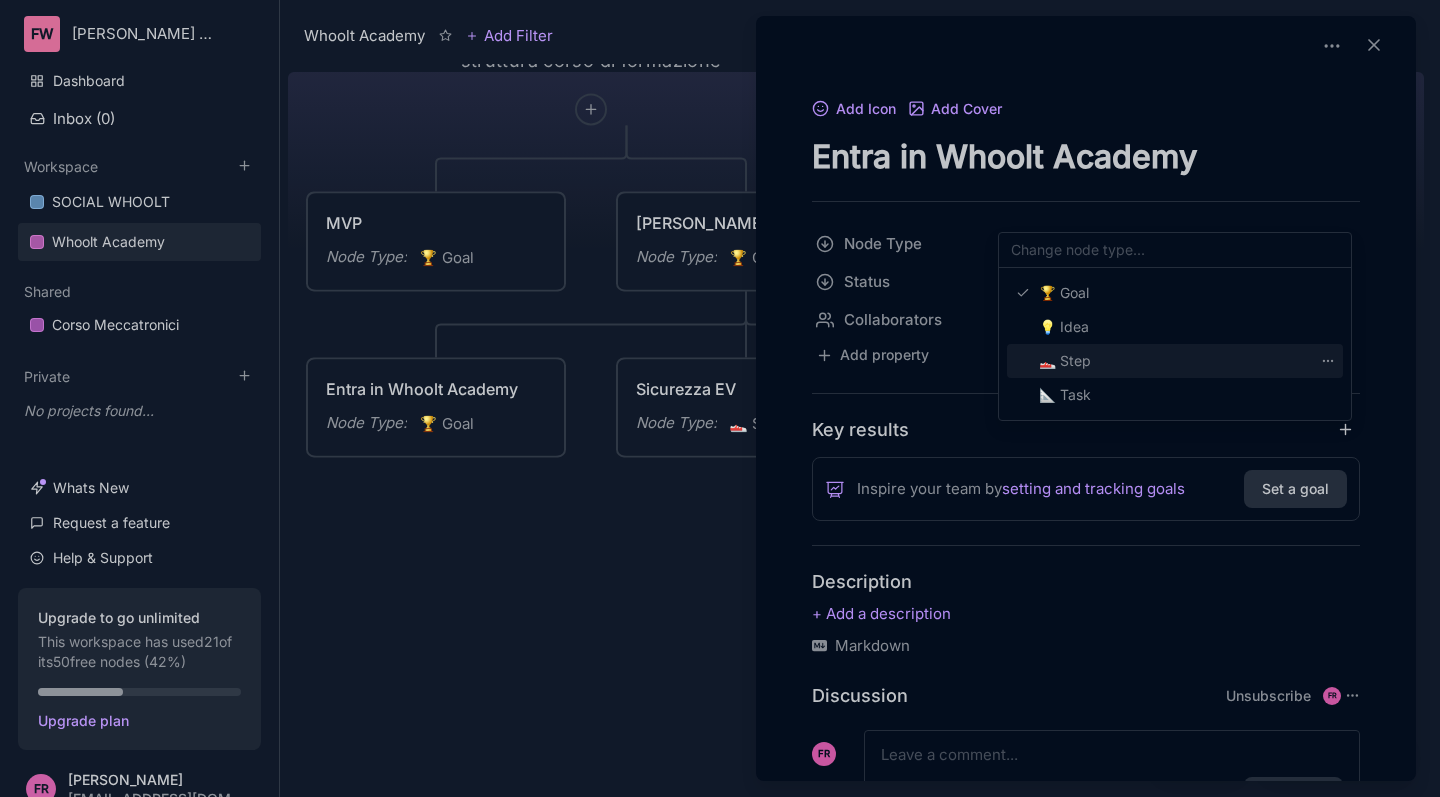 click on "👟" at bounding box center (1049, 360) 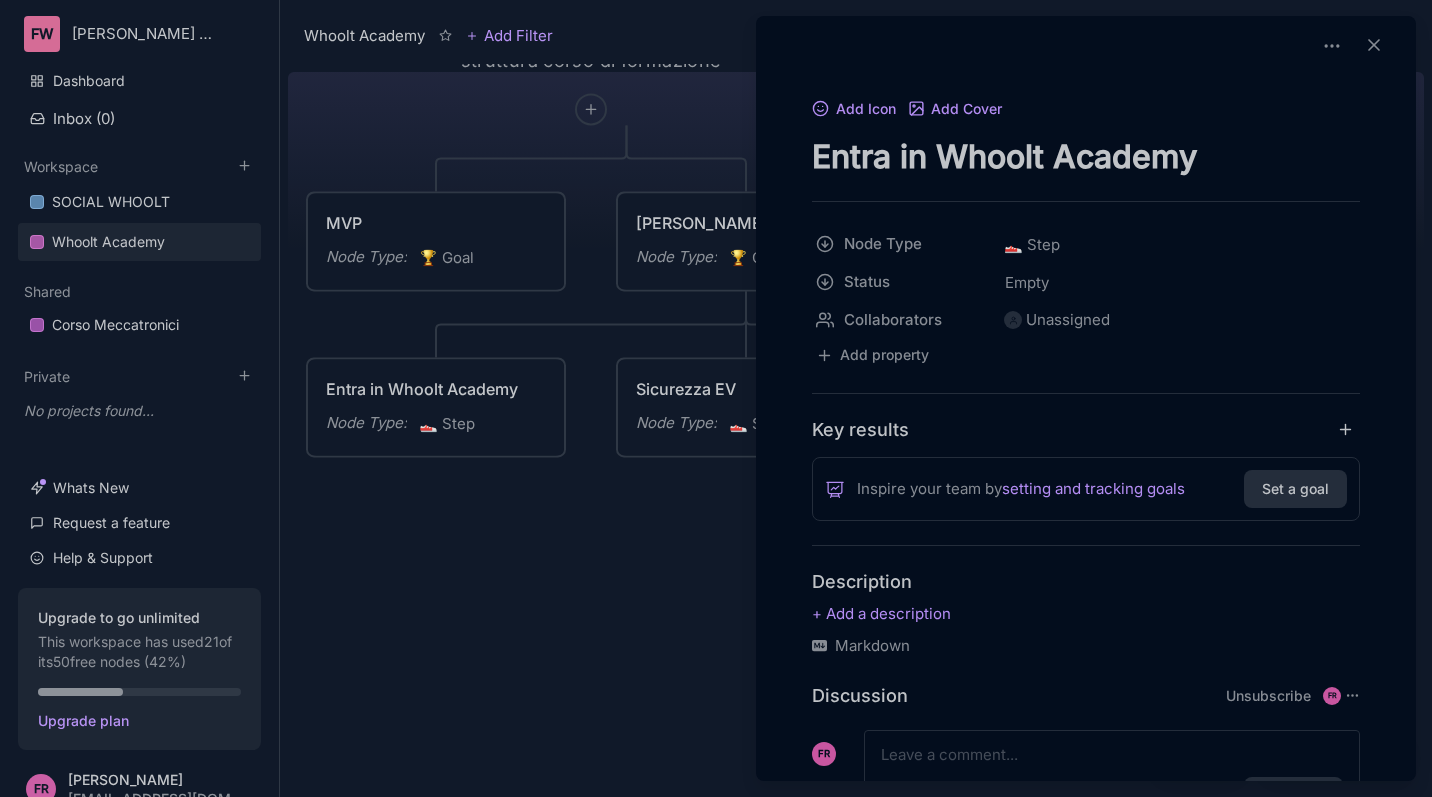 click at bounding box center (716, 398) 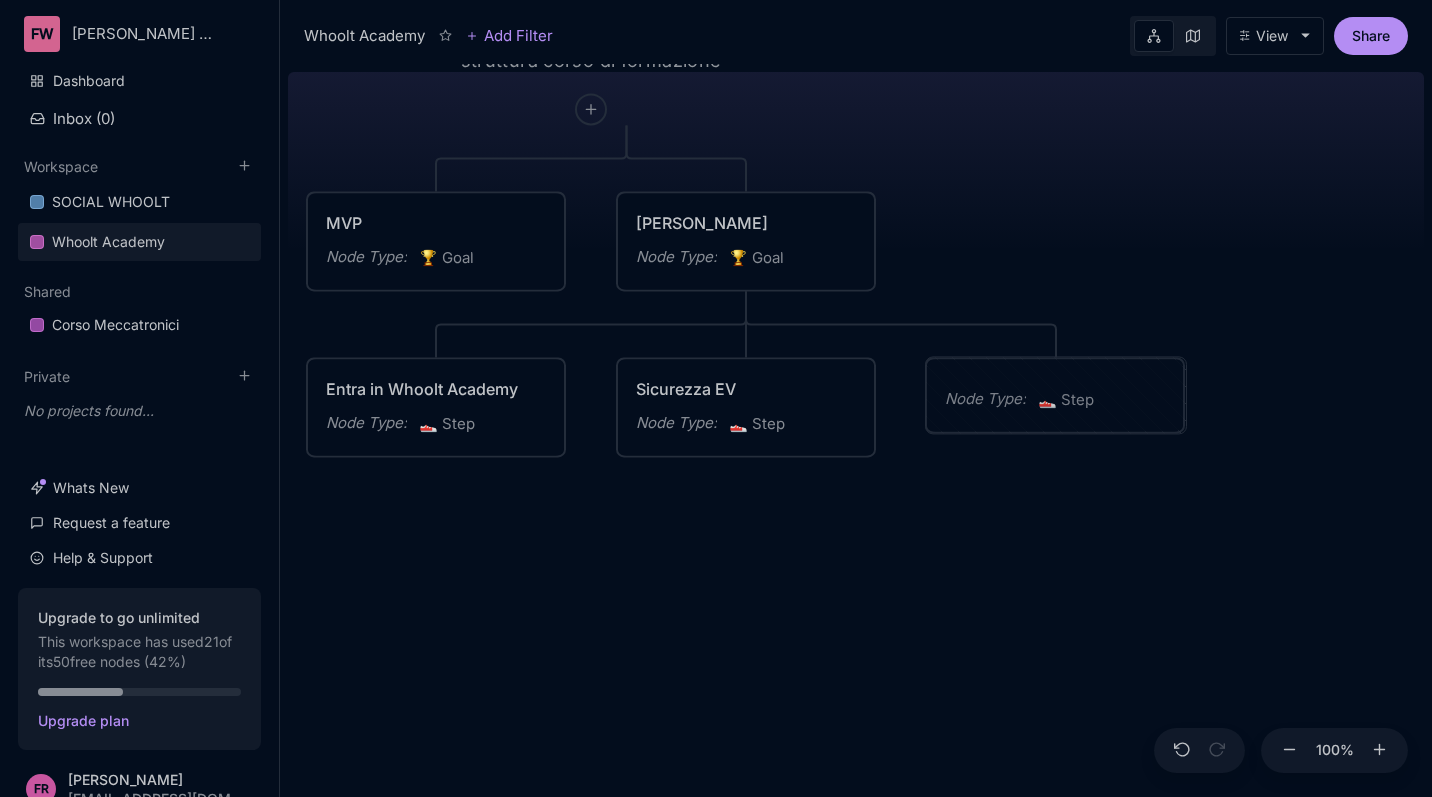 click on "Node Type : 👟   Step" at bounding box center [1055, 395] 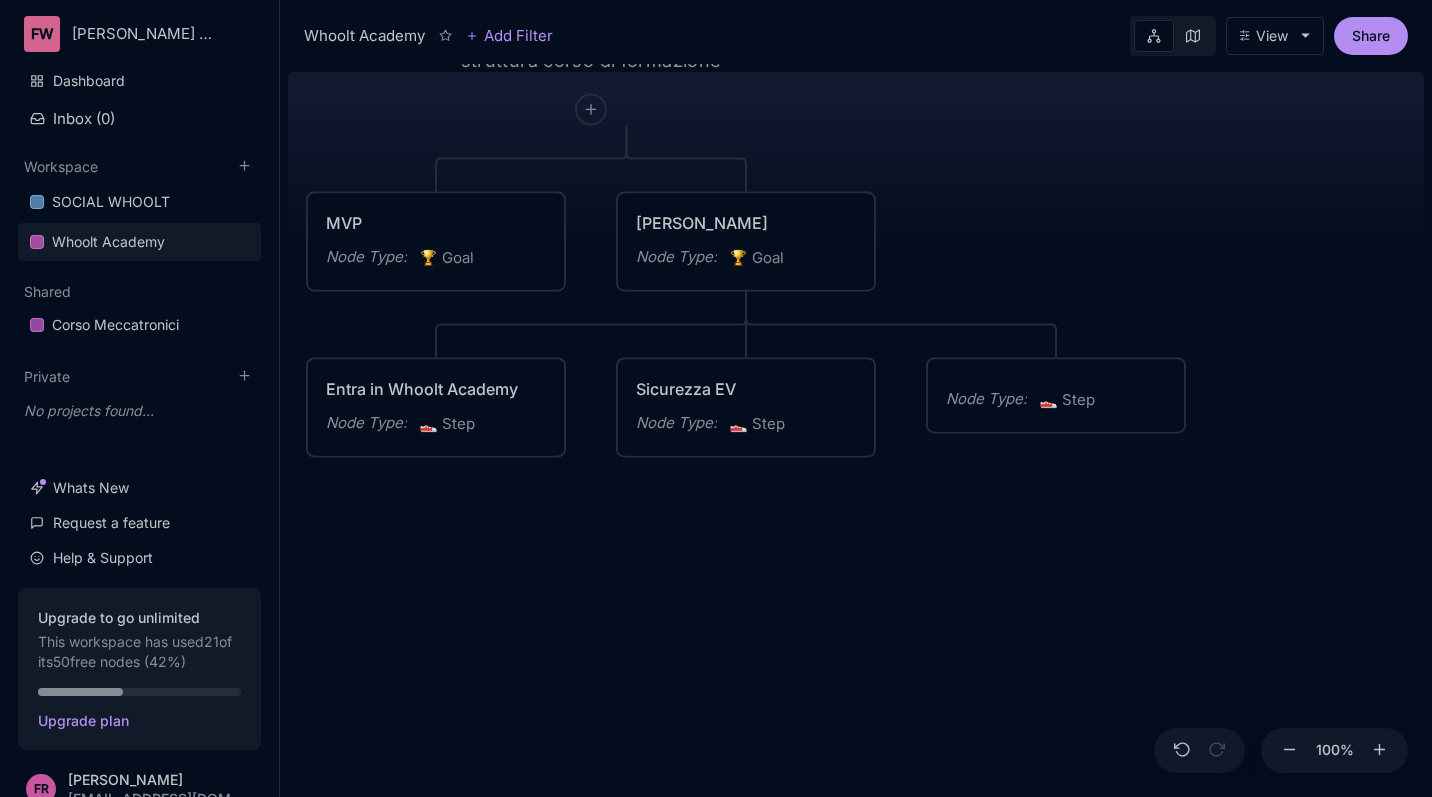 click on "Node Type : 👟   Step" at bounding box center [1056, 395] 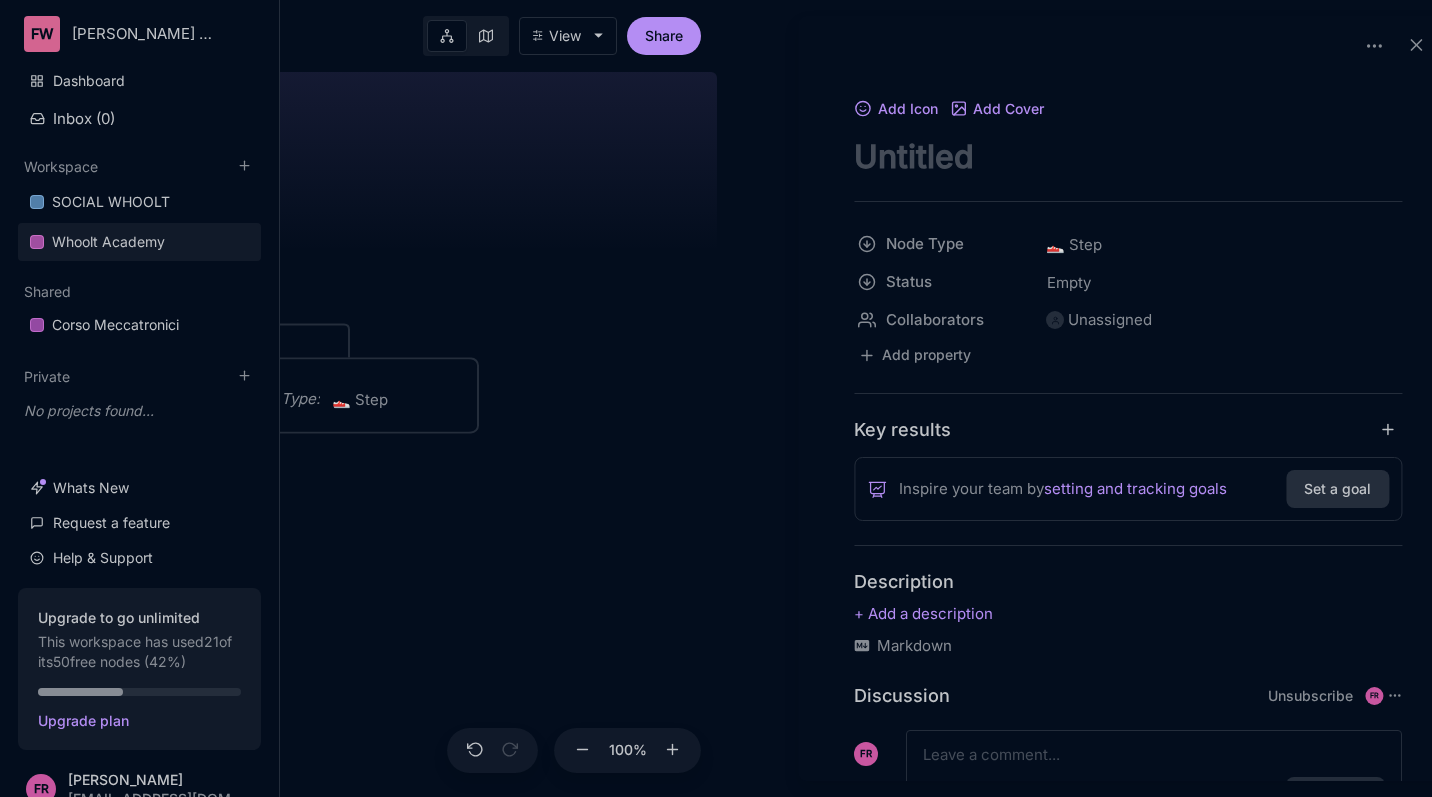 click on "Whoolt Academy   Add Filter View Share Whoolt Academy struttura corso di formazione MVP Node Type : 🏆   Goal Corso Vero Node Type : 🏆   Goal Entra in Whoolt Academy Node Type : 👟   Step Sicurezza EV Node Type : 👟   Step Node Type : 👟   Step Press enter or space to select a node. You can then use the arrow keys to move the node around.  Press delete to remove it and escape to cancel.   Press enter or space to select an edge. You can then press delete to remove it or escape to cancel. 100 % Add Icon Add Cover   Node Type 👟   Step   Status Empty   Collaborators Unassigned
To pick up a draggable item, press the space bar.
While dragging, use the arrow keys to move the item.
Press space again to drop the item in its new position, or press escape to cancel.
Add property Key results Inspire your team by  setting and tracking goals Set a goal Description  Markdown Discussion Unsubscribe FR FR Comment" at bounding box center [856, 398] 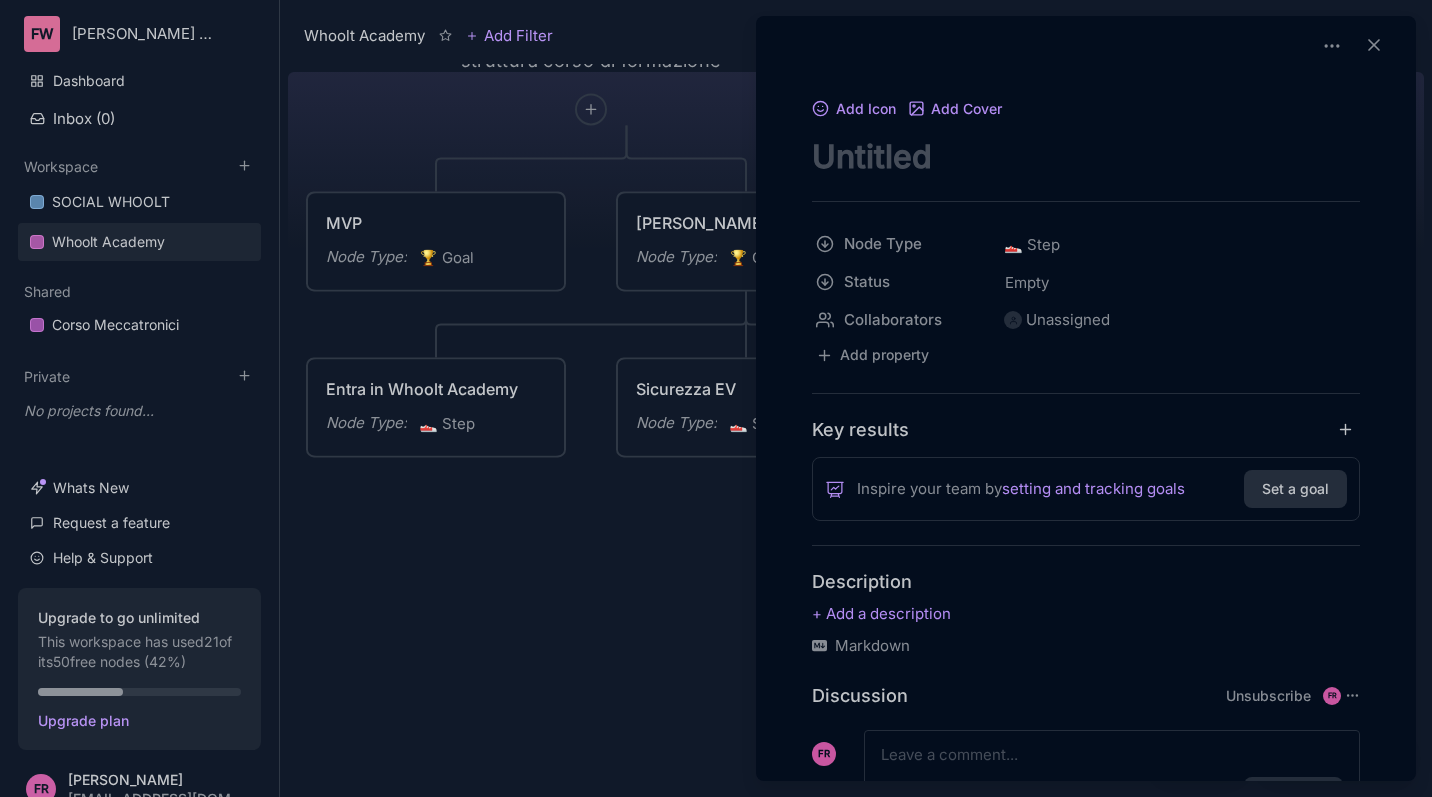 scroll, scrollTop: 0, scrollLeft: 0, axis: both 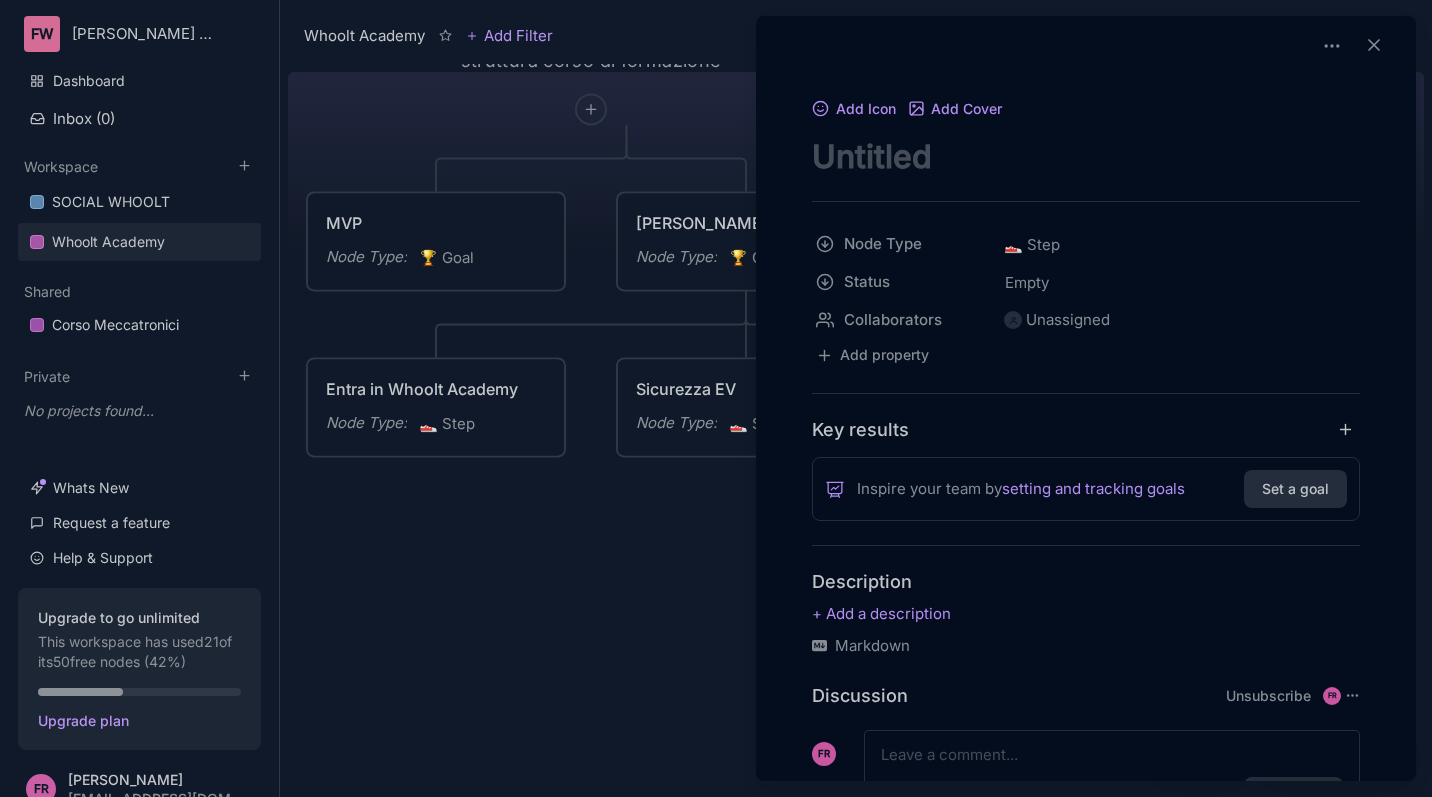 click at bounding box center [1086, 156] 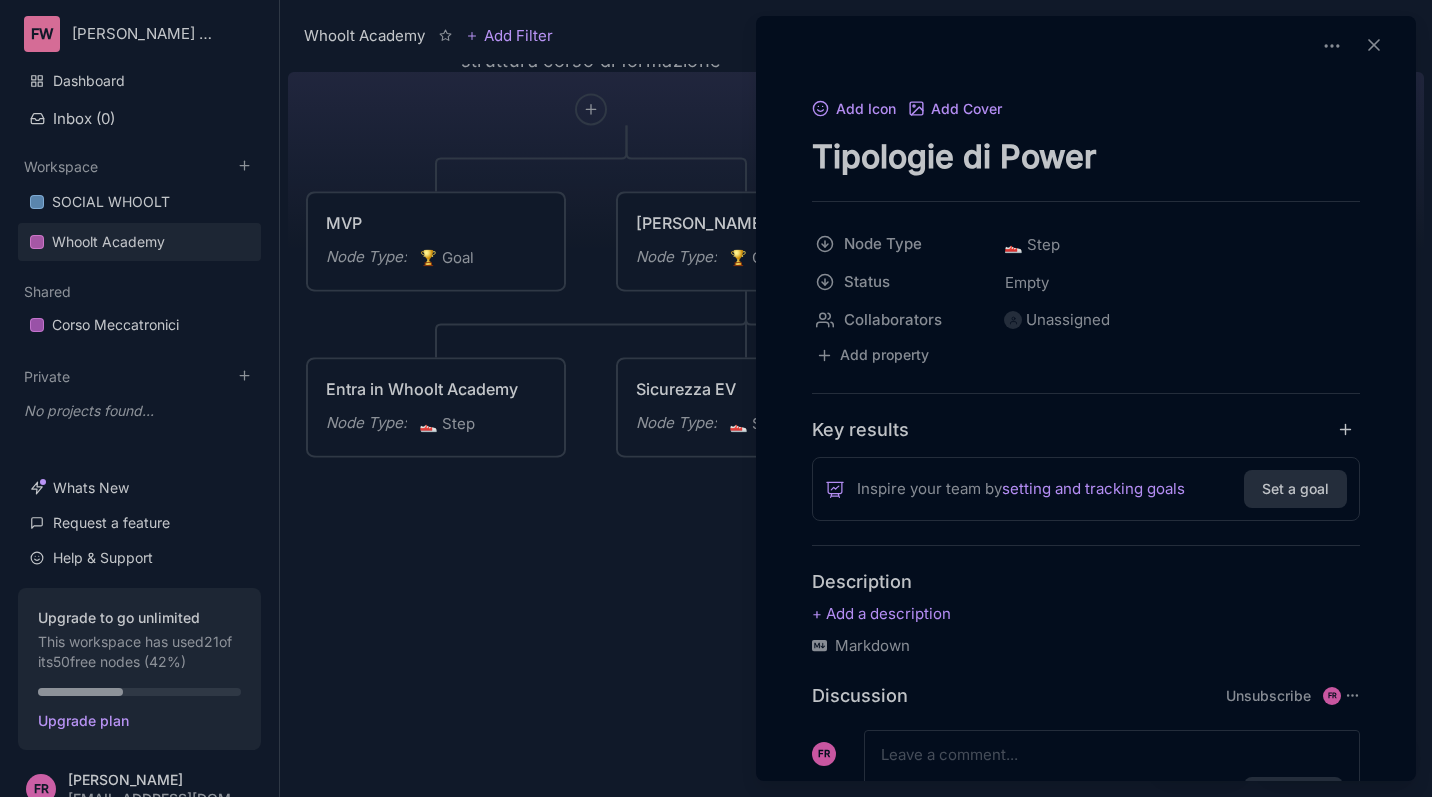 type on "Tipologie di Power" 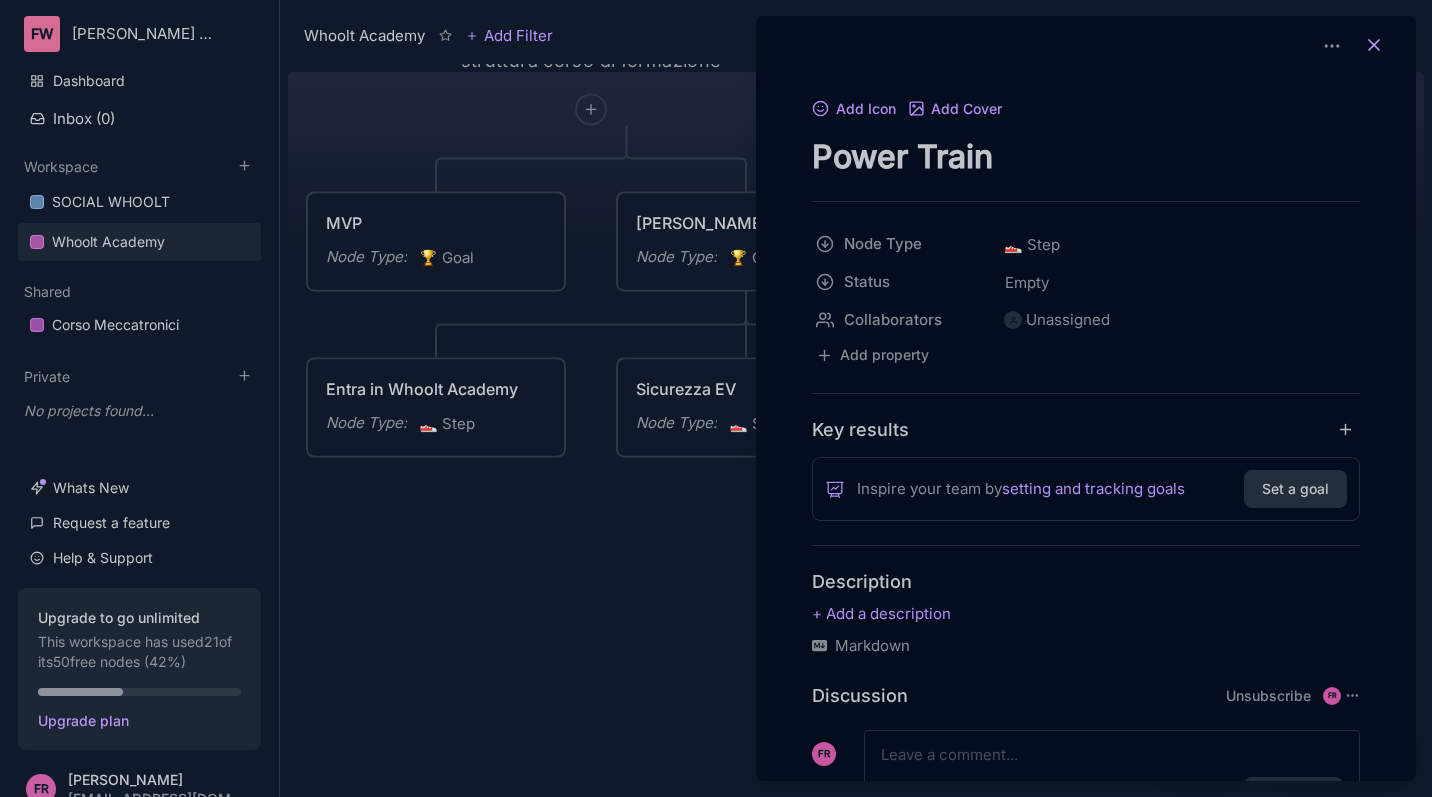 type on "Power Train" 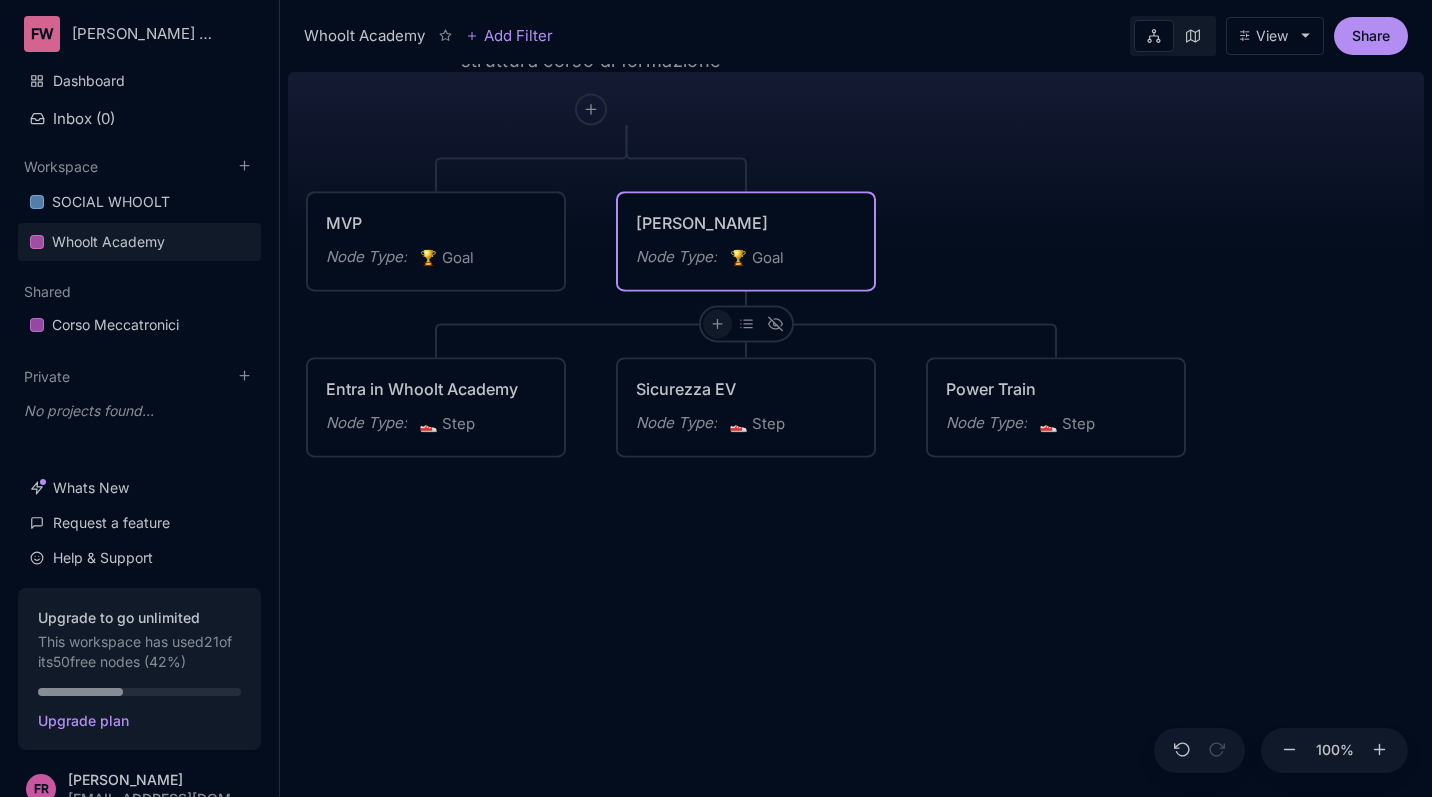 click 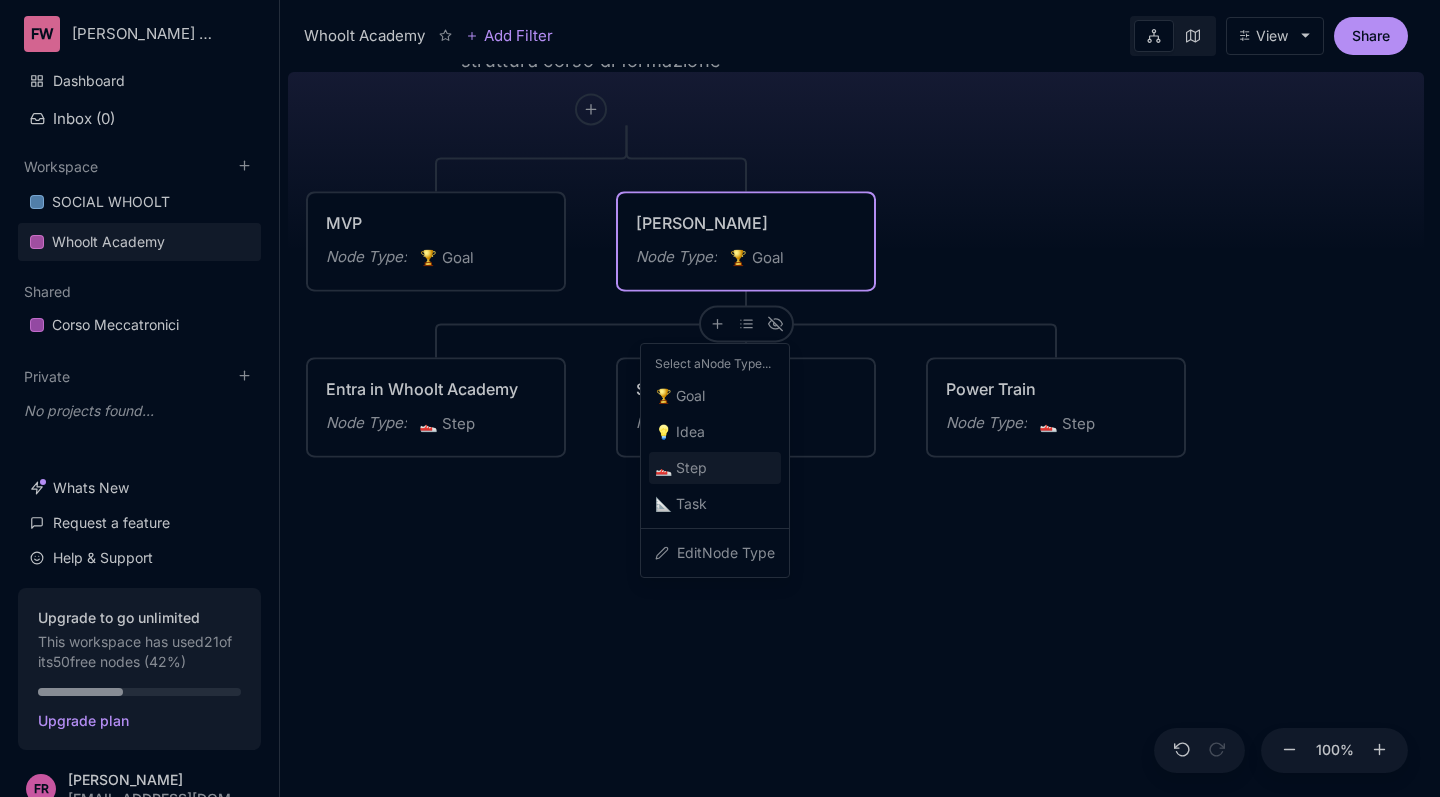click on "👟   Step" at bounding box center [681, 468] 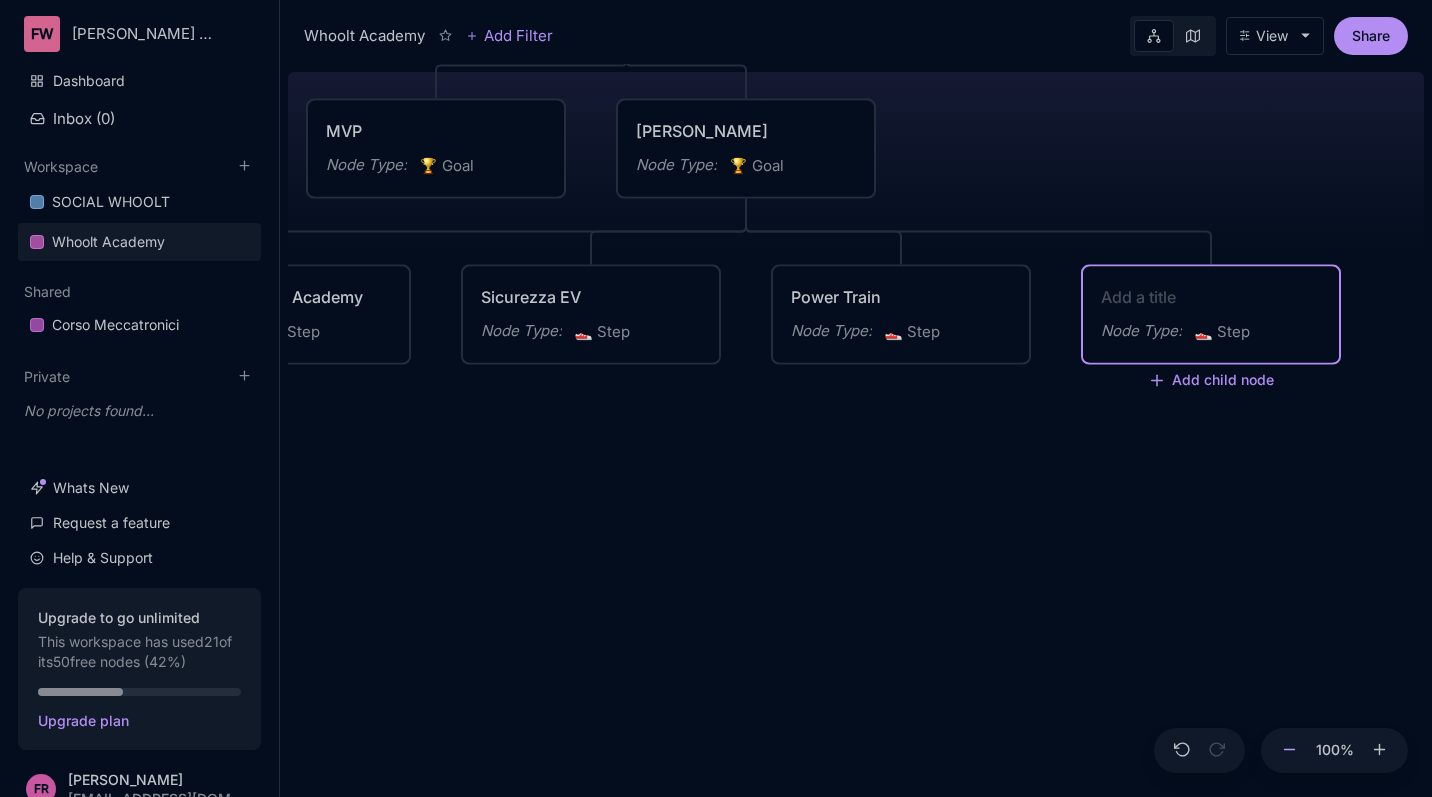 click 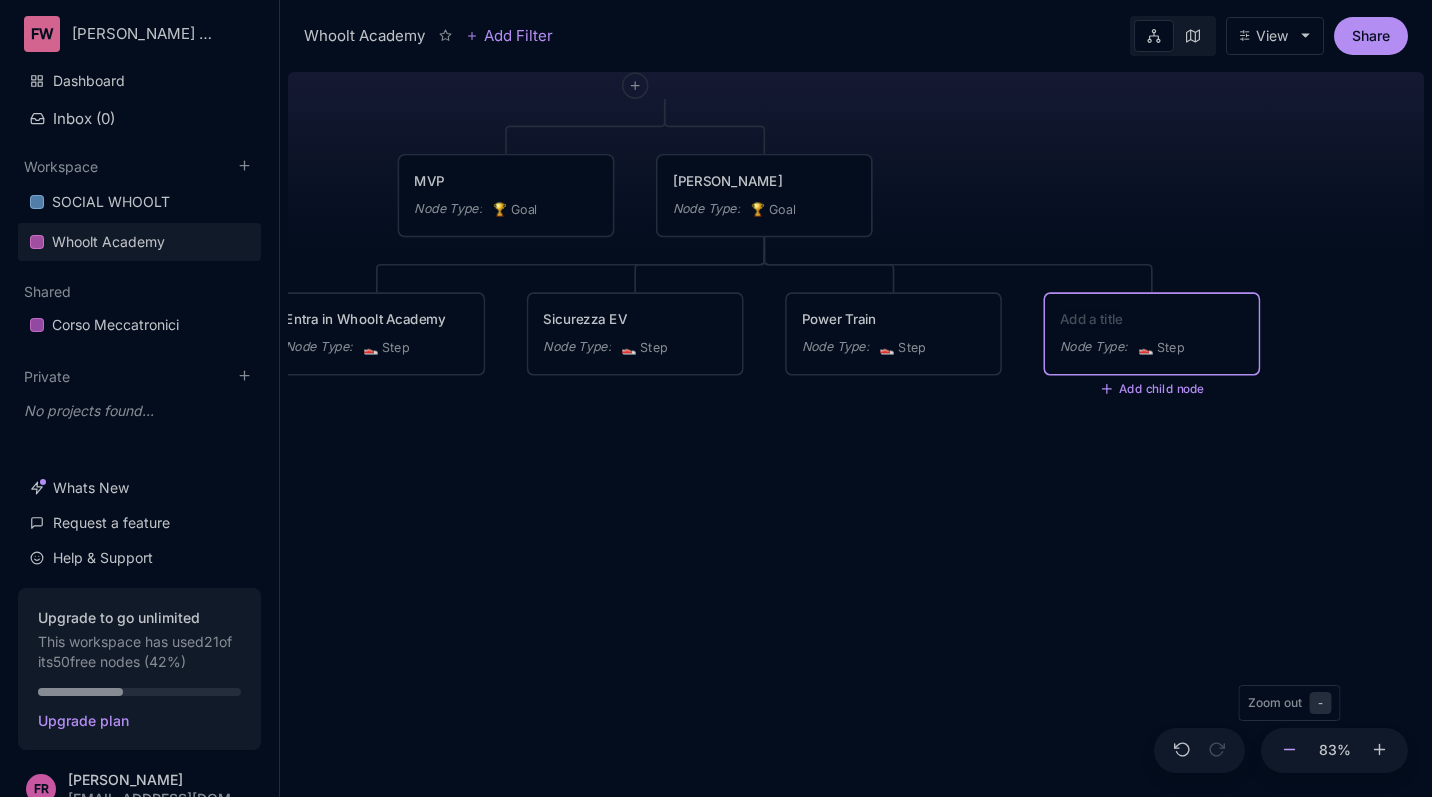 click 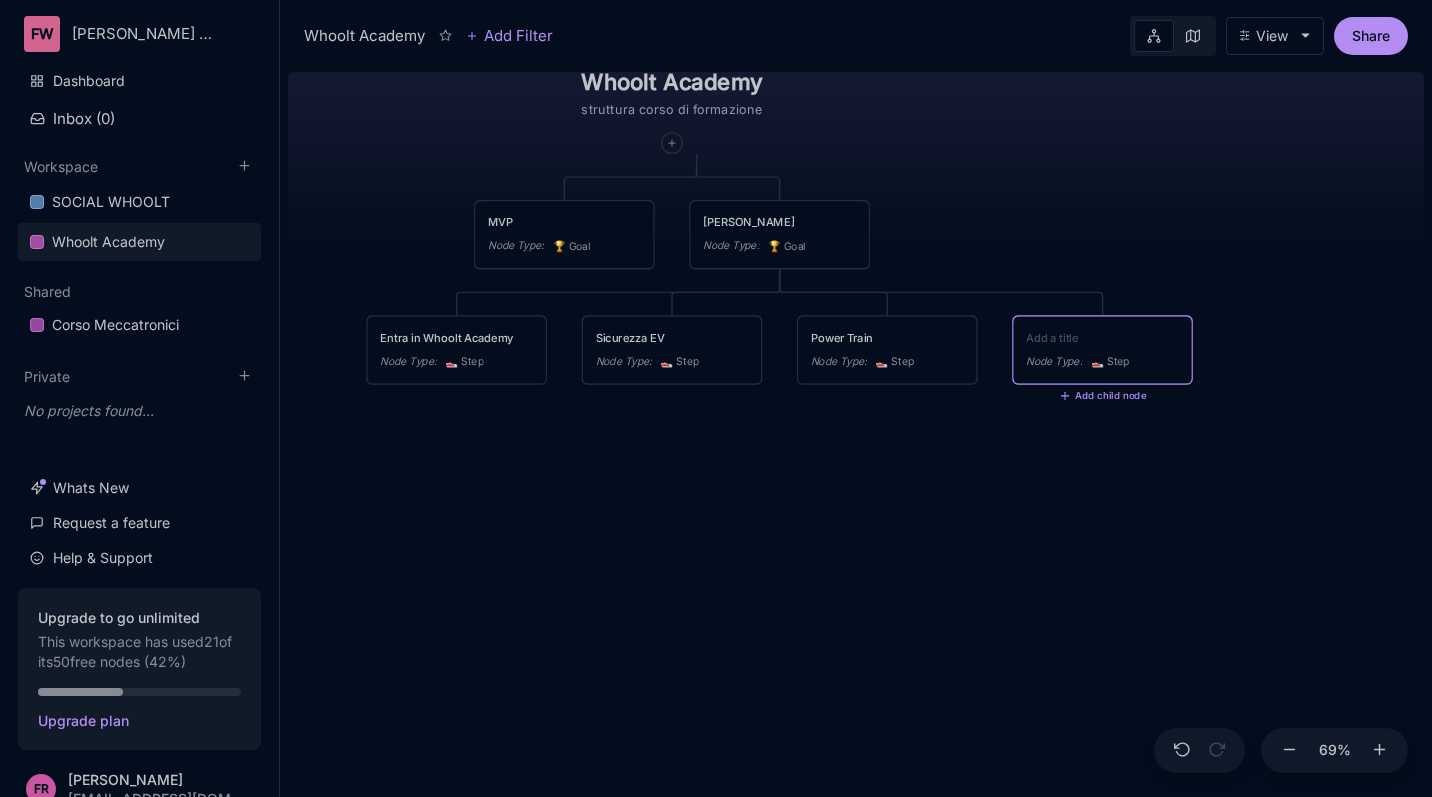 click at bounding box center (1102, 337) 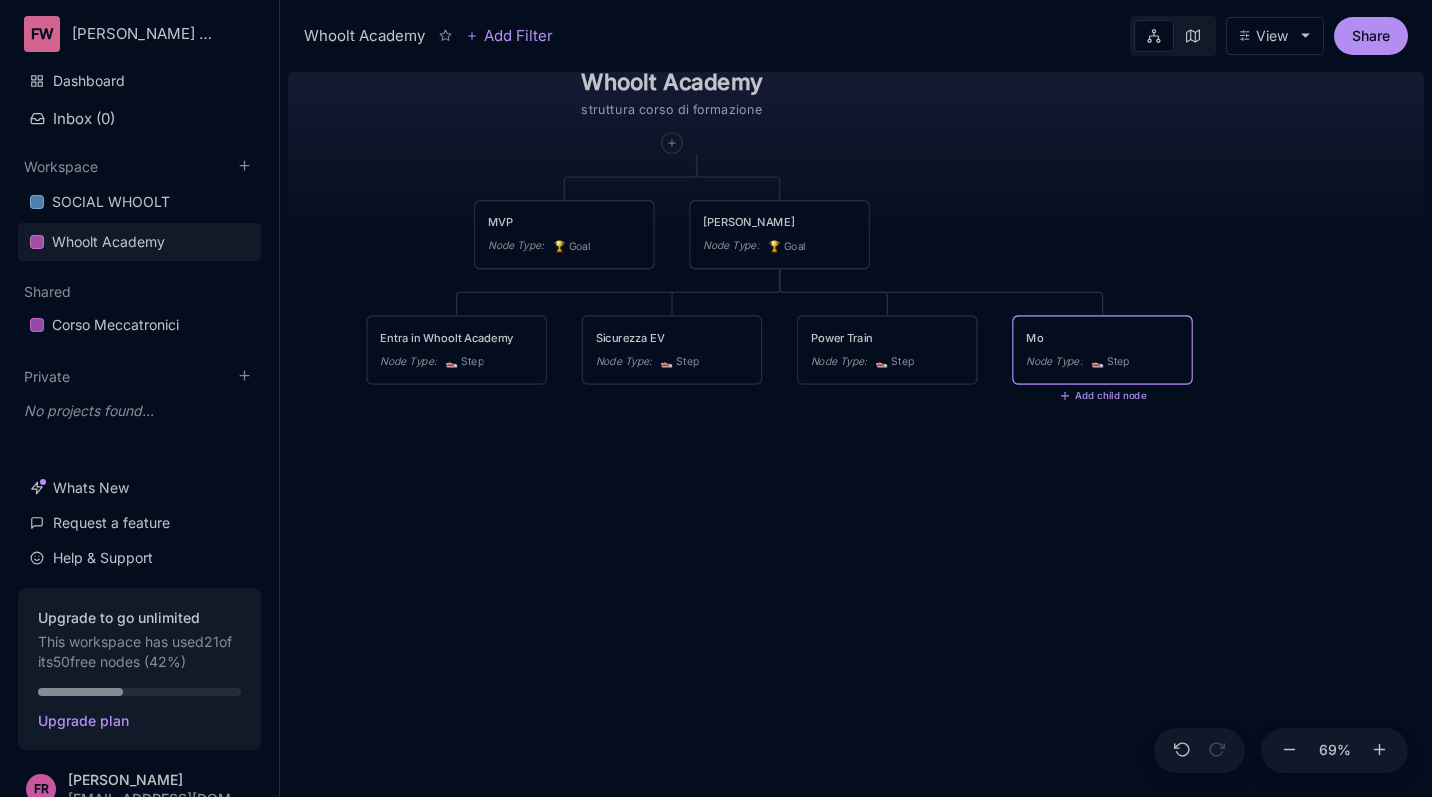 type on "M" 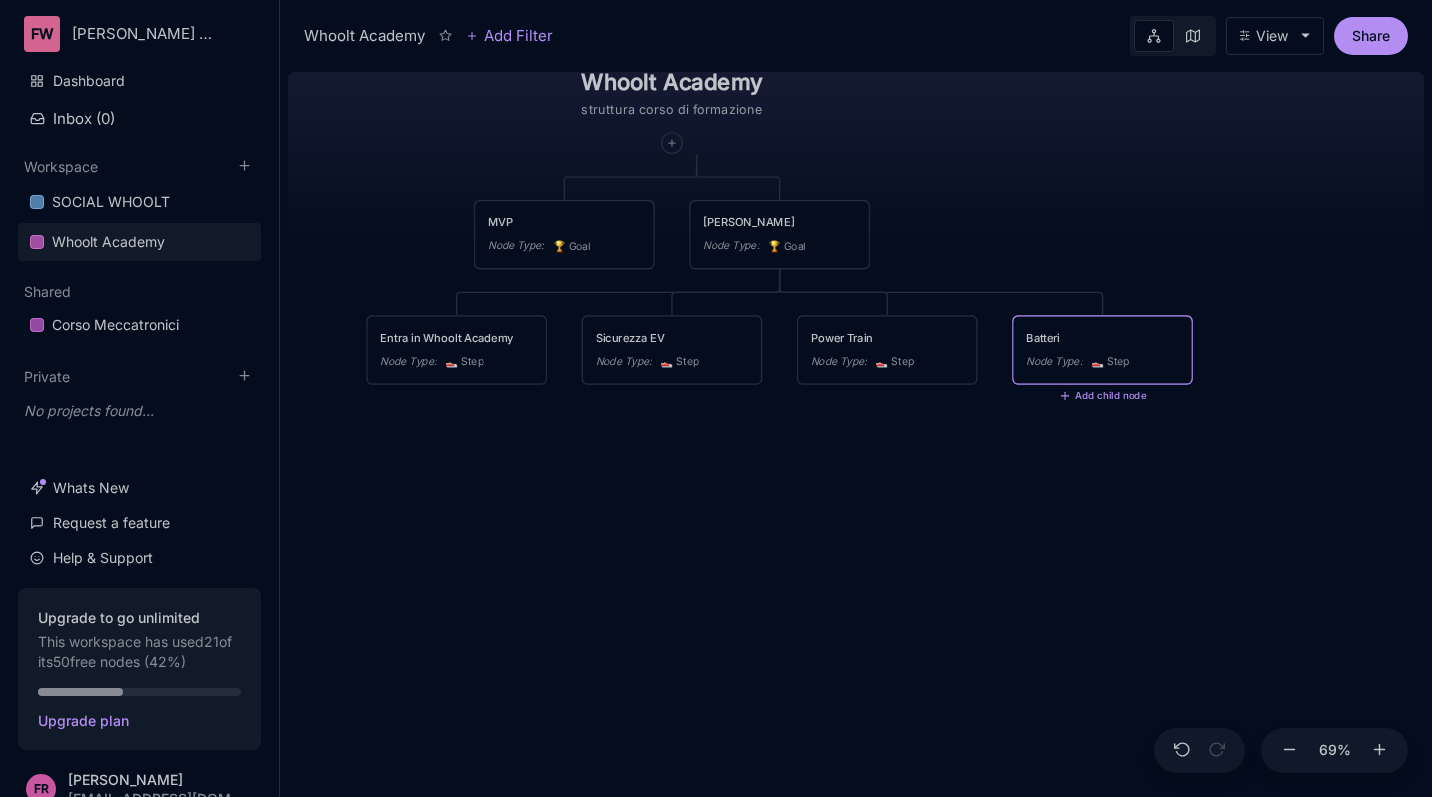 type on "Batteria" 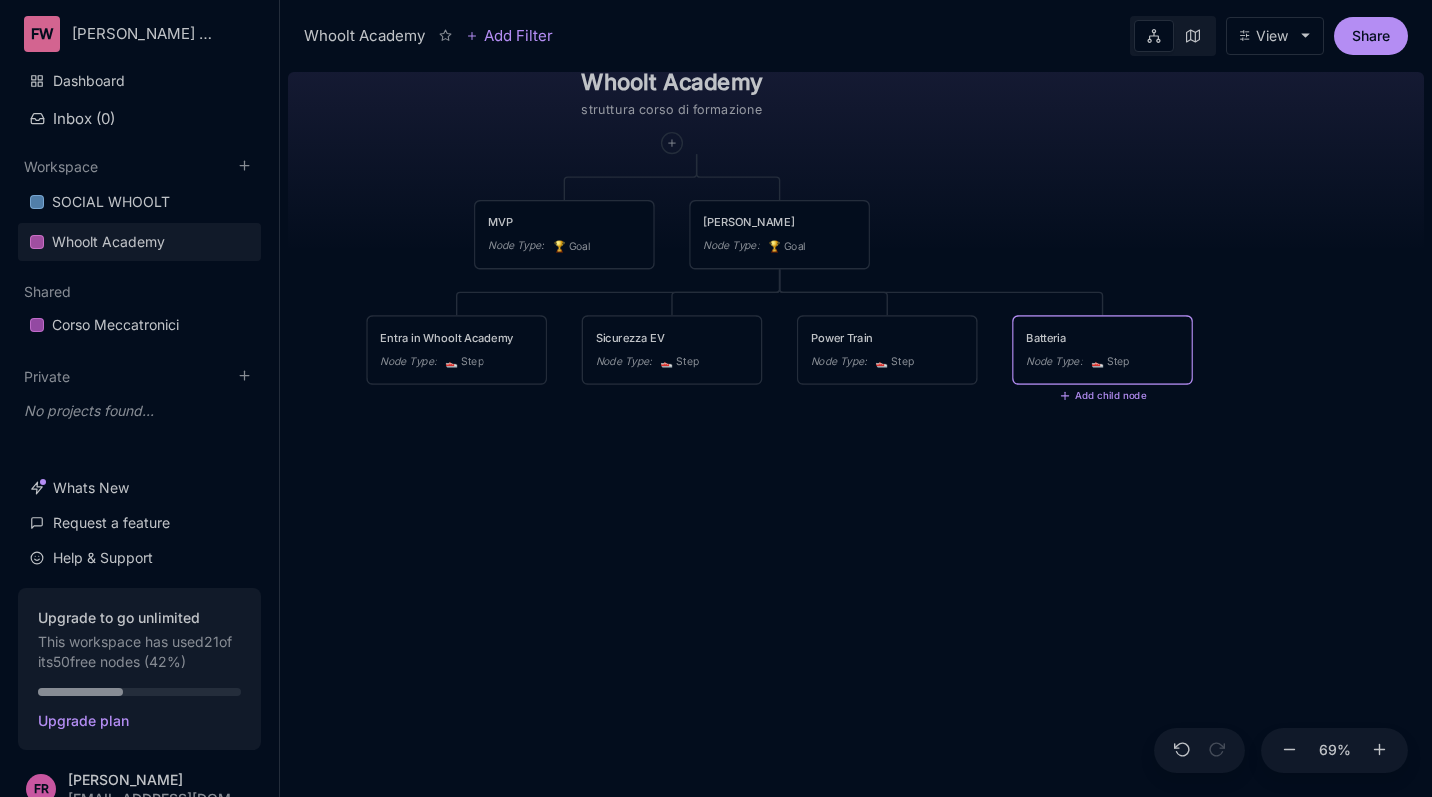 click on "Whoolt Academy struttura corso di formazione MVP Node Type : 🏆   Goal Corso Vero Node Type : 🏆   Goal Entra in Whoolt Academy Node Type : 👟   Step Sicurezza EV Node Type : 👟   Step Power Train Node Type : 👟   Step Batteria Node Type : 👟   Step Add child node" at bounding box center [856, 430] 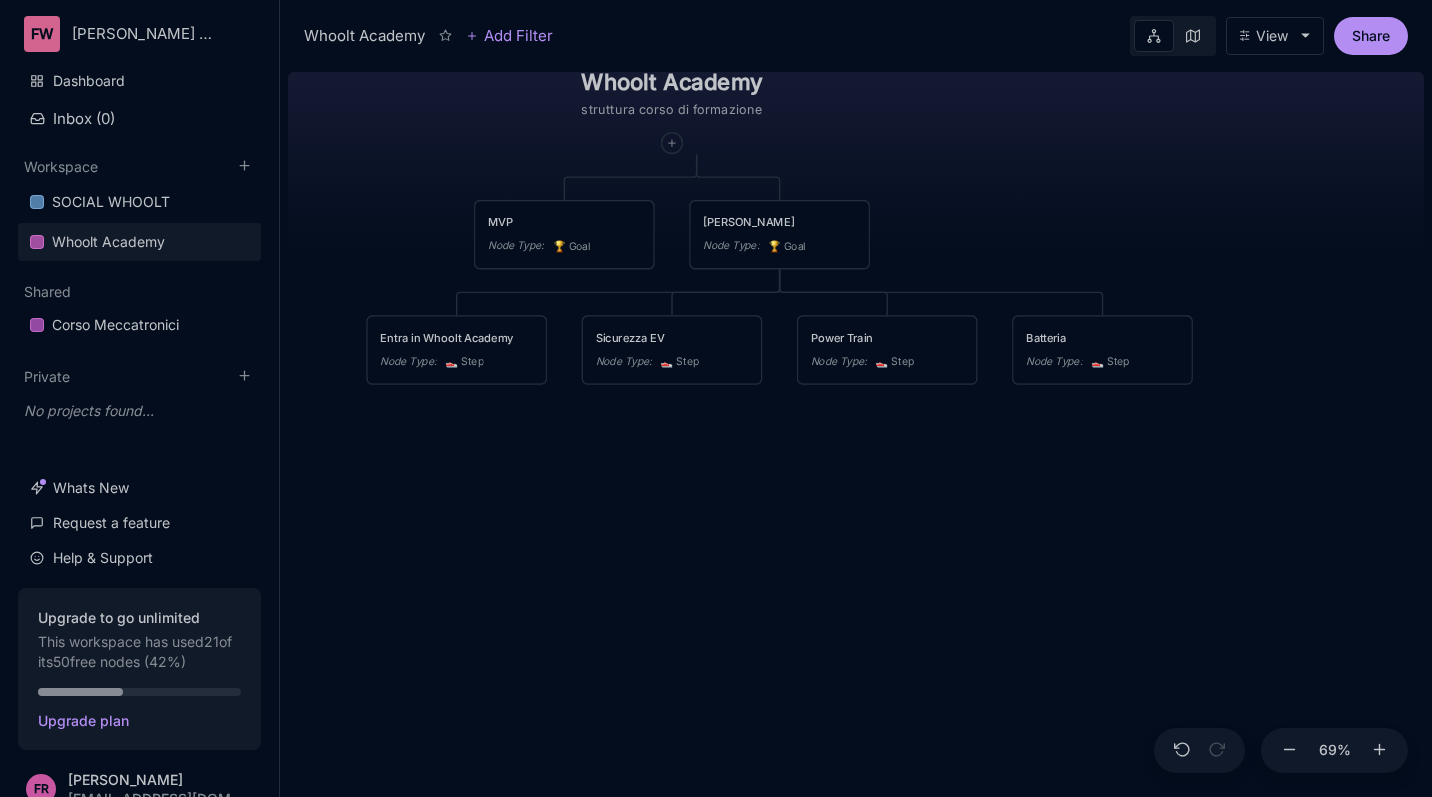 click on "Whoolt Academy struttura corso di formazione MVP Node Type : 🏆   Goal Corso Vero Node Type : 🏆   Goal Entra in Whoolt Academy Node Type : 👟   Step Sicurezza EV Node Type : 👟   Step Power Train Node Type : 👟   Step Batteria Node Type : 👟   Step" at bounding box center [856, 430] 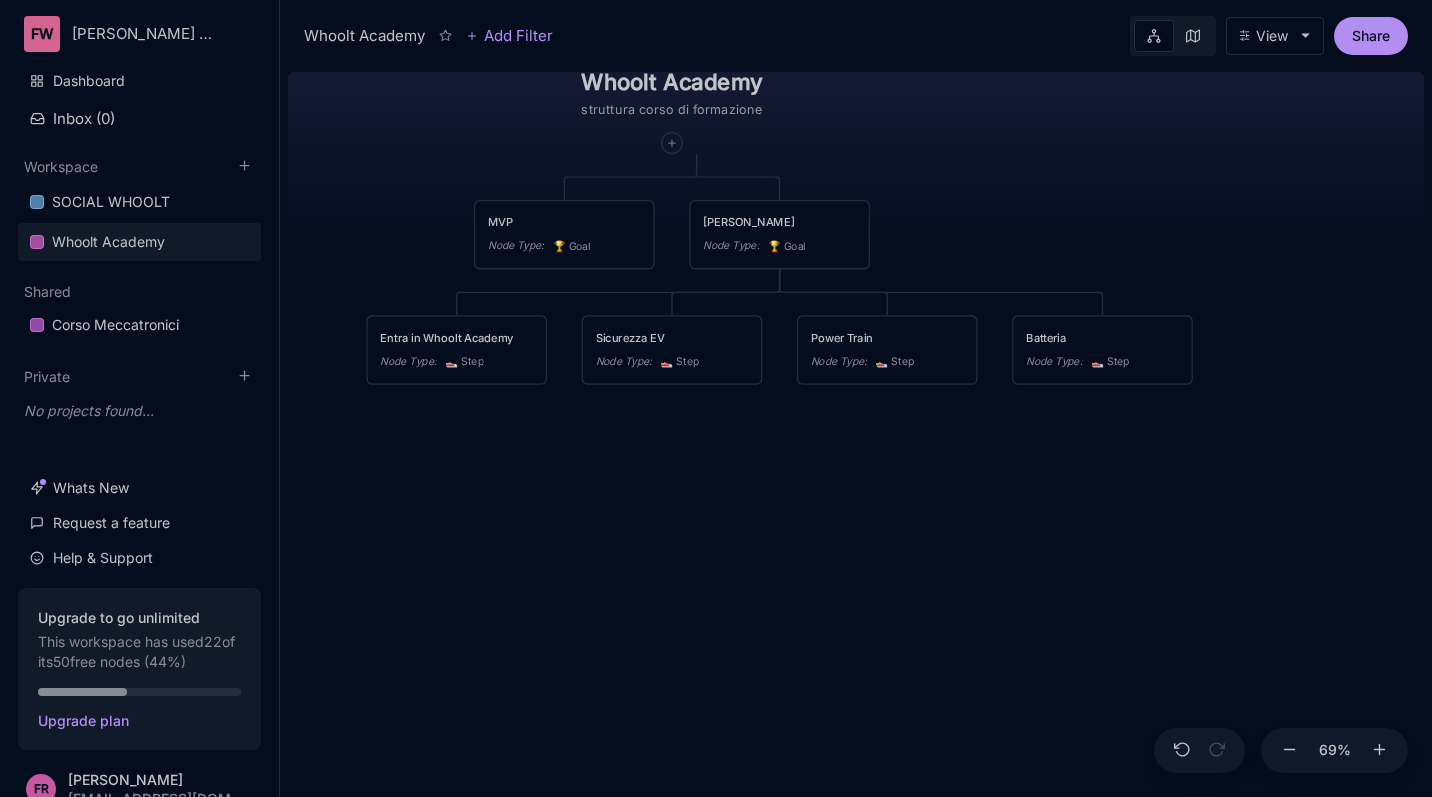 click on "Whoolt Academy struttura corso di formazione MVP Node Type : 🏆   Goal Corso Vero Node Type : 🏆   Goal Entra in Whoolt Academy Node Type : 👟   Step Sicurezza EV Node Type : 👟   Step Power Train Node Type : 👟   Step Batteria Node Type : 👟   Step" at bounding box center [856, 430] 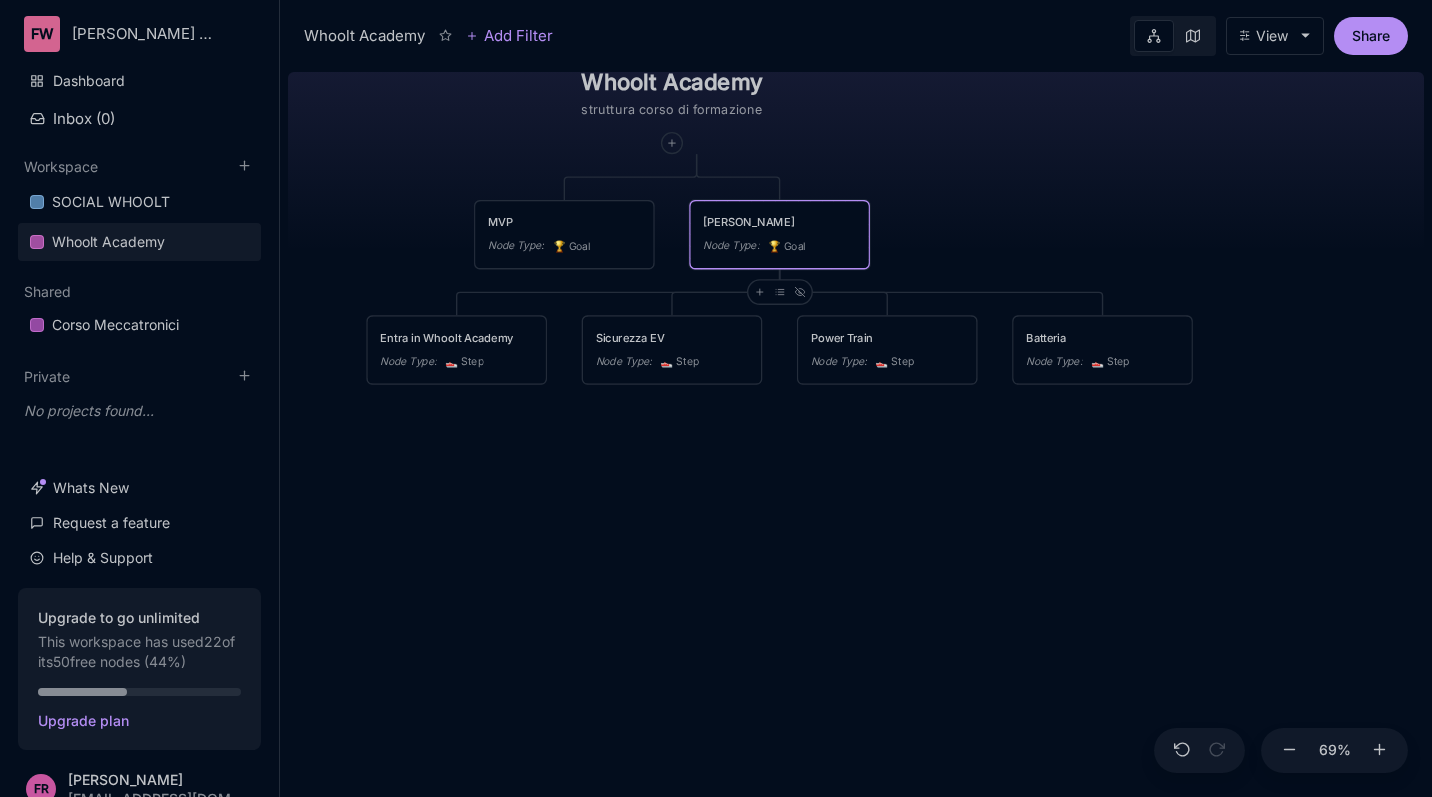 click on "Node Type : 🏆   Goal" at bounding box center (779, 247) 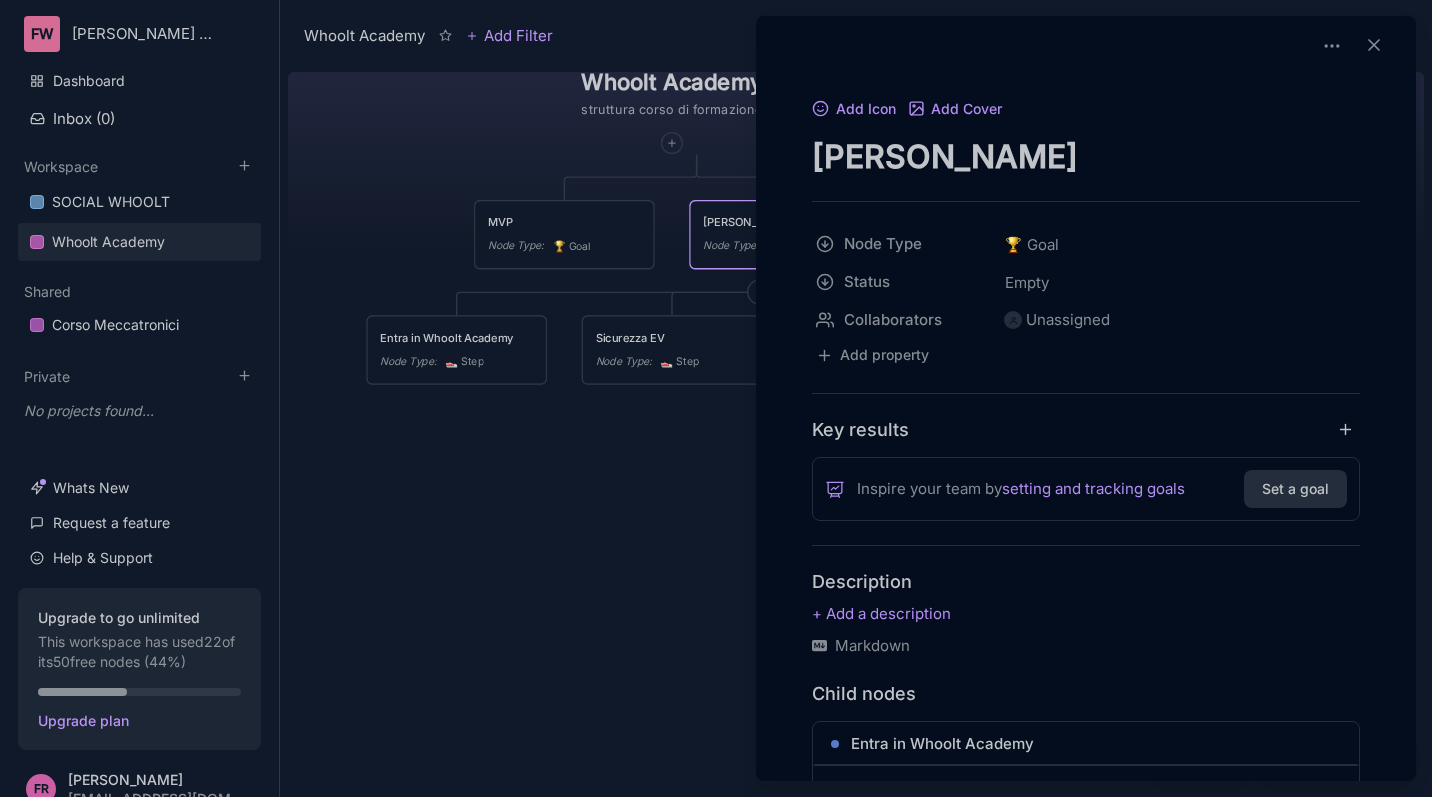 click at bounding box center (716, 398) 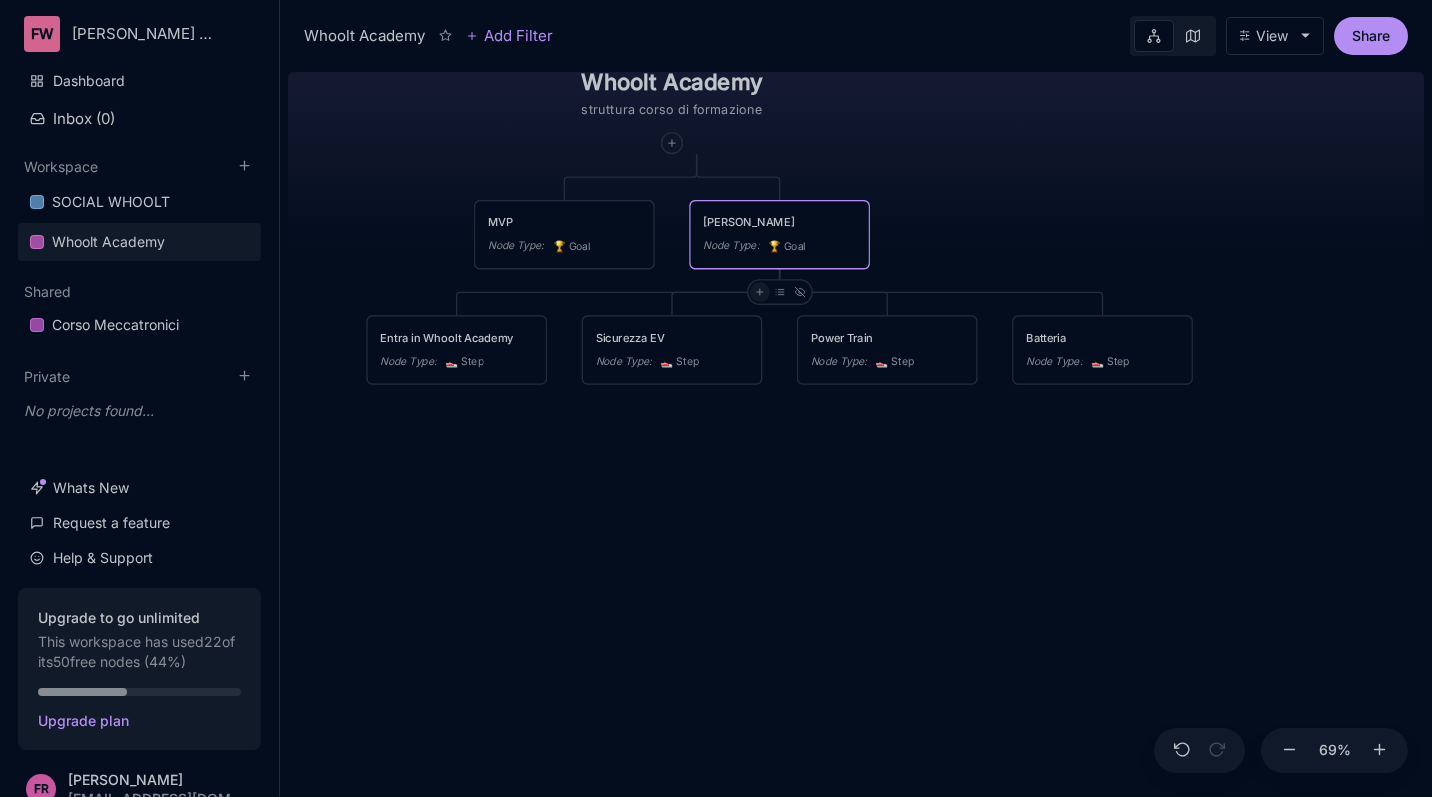 click 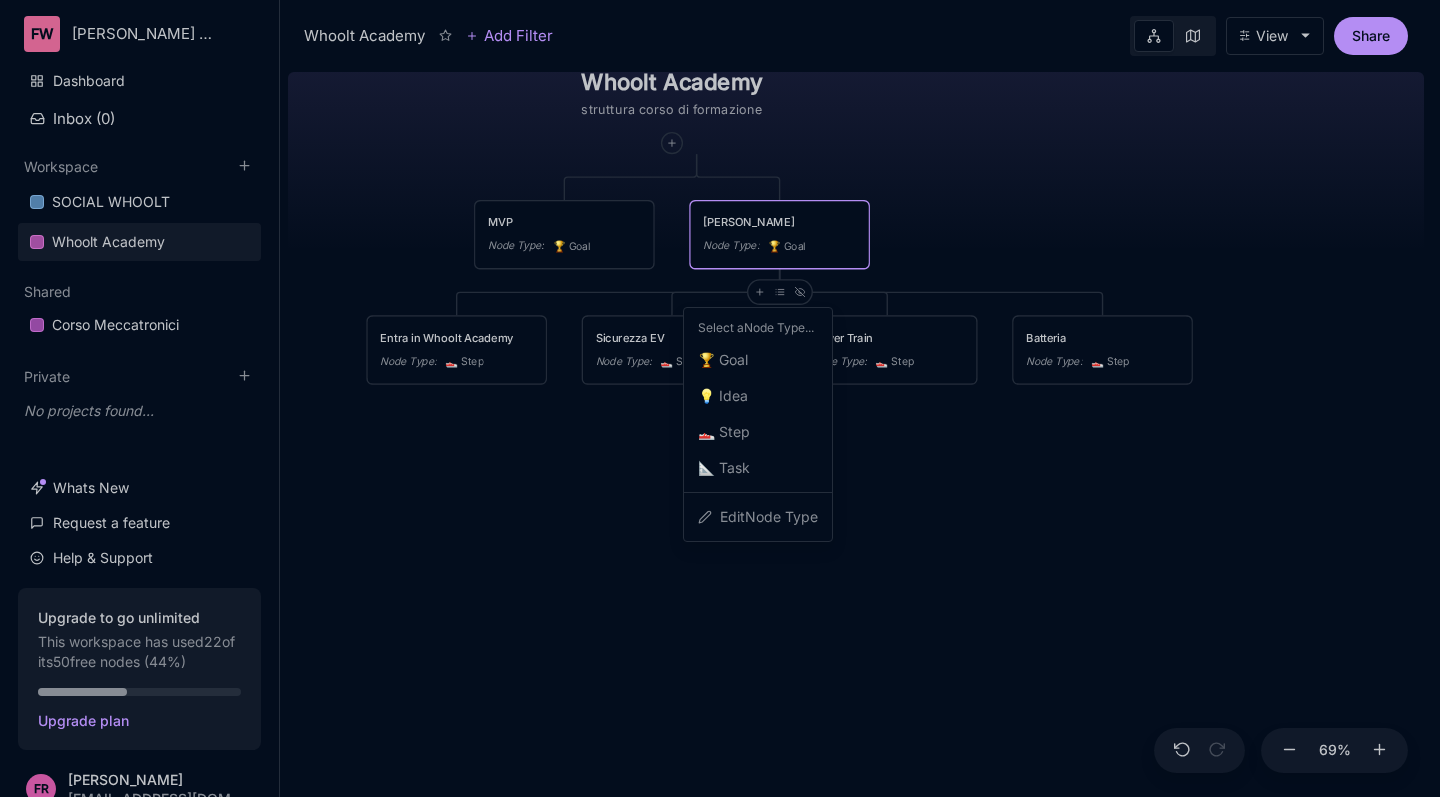 click on "👟   Step" at bounding box center (758, 432) 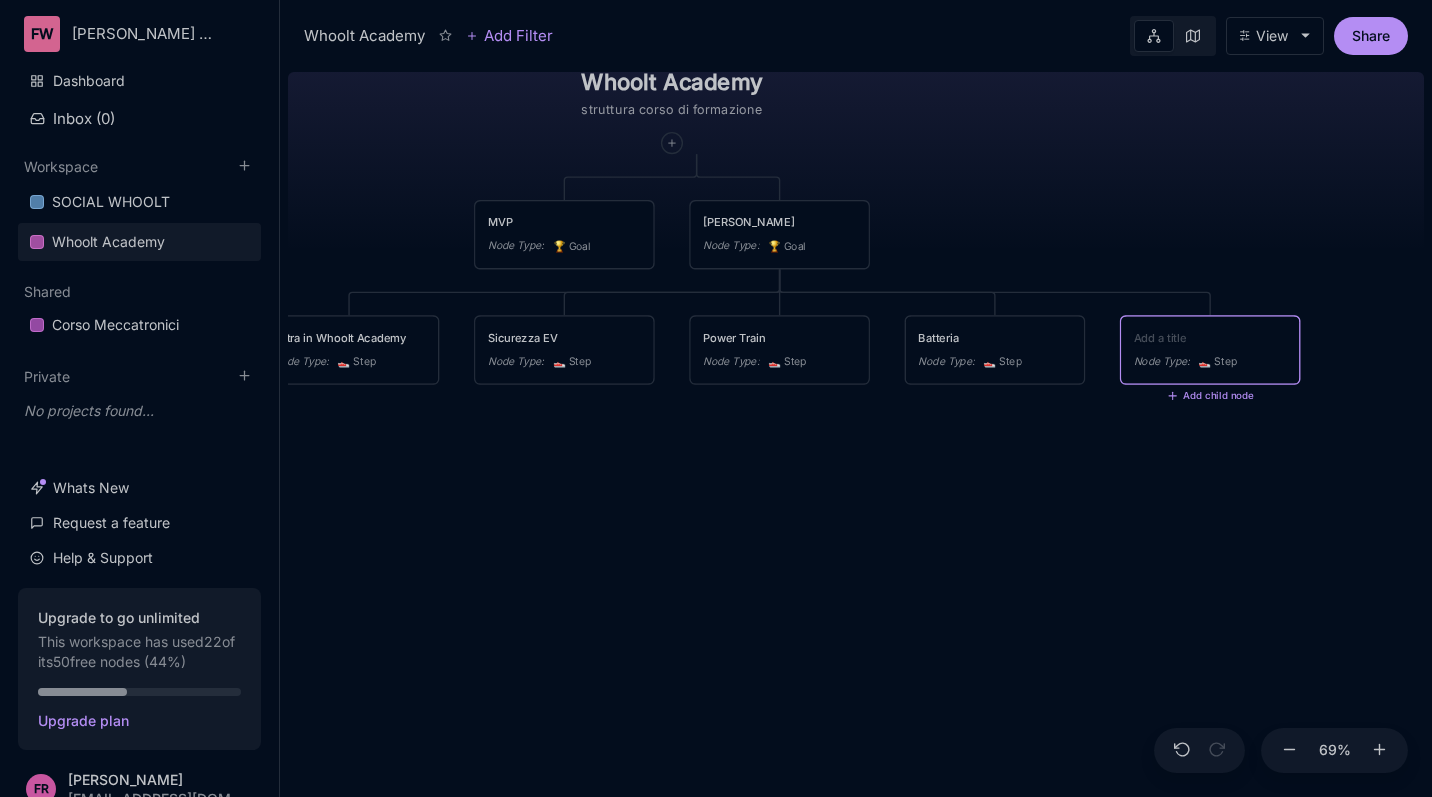 click at bounding box center (1210, 337) 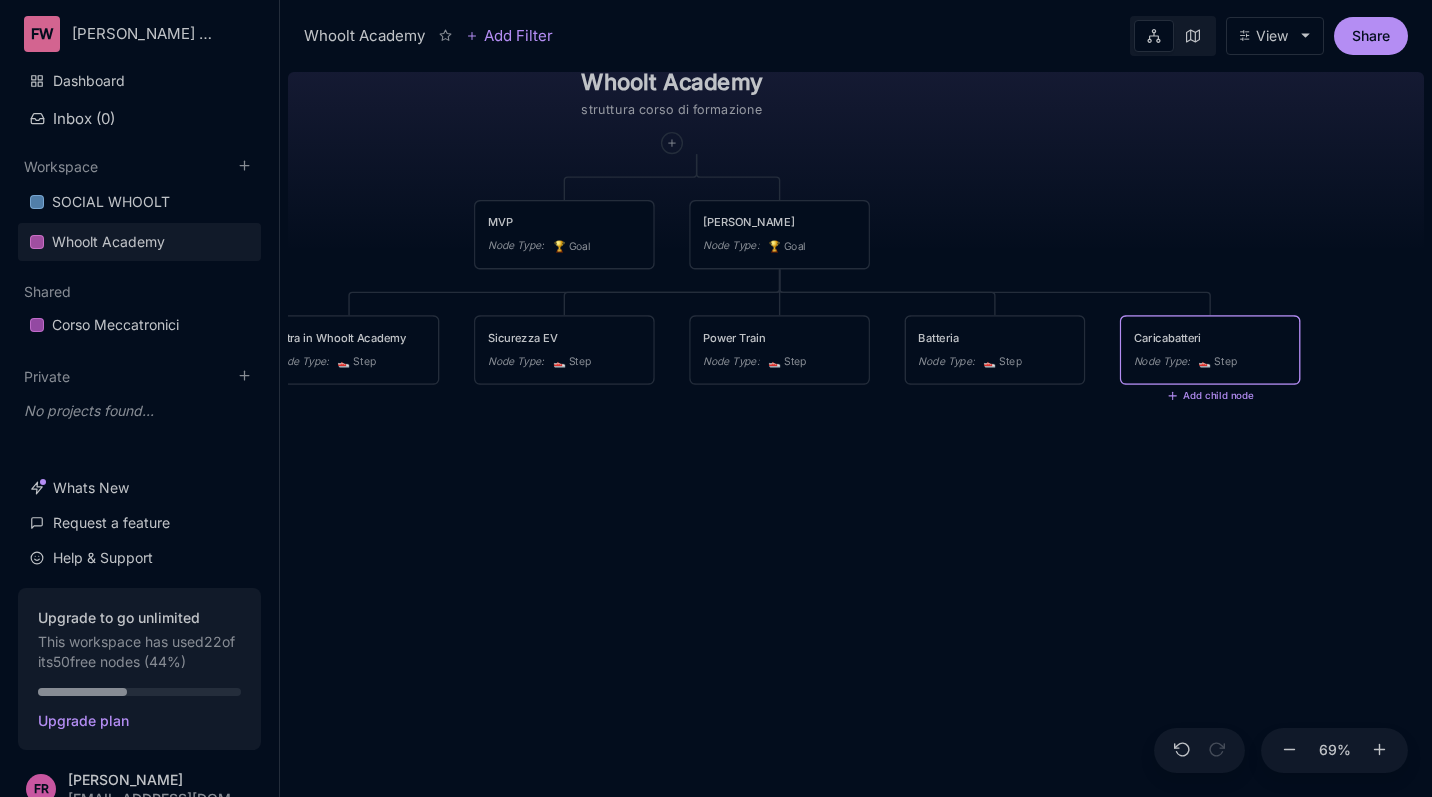 type on "Caricabatterie" 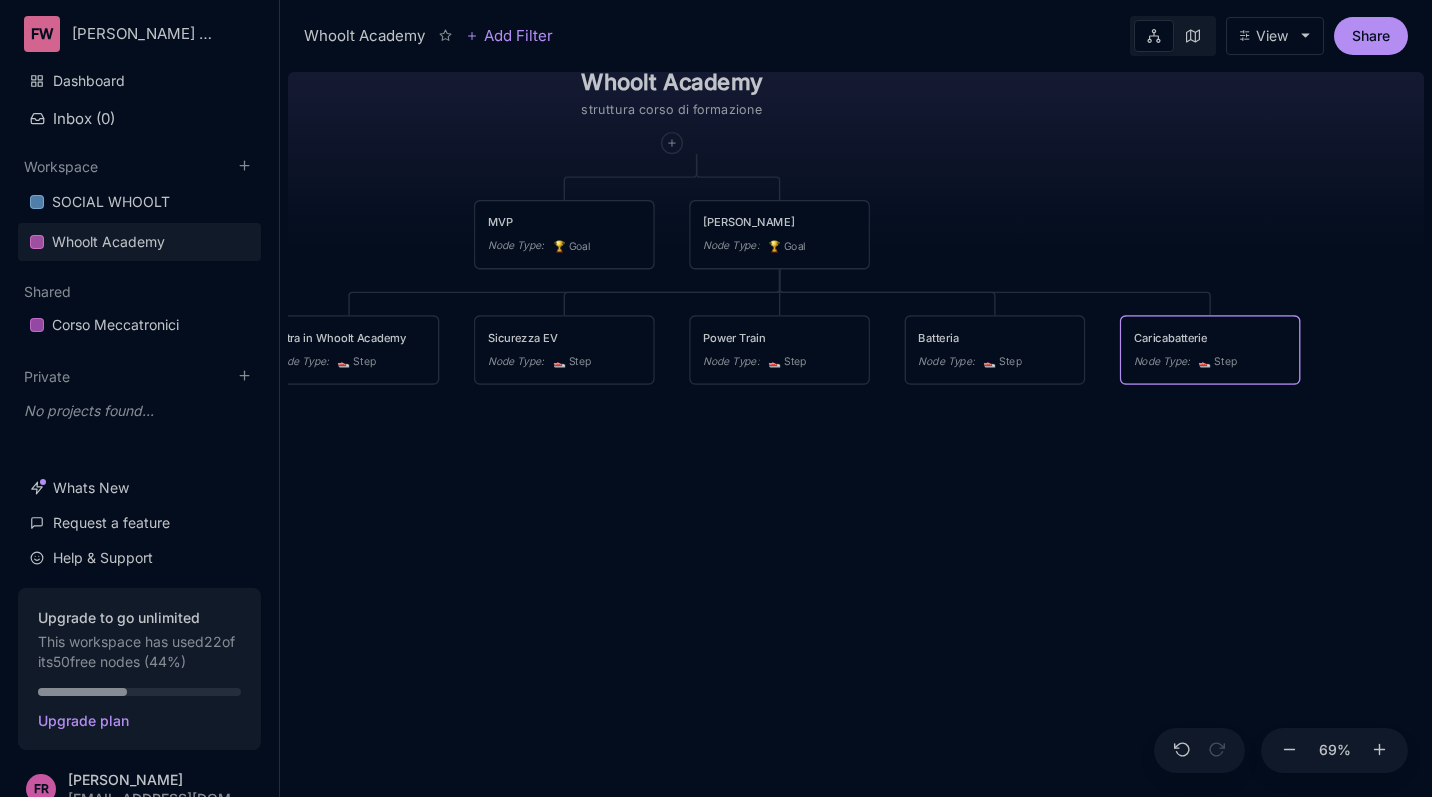 click on "Whoolt Academy struttura corso di formazione MVP Node Type : 🏆   Goal Corso Vero Node Type : 🏆   Goal Entra in Whoolt Academy Node Type : 👟   Step Sicurezza EV Node Type : 👟   Step Power Train Node Type : 👟   Step Batteria Node Type : 👟   Step Caricabatterie Node Type : 👟   Step" at bounding box center (856, 430) 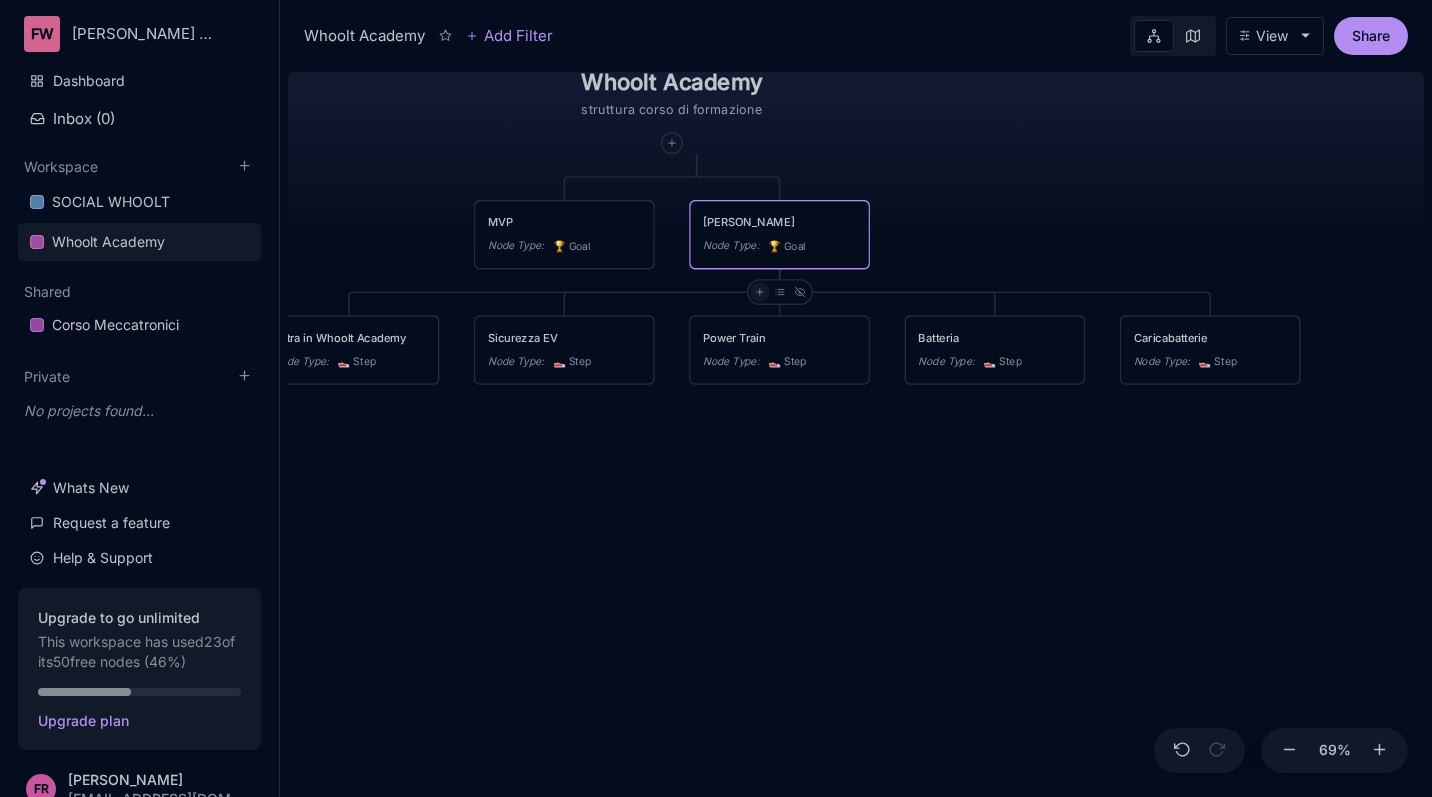 click 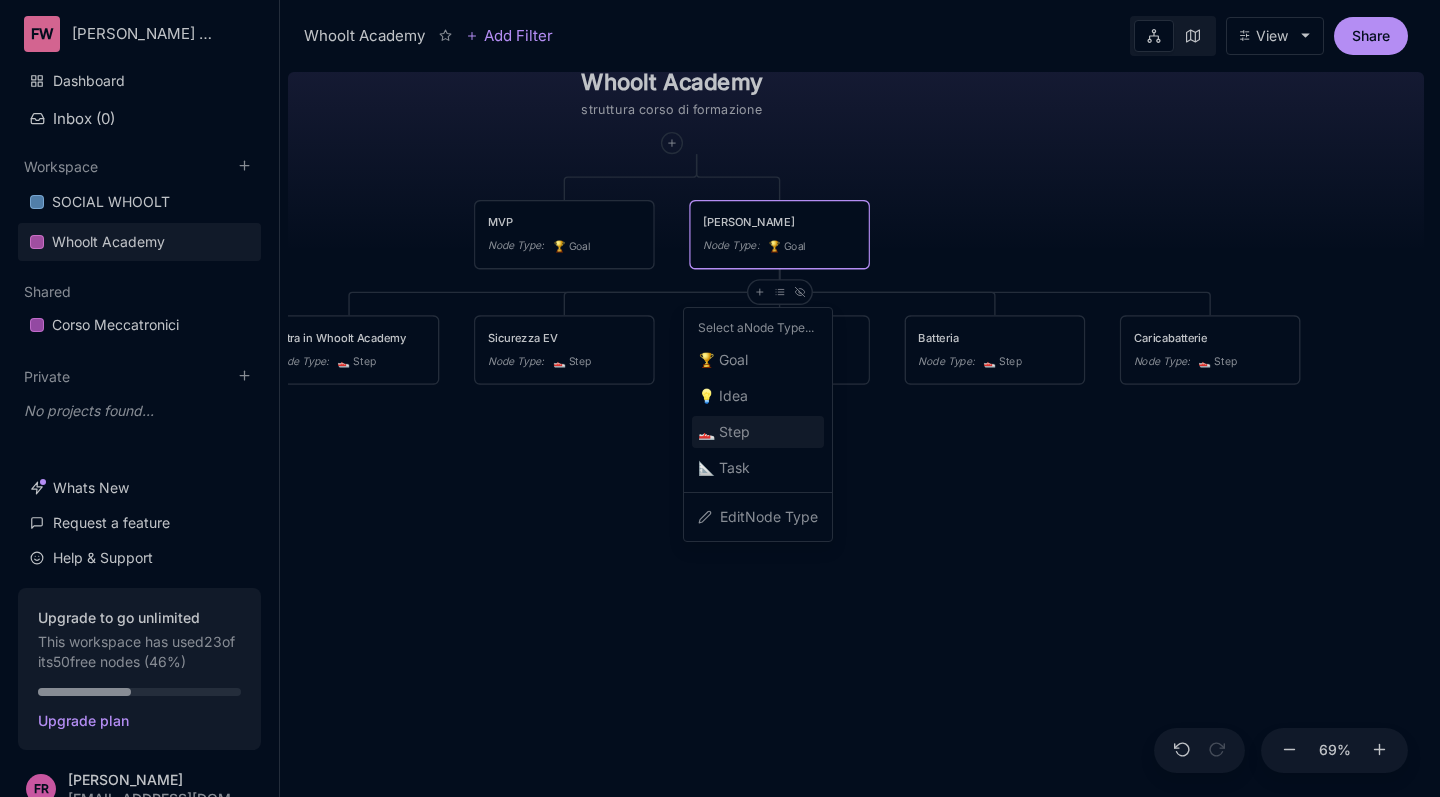 click on "👟   Step" at bounding box center (724, 432) 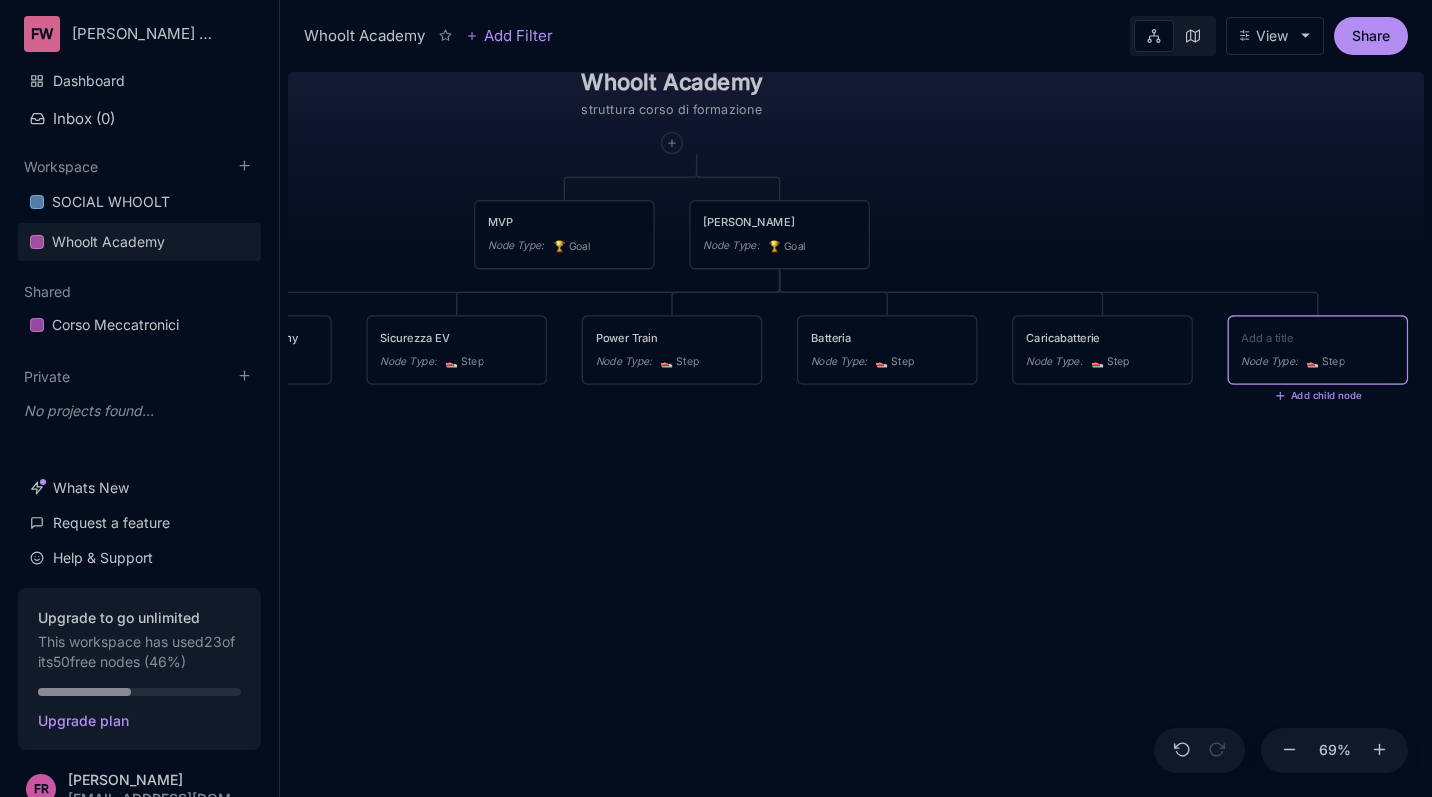 click at bounding box center [1317, 337] 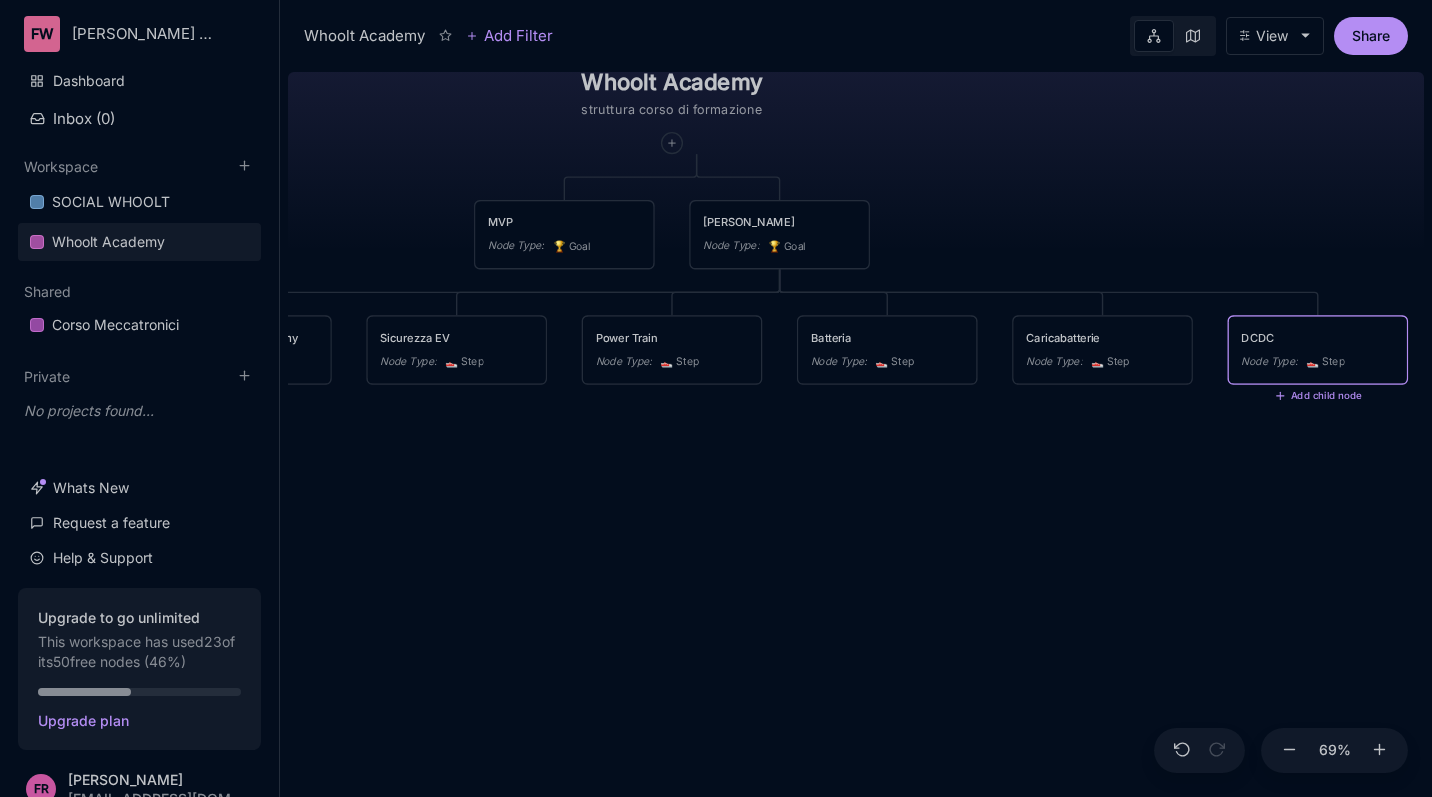 click on "DCDC" at bounding box center [1317, 337] 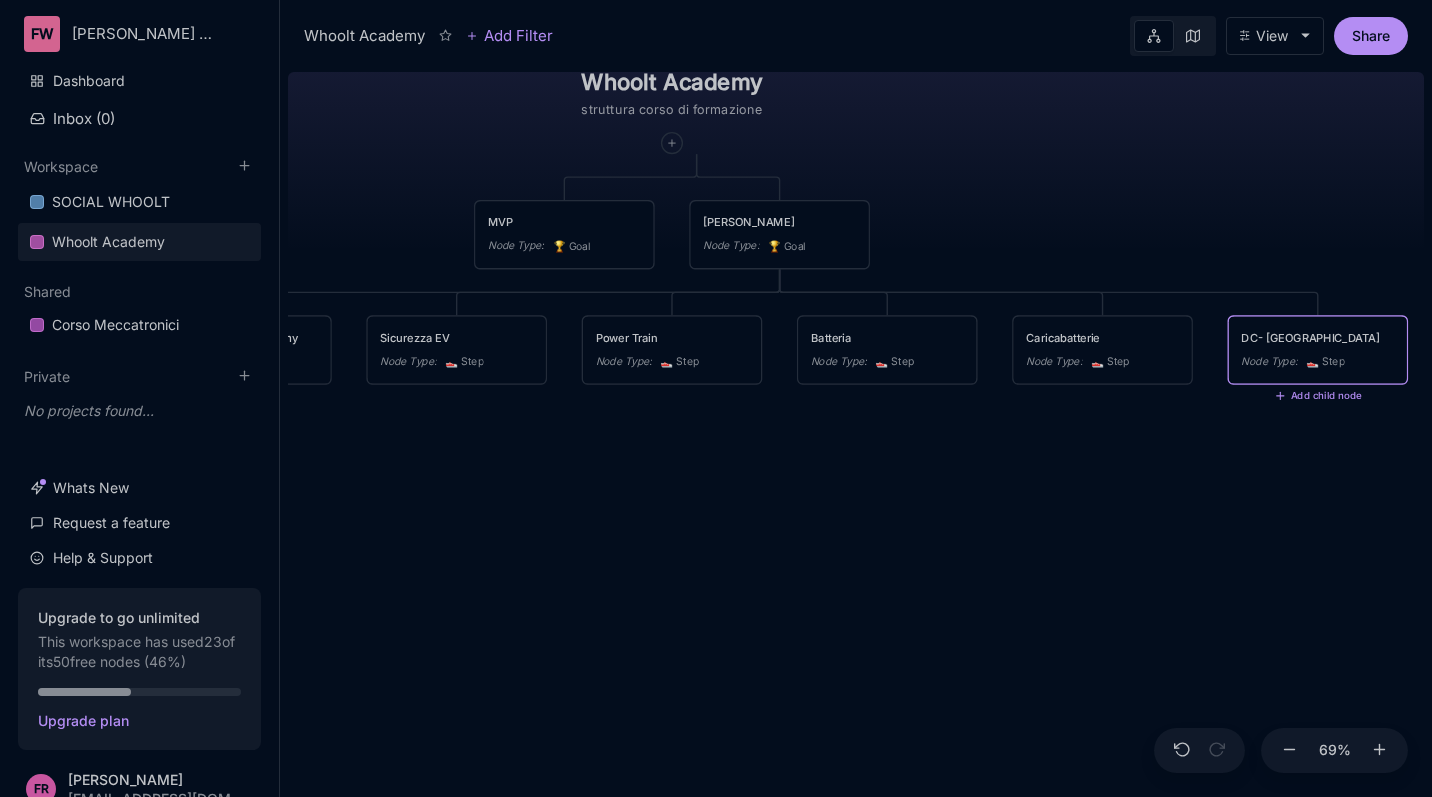 type on "DC-[GEOGRAPHIC_DATA]" 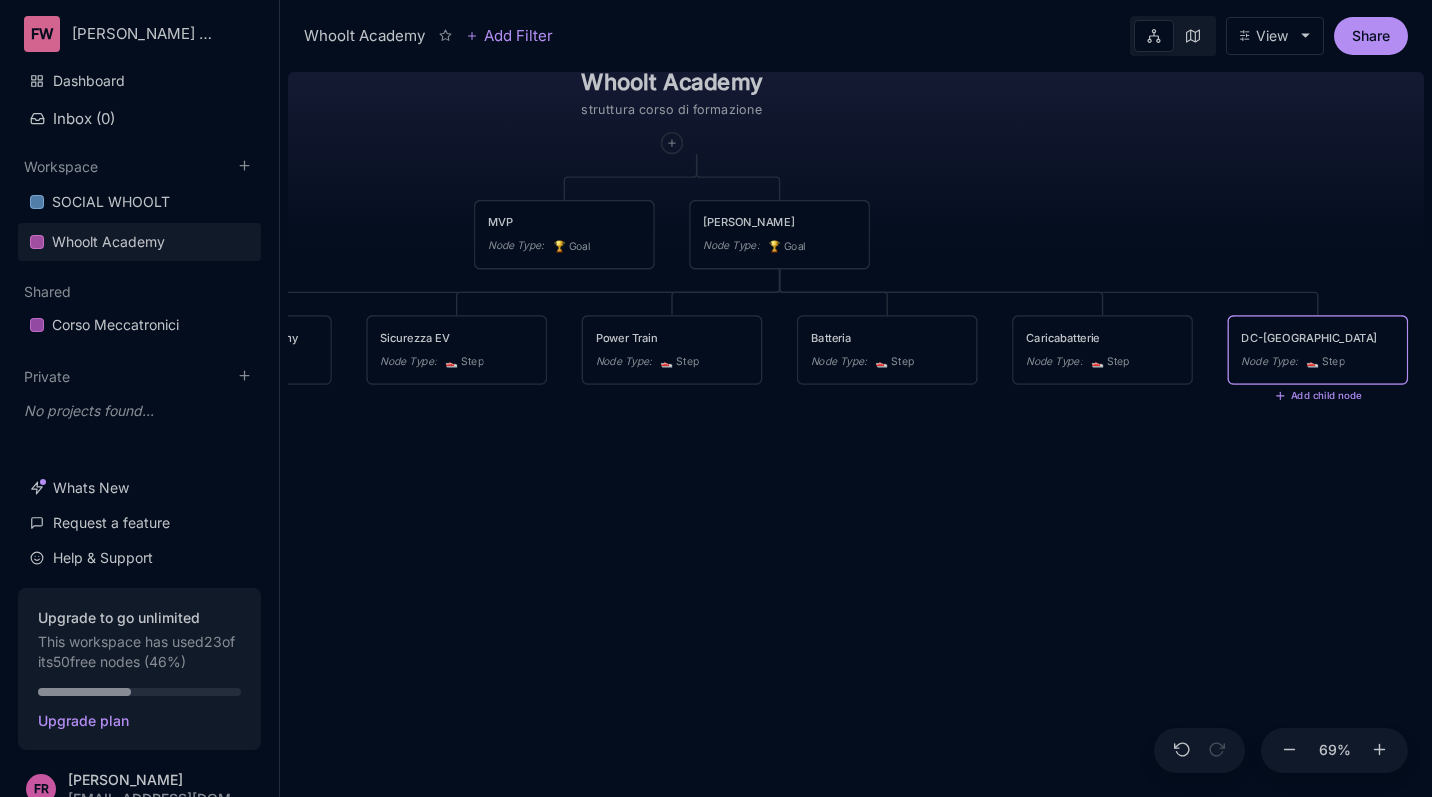 click on "Whoolt Academy struttura corso di formazione MVP Node Type : 🏆   Goal Corso Vero Node Type : 🏆   Goal Entra in Whoolt Academy Node Type : 👟   Step Sicurezza EV Node Type : 👟   Step Power Train Node Type : 👟   Step Batteria Node Type : 👟   Step Caricabatterie Node Type : 👟   Step DC-DC Node Type : 👟   Step Add child node" at bounding box center (856, 430) 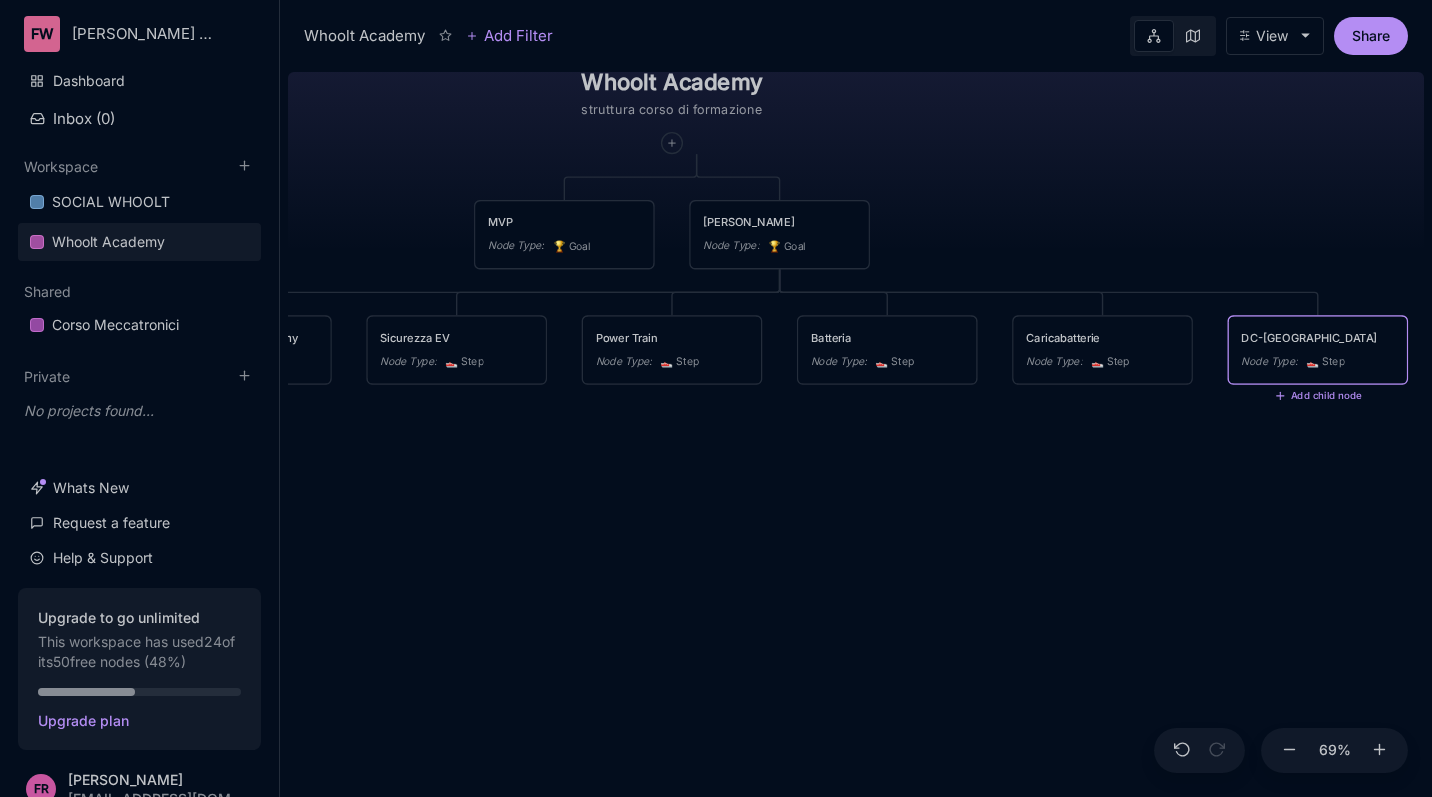 click on "Whoolt Academy struttura corso di formazione MVP Node Type : 🏆   Goal Corso Vero Node Type : 🏆   Goal Entra in Whoolt Academy Node Type : 👟   Step Sicurezza EV Node Type : 👟   Step Power Train Node Type : 👟   Step Batteria Node Type : 👟   Step Caricabatterie Node Type : 👟   Step DC-DC Node Type : 👟   Step Add child node" at bounding box center (856, 430) 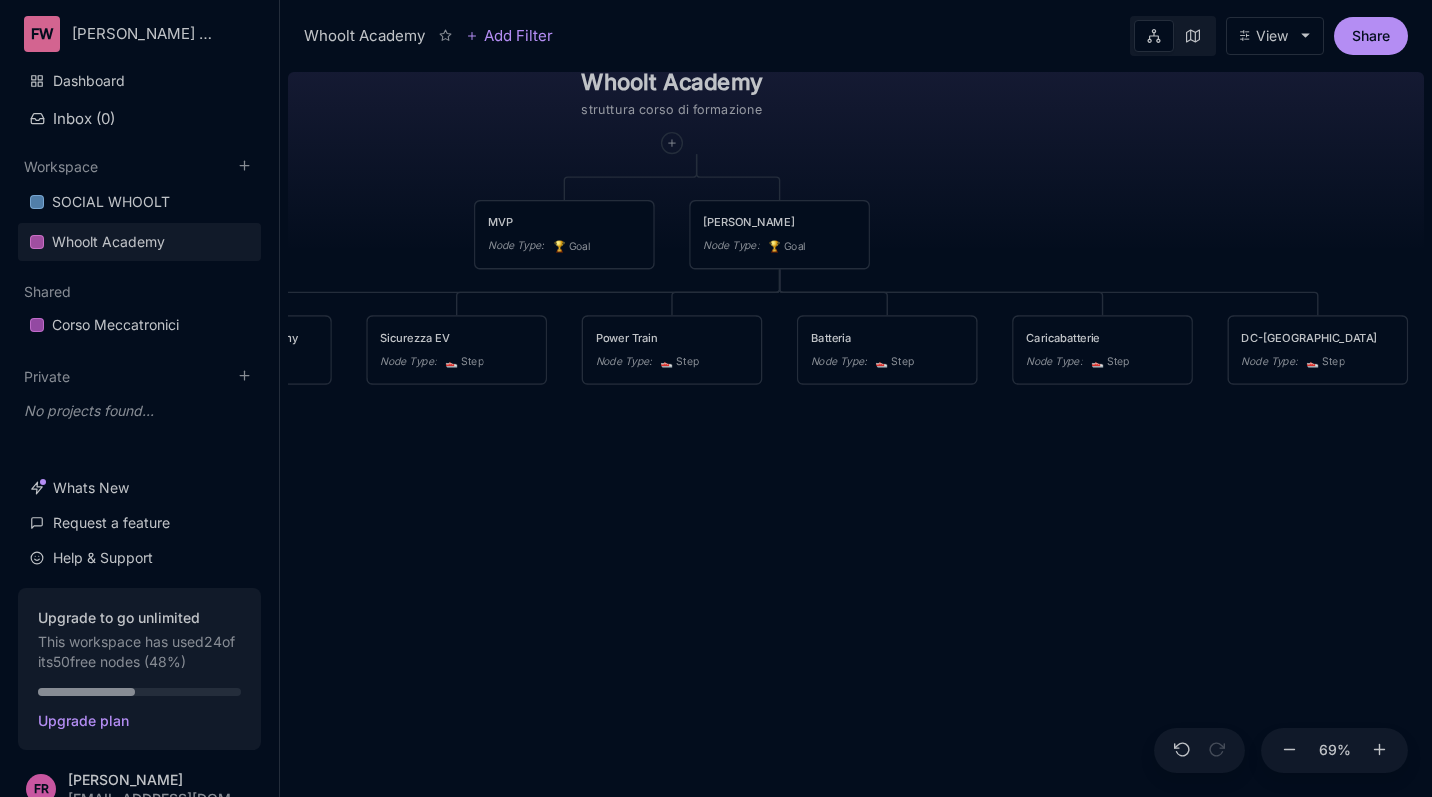 click on "Whoolt Academy struttura corso di formazione MVP Node Type : 🏆   Goal Corso Vero Node Type : 🏆   Goal Entra in Whoolt Academy Node Type : 👟   Step Sicurezza EV Node Type : 👟   Step Power Train Node Type : 👟   Step Batteria Node Type : 👟   Step Caricabatterie Node Type : 👟   Step DC-DC Node Type : 👟   Step" at bounding box center (856, 430) 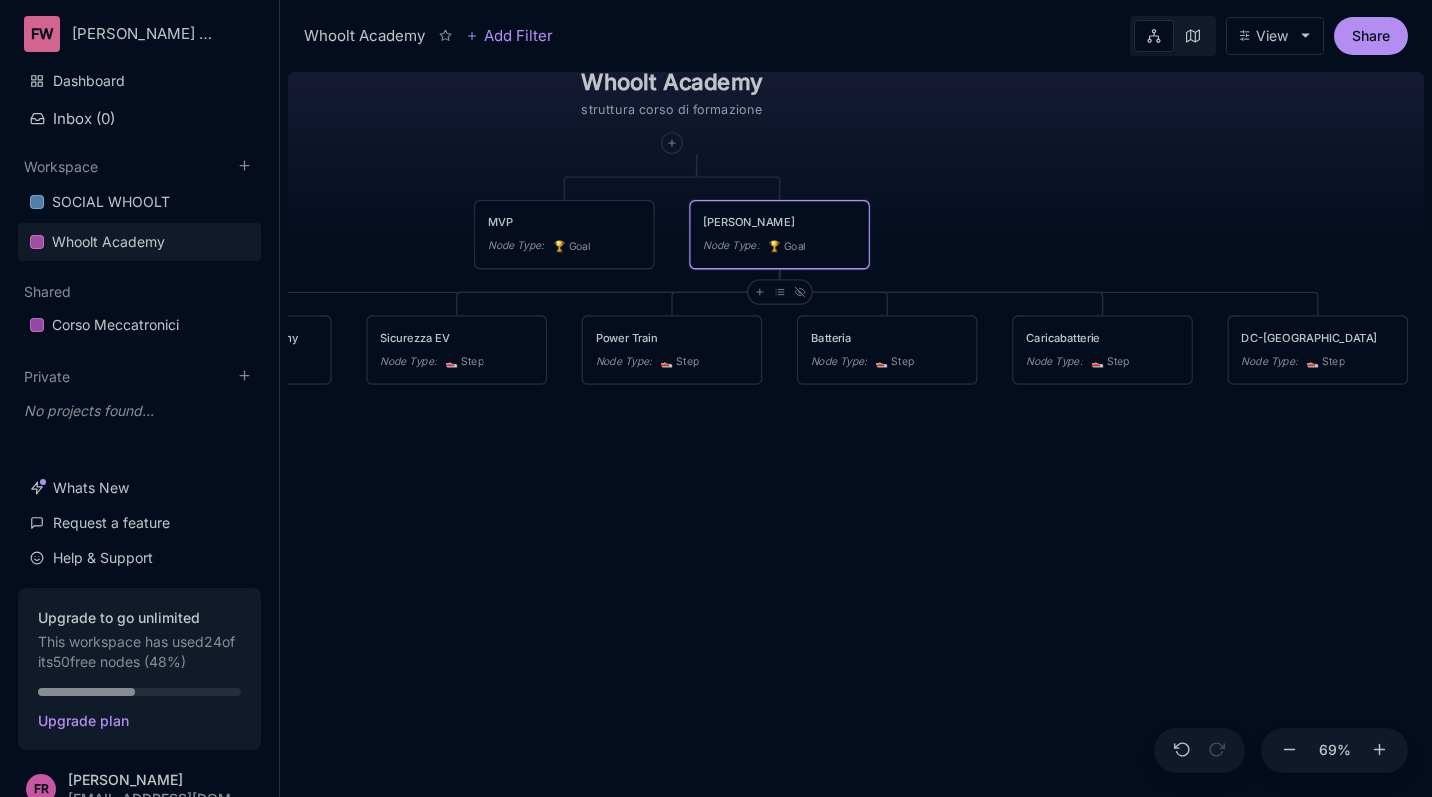click on "🏆   Goal" at bounding box center [787, 246] 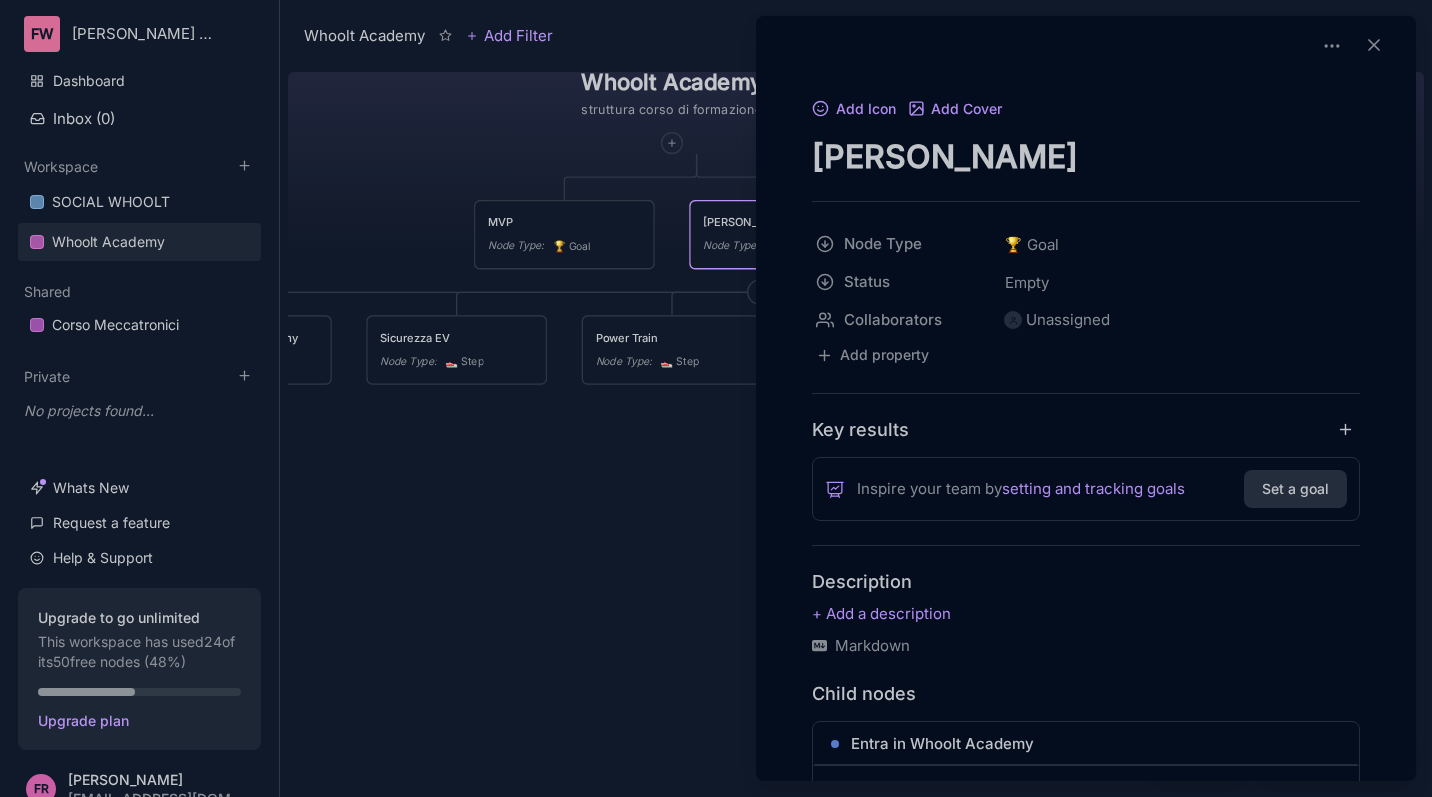 click at bounding box center [716, 398] 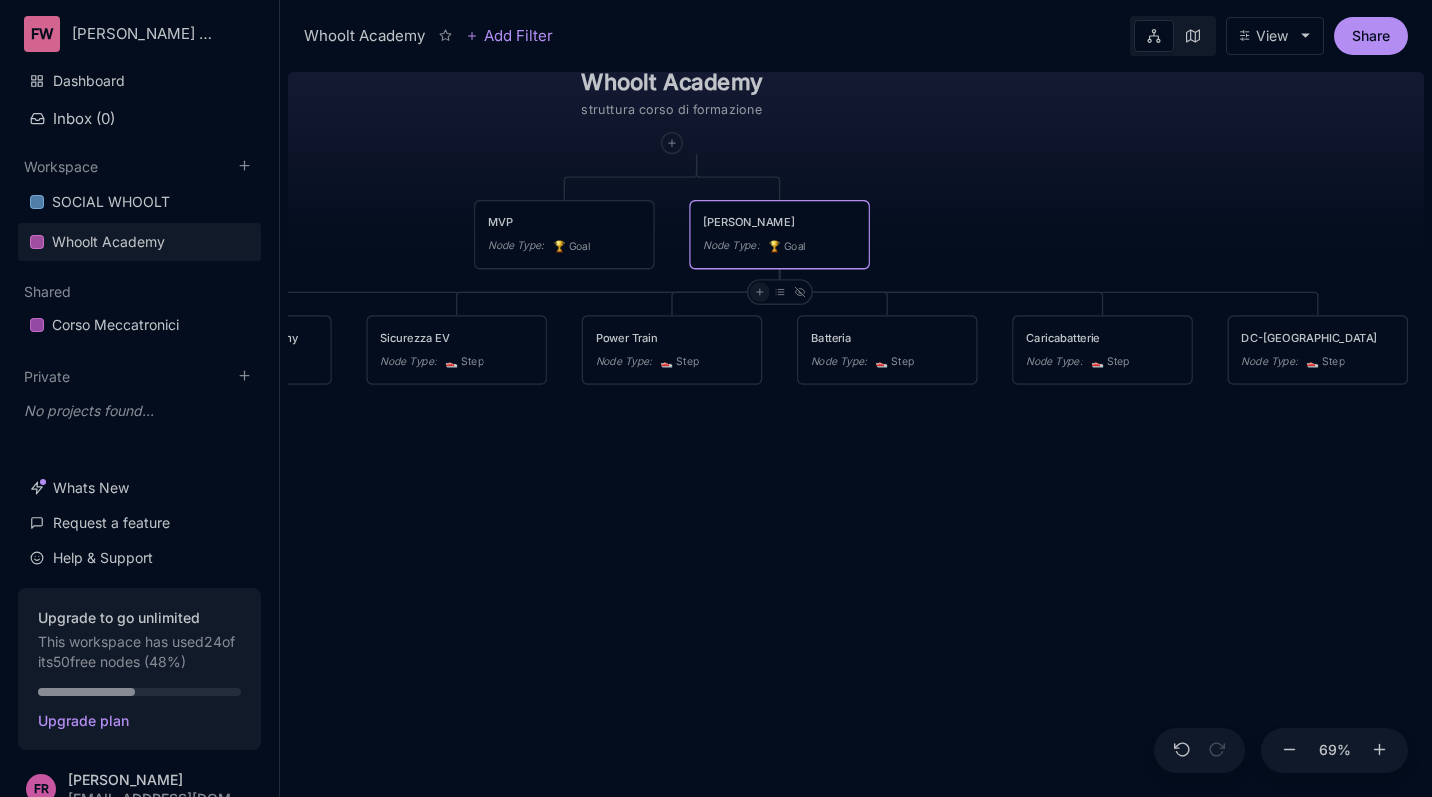click 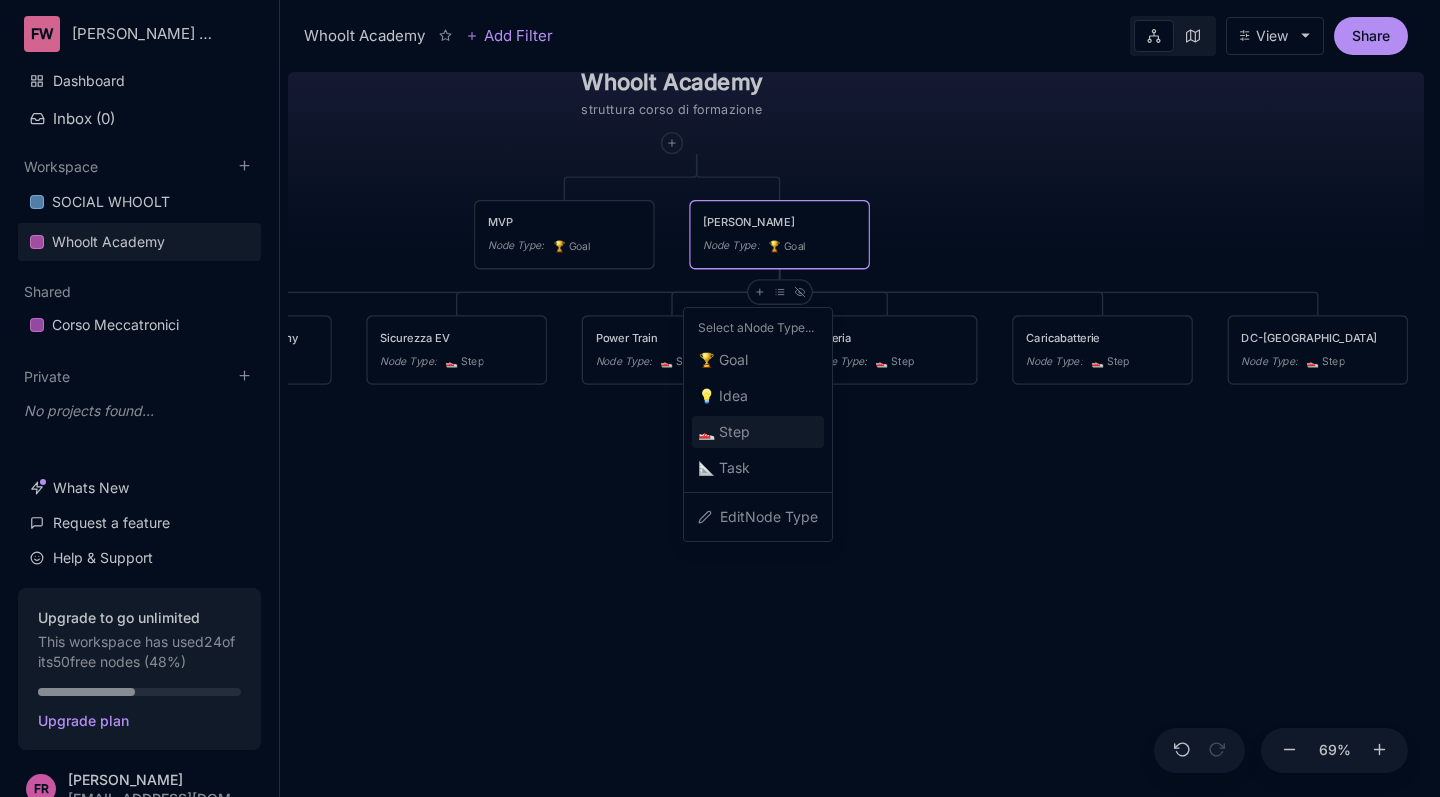 click on "👟   Step" at bounding box center [724, 432] 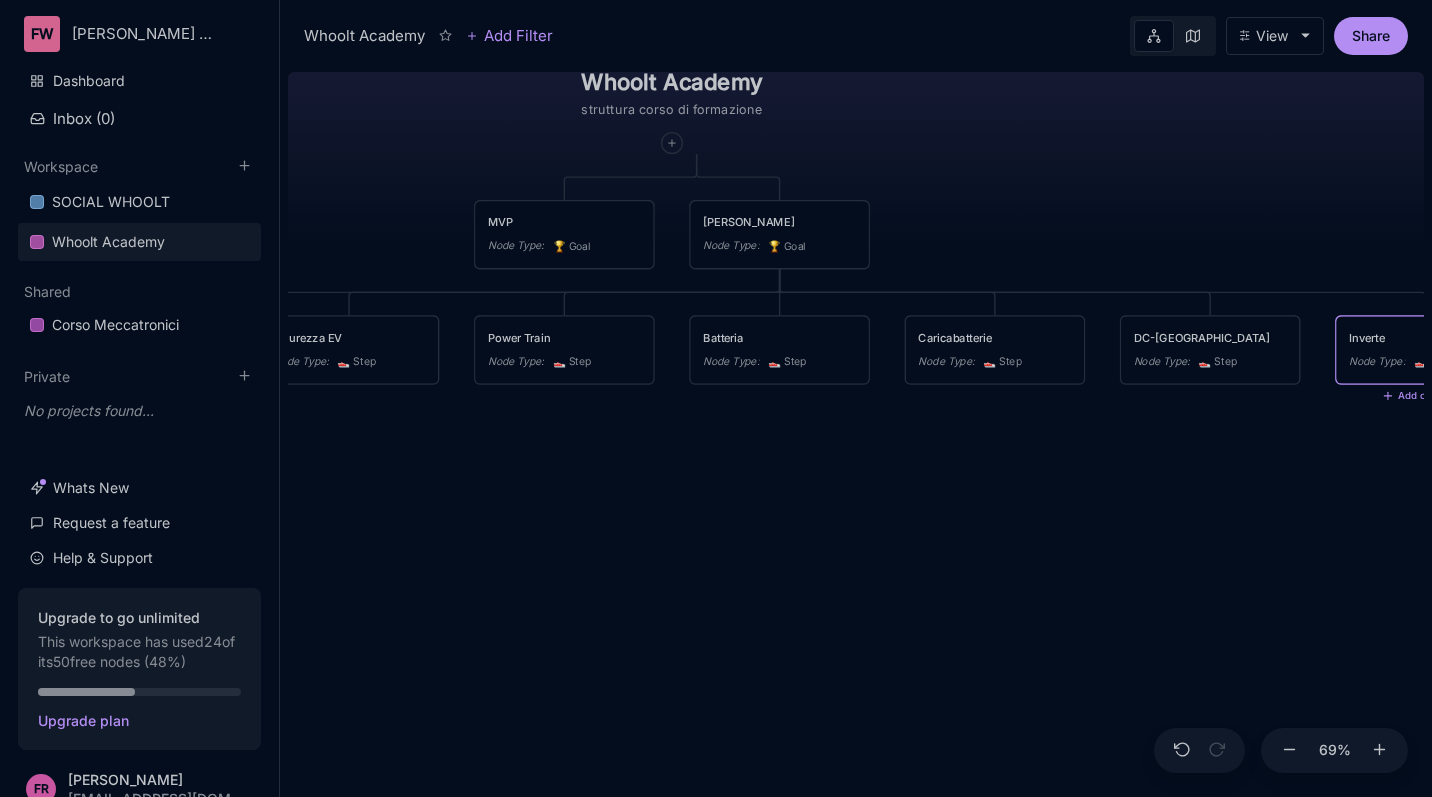 type on "Inverter" 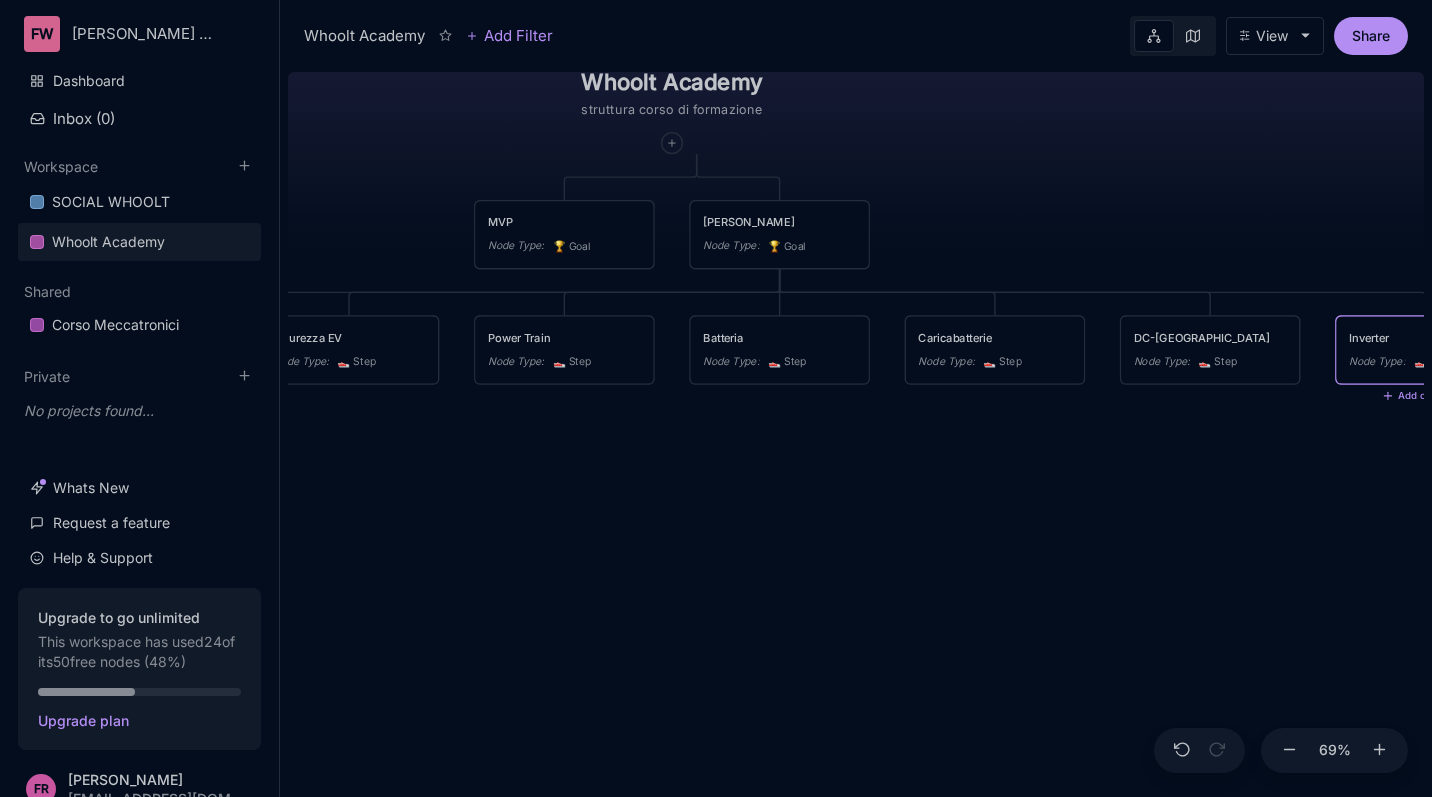 click on "Whoolt Academy struttura corso di formazione MVP Node Type : 🏆   Goal Corso Vero Node Type : 🏆   Goal Entra in Whoolt Academy Node Type : 👟   Step Sicurezza EV Node Type : 👟   Step Power Train Node Type : 👟   Step Batteria Node Type : 👟   Step Caricabatterie Node Type : 👟   Step DC-DC Node Type : 👟   Step Inverter Node Type : 👟   Step Add child node" at bounding box center (856, 430) 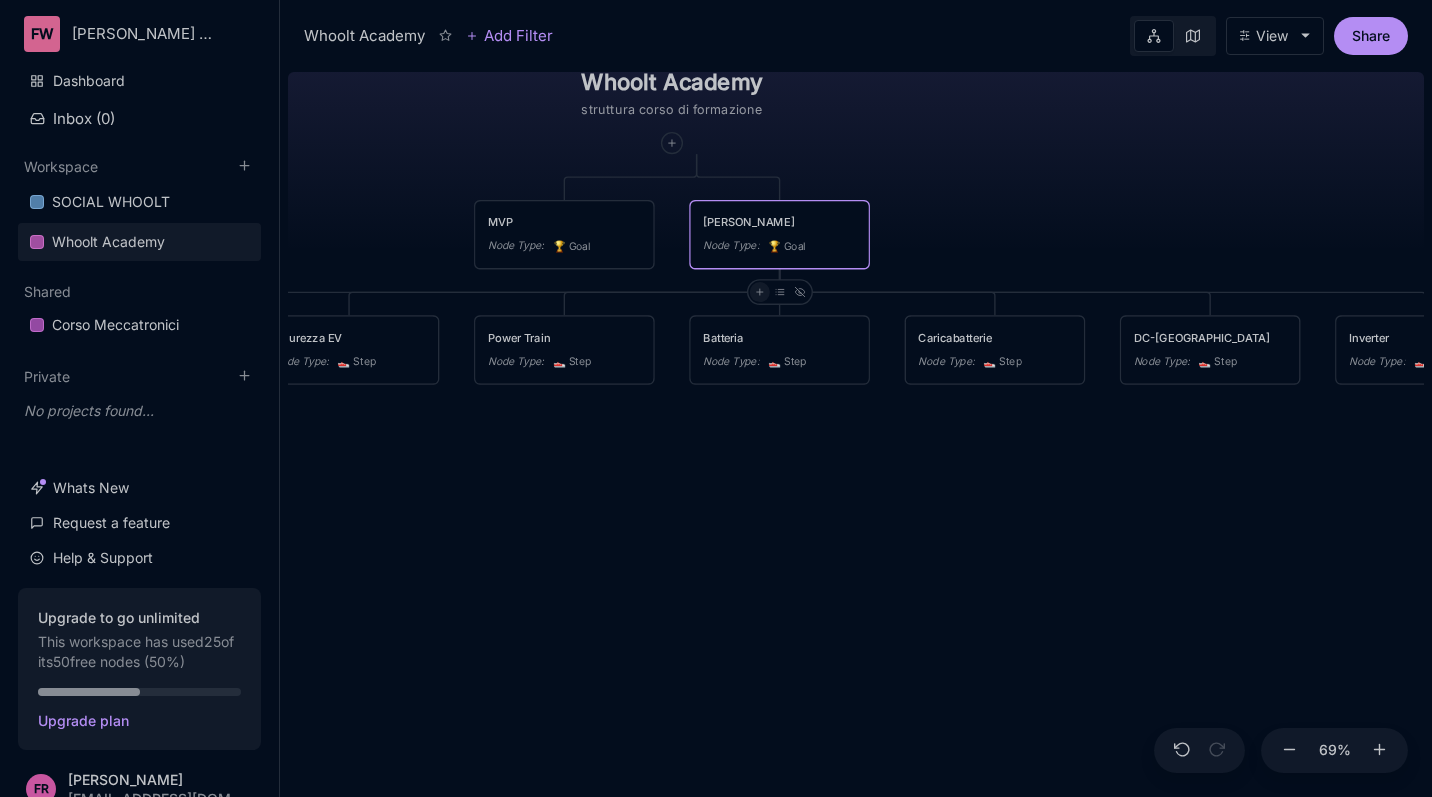 click at bounding box center [759, 292] 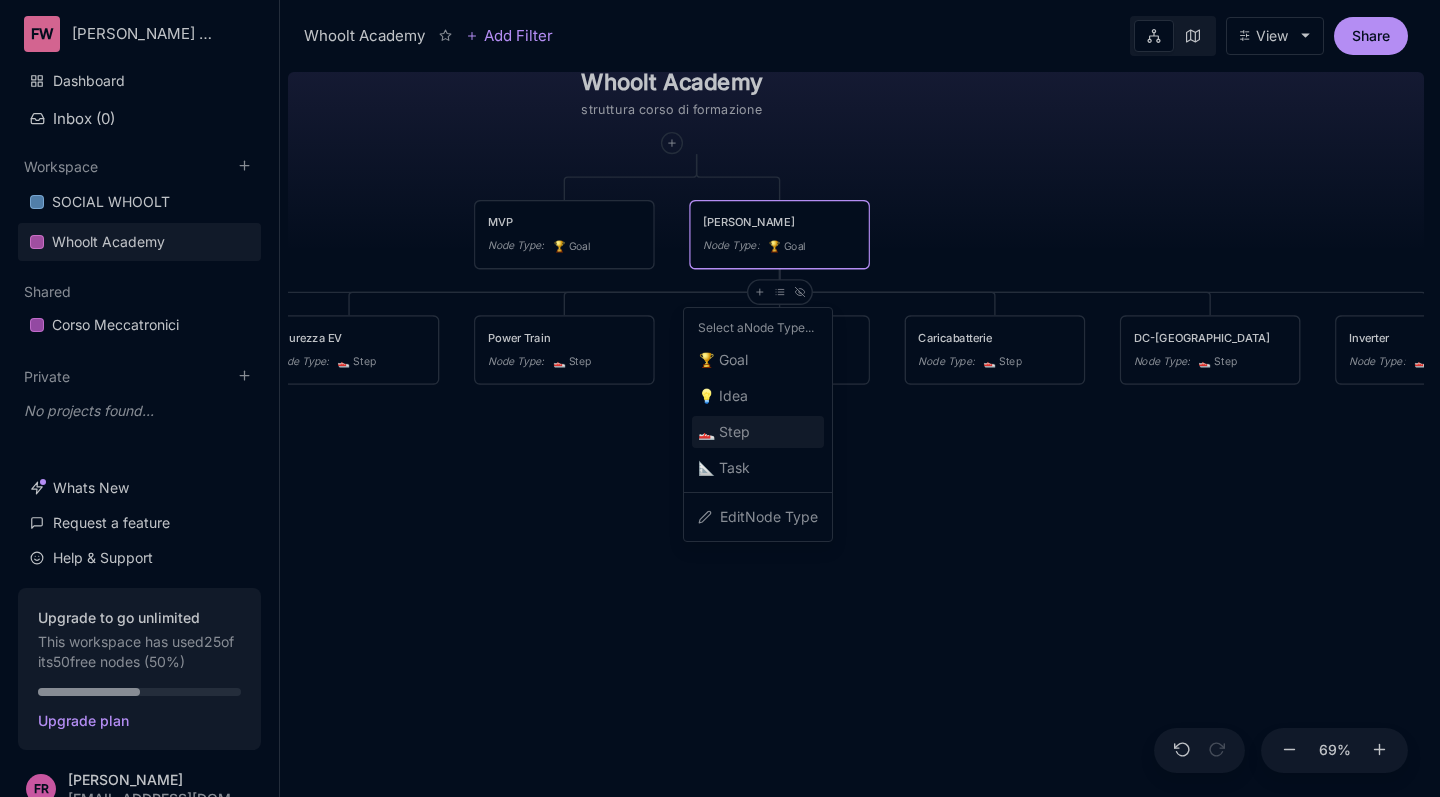 click on "👟   Step" at bounding box center [724, 432] 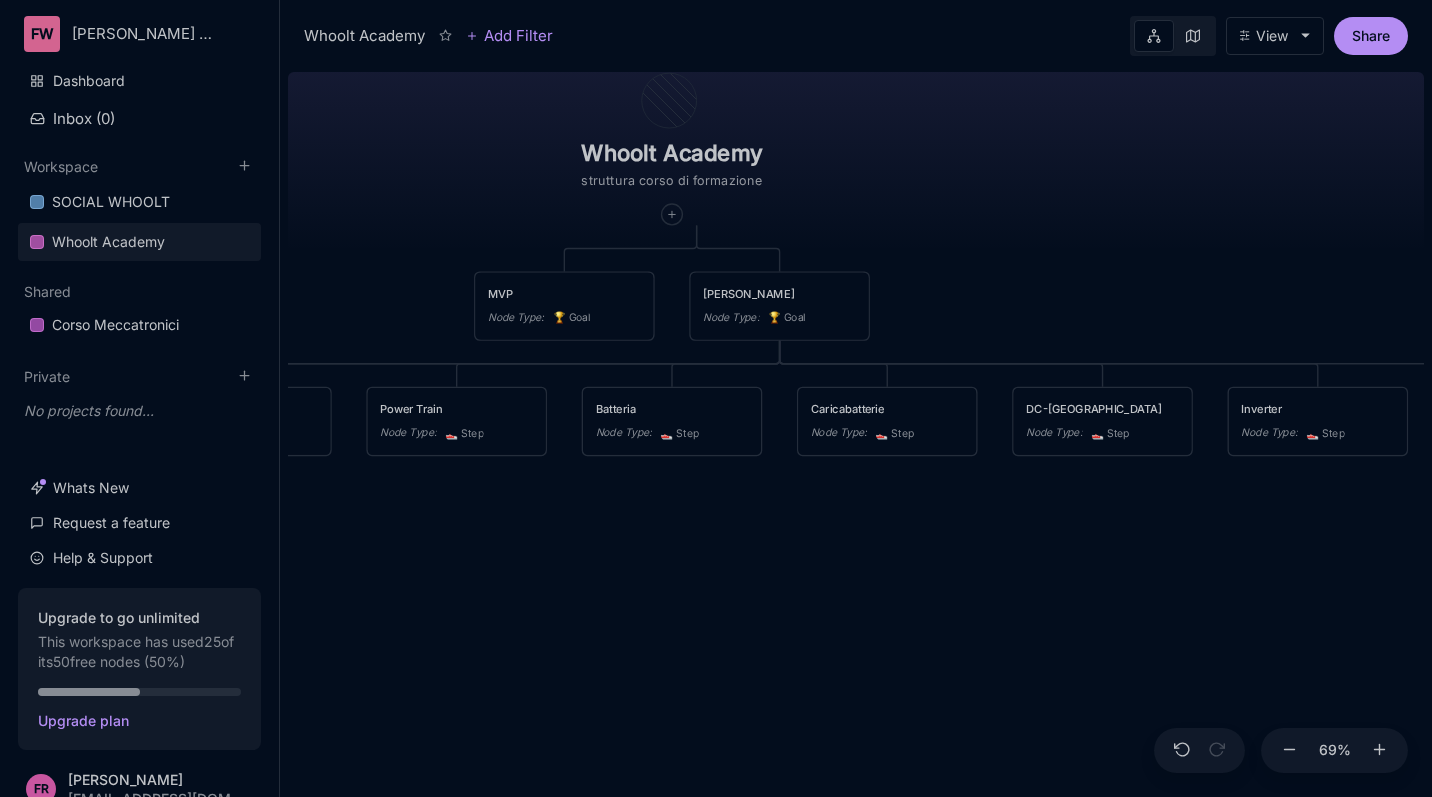 drag, startPoint x: 1193, startPoint y: 537, endPoint x: 809, endPoint y: 501, distance: 385.6838 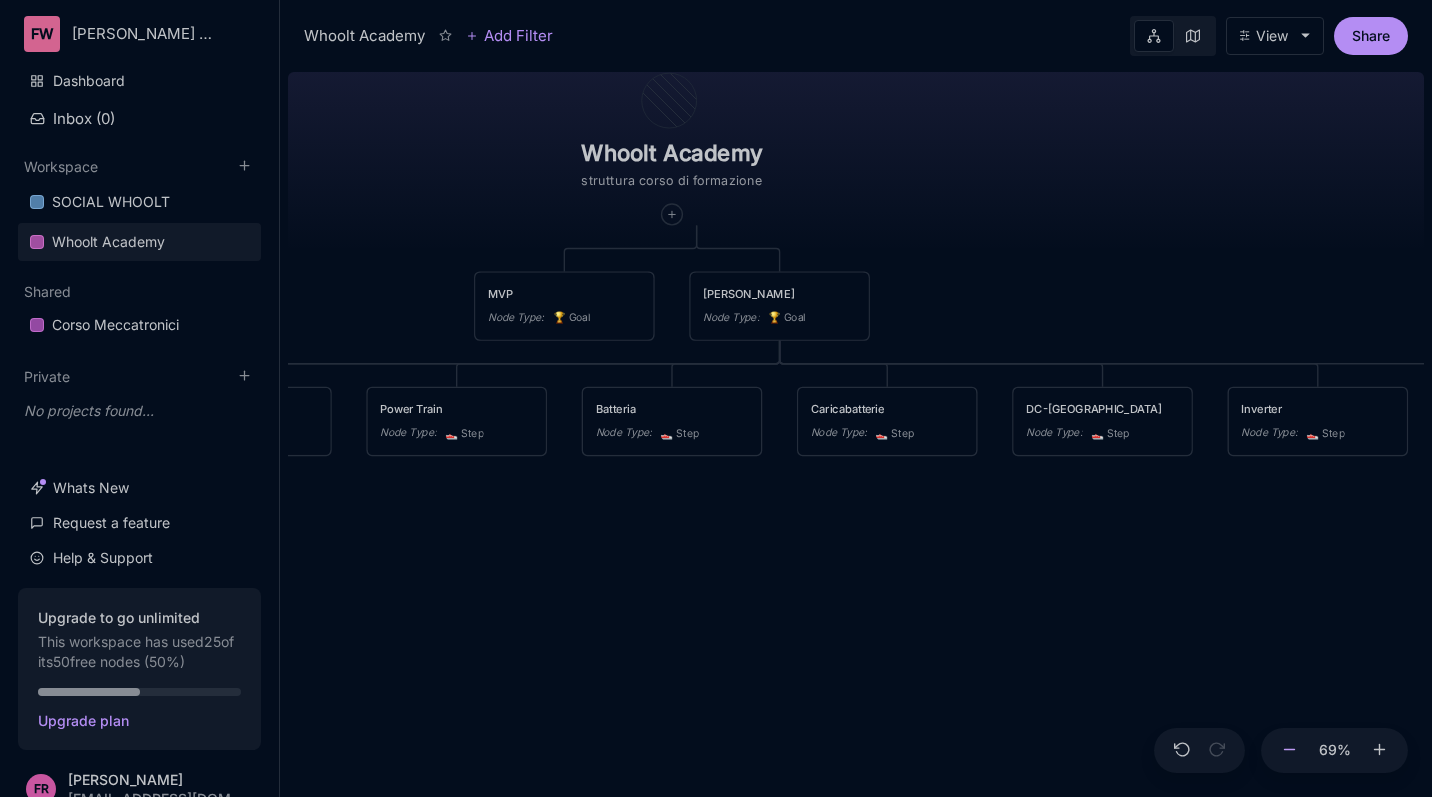click 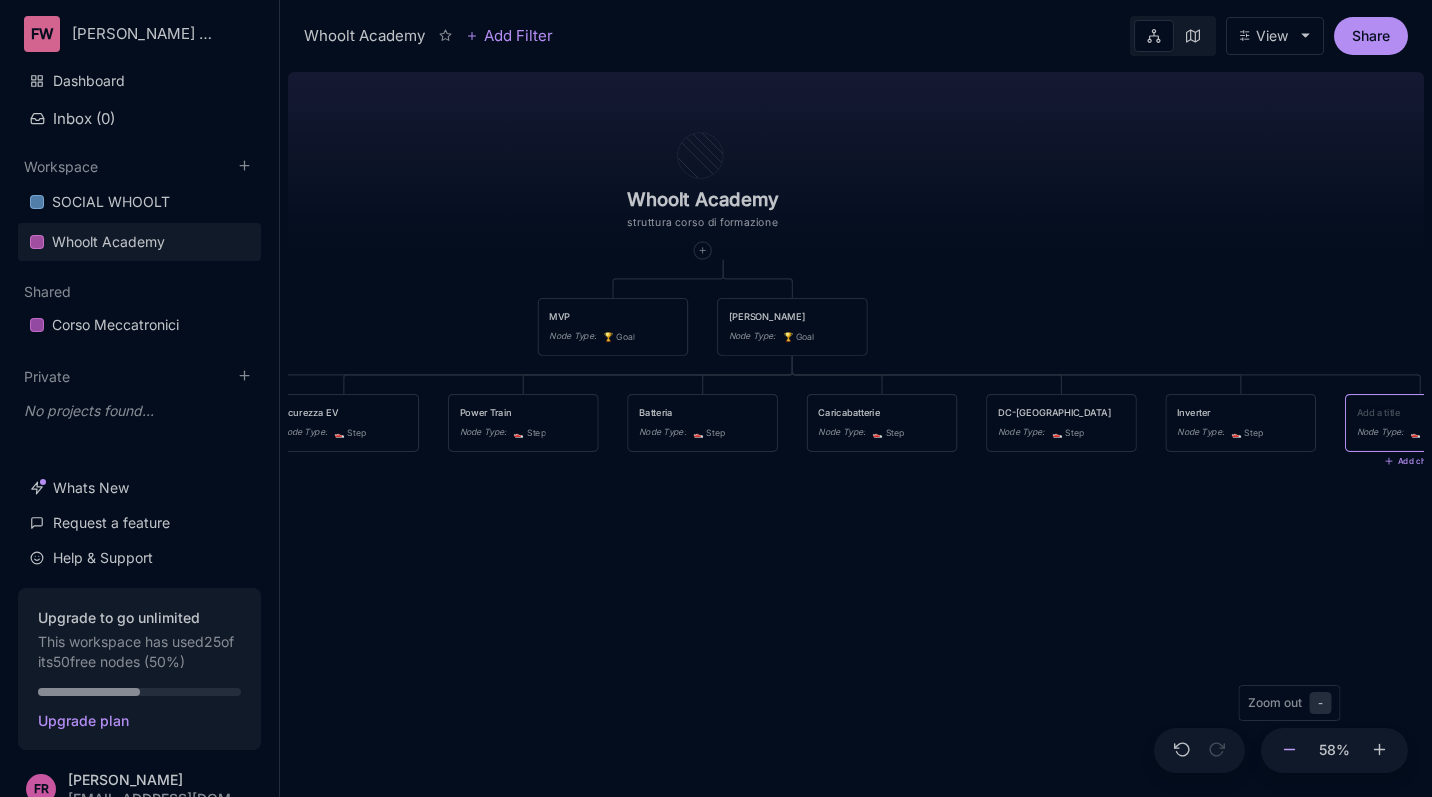 click 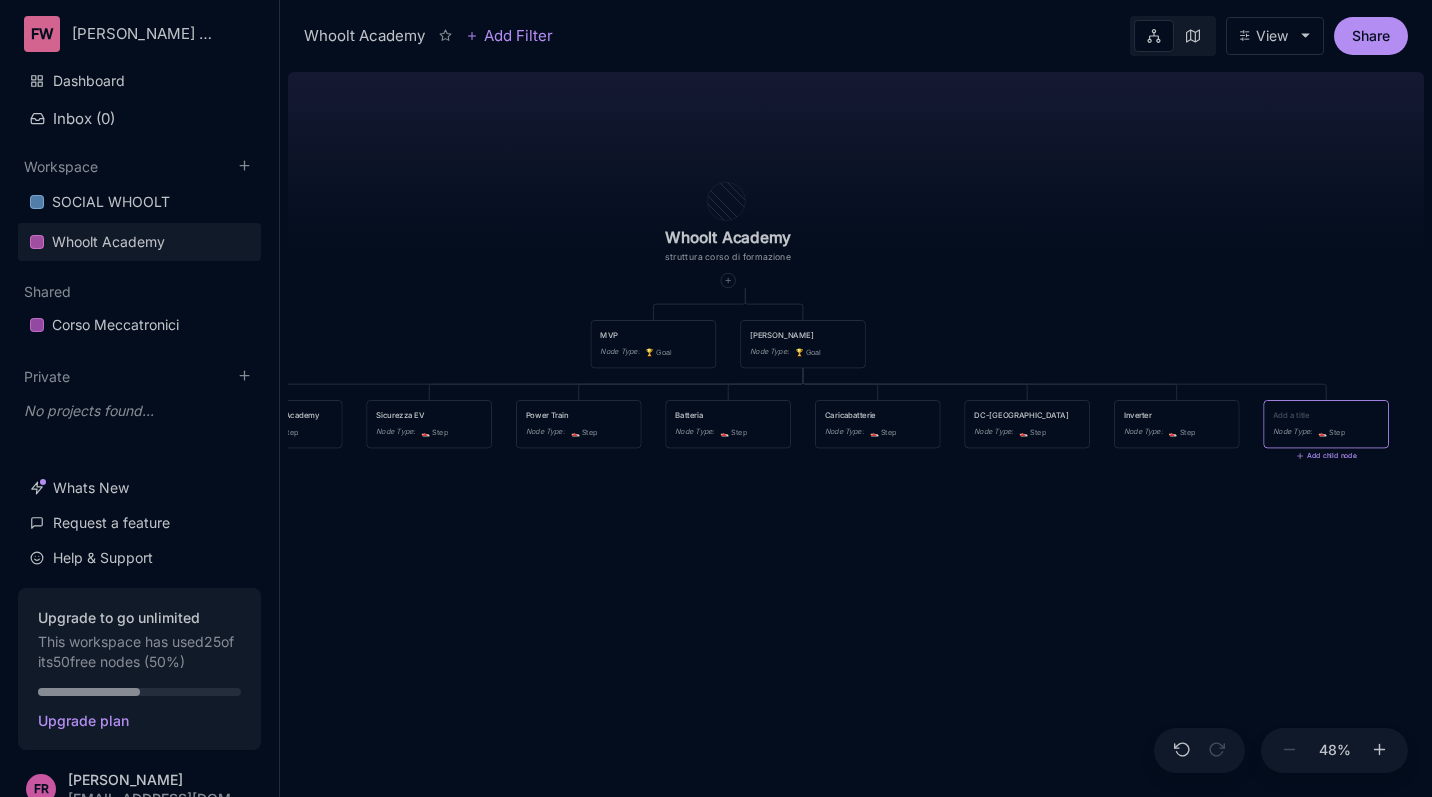 drag, startPoint x: 1098, startPoint y: 514, endPoint x: 1193, endPoint y: 470, distance: 104.69479 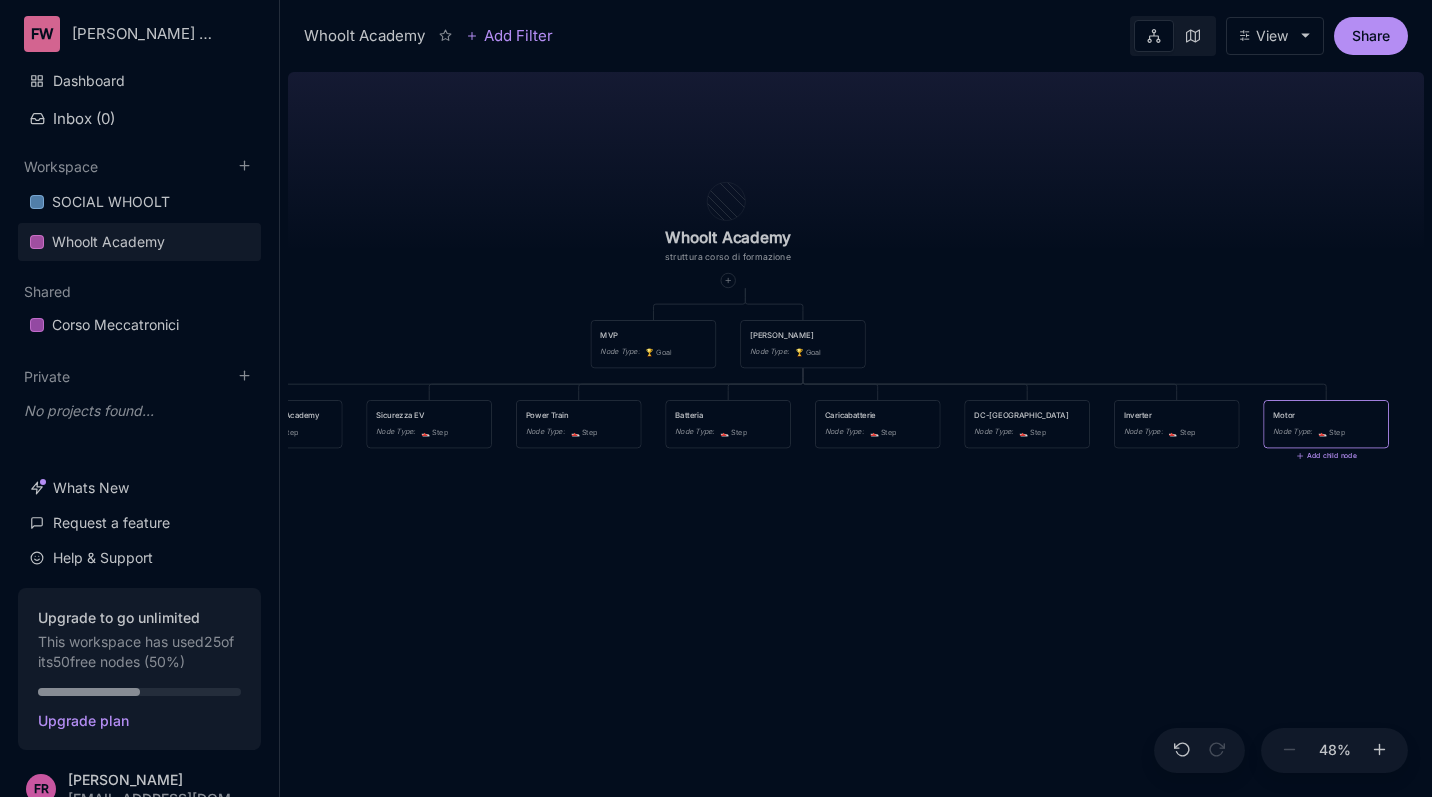 type on "Motori" 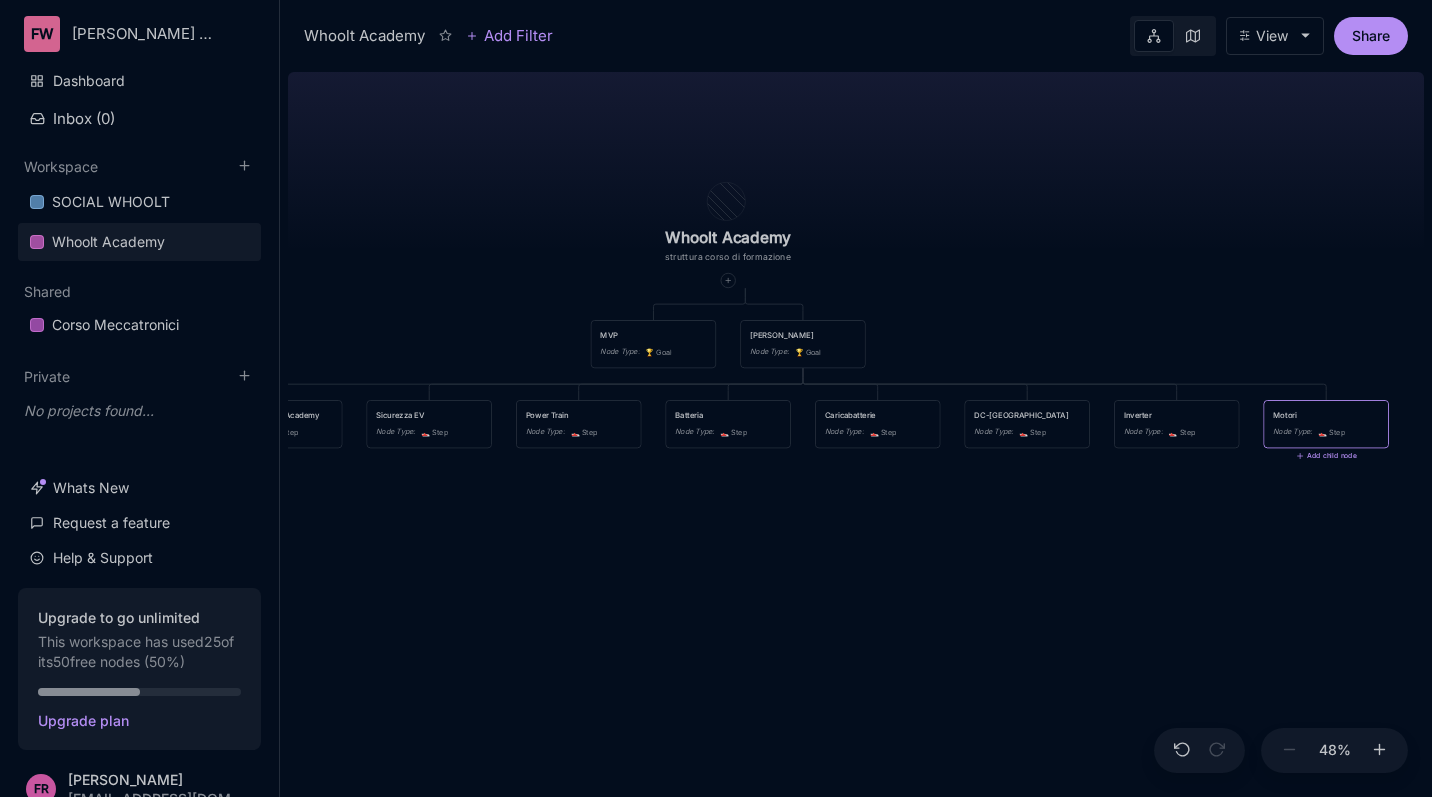 click on "Whoolt Academy struttura corso di formazione MVP Node Type : 🏆   Goal Corso Vero Node Type : 🏆   Goal Entra in Whoolt Academy Node Type : 👟   Step Sicurezza EV Node Type : 👟   Step Power Train Node Type : 👟   Step Batteria Node Type : 👟   Step Caricabatterie Node Type : 👟   Step DC-DC Node Type : 👟   Step Inverter Node Type : 👟   Step Motori Node Type : 👟   Step Add child node" at bounding box center (856, 430) 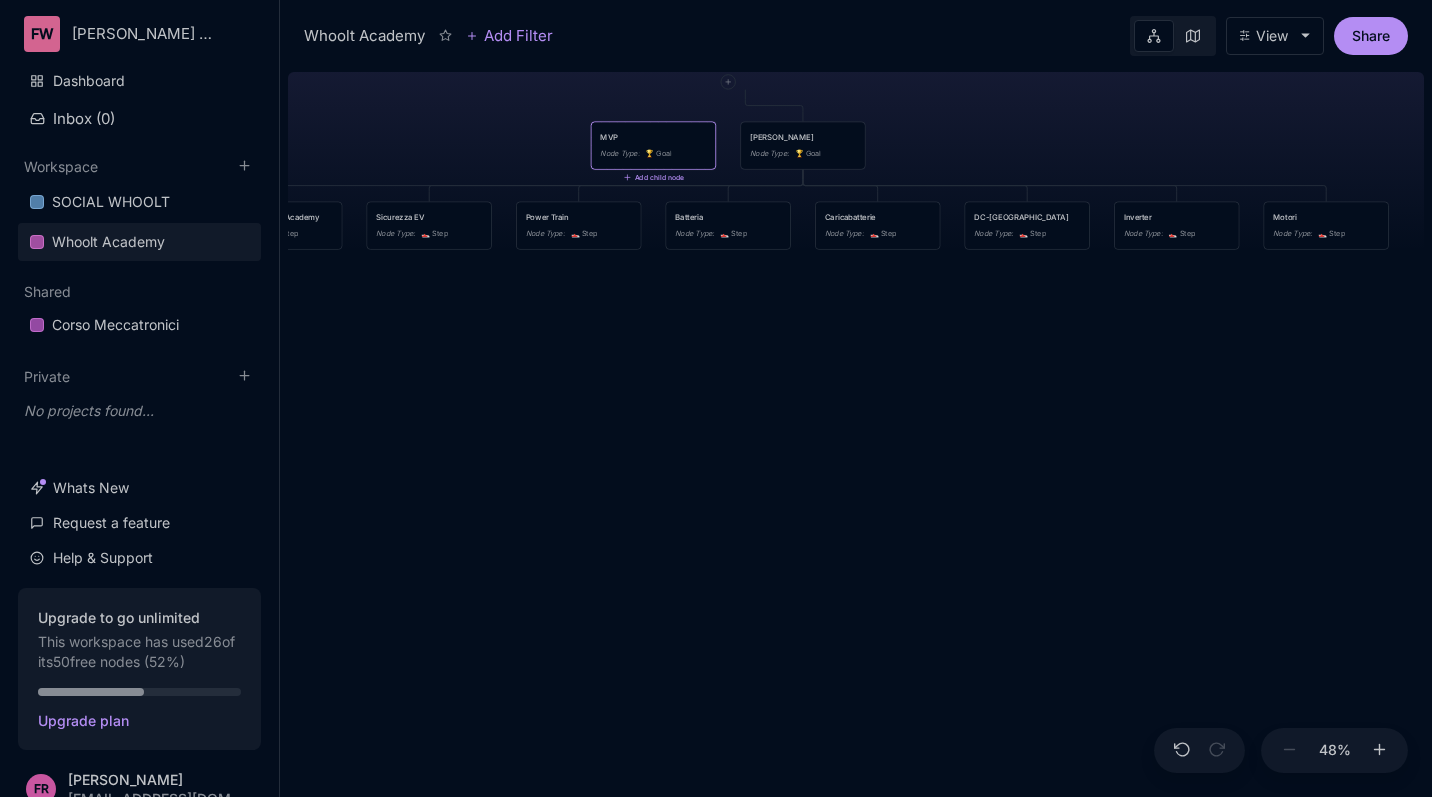 click on "MVP Node Type : 🏆   Goal" at bounding box center (653, 145) 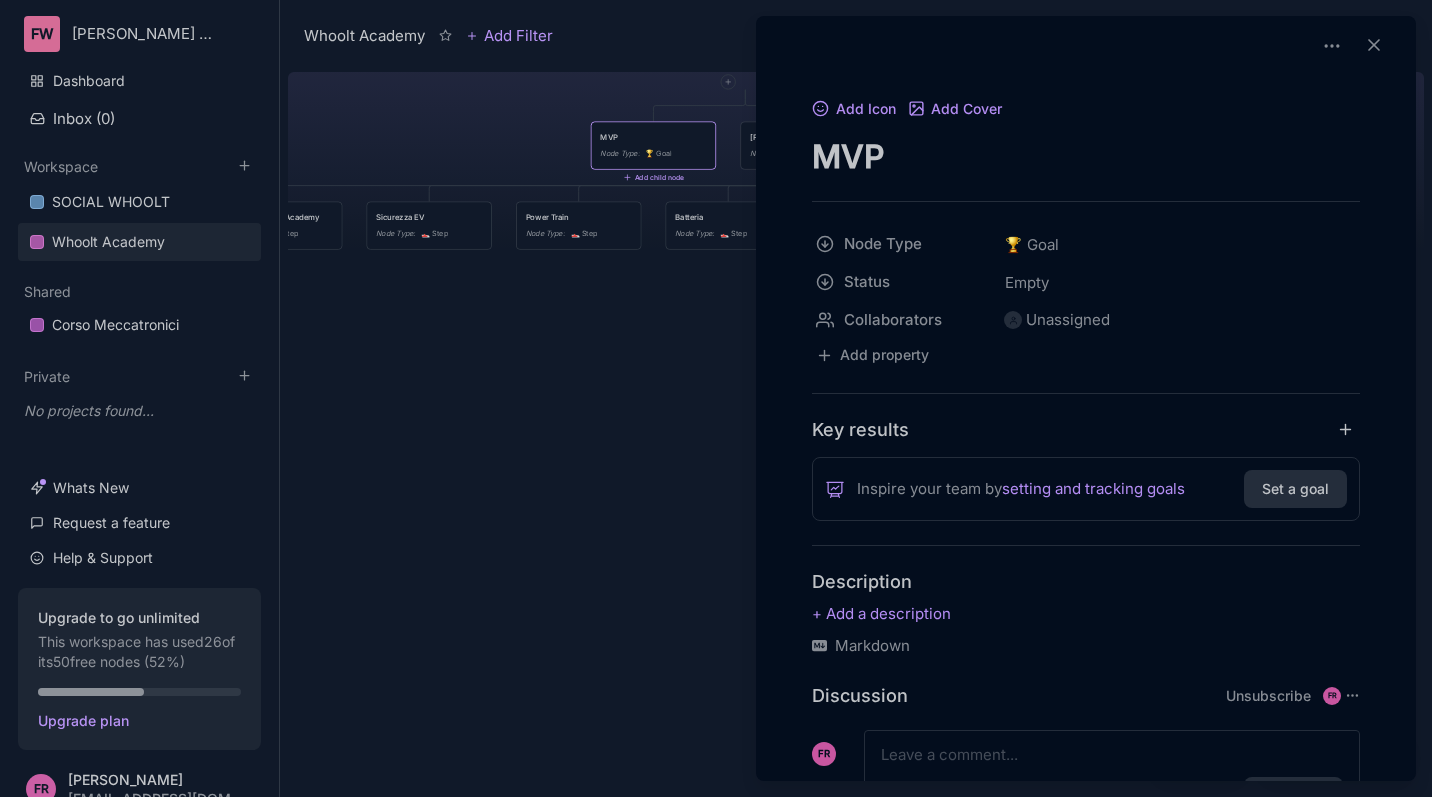 click at bounding box center (716, 398) 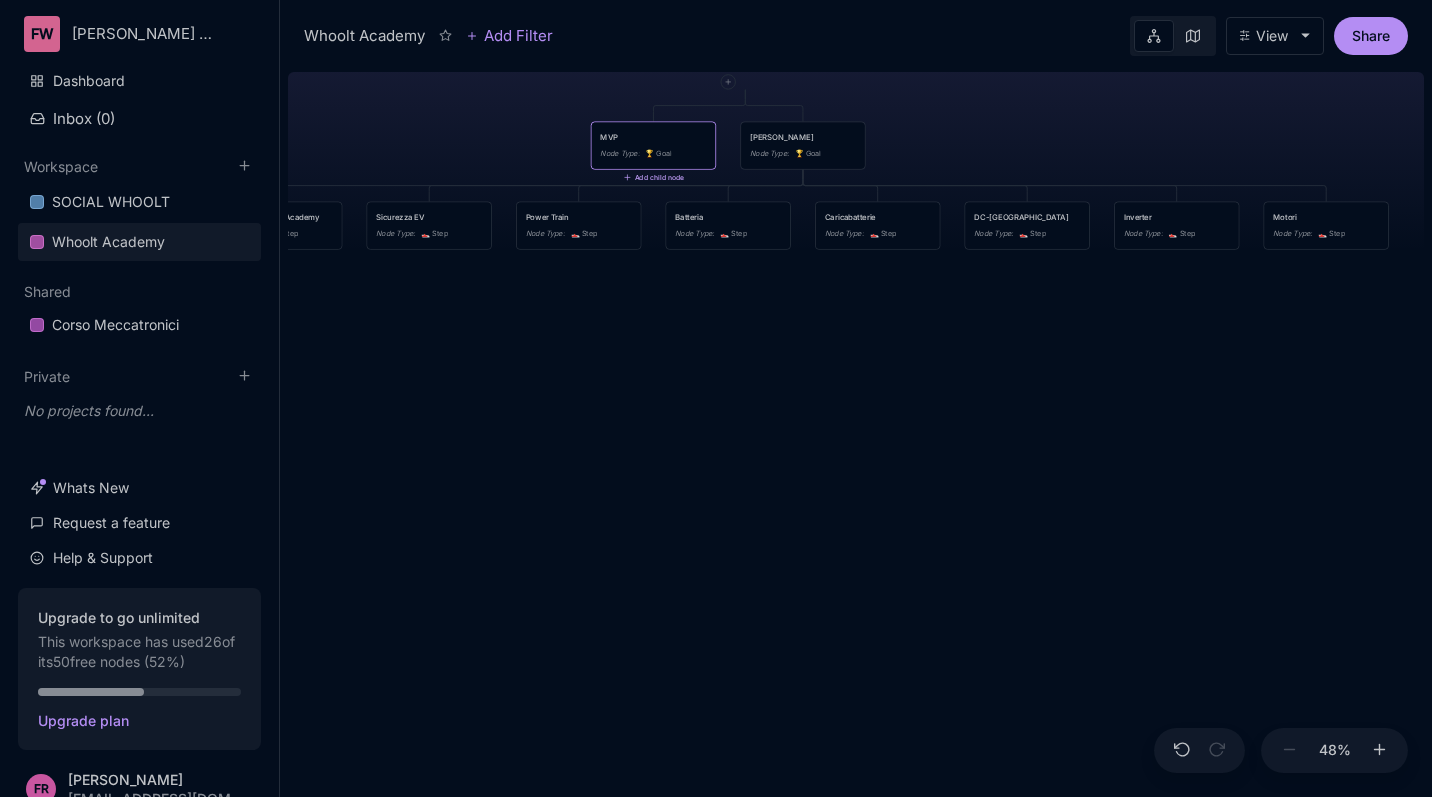 click on "Add child node" at bounding box center (653, 178) 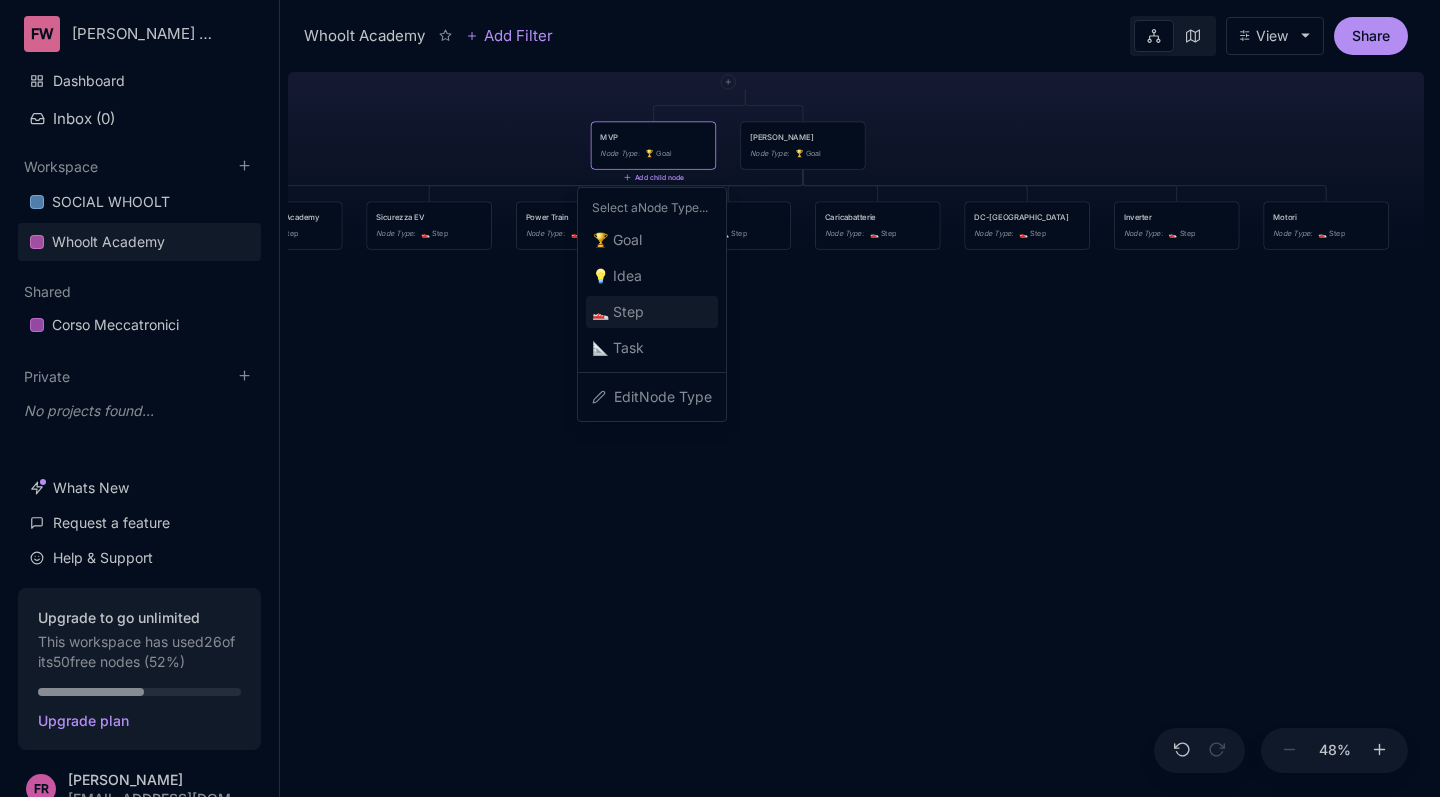 click on "👟   Step" at bounding box center [618, 312] 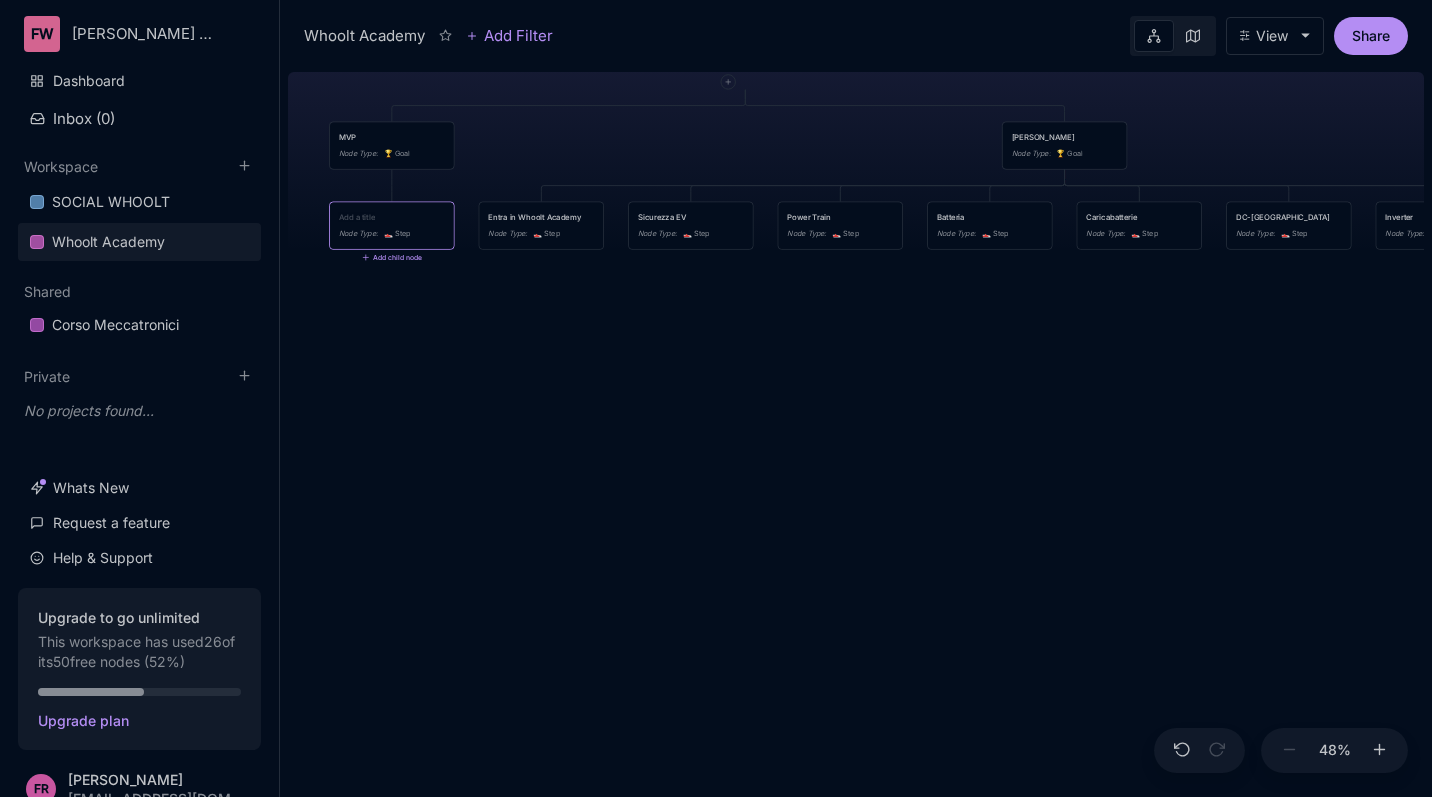 click at bounding box center (392, 217) 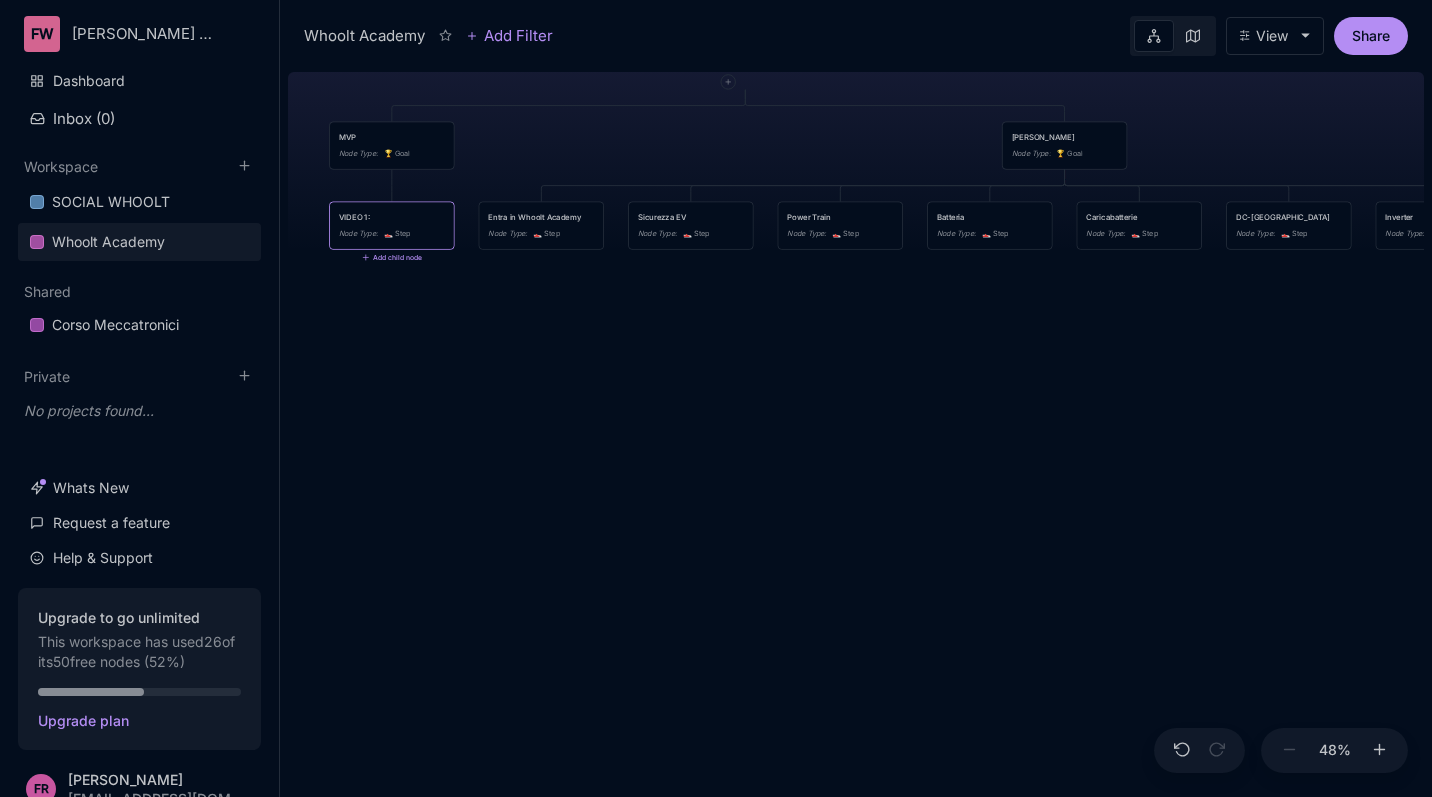type on "VIDEO 1:" 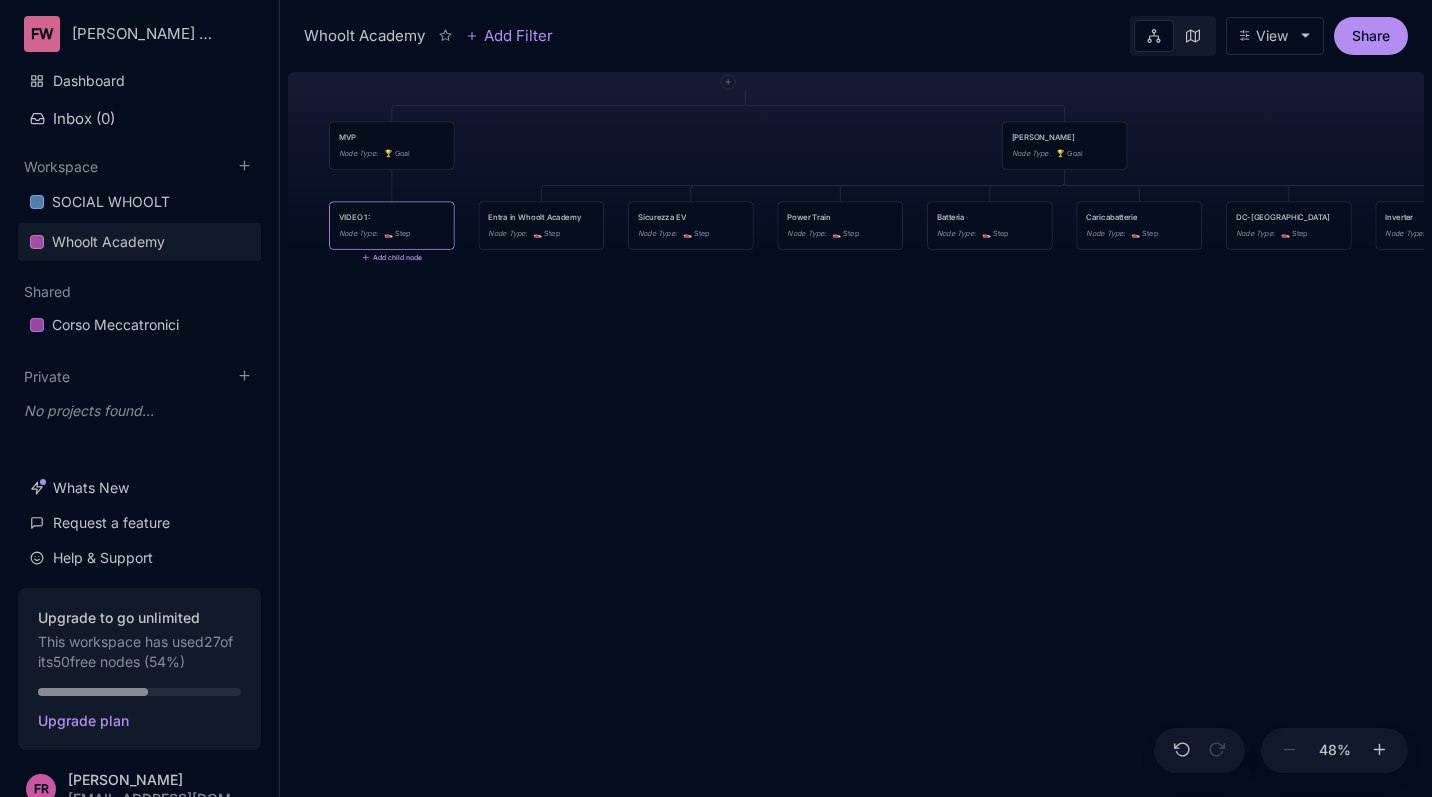 click on "Add child node" at bounding box center (392, 258) 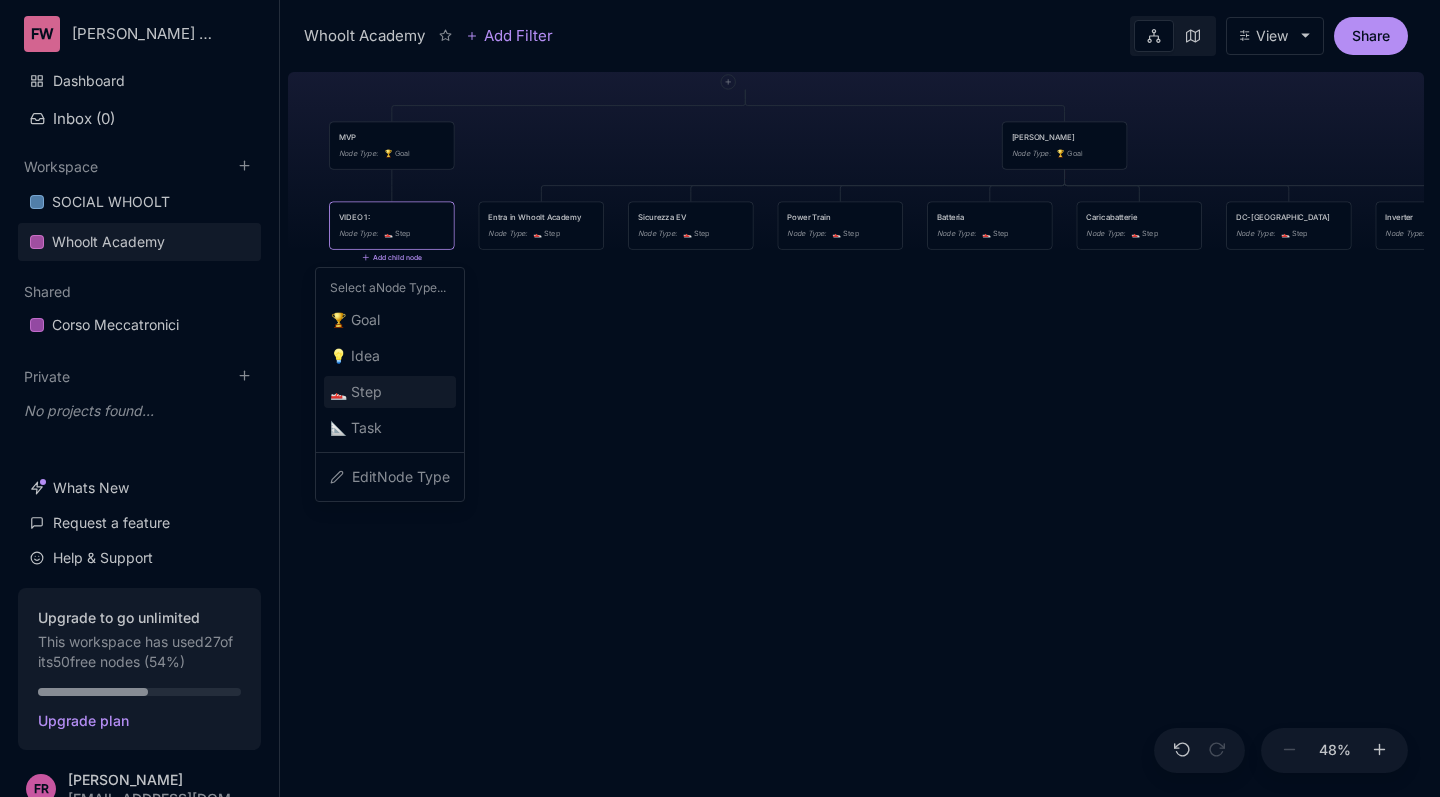 click on "👟   Step" at bounding box center [390, 392] 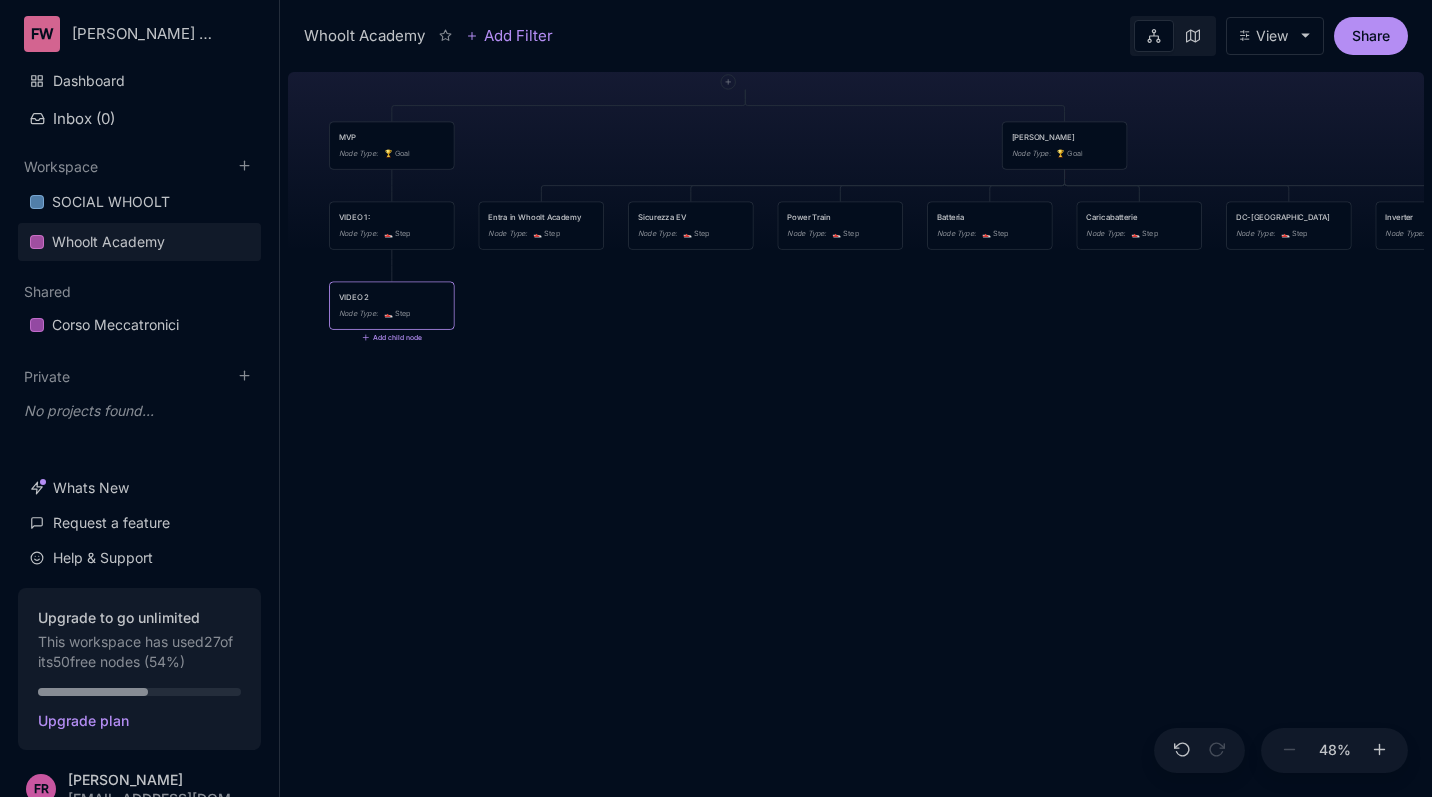 type on "VIDEO 2:" 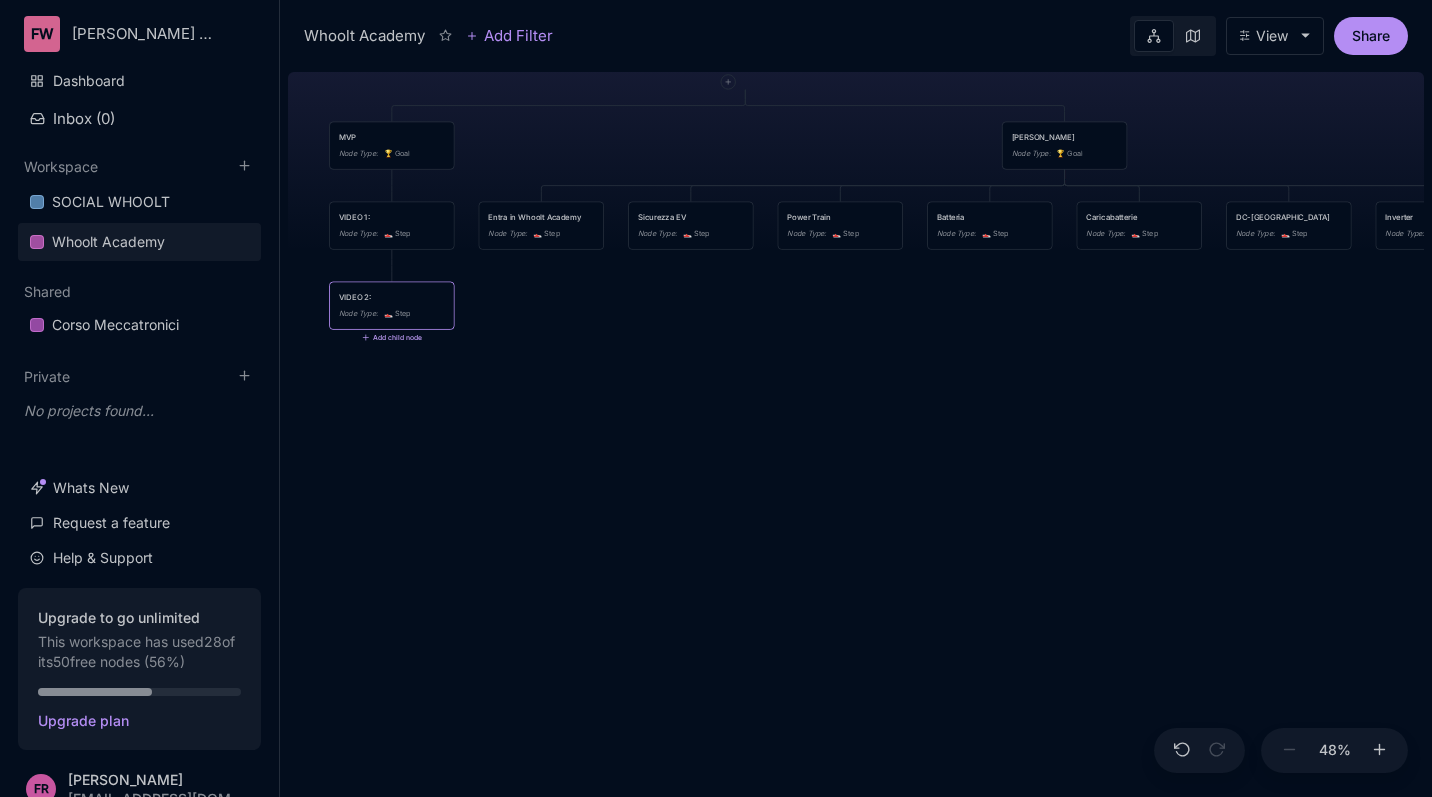 click on "Add child node" at bounding box center (392, 338) 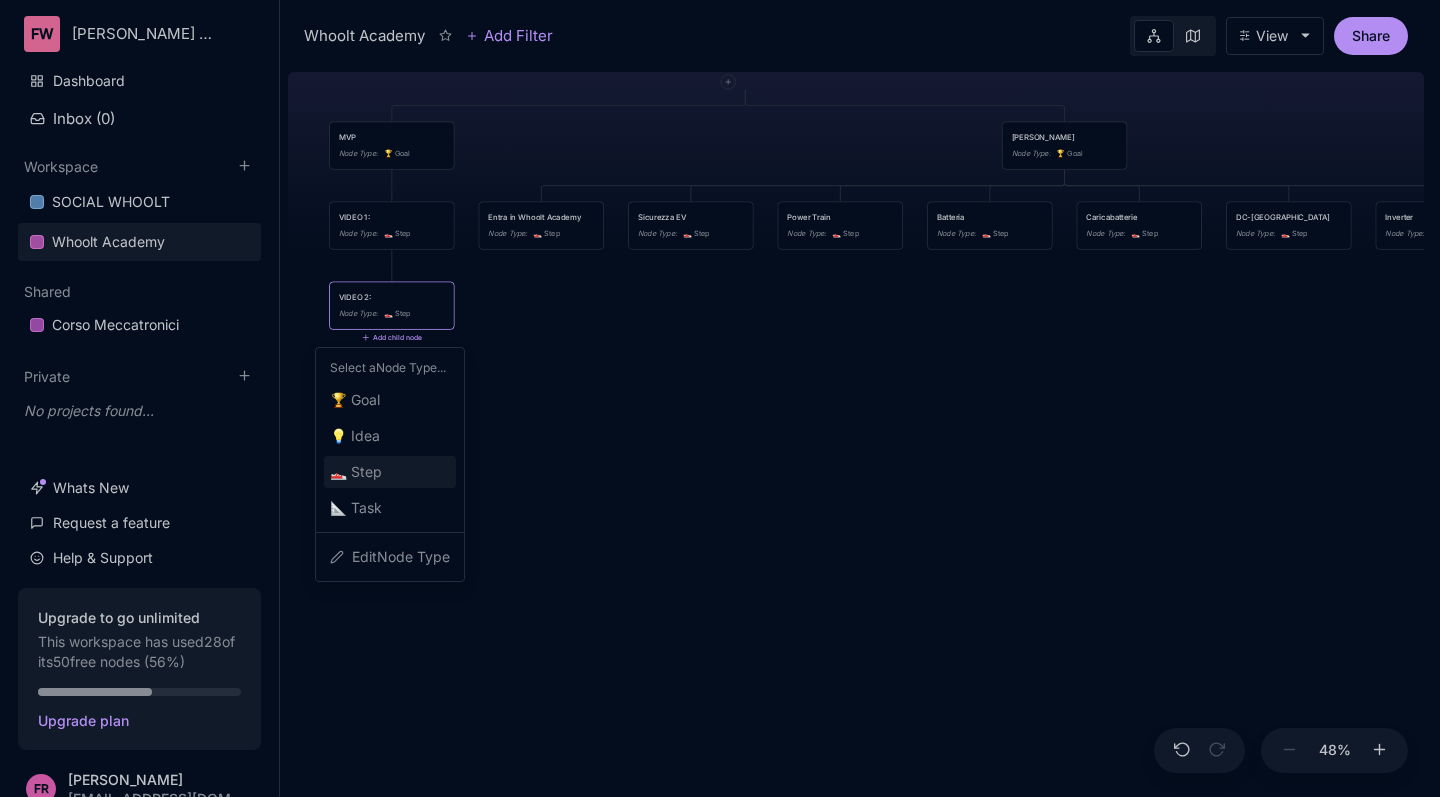 click on "👟   Step" at bounding box center [356, 472] 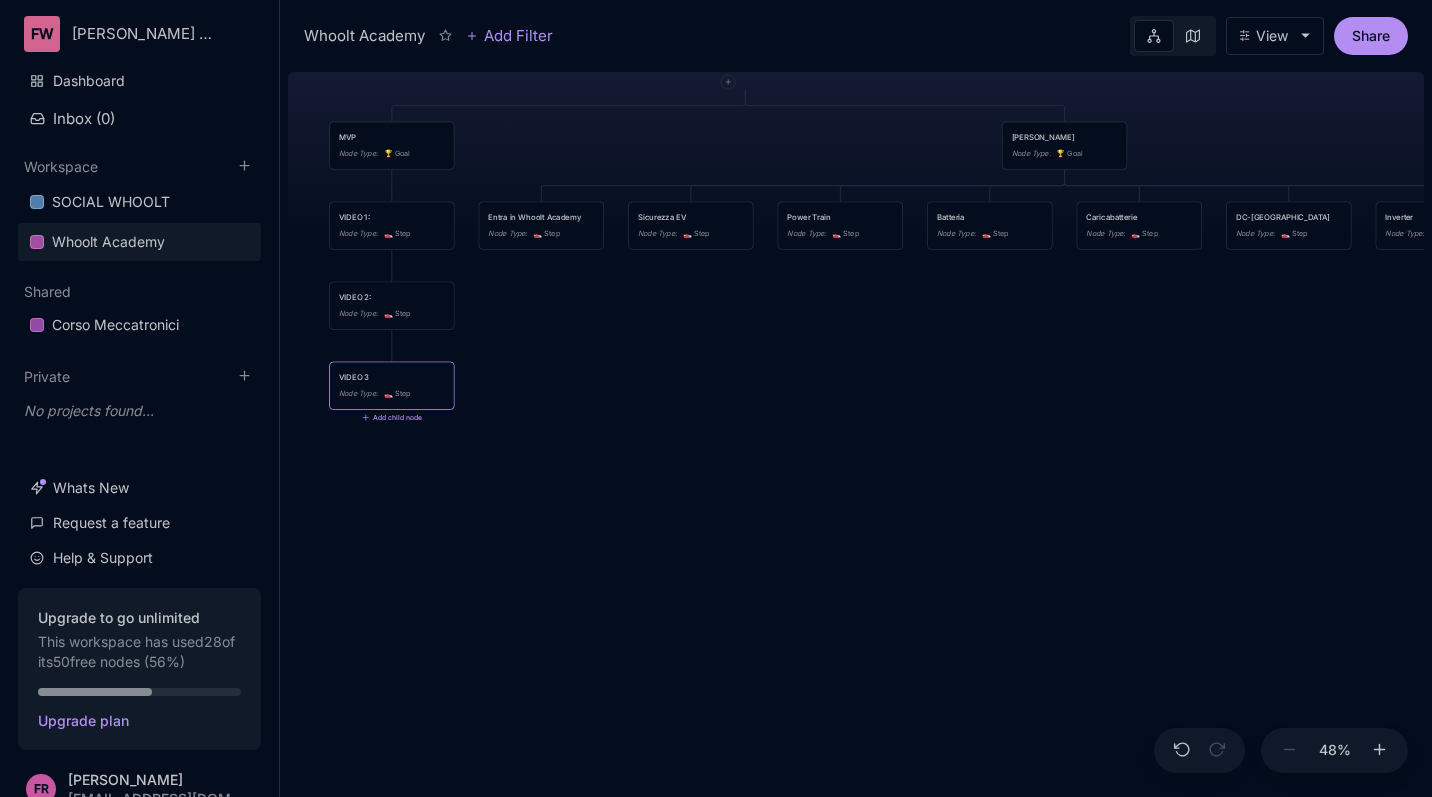 type on "VIDEO 3:" 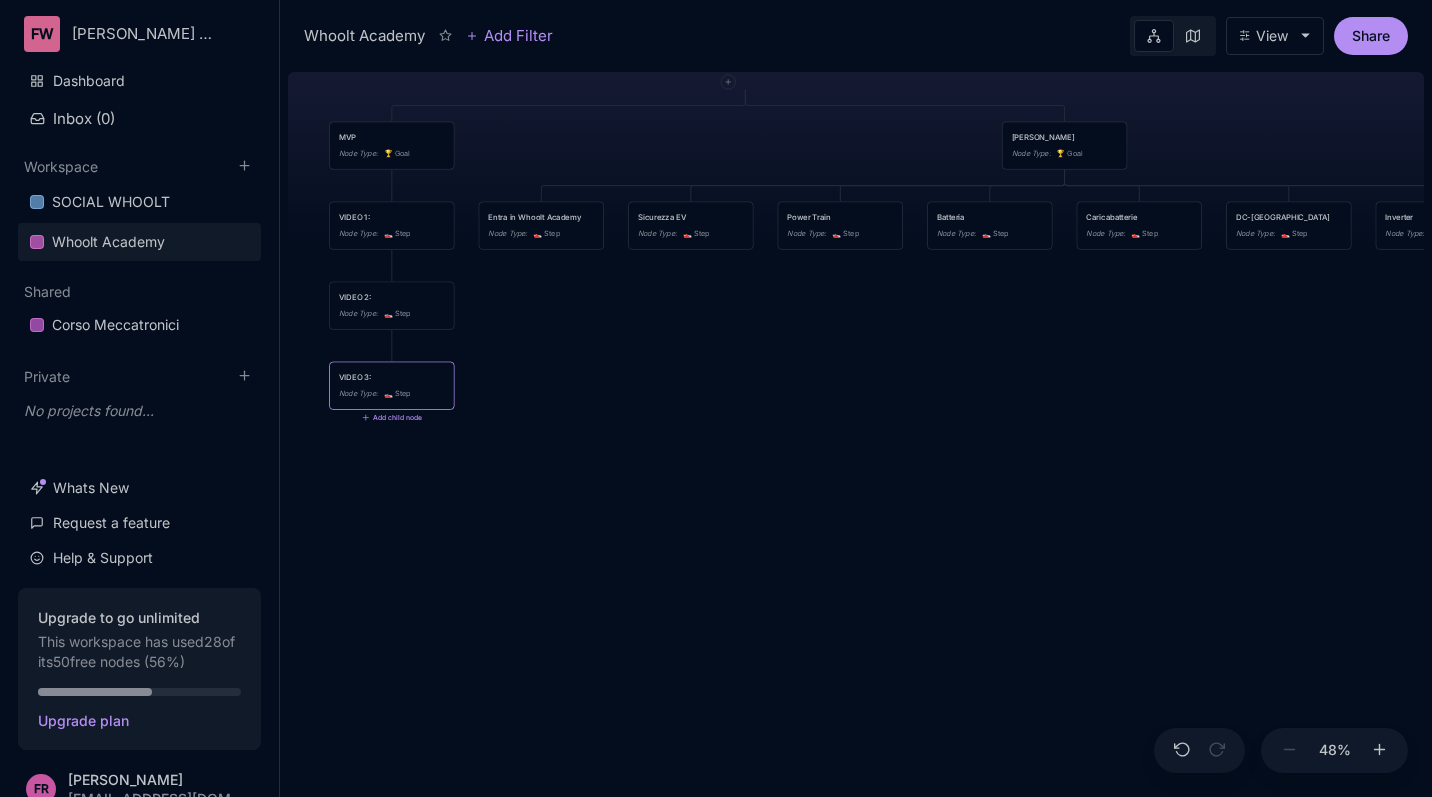 click on "Whoolt Academy struttura corso di formazione MVP Node Type : 🏆   Goal Corso Vero Node Type : 🏆   Goal VIDEO 1:  Node Type : 👟   Step Entra in Whoolt Academy Node Type : 👟   Step Sicurezza EV Node Type : 👟   Step Power Train Node Type : 👟   Step Batteria Node Type : 👟   Step Caricabatterie Node Type : 👟   Step DC-DC Node Type : 👟   Step Inverter Node Type : 👟   Step Motori Node Type : 👟   Step VIDEO 2: Node Type : 👟   Step VIDEO 3: Node Type : 👟   Step Add child node" at bounding box center [856, 430] 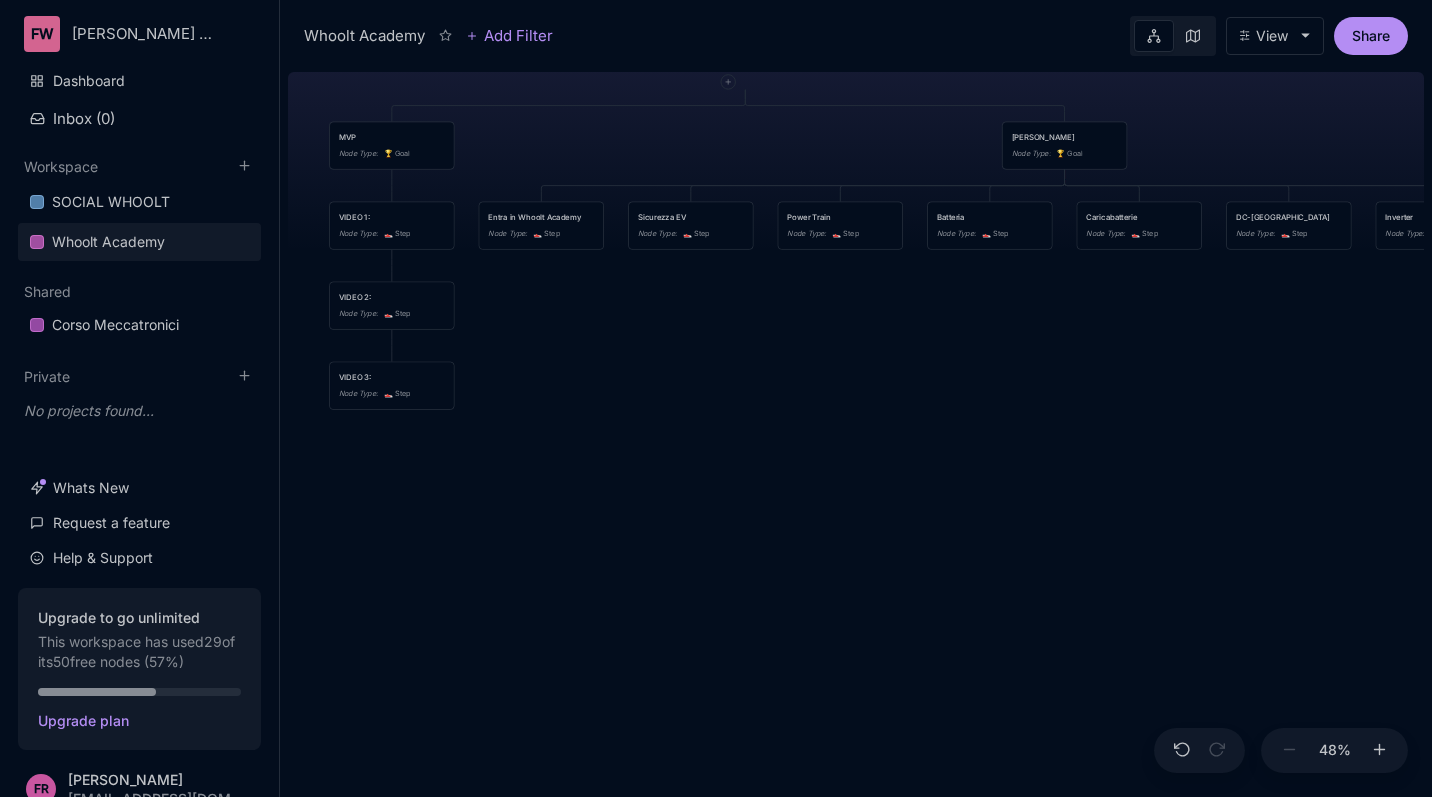 click on "Whoolt Academy struttura corso di formazione MVP Node Type : 🏆   Goal Corso Vero Node Type : 🏆   Goal VIDEO 1:  Node Type : 👟   Step Entra in Whoolt Academy Node Type : 👟   Step Sicurezza EV Node Type : 👟   Step Power Train Node Type : 👟   Step Batteria Node Type : 👟   Step Caricabatterie Node Type : 👟   Step DC-DC Node Type : 👟   Step Inverter Node Type : 👟   Step Motori Node Type : 👟   Step VIDEO 2: Node Type : 👟   Step VIDEO 3: Node Type : 👟   Step" at bounding box center [856, 430] 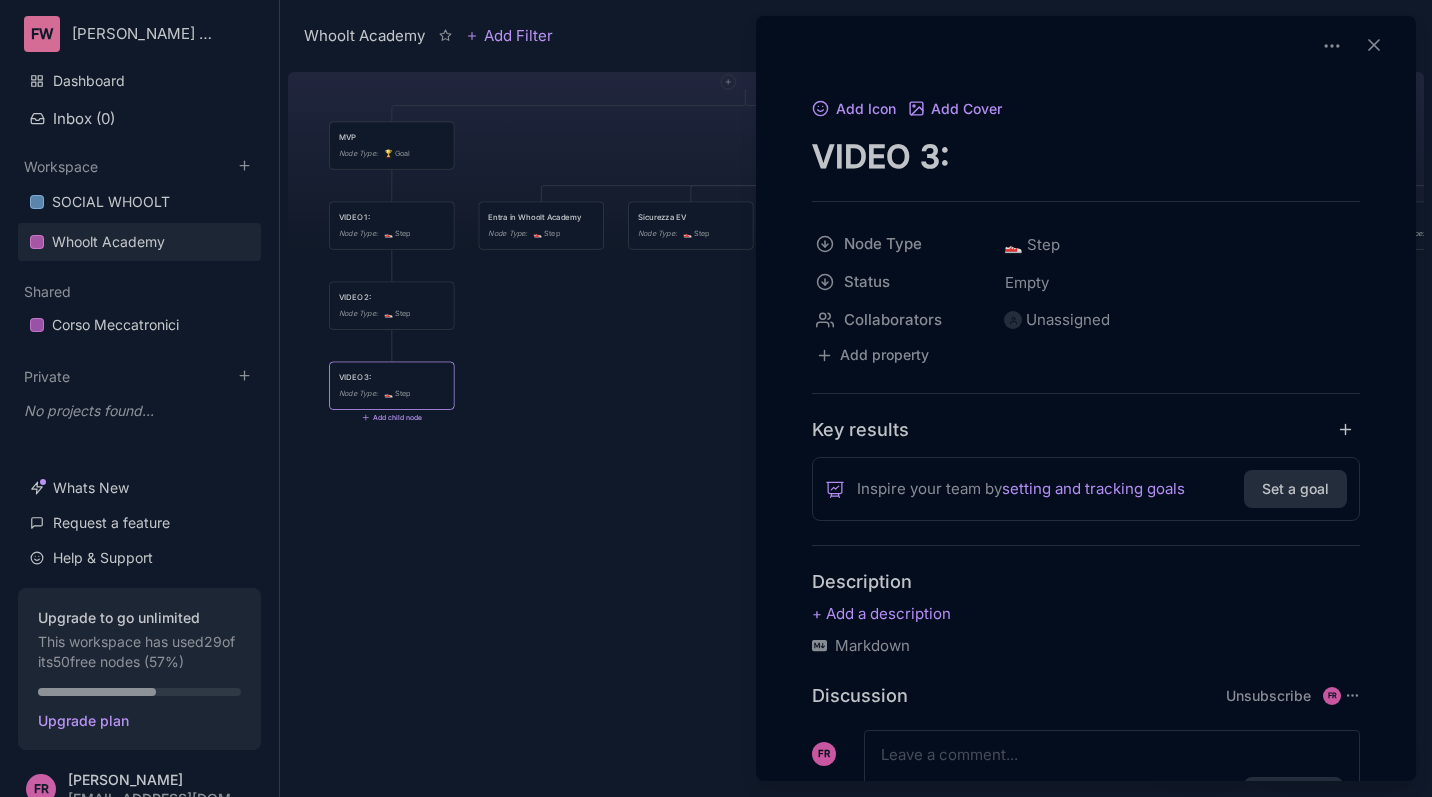 click at bounding box center (716, 398) 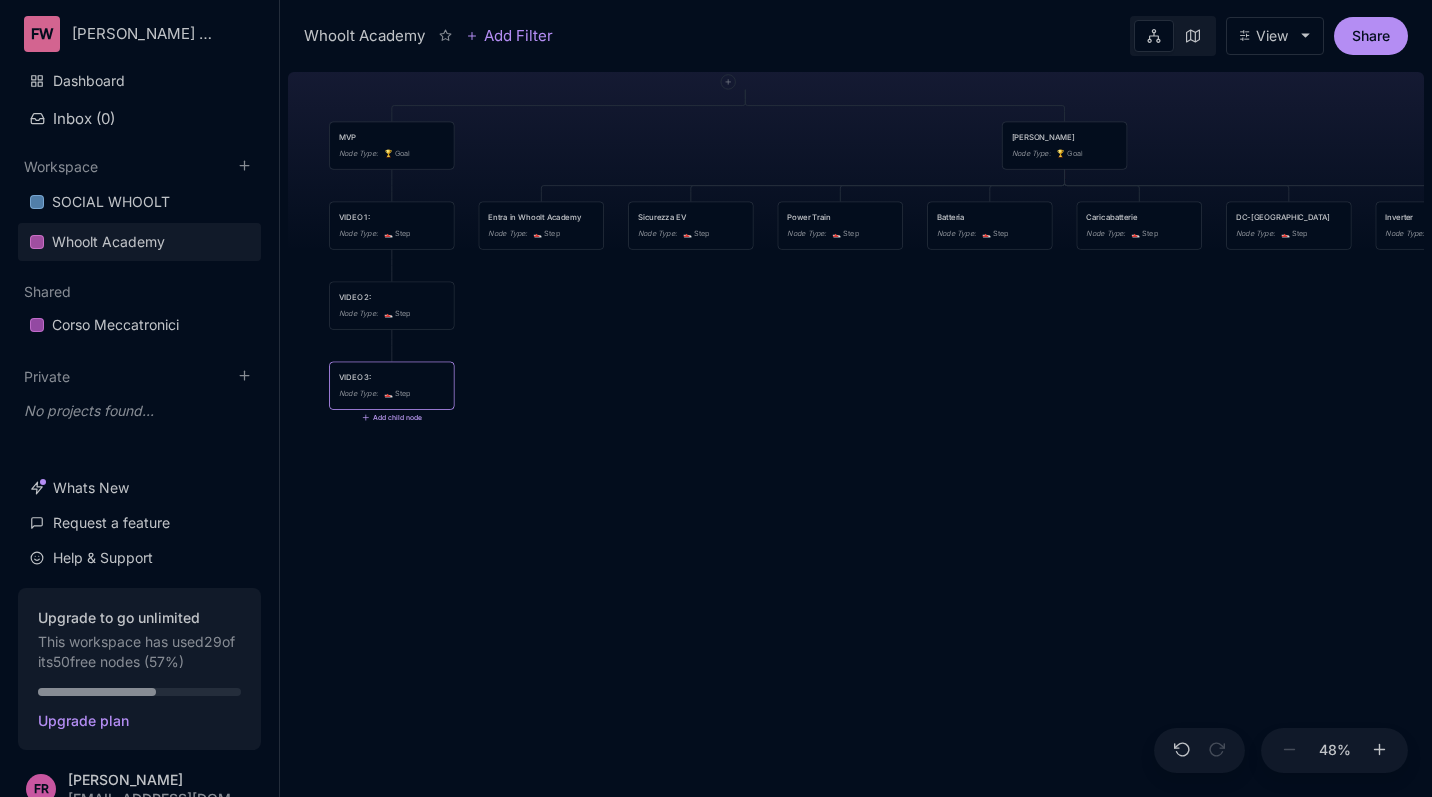 click on "Add child node" at bounding box center (392, 418) 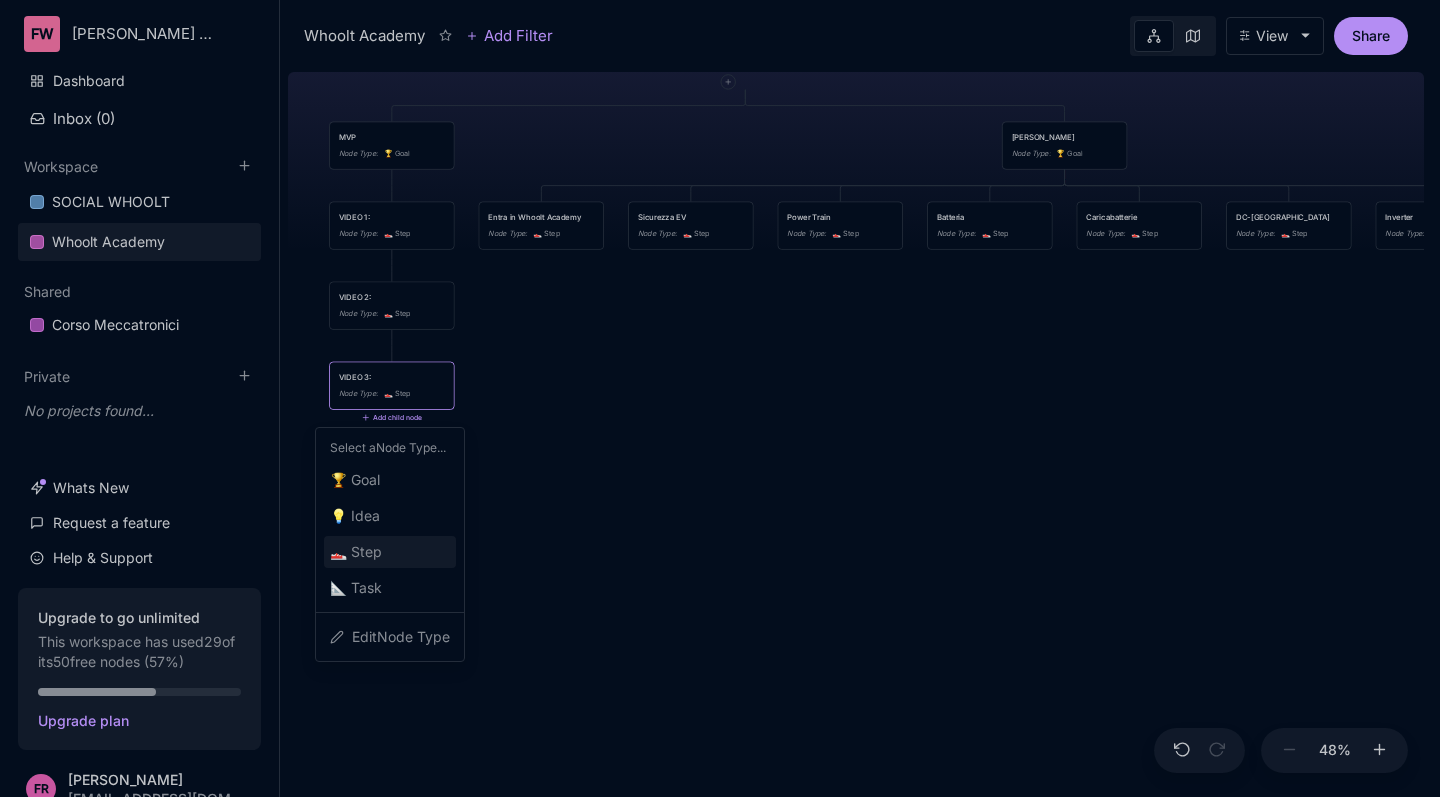click on "👟   Step" at bounding box center (390, 552) 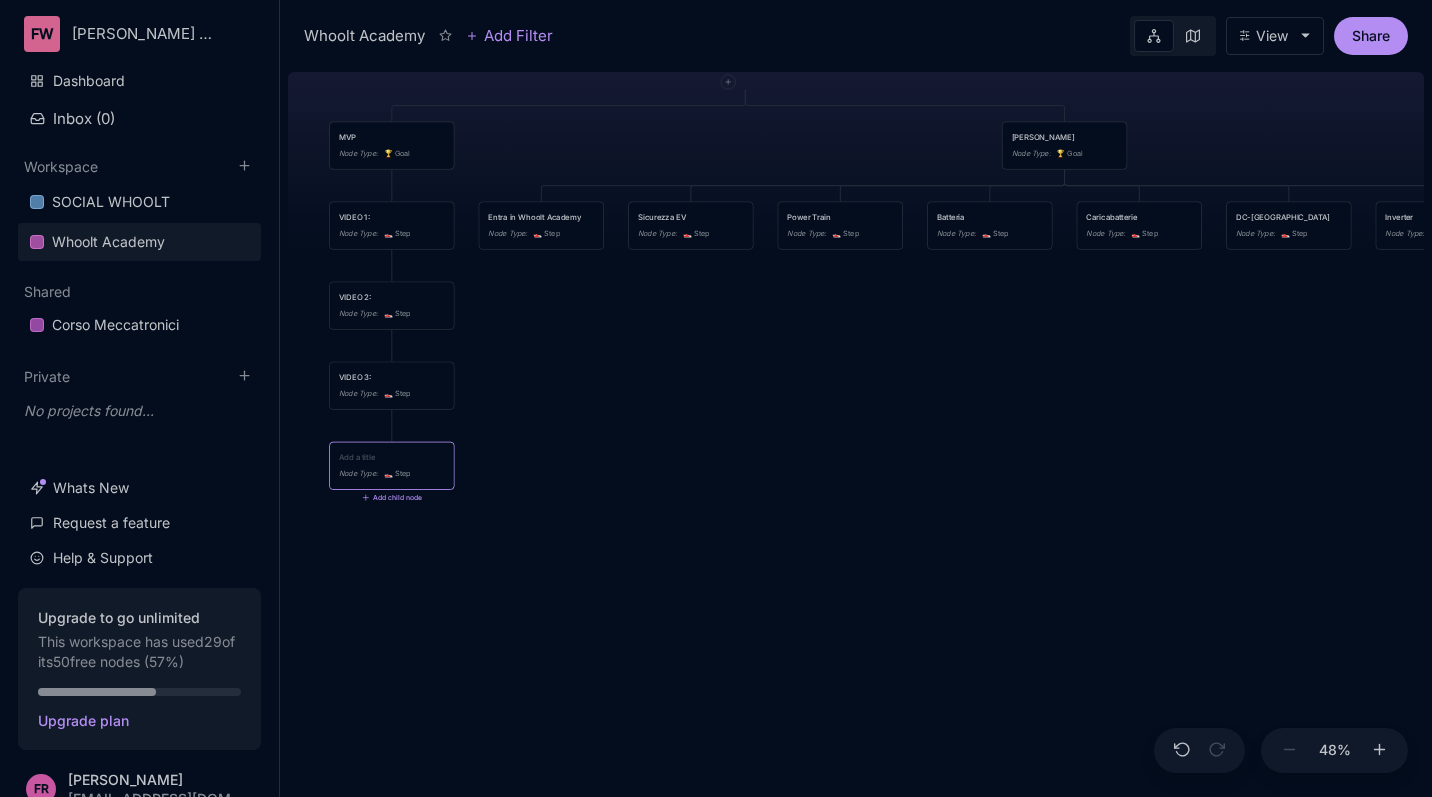click at bounding box center (392, 457) 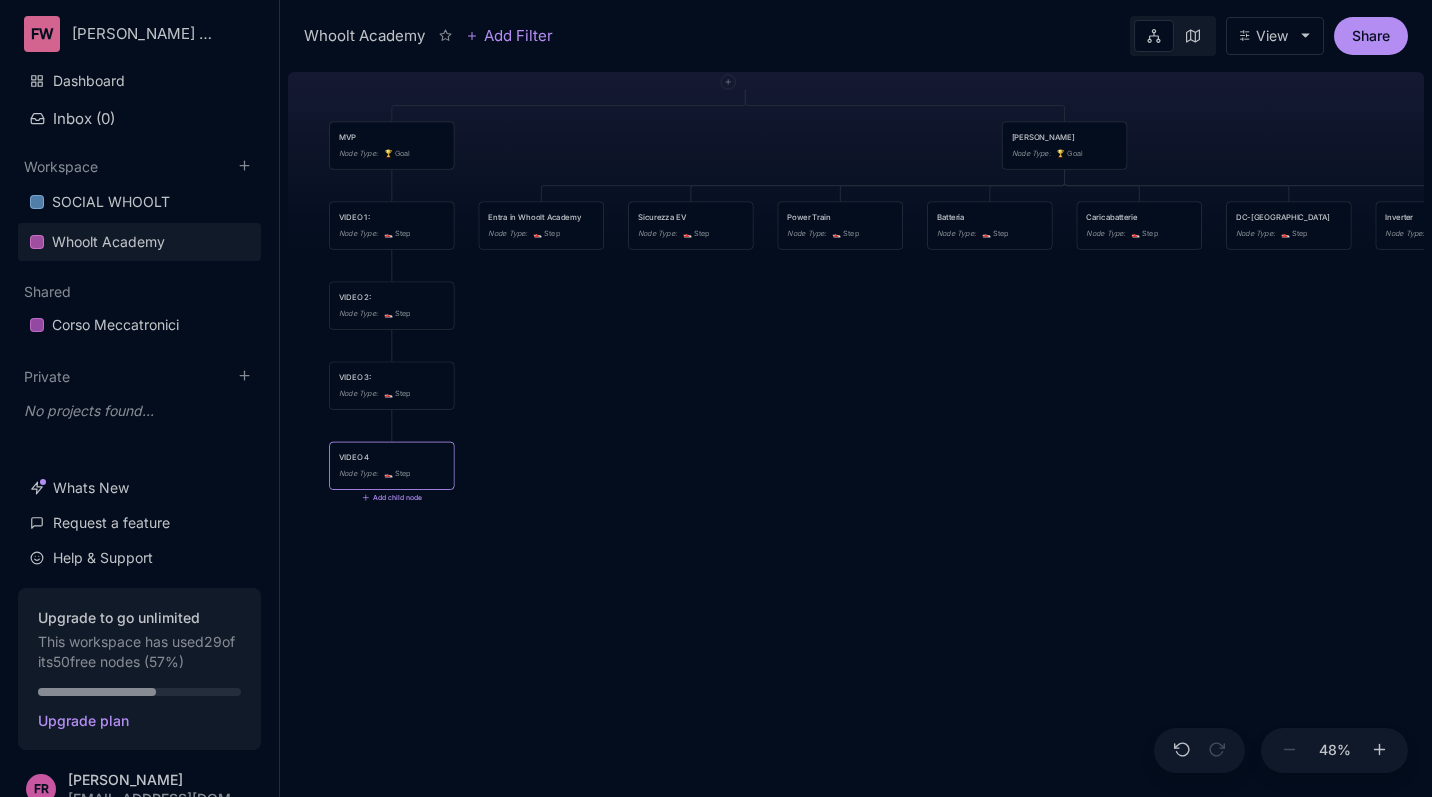 type on "VIDEO 4:" 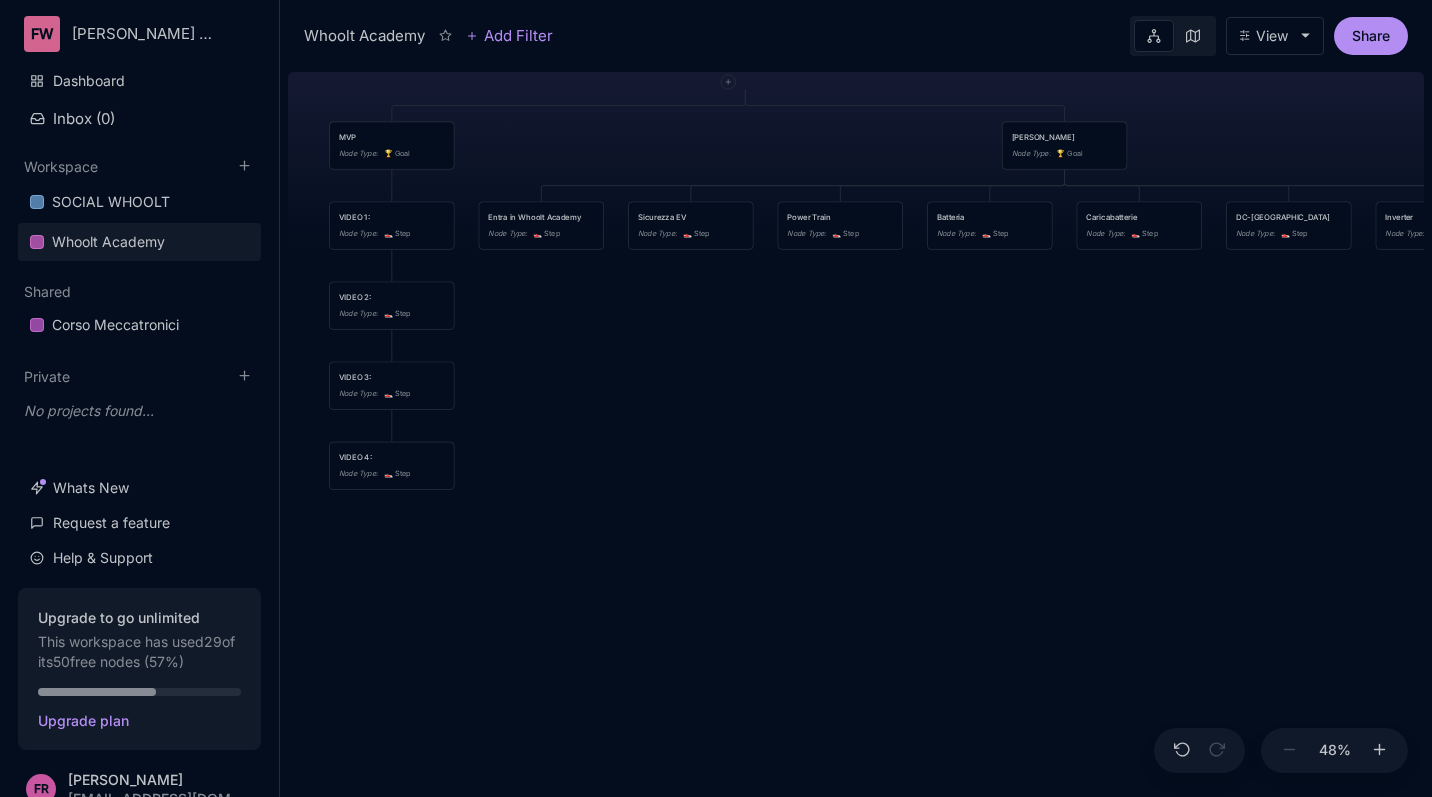 click on "Whoolt Academy struttura corso di formazione MVP Node Type : 🏆   Goal Corso Vero Node Type : 🏆   Goal VIDEO 1:  Node Type : 👟   Step Entra in Whoolt Academy Node Type : 👟   Step Sicurezza EV Node Type : 👟   Step Power Train Node Type : 👟   Step Batteria Node Type : 👟   Step Caricabatterie Node Type : 👟   Step DC-DC Node Type : 👟   Step Inverter Node Type : 👟   Step Motori Node Type : 👟   Step VIDEO 2: Node Type : 👟   Step VIDEO 3: Node Type : 👟   Step VIDEO 4: Node Type : 👟   Step" at bounding box center [856, 430] 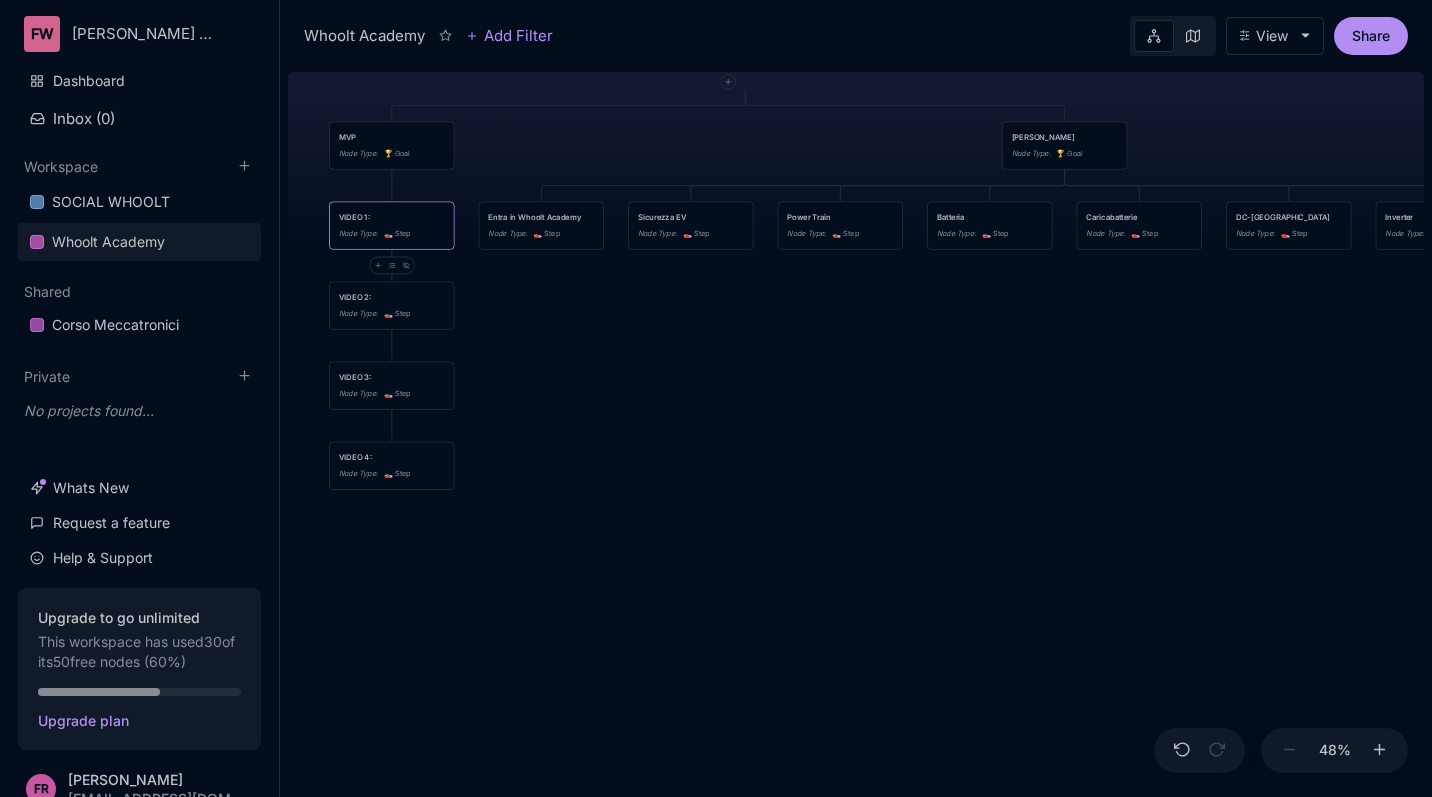 click on "VIDEO 1:  Node Type : 👟   Step" at bounding box center (391, 225) 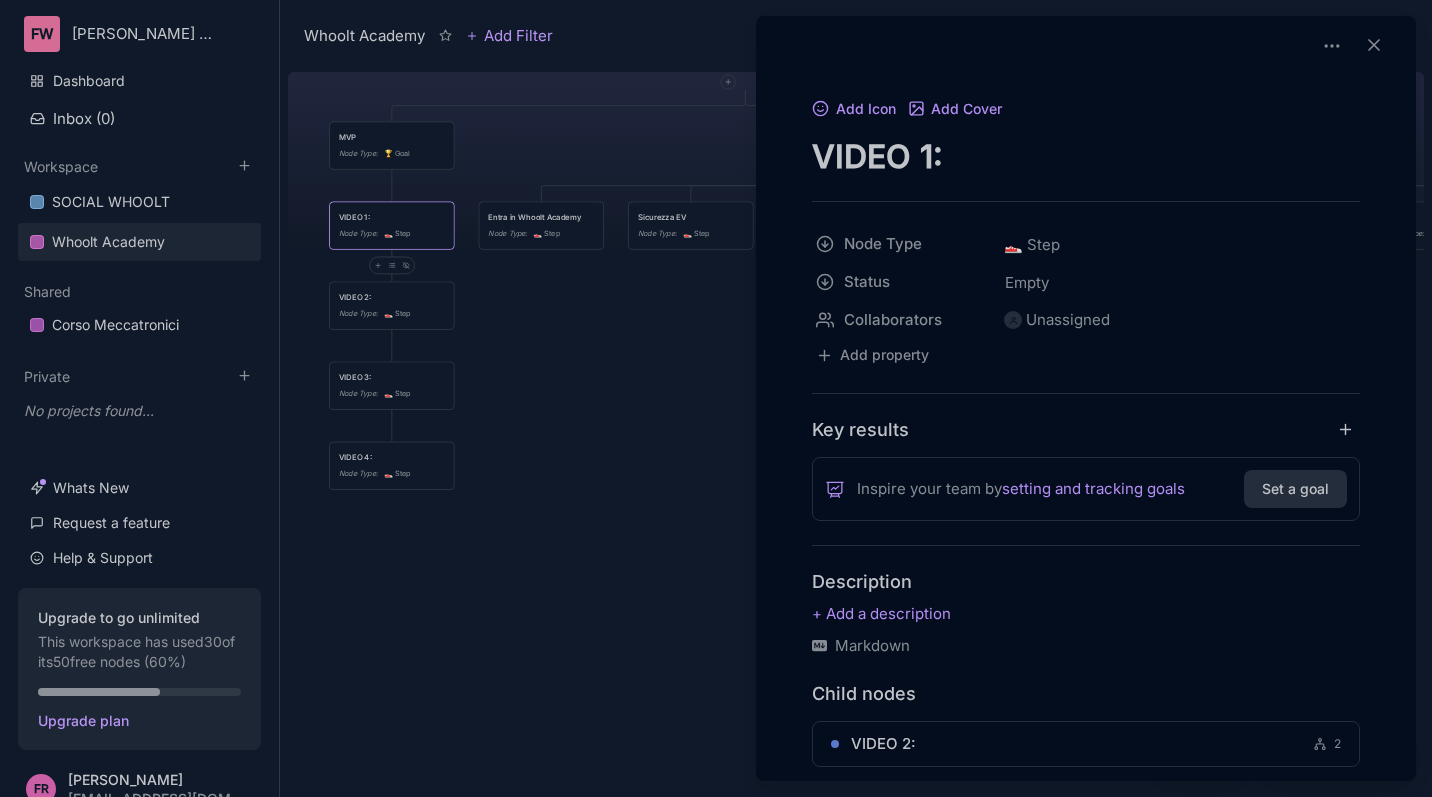 click on "VIDEO 1:" at bounding box center [1086, 156] 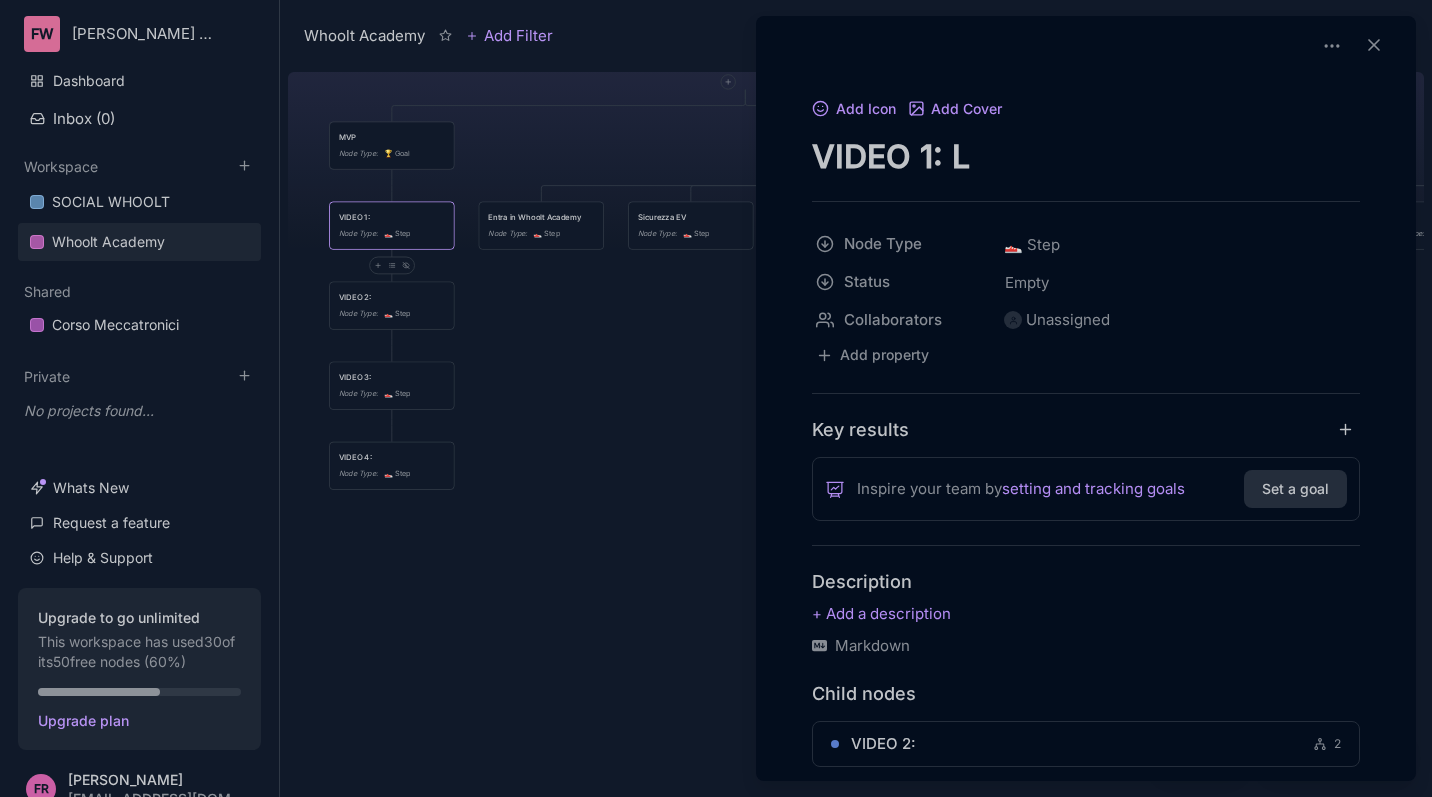 type on "VIDEO 1:" 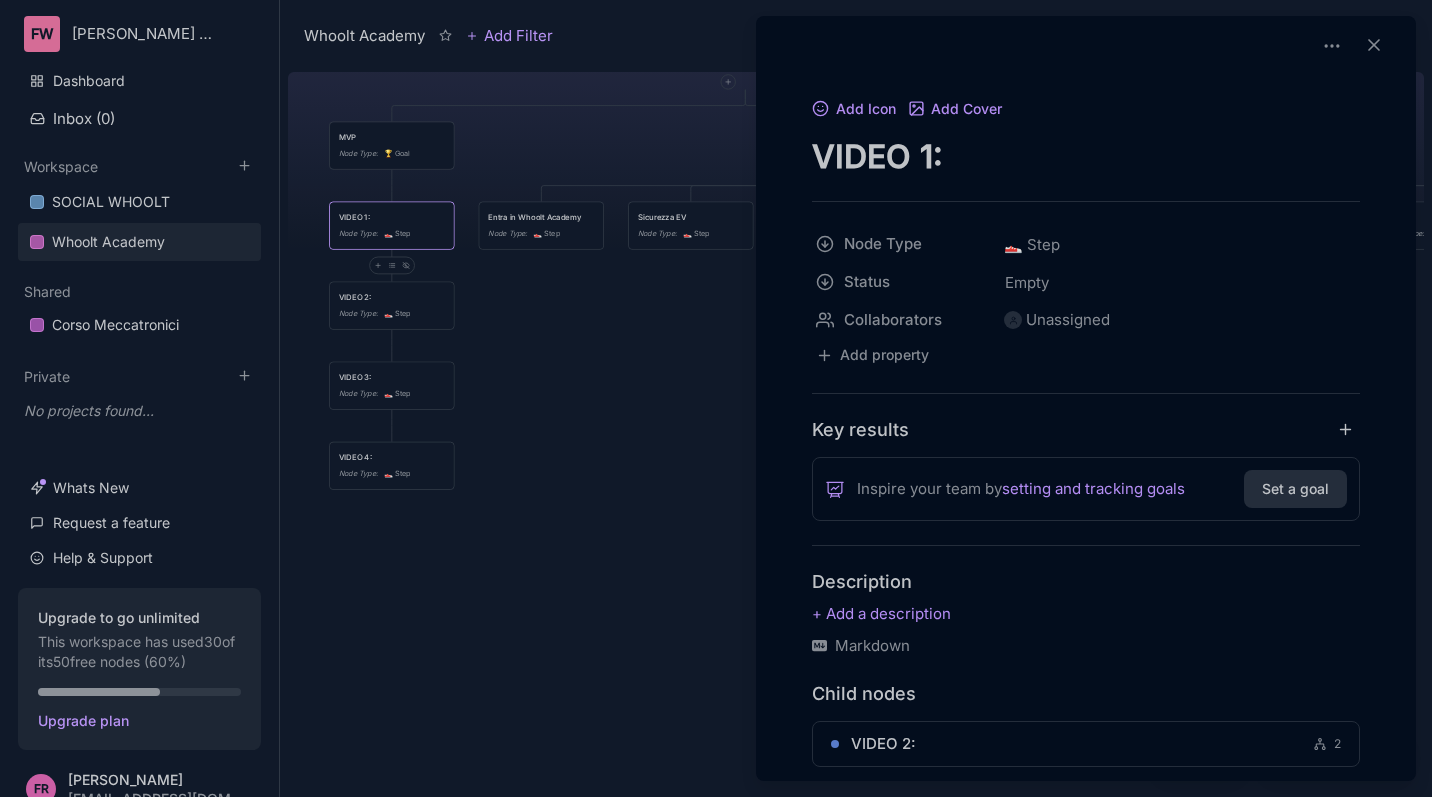 click at bounding box center [716, 398] 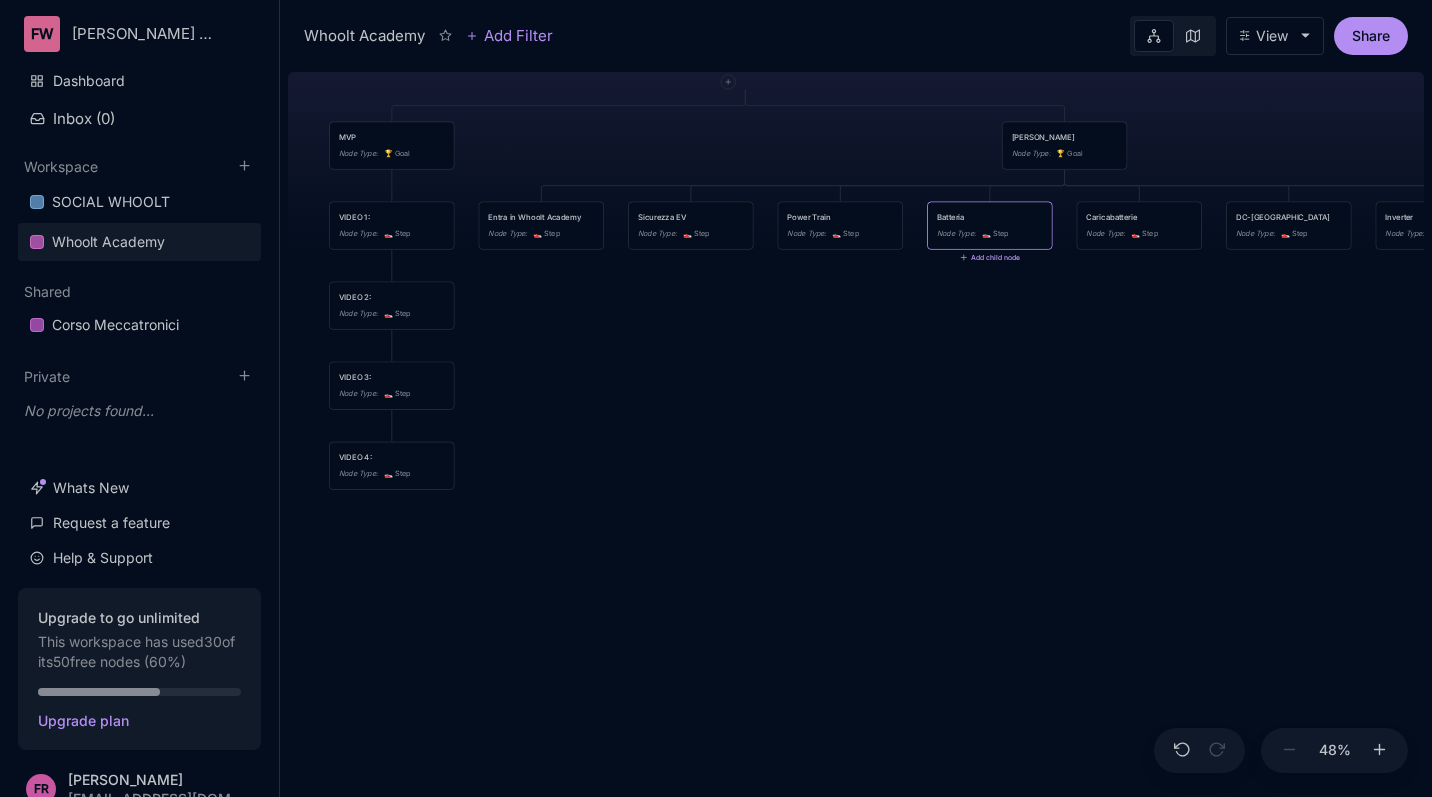 click on "Add child node" at bounding box center (990, 258) 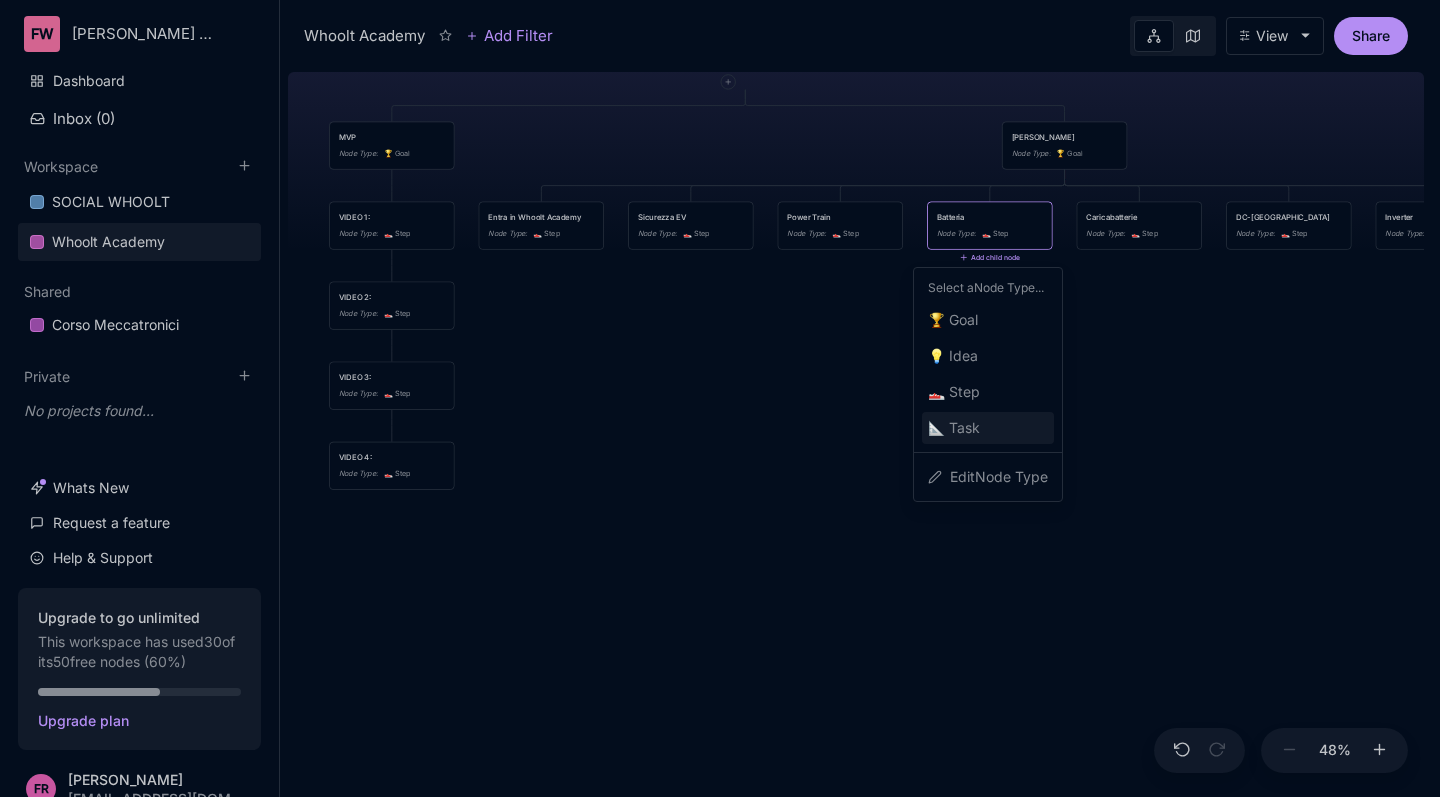 click on "📐   Task" at bounding box center (954, 428) 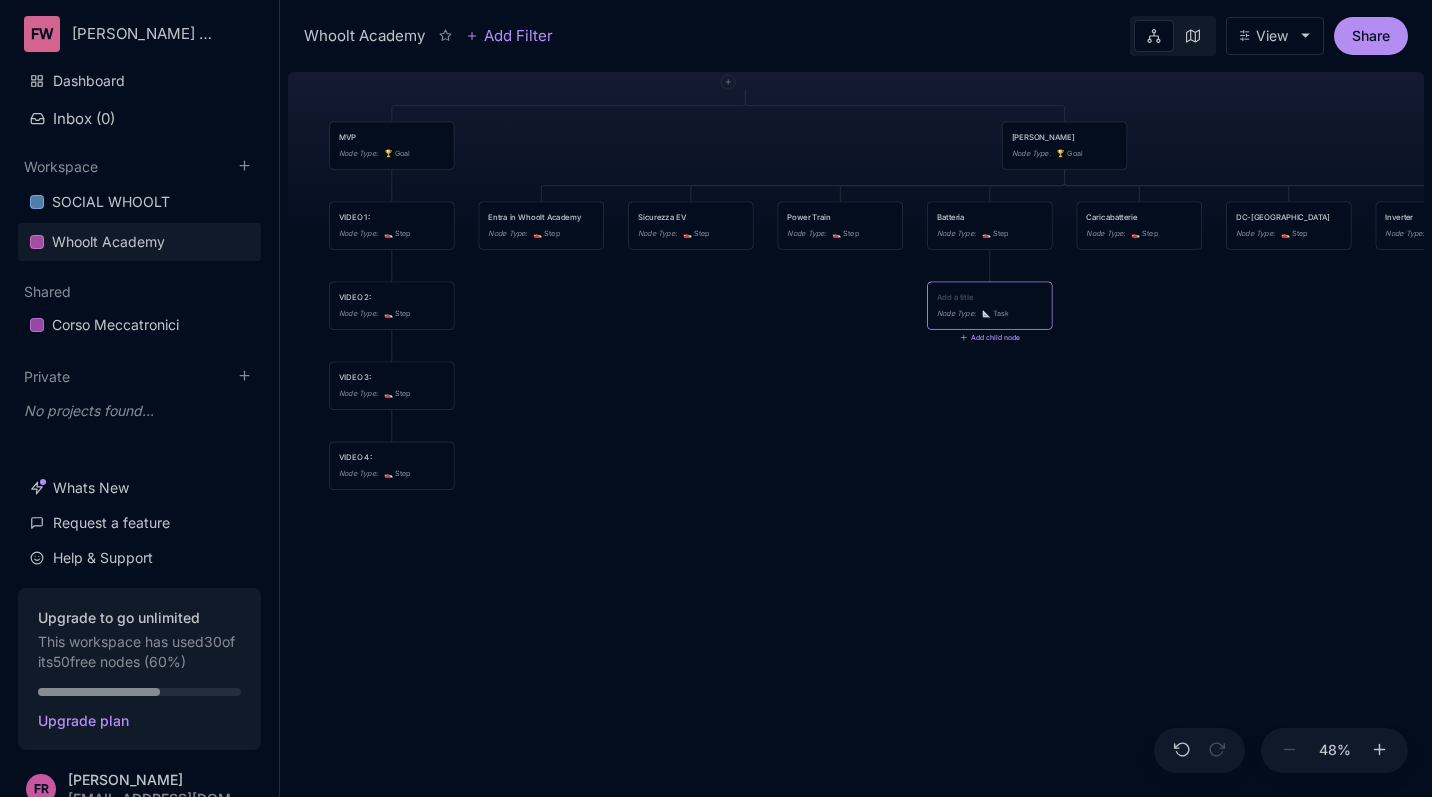 click at bounding box center [990, 297] 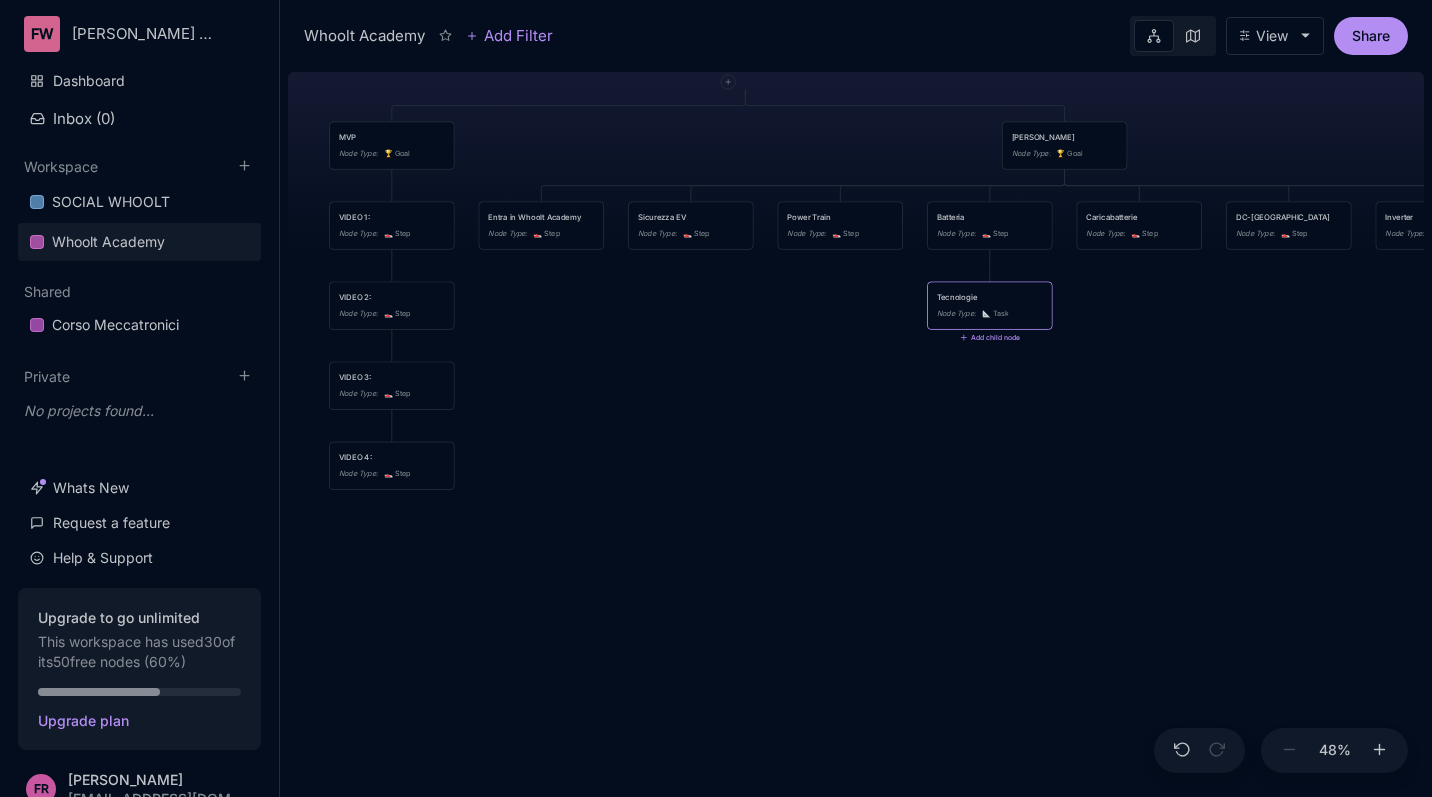 type on "Tecnologie" 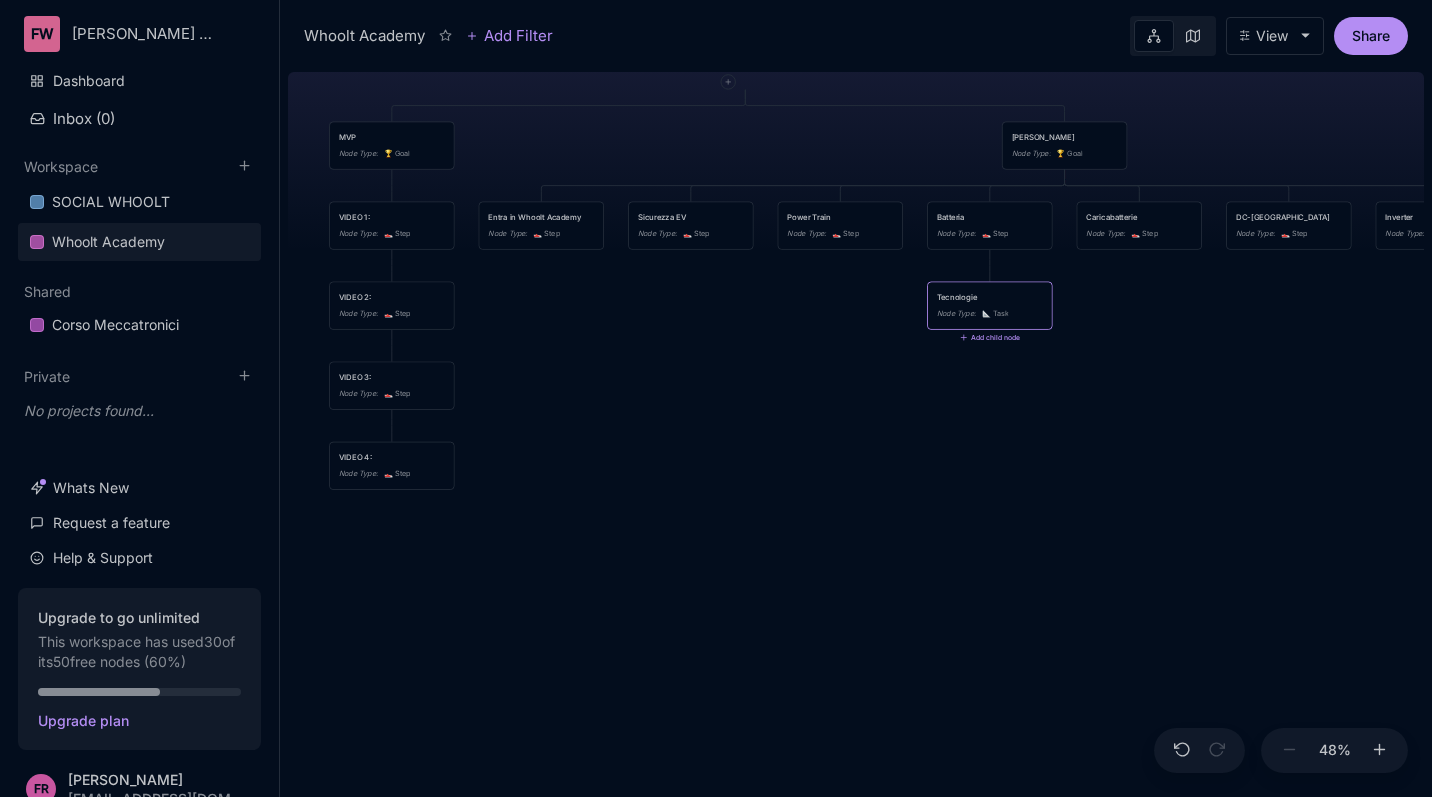 click on "Tecnologie Node Type : 📐   Task" at bounding box center (989, 306) 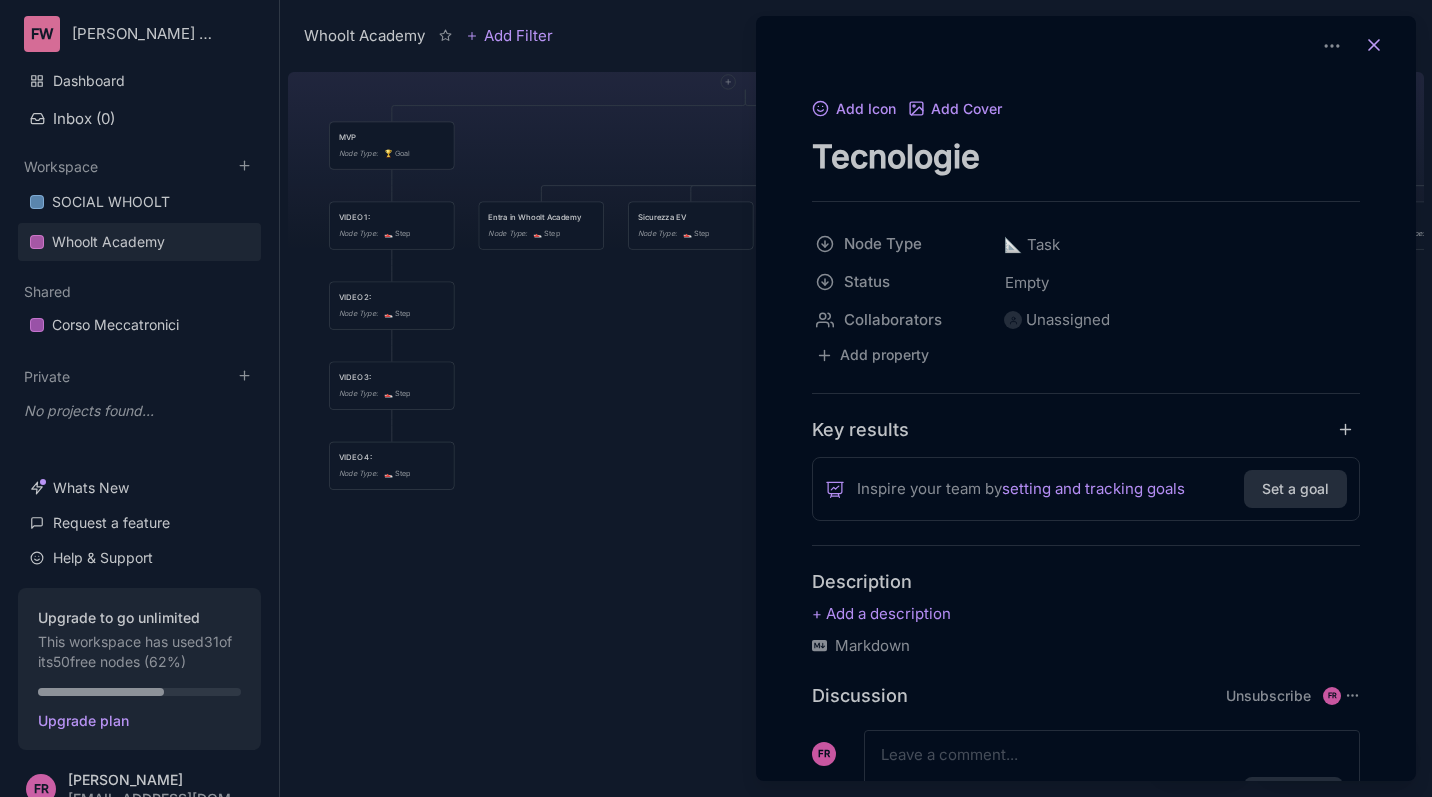 click 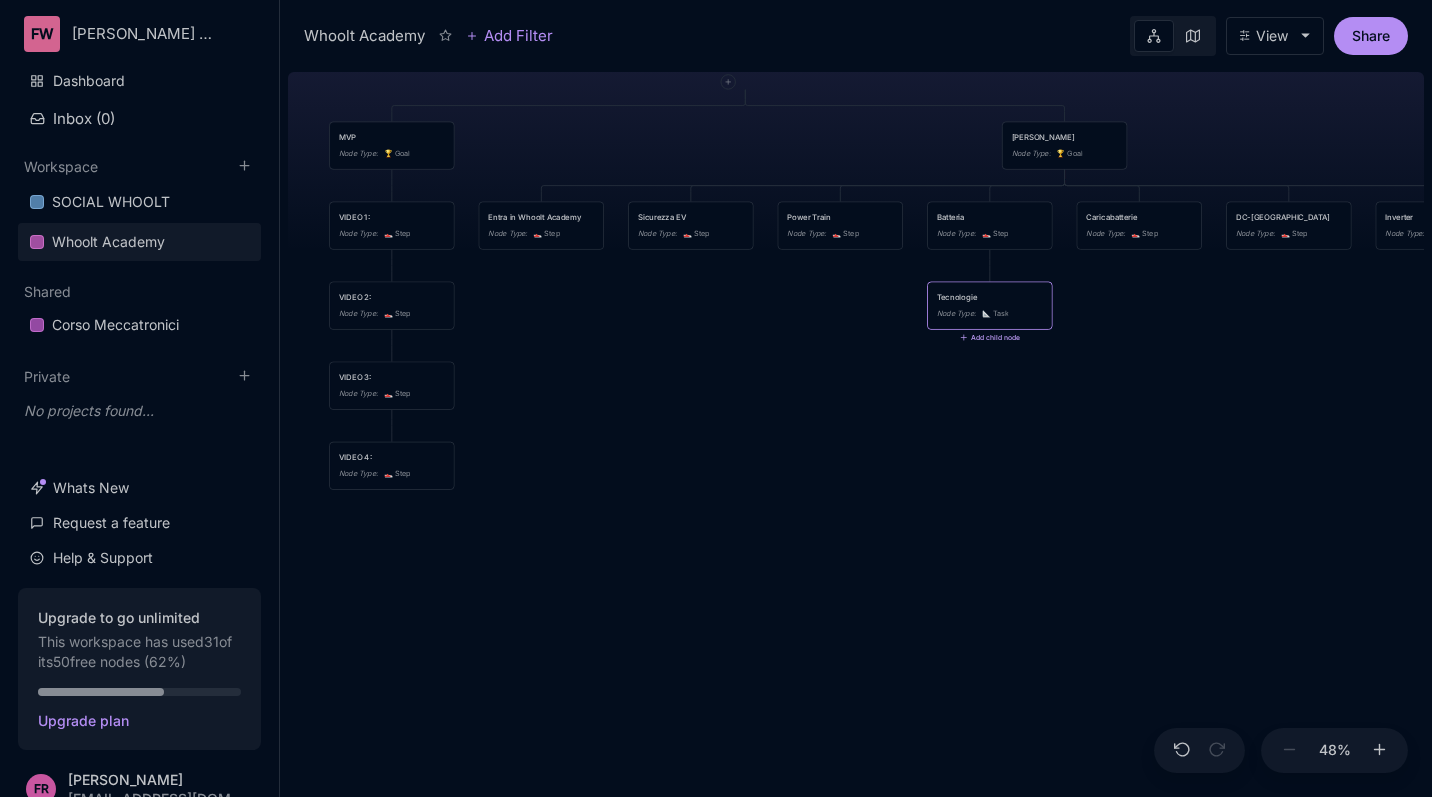 click on "Add child node" at bounding box center [990, 338] 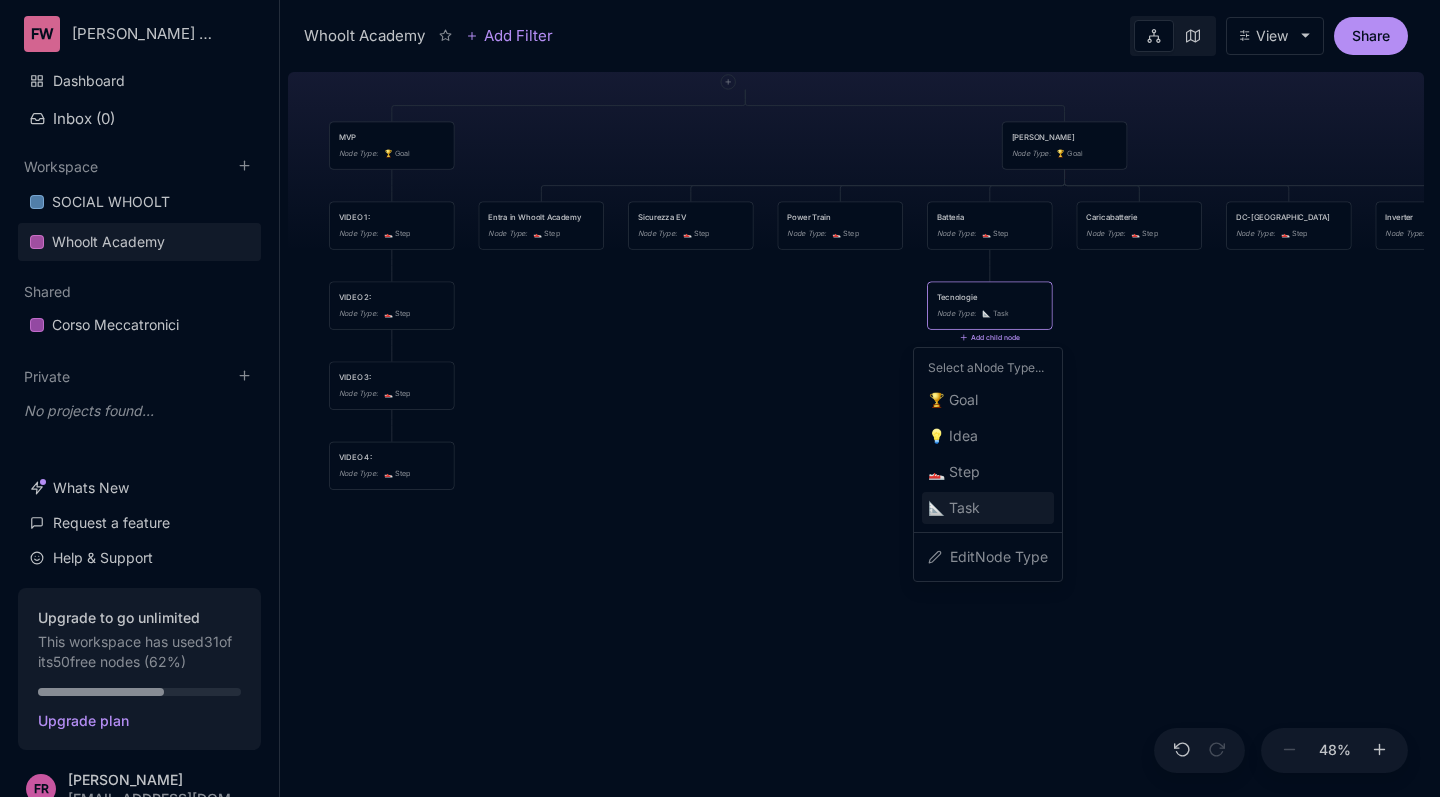 click on "📐   Task" at bounding box center [988, 508] 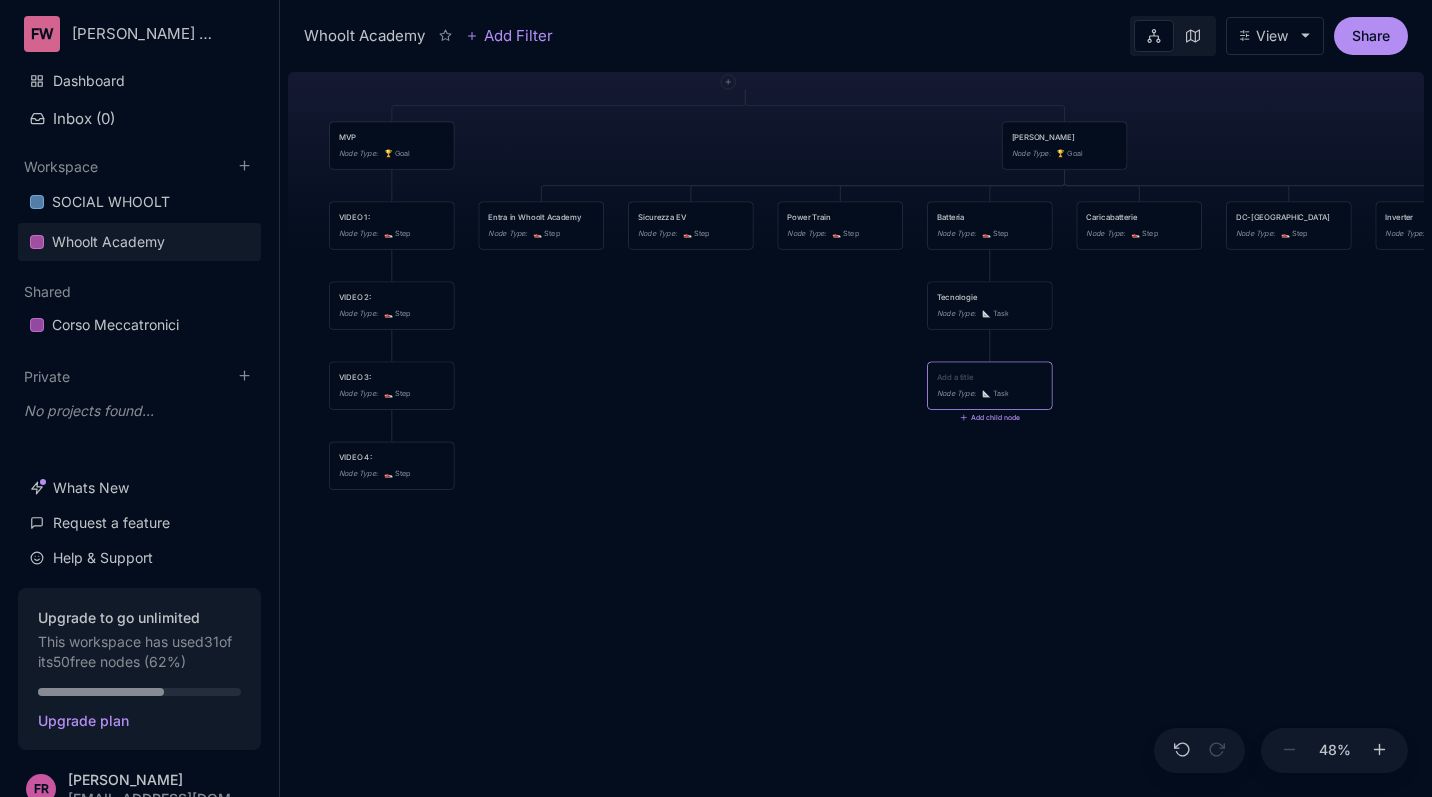 click at bounding box center [990, 377] 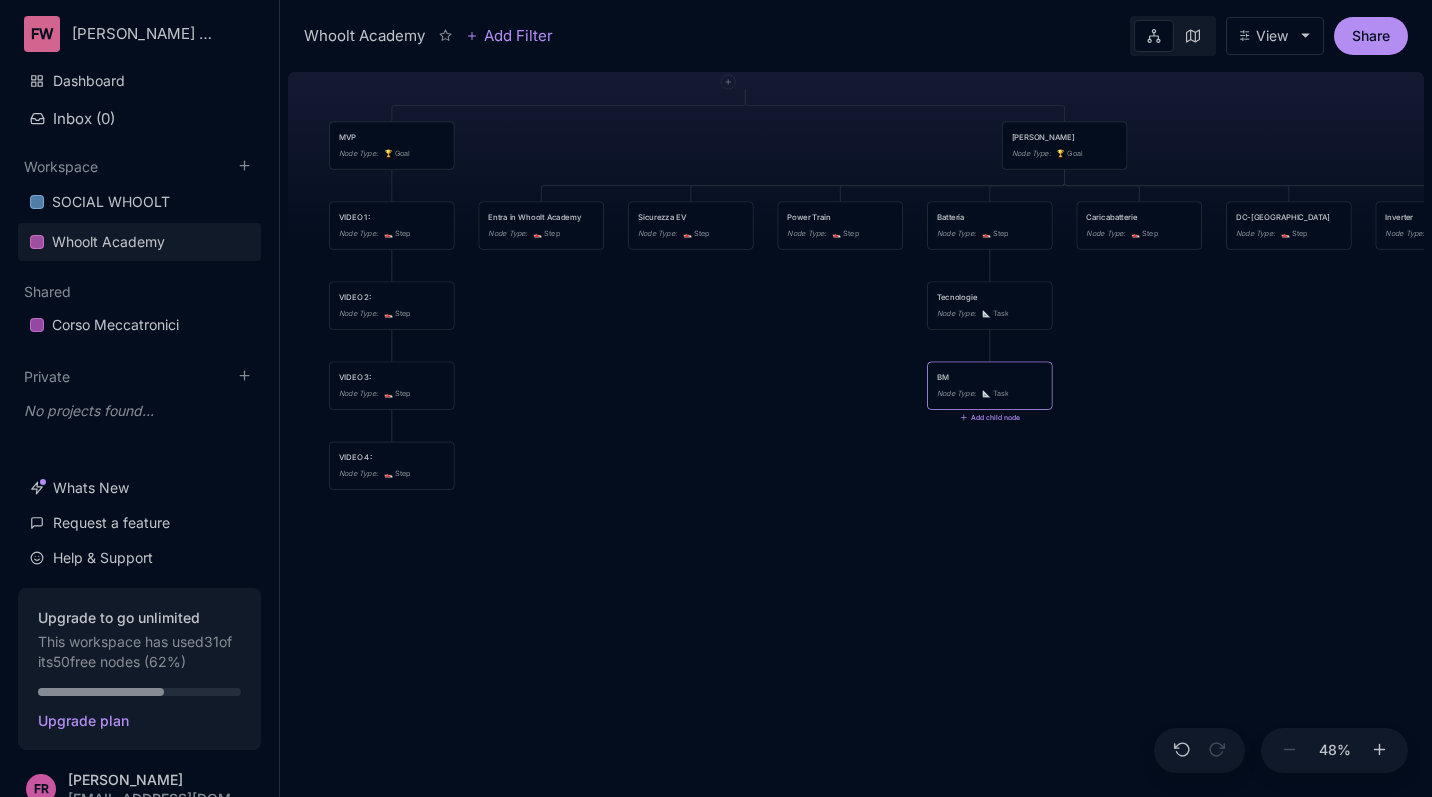 type on "BMS" 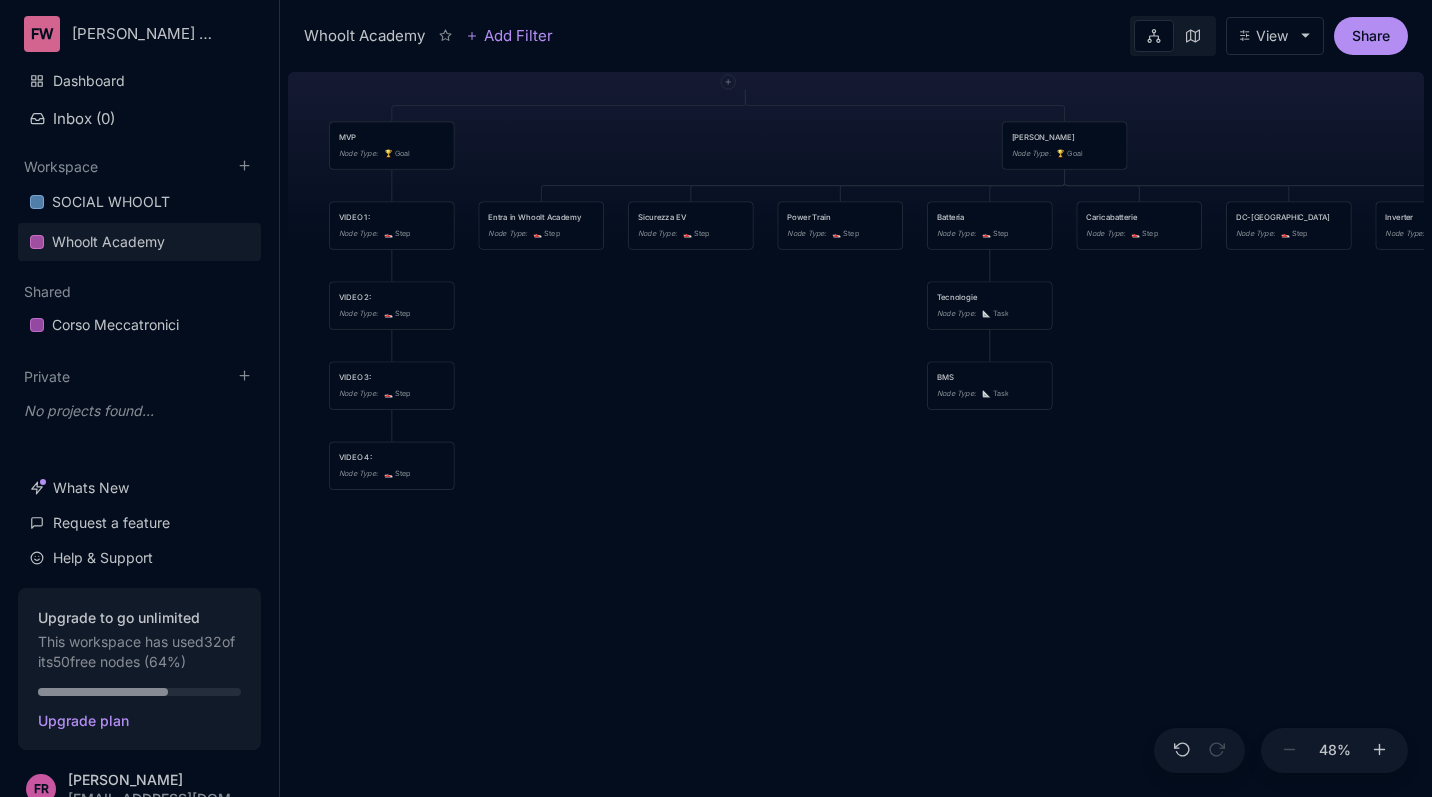 click on "Whoolt Academy struttura corso di formazione MVP Node Type : 🏆   Goal Corso Vero Node Type : 🏆   Goal VIDEO 1:  Node Type : 👟   Step Entra in Whoolt Academy Node Type : 👟   Step Sicurezza EV Node Type : 👟   Step Power Train Node Type : 👟   Step Batteria Node Type : 👟   Step Caricabatterie Node Type : 👟   Step DC-DC Node Type : 👟   Step Inverter Node Type : 👟   Step Motori Node Type : 👟   Step VIDEO 2: Node Type : 👟   Step Tecnologie Node Type : 📐   Task VIDEO 3: Node Type : 👟   Step BMS Node Type : 📐   Task VIDEO 4: Node Type : 👟   Step" at bounding box center [856, 430] 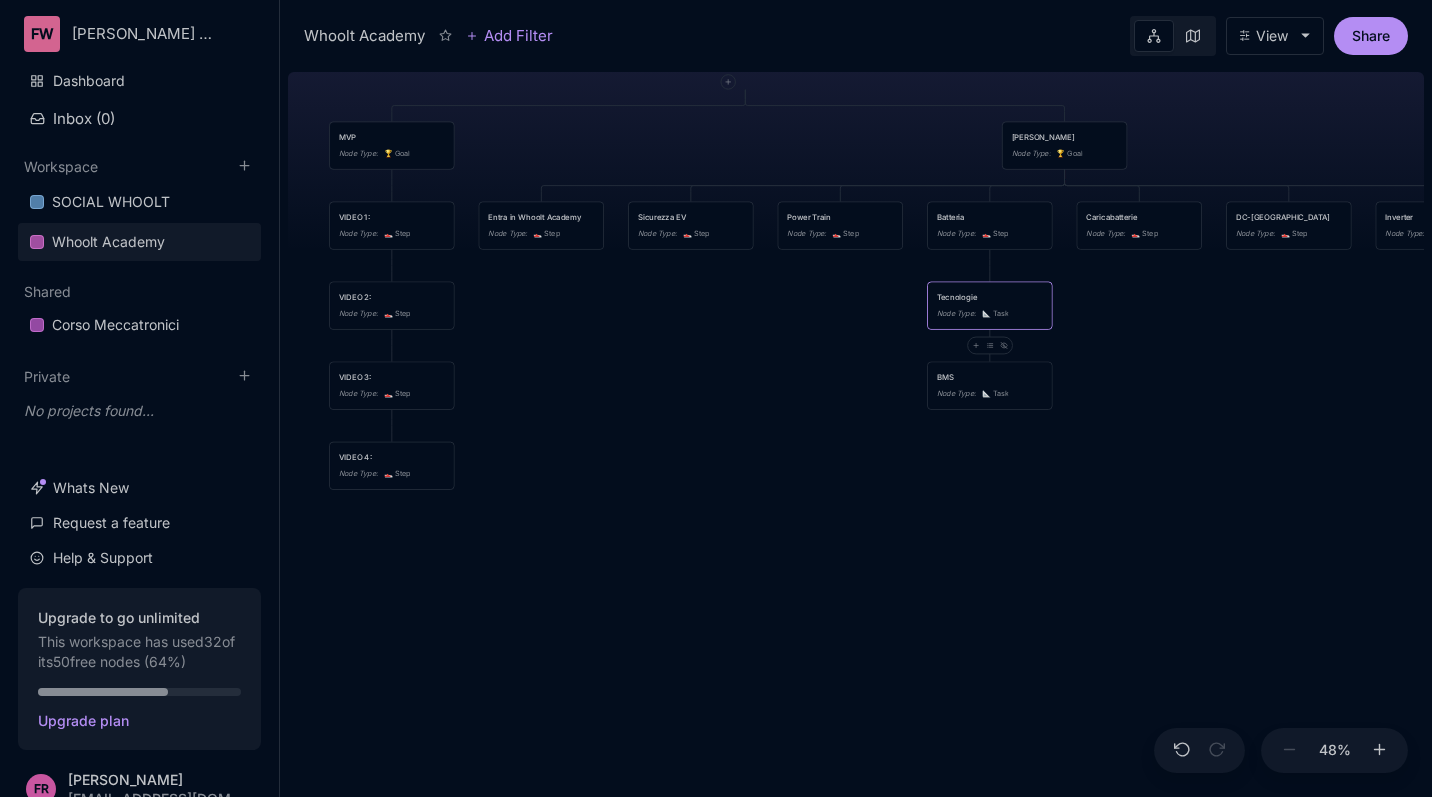 click on "Tecnologie" at bounding box center (990, 297) 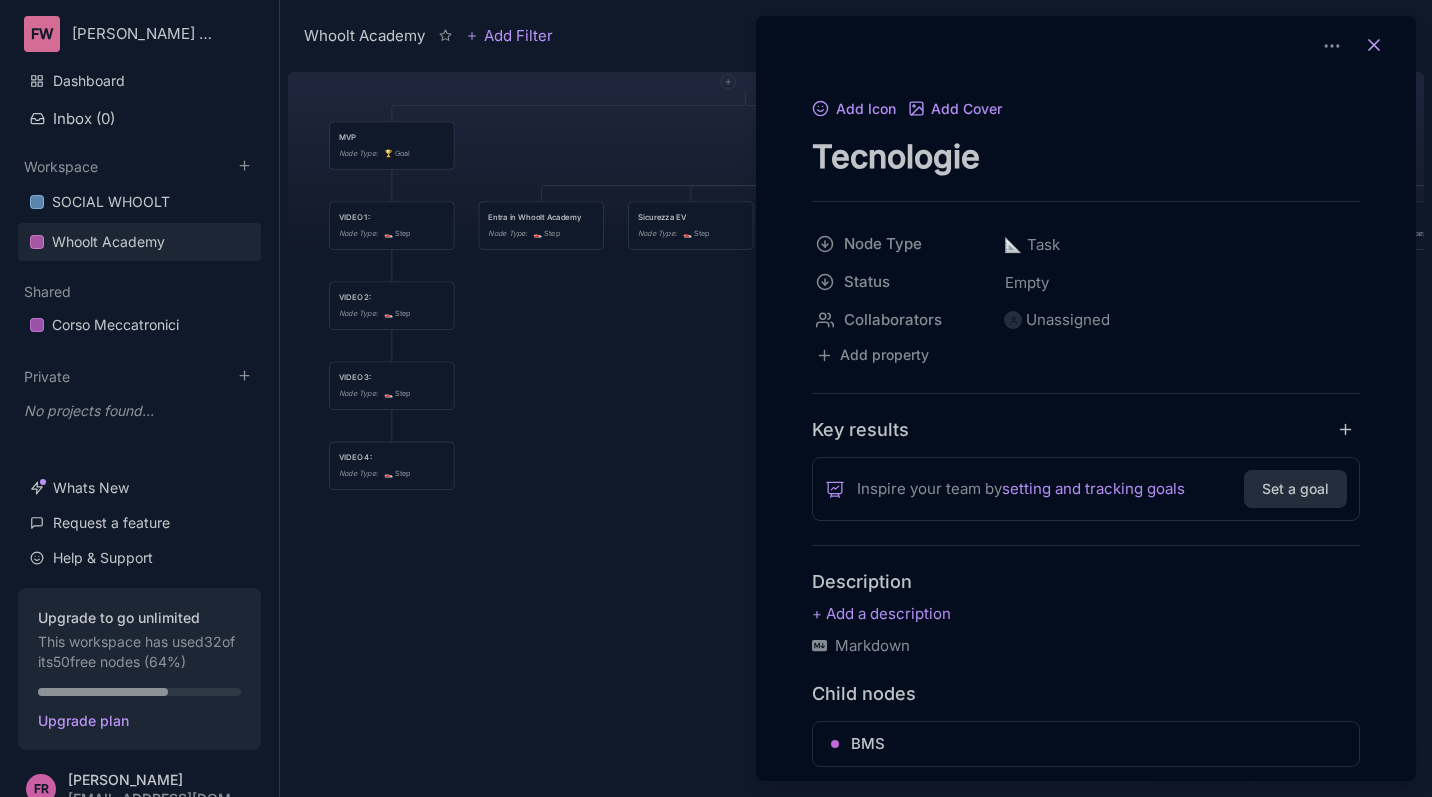 click 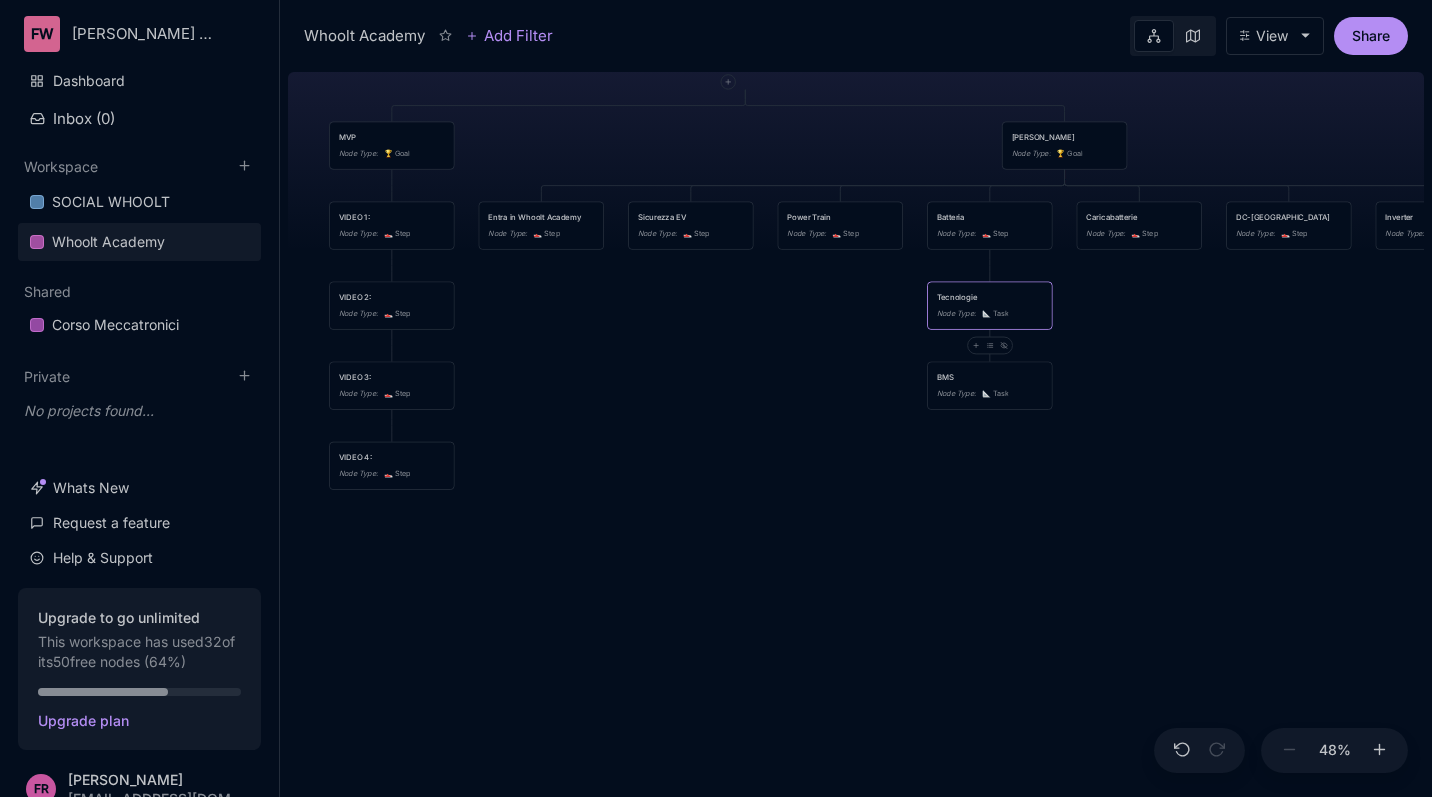 click on "Node Type : 📐   Task" at bounding box center [990, 394] 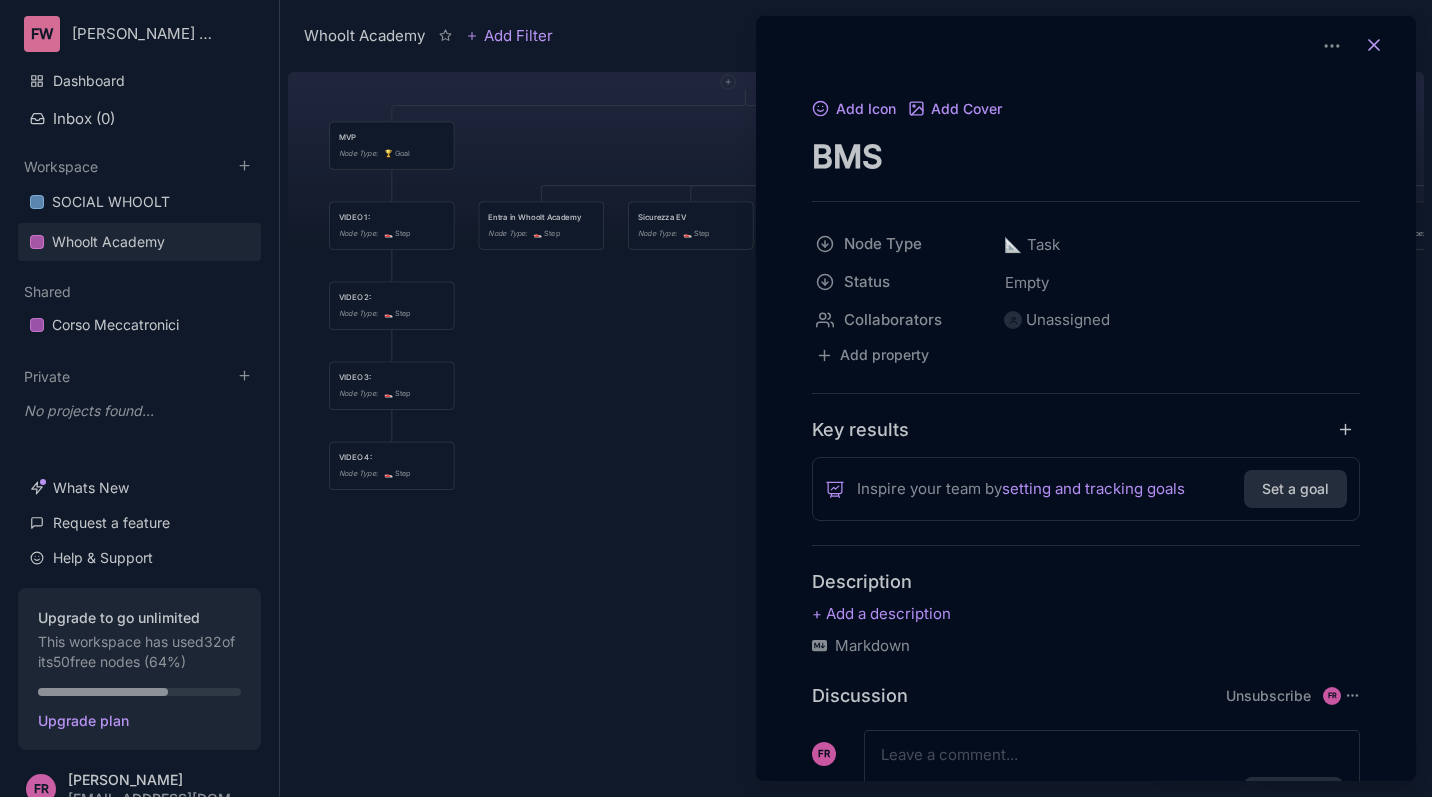 click 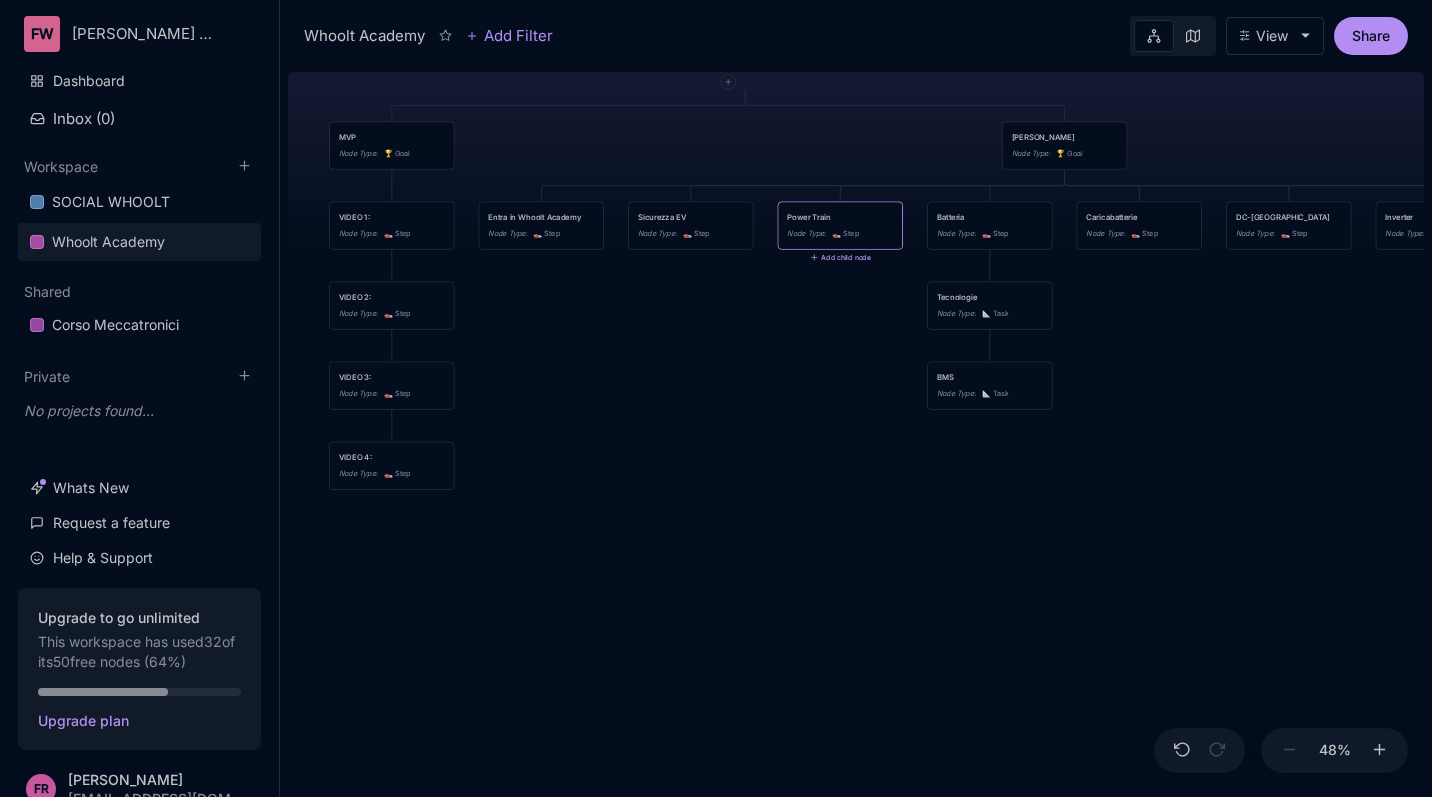 click on "Add child node" at bounding box center (840, 258) 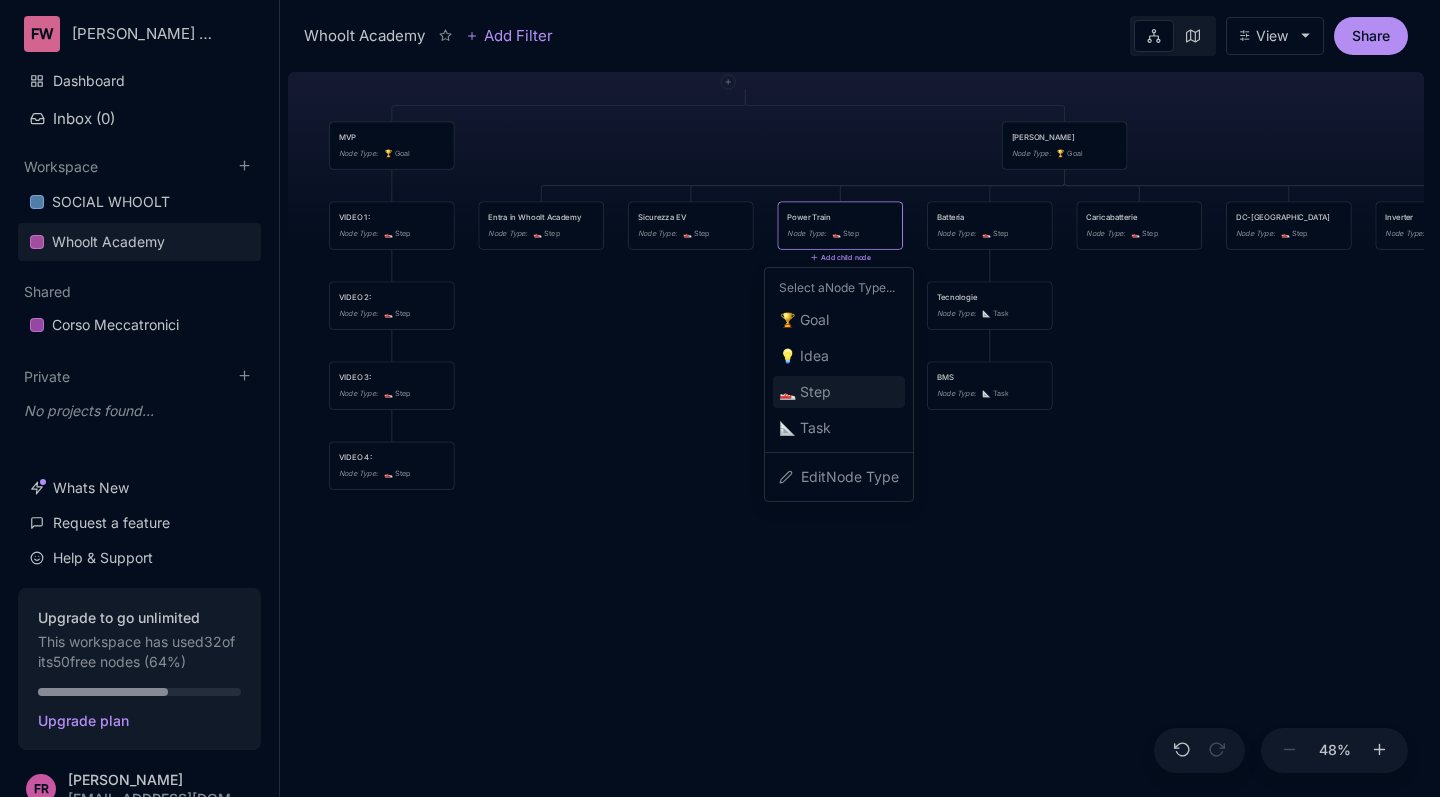 click on "👟   Step" at bounding box center [839, 392] 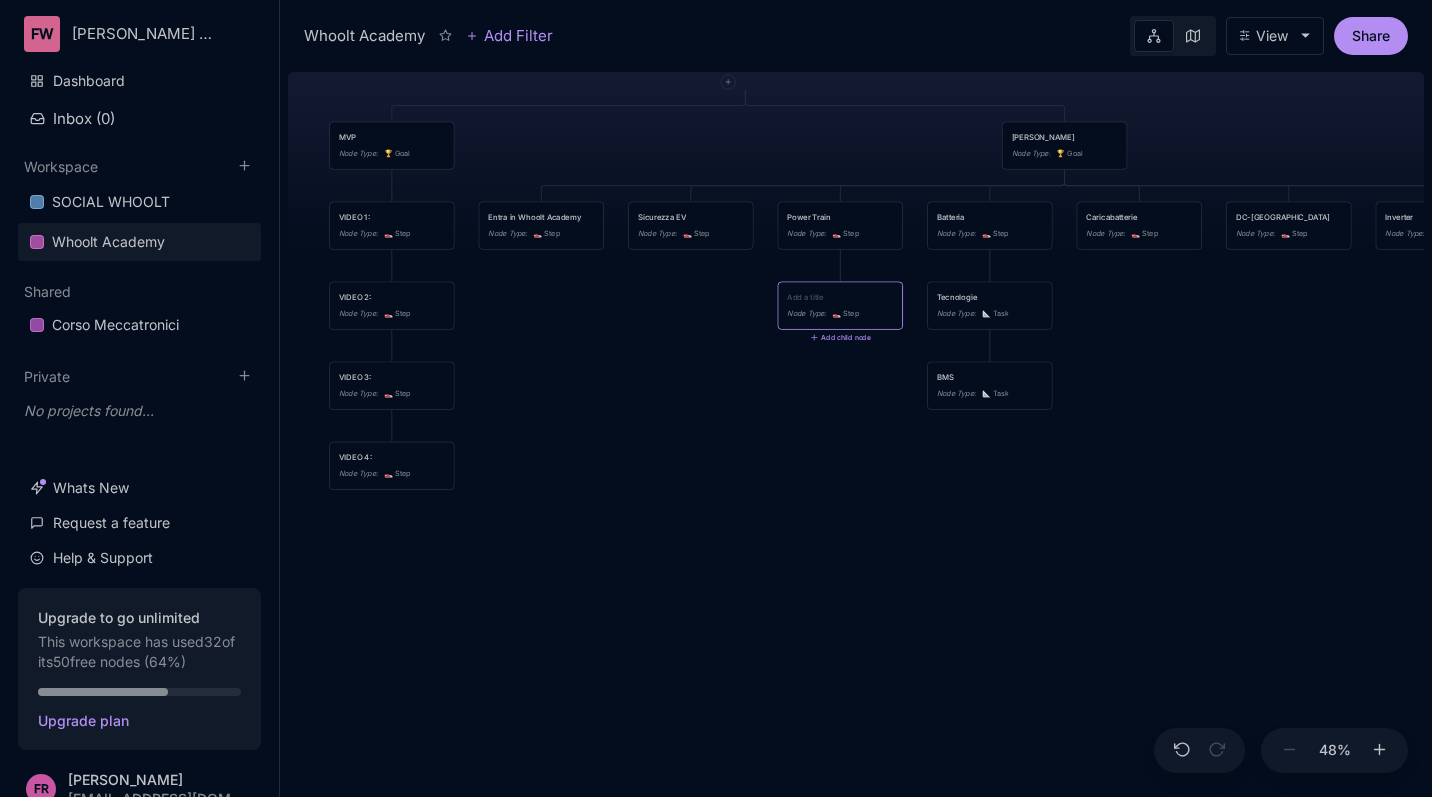 click on "👟" at bounding box center (837, 313) 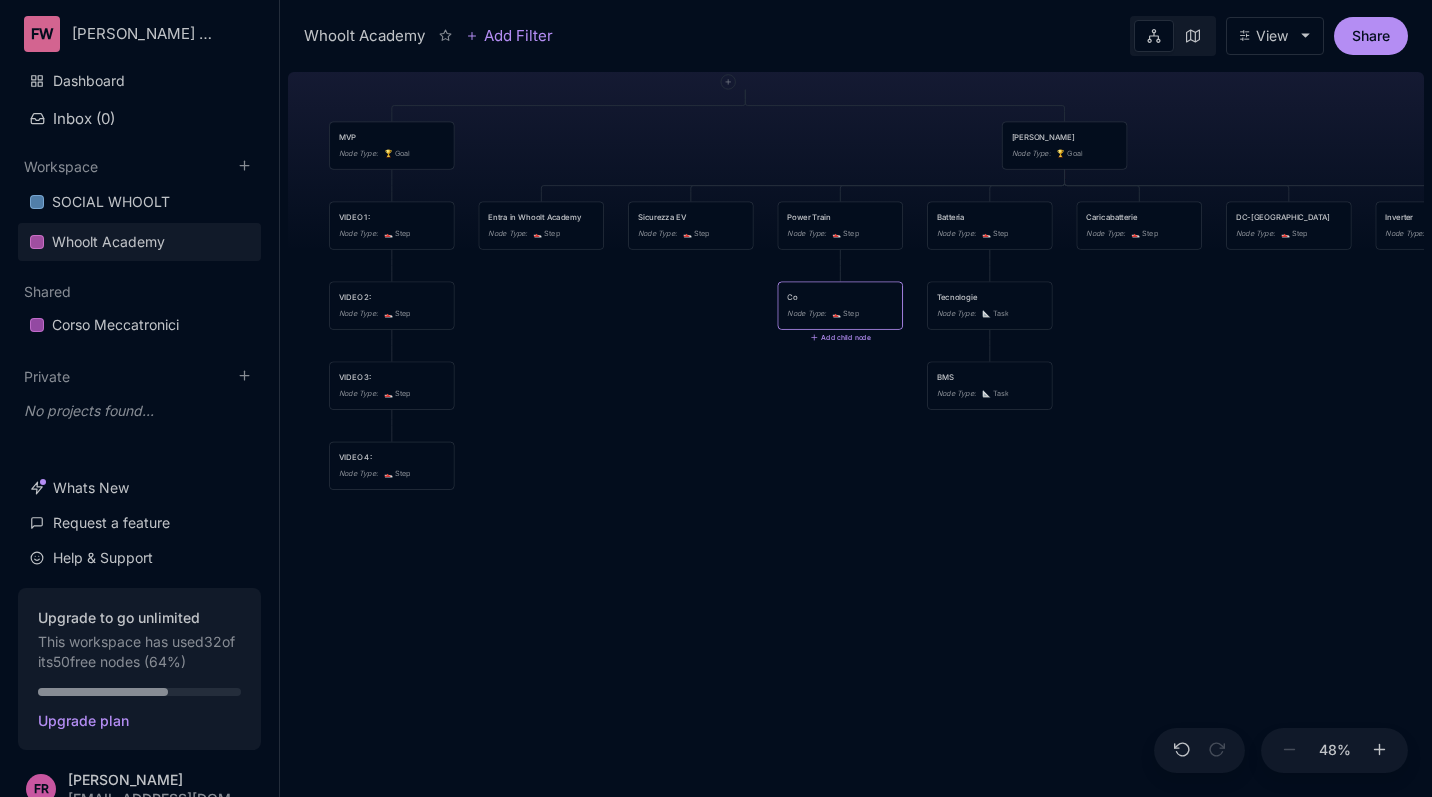 type on "C" 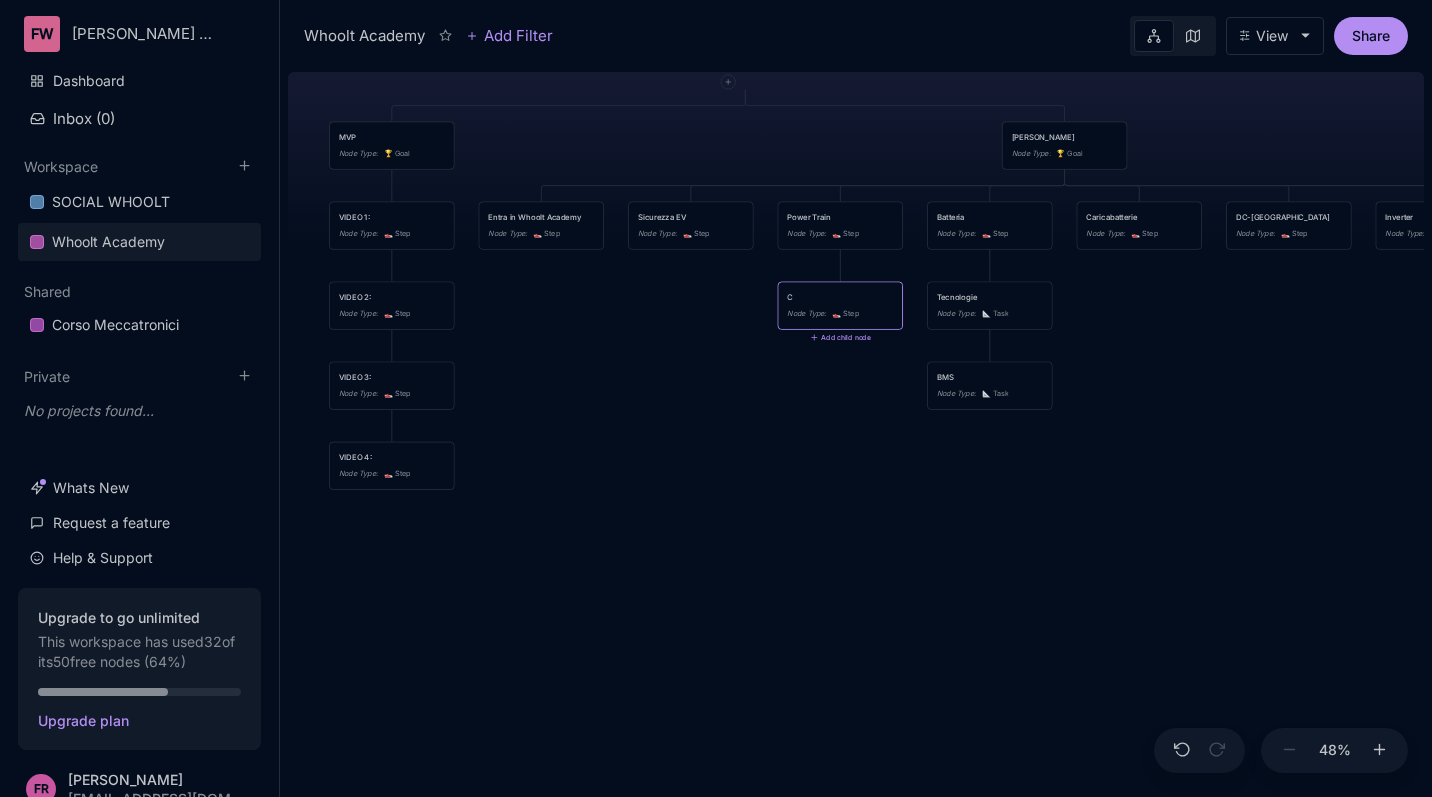 type 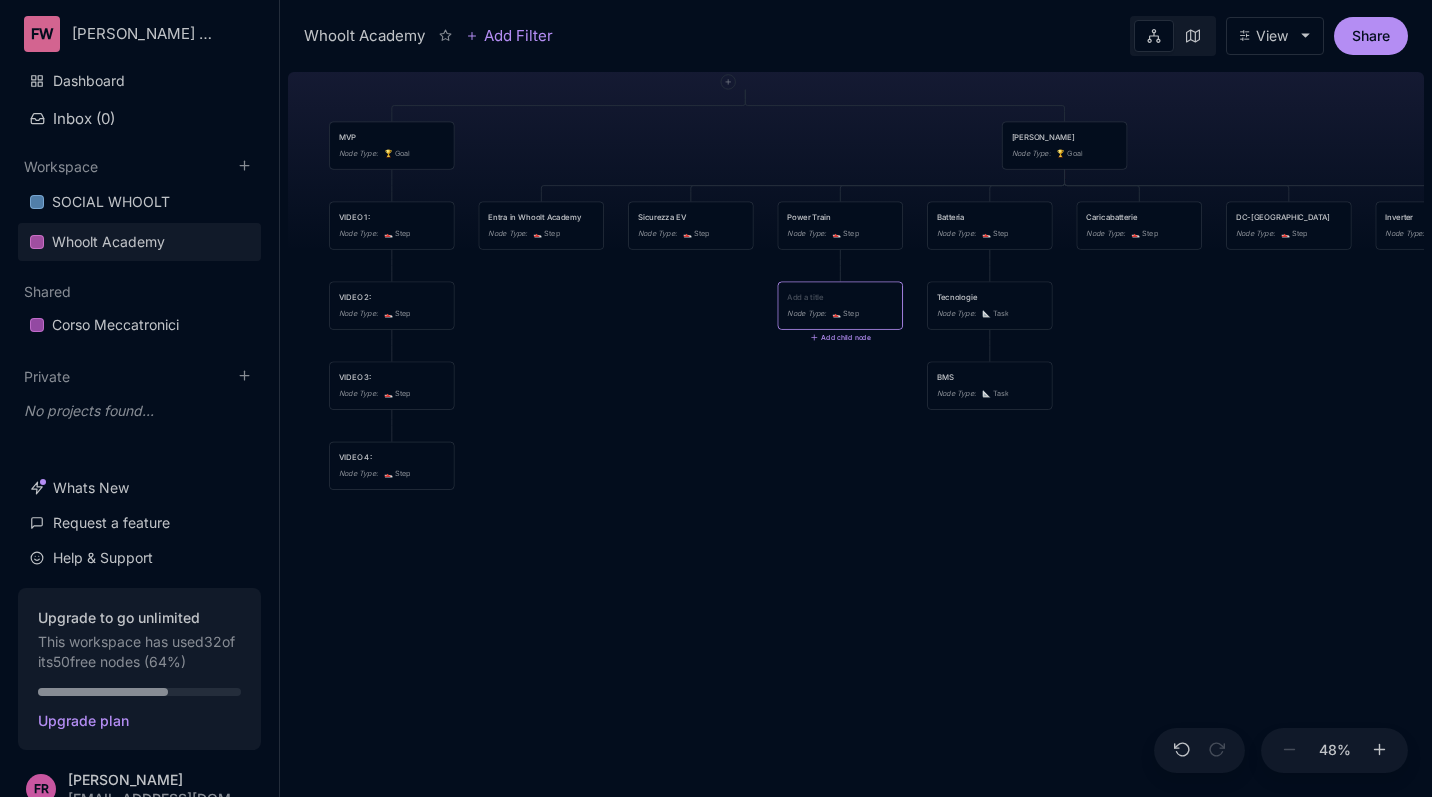 click on "Sicurezza EV Node Type : 👟   Step" at bounding box center (690, 225) 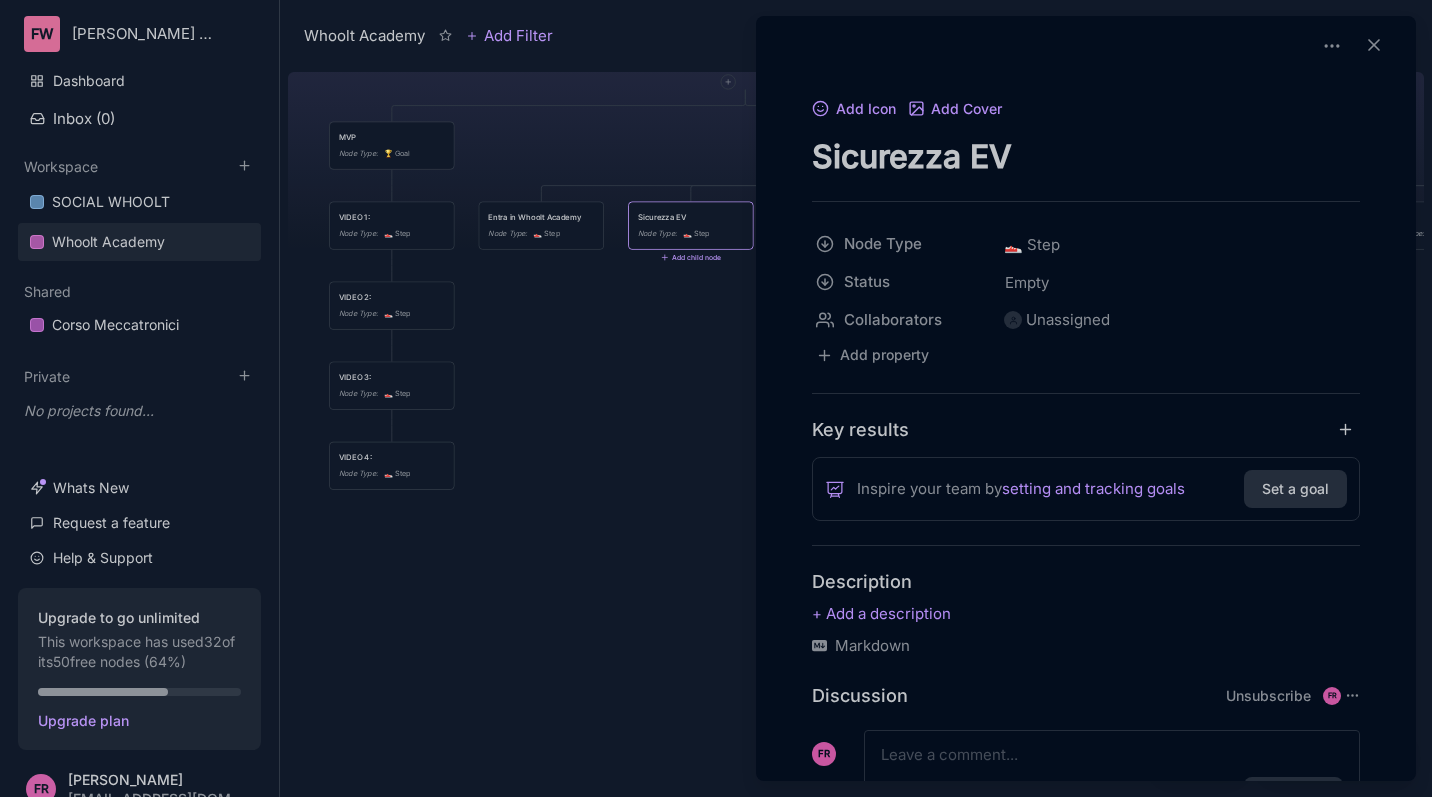 click at bounding box center (716, 398) 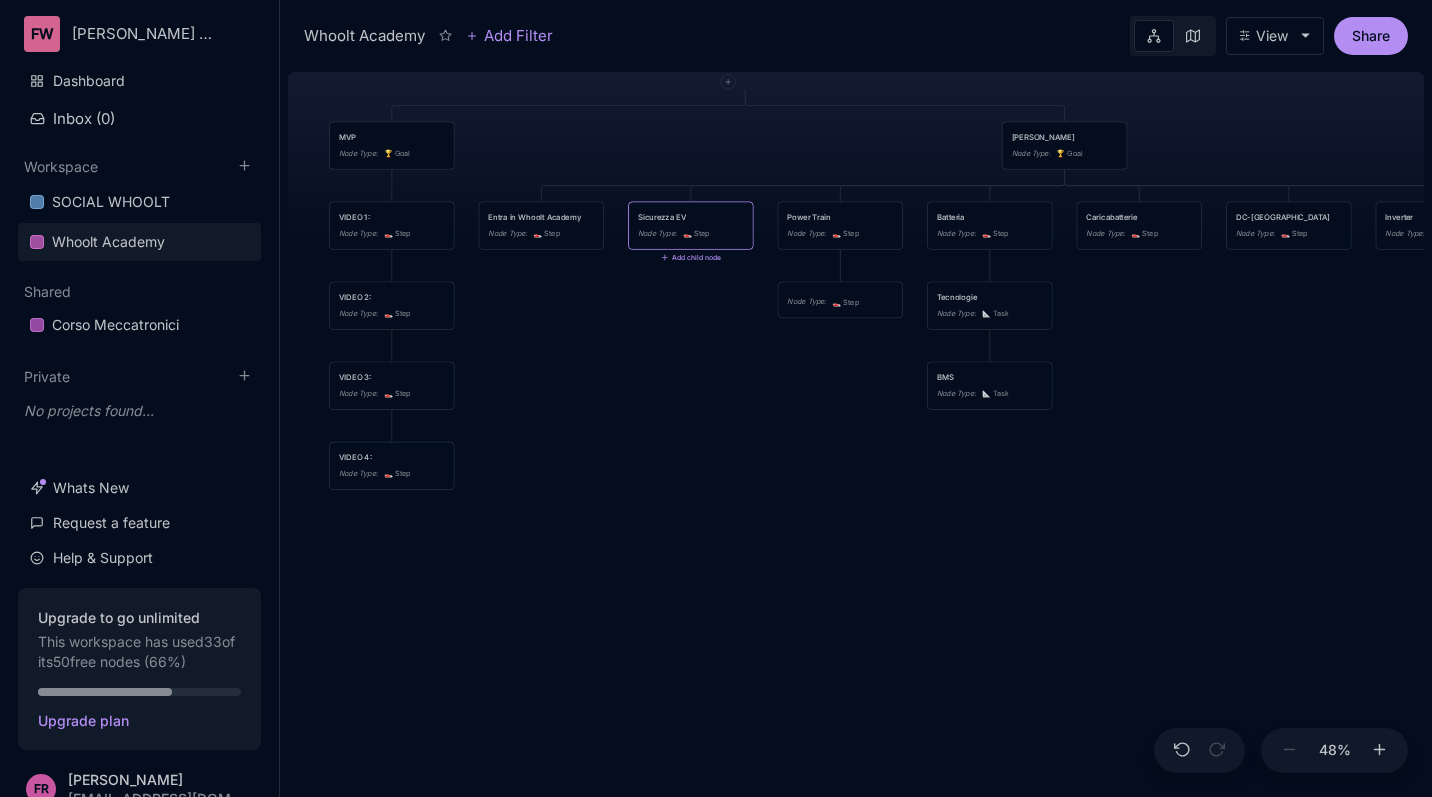 click on "Add child node" at bounding box center [691, 258] 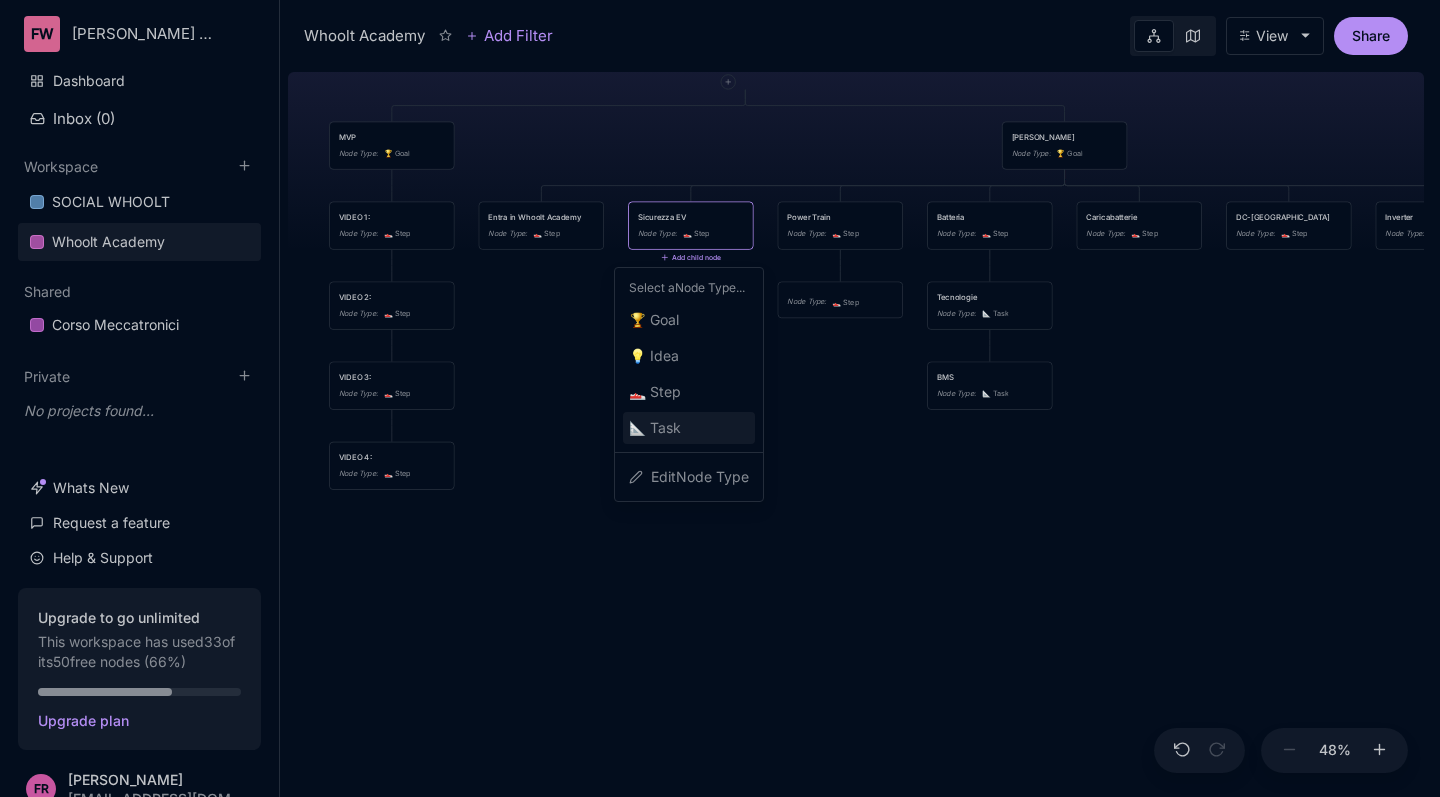 click on "📐   Task" at bounding box center (655, 428) 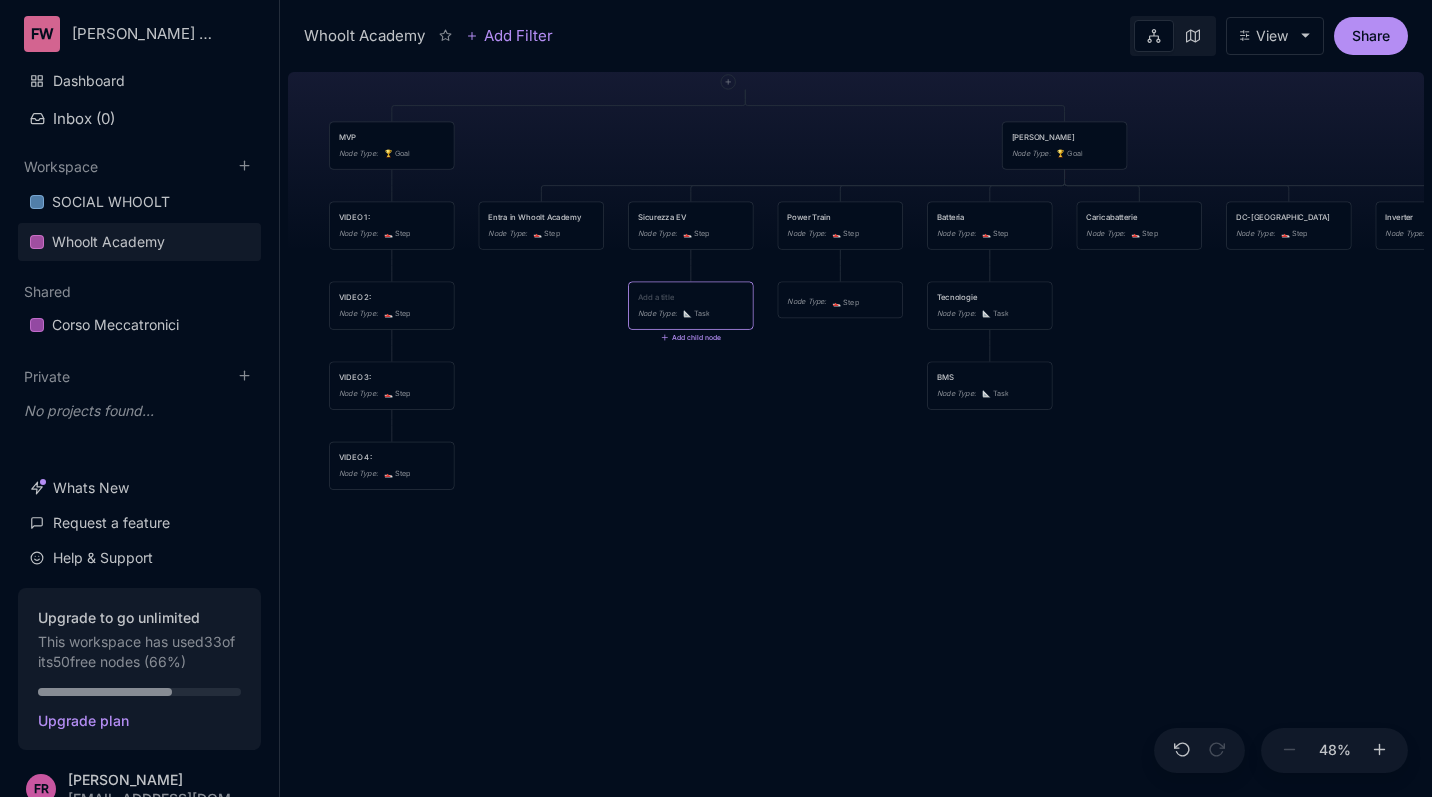 click at bounding box center (691, 297) 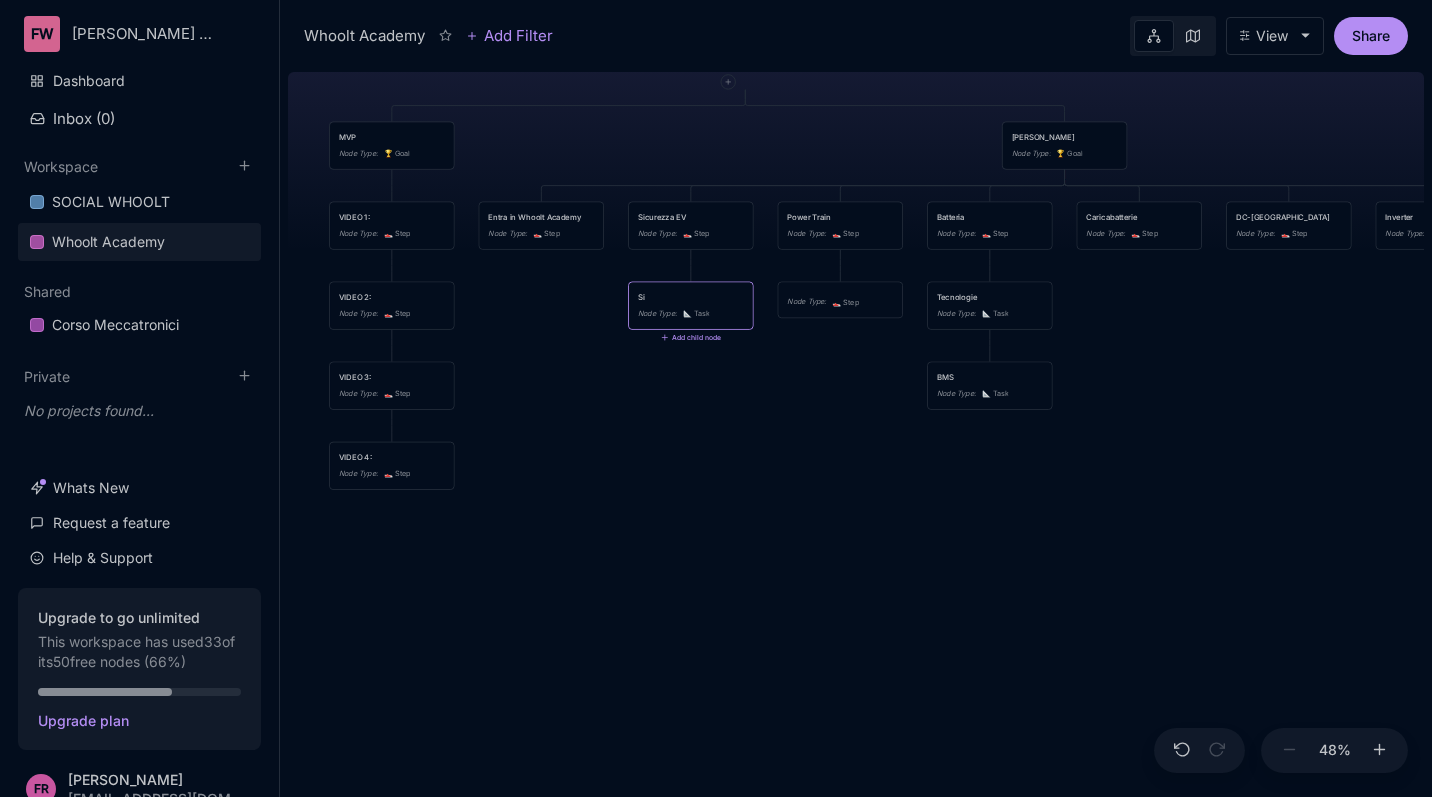 type on "S" 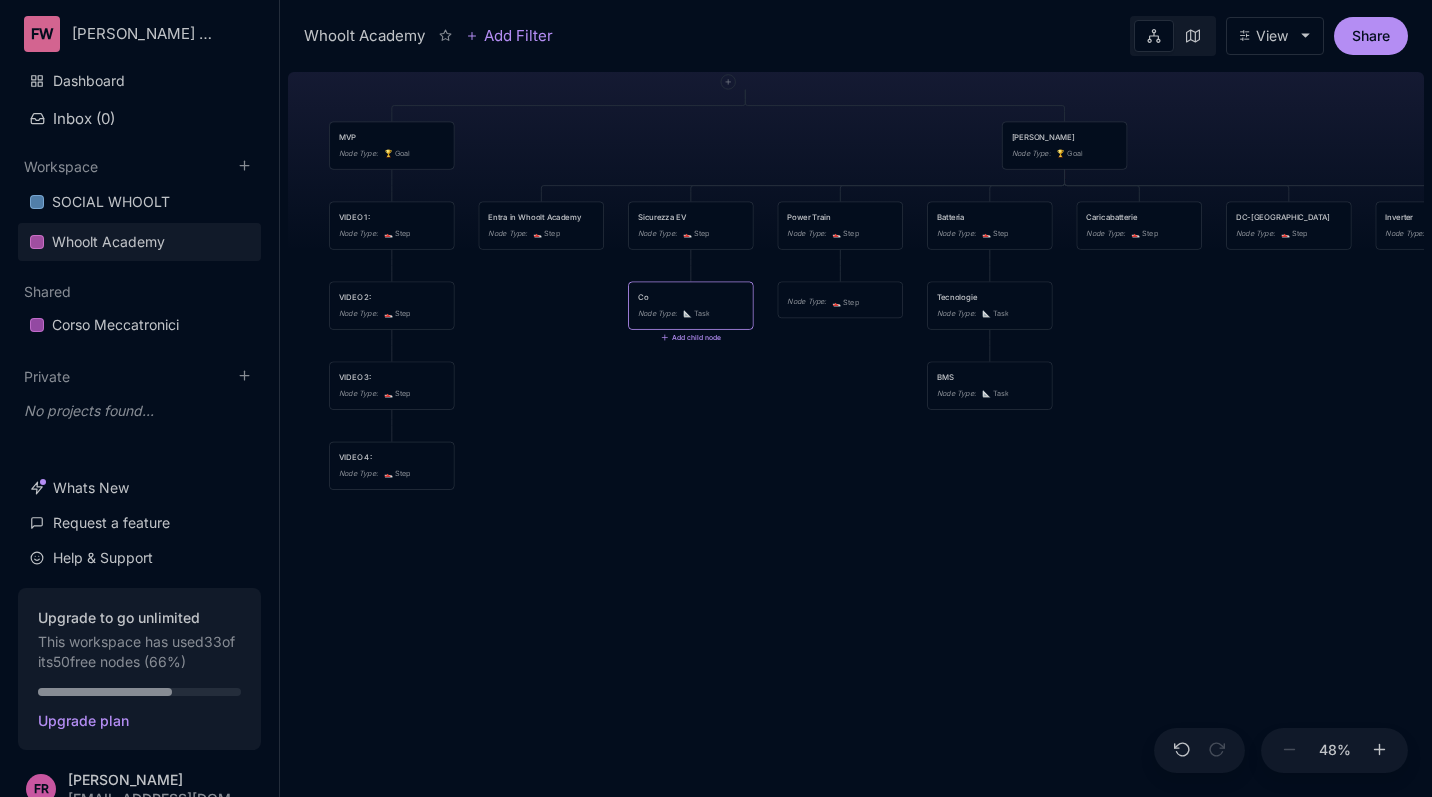 type on "C" 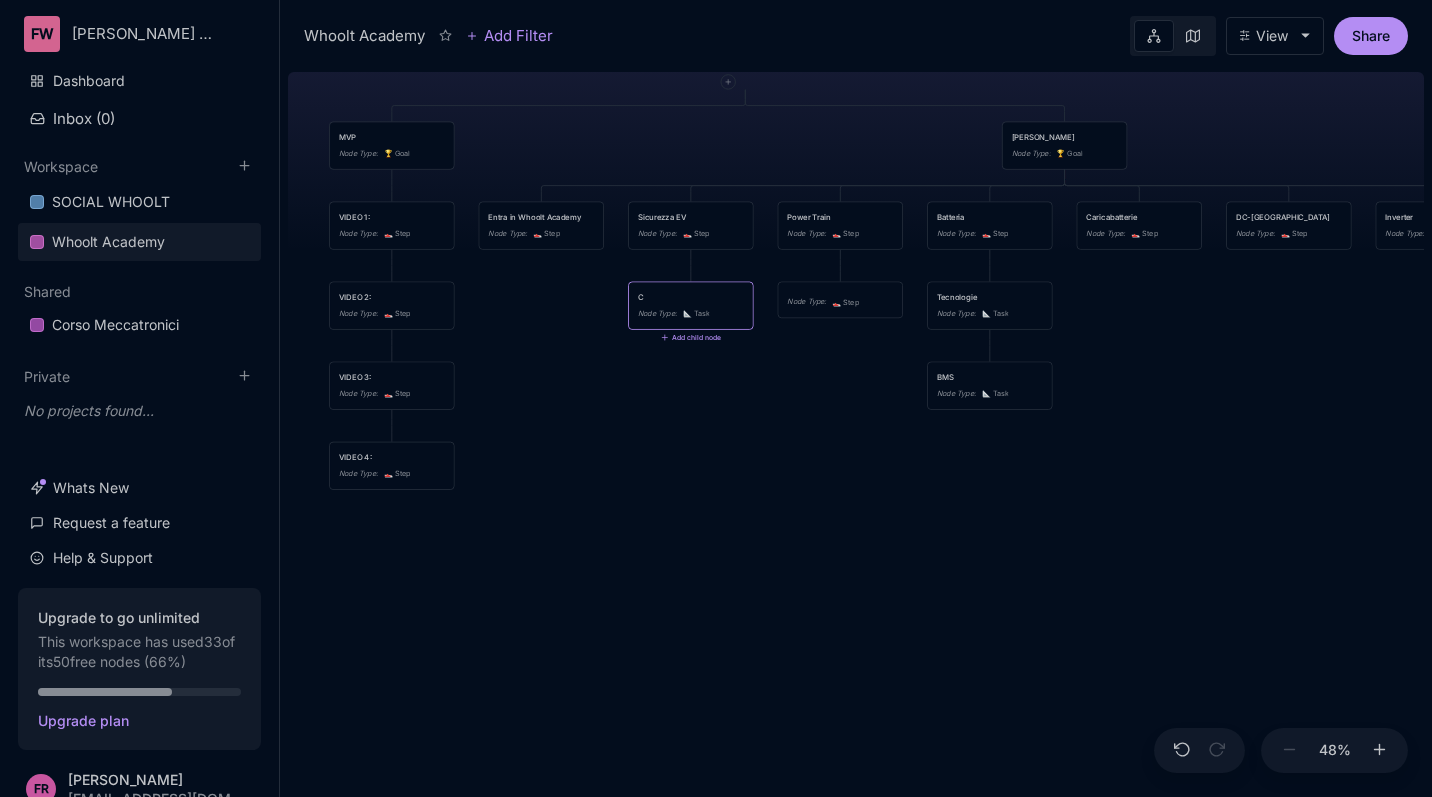 type 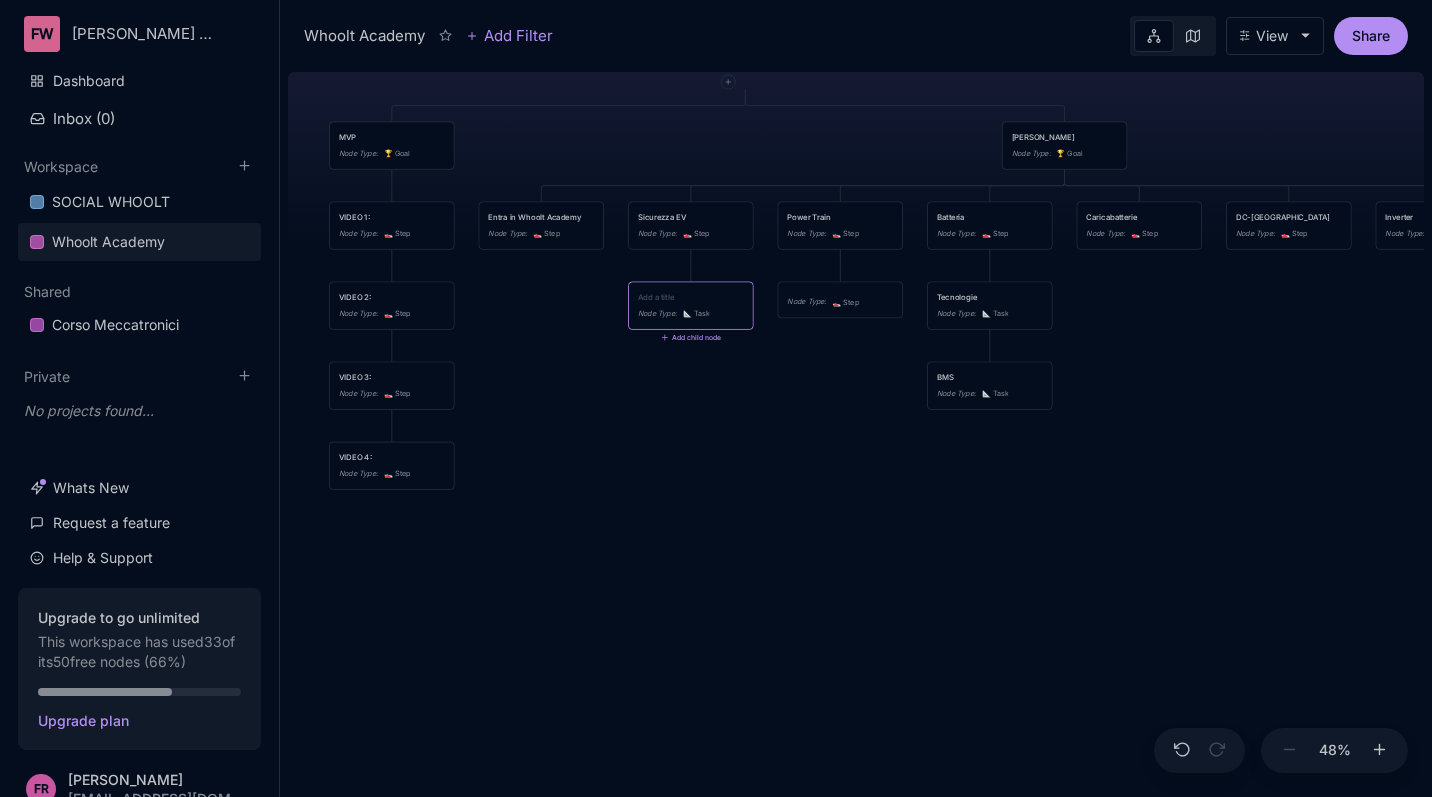 click on "Whoolt Academy struttura corso di formazione MVP Node Type : 🏆   Goal Corso Vero Node Type : 🏆   Goal VIDEO 1:  Node Type : 👟   Step Entra in Whoolt Academy Node Type : 👟   Step Sicurezza EV Node Type : 👟   Step Power Train Node Type : 👟   Step Batteria Node Type : 👟   Step Caricabatterie Node Type : 👟   Step DC-DC Node Type : 👟   Step Inverter Node Type : 👟   Step Motori Node Type : 👟   Step VIDEO 2: Node Type : 👟   Step Node Type : 📐   Task Add child node Node Type : 👟   Step Tecnologie Node Type : 📐   Task VIDEO 3: Node Type : 👟   Step BMS Node Type : 📐   Task VIDEO 4: Node Type : 👟   Step" at bounding box center (856, 430) 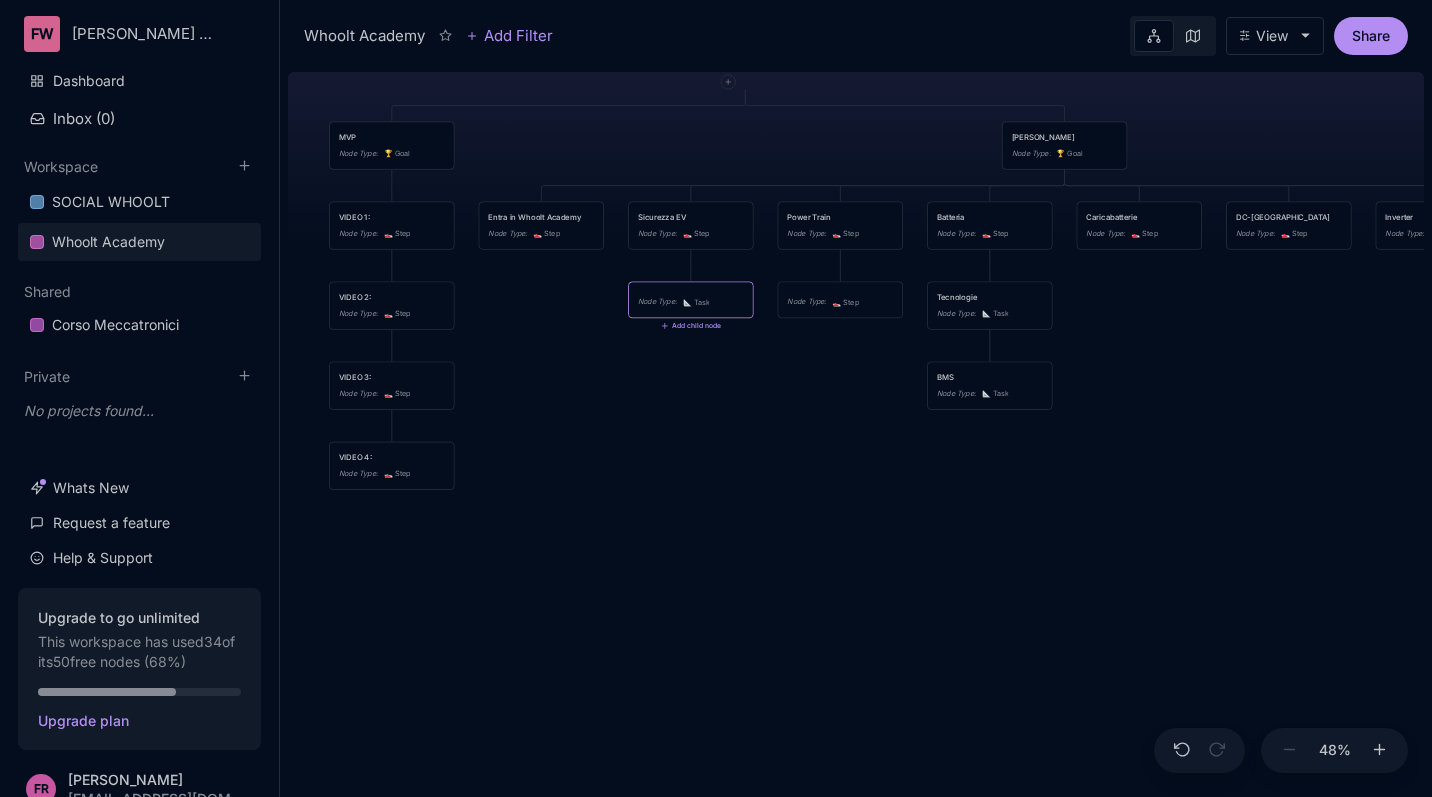 click on "Node Type : 📐   Task" at bounding box center [690, 300] 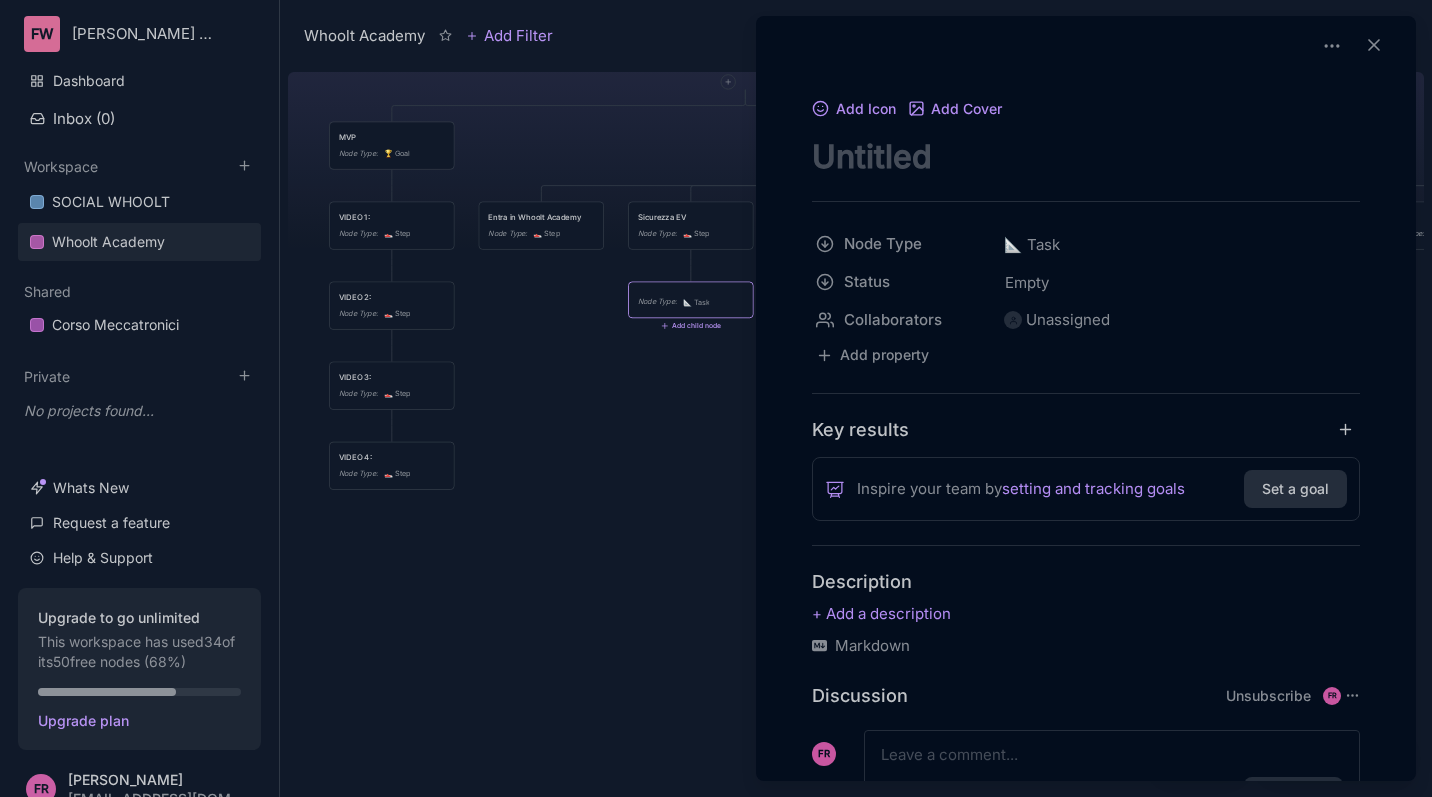 scroll, scrollTop: 0, scrollLeft: 0, axis: both 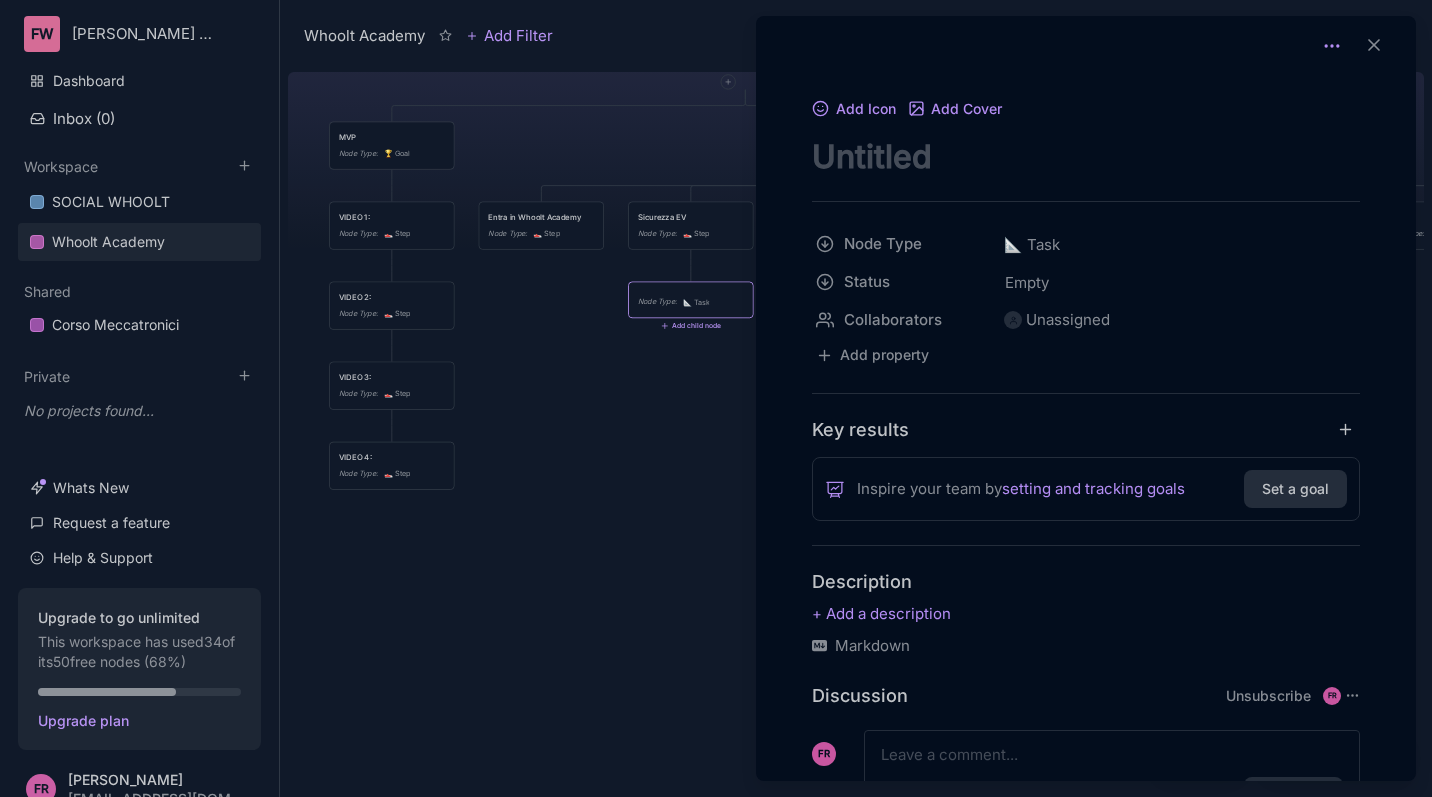 click 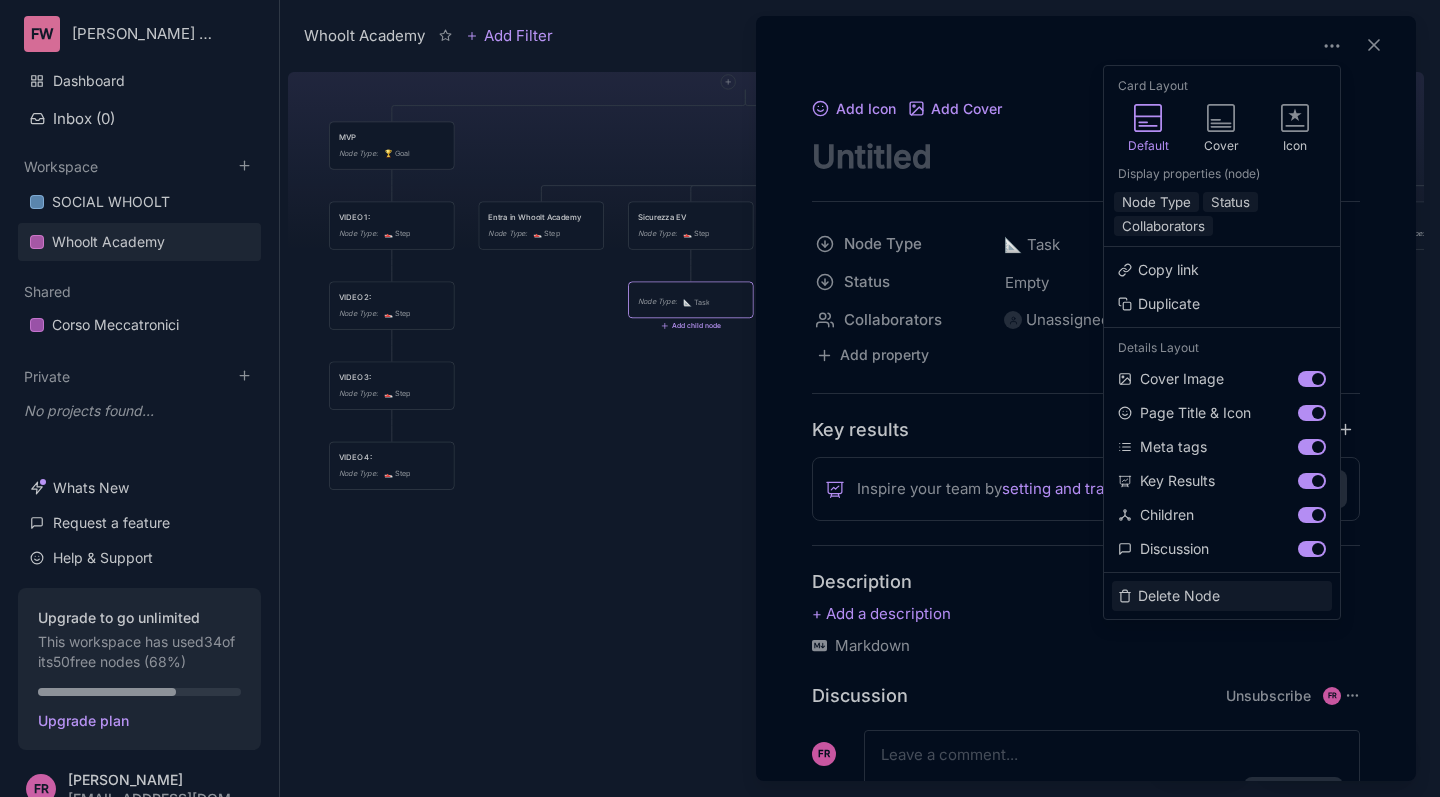 click on "Delete Node" at bounding box center [1222, 596] 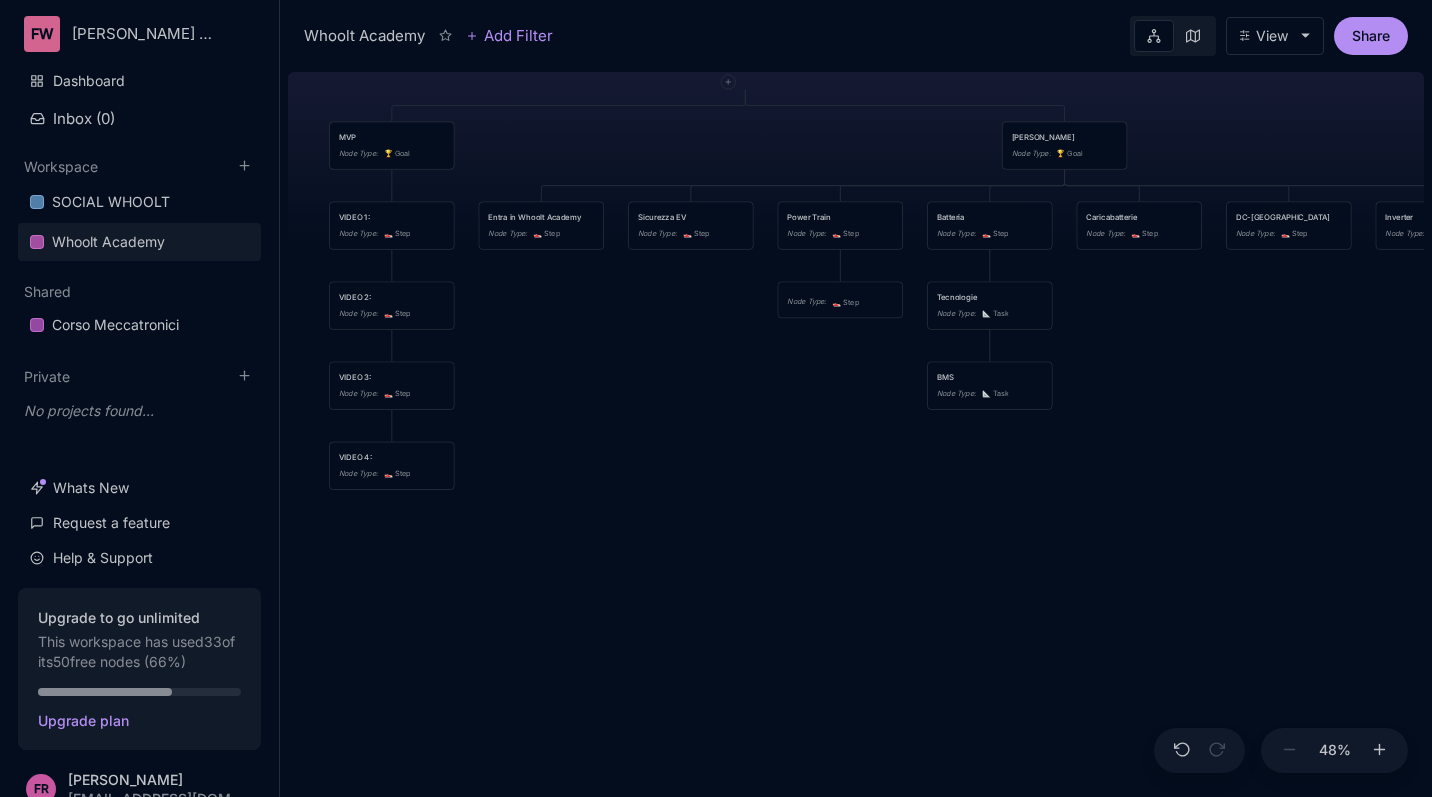 click on "Whoolt Academy struttura corso di formazione MVP Node Type : 🏆   Goal Corso Vero Node Type : 🏆   Goal VIDEO 1:  Node Type : 👟   Step Entra in Whoolt Academy Node Type : 👟   Step Sicurezza EV Node Type : 👟   Step Power Train Node Type : 👟   Step Batteria Node Type : 👟   Step Caricabatterie Node Type : 👟   Step DC-DC Node Type : 👟   Step Inverter Node Type : 👟   Step Motori Node Type : 👟   Step VIDEO 2: Node Type : 👟   Step Node Type : 👟   Step Tecnologie Node Type : 📐   Task VIDEO 3: Node Type : 👟   Step BMS Node Type : 📐   Task VIDEO 4: Node Type : 👟   Step" at bounding box center [856, 430] 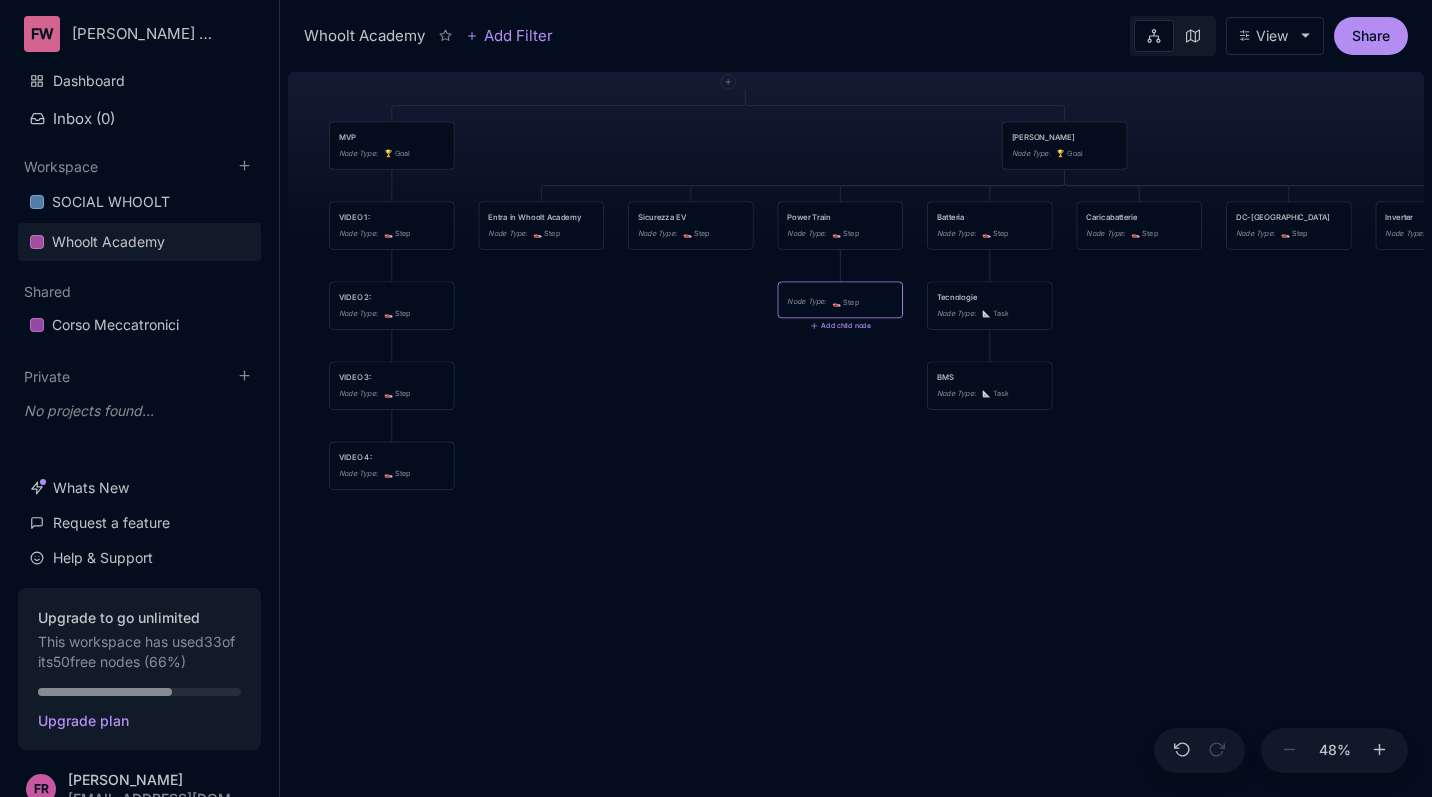 click on "👟   Step" at bounding box center (845, 303) 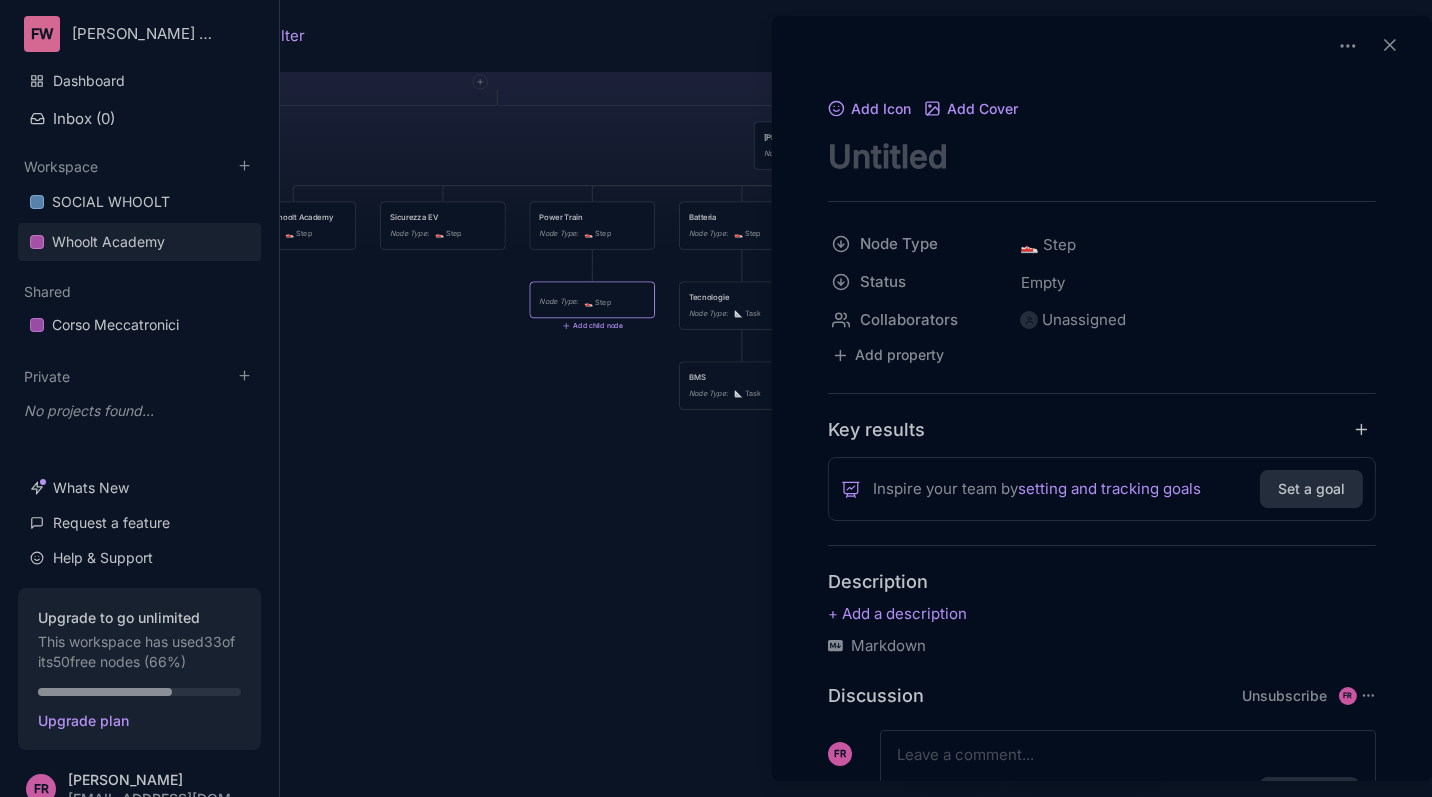 scroll, scrollTop: 0, scrollLeft: 0, axis: both 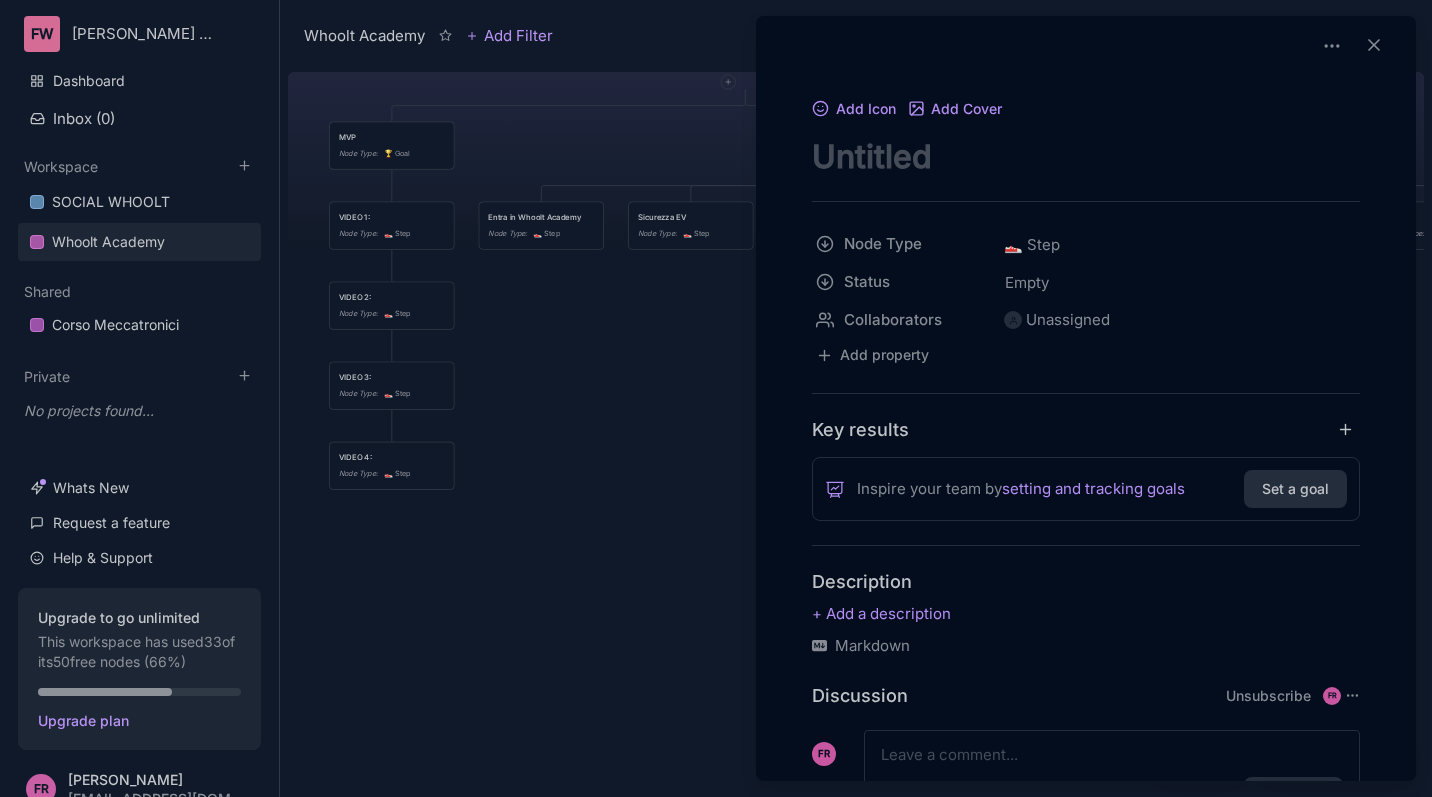 click at bounding box center [1332, 46] 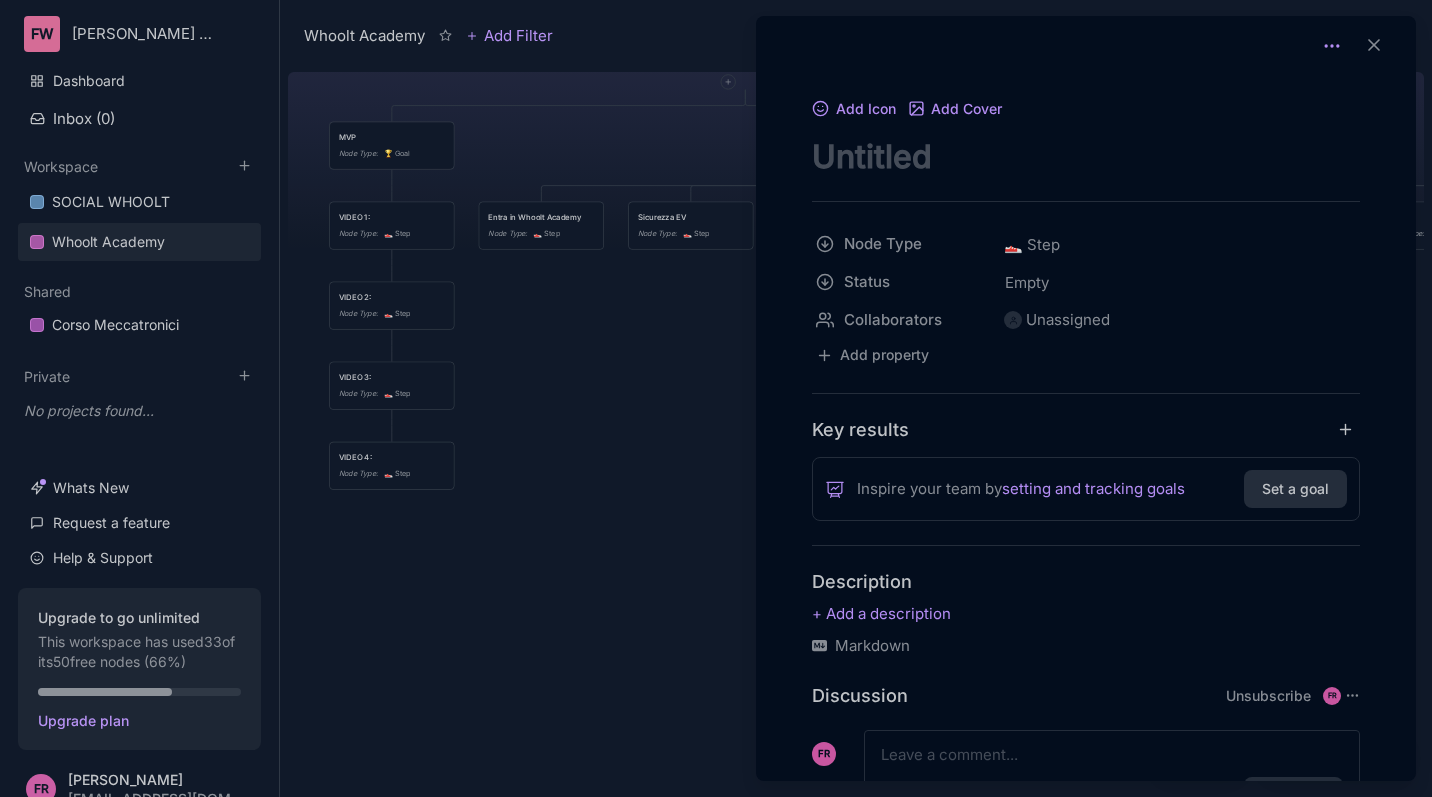 click 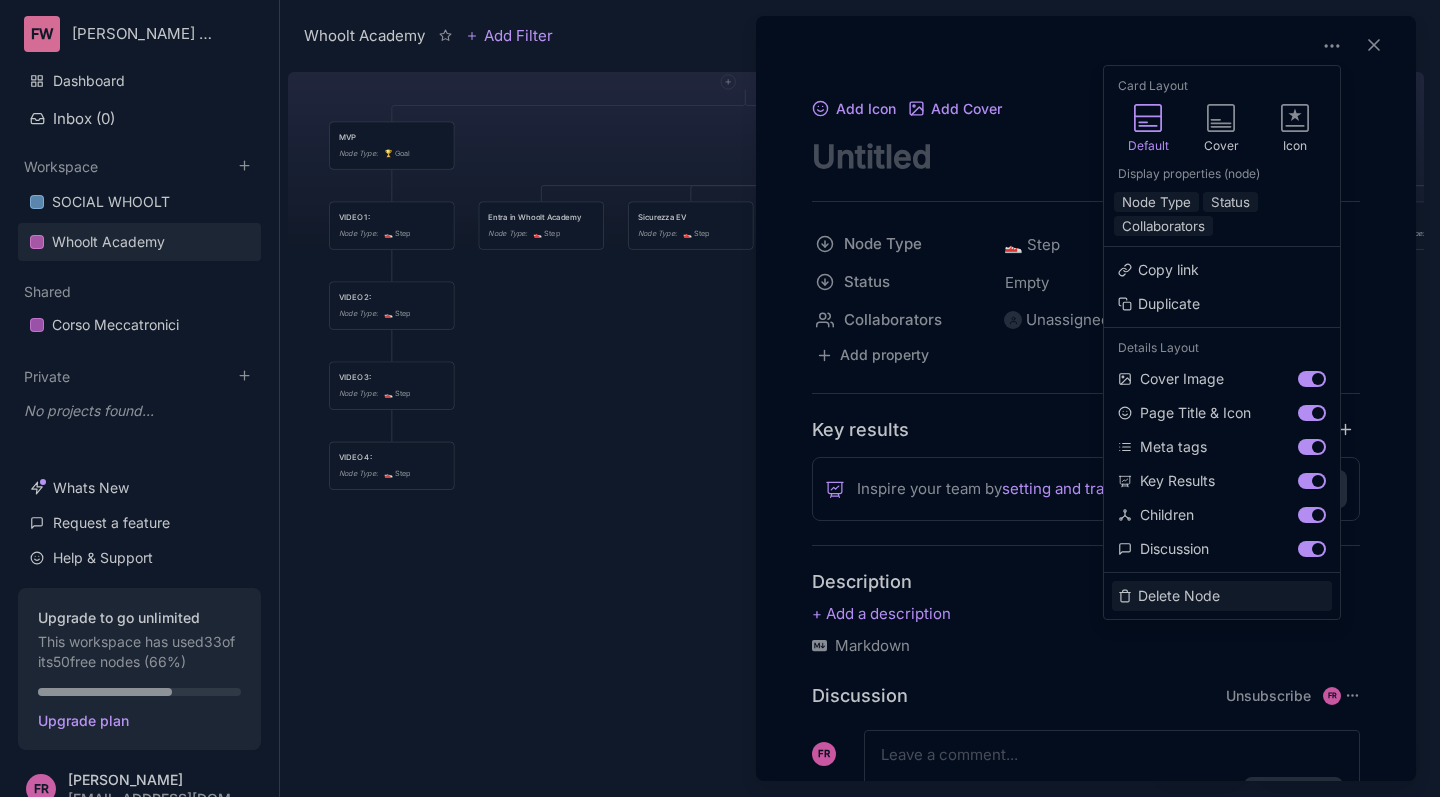 click on "Delete Node" at bounding box center (1222, 596) 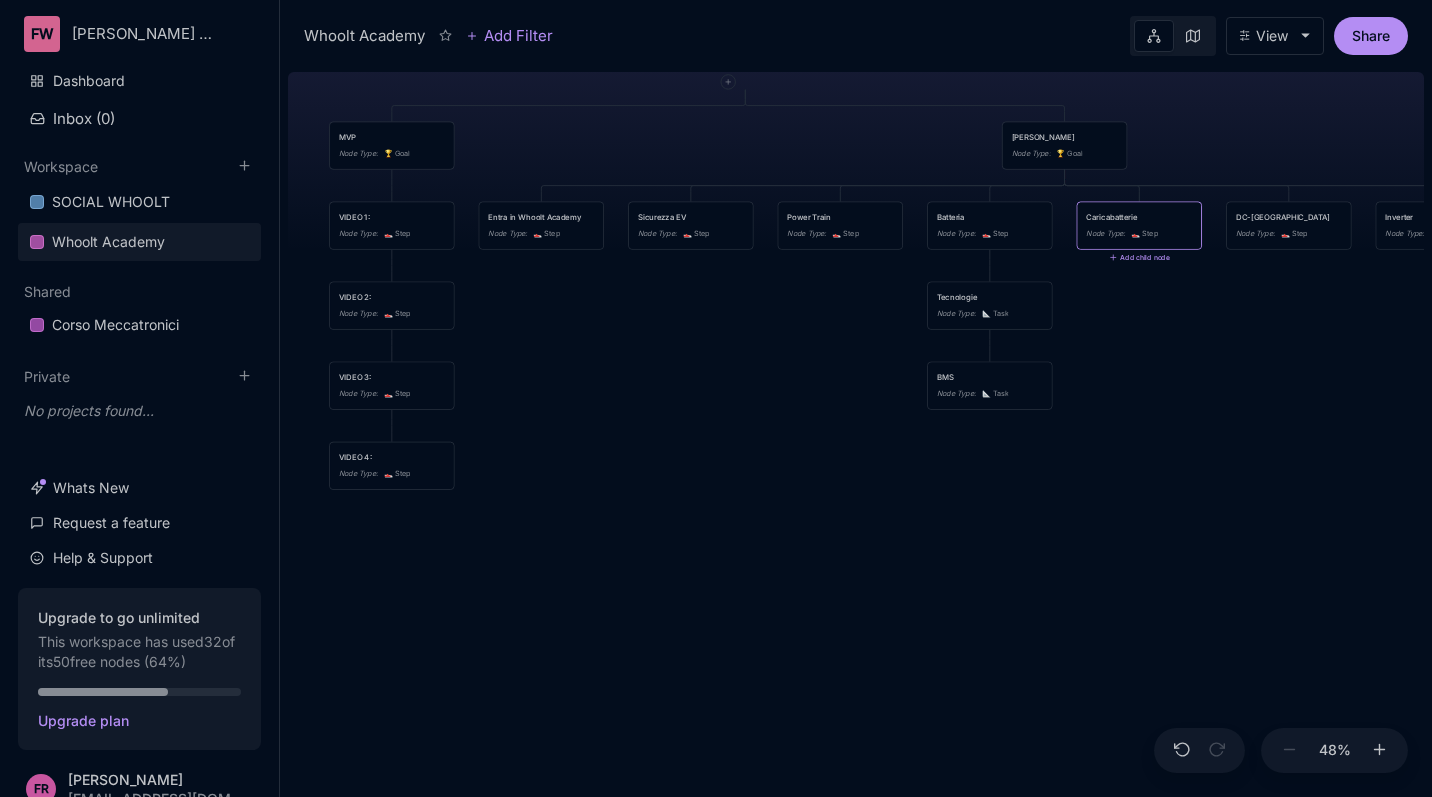 click on "Caricabatterie" at bounding box center [1139, 217] 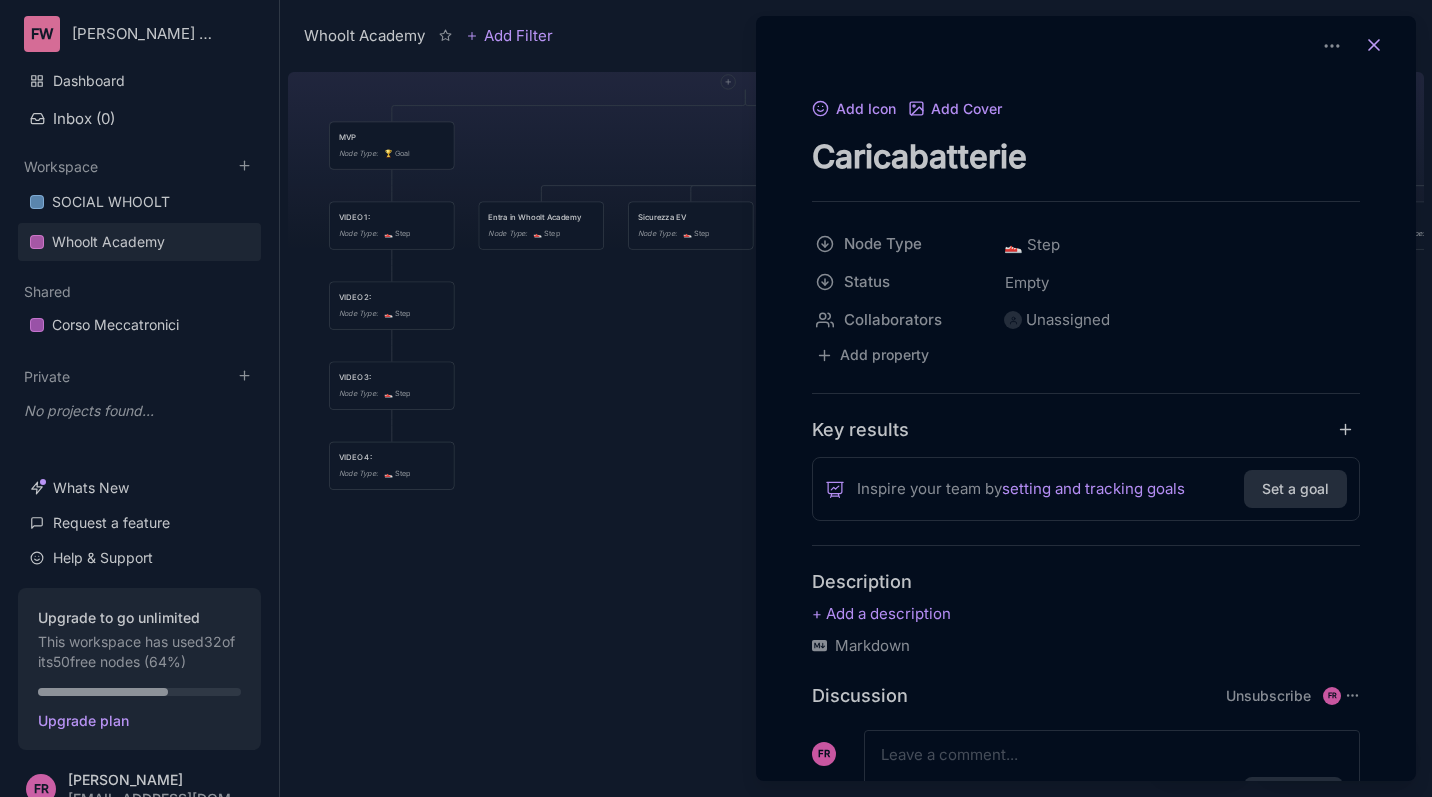 click 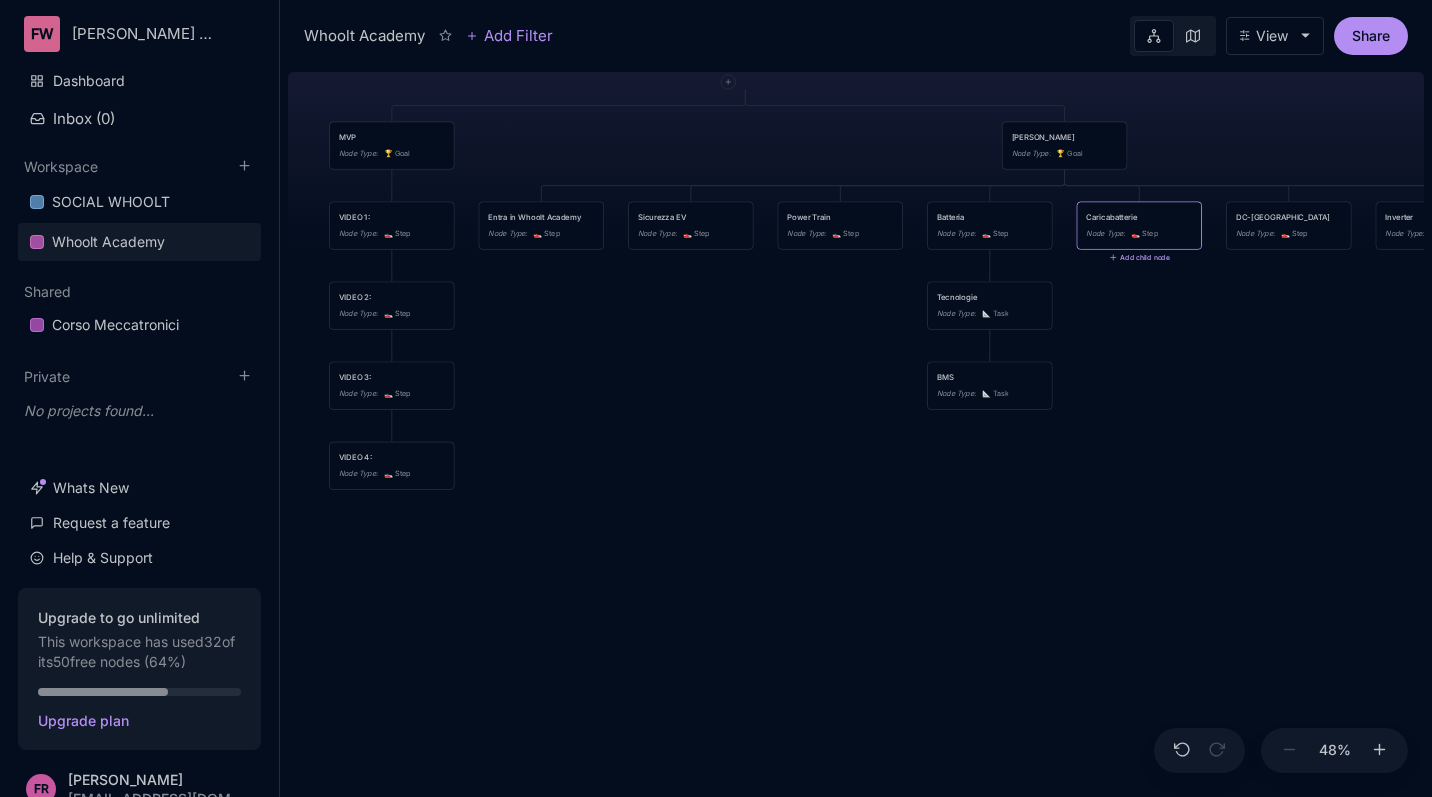 click on "Add child node" at bounding box center [1139, 258] 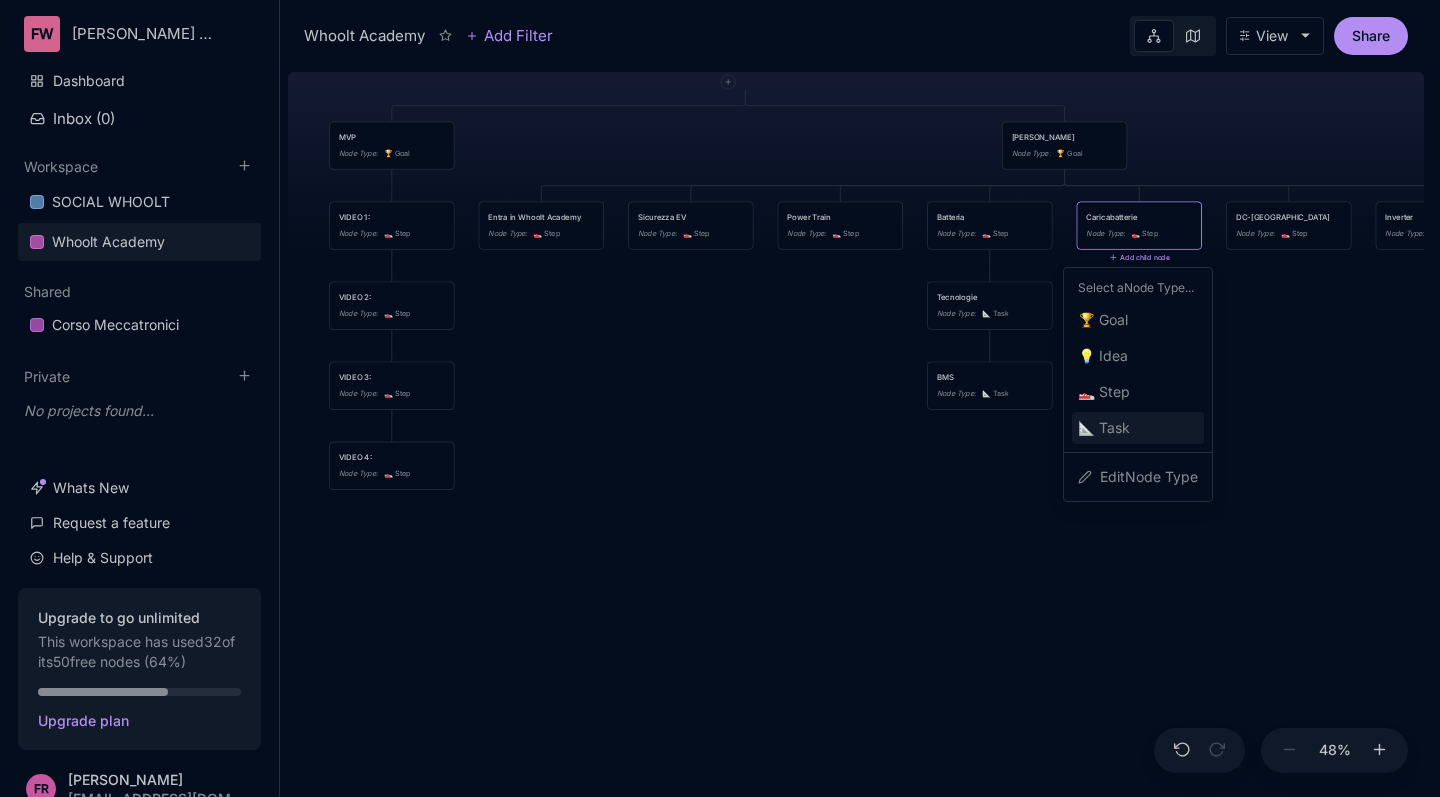 click on "📐   Task" at bounding box center [1104, 428] 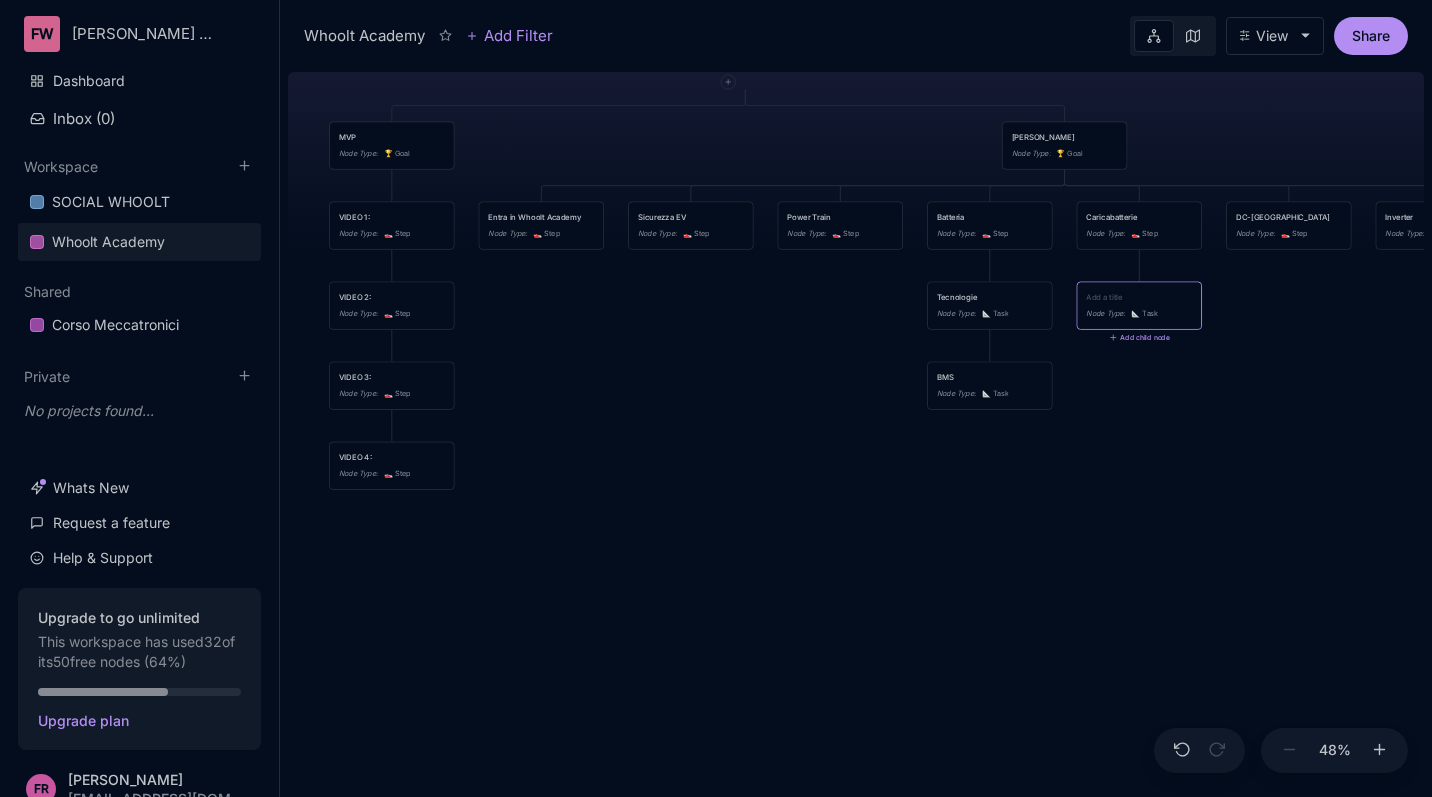 click at bounding box center (1139, 297) 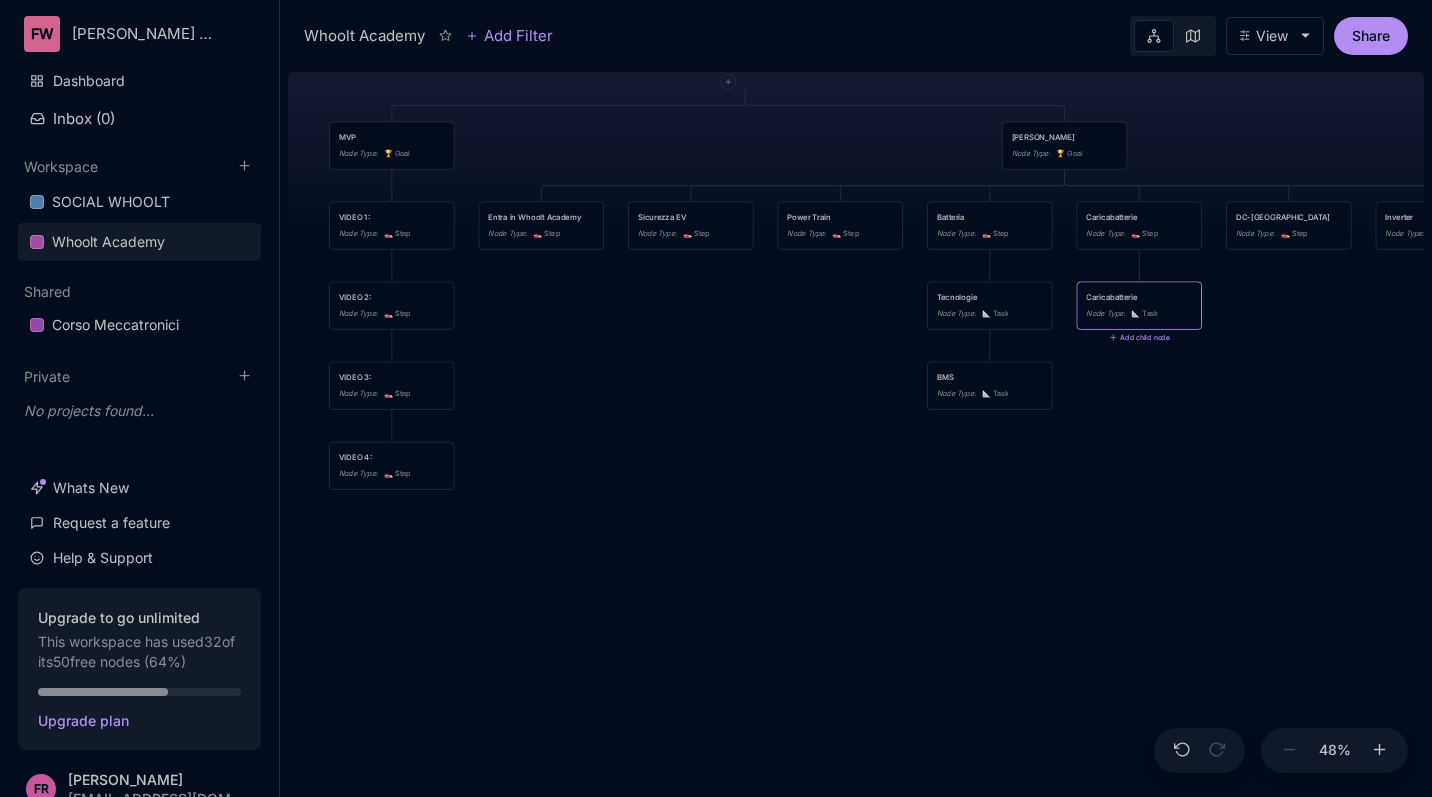 type on "Caricabatterie" 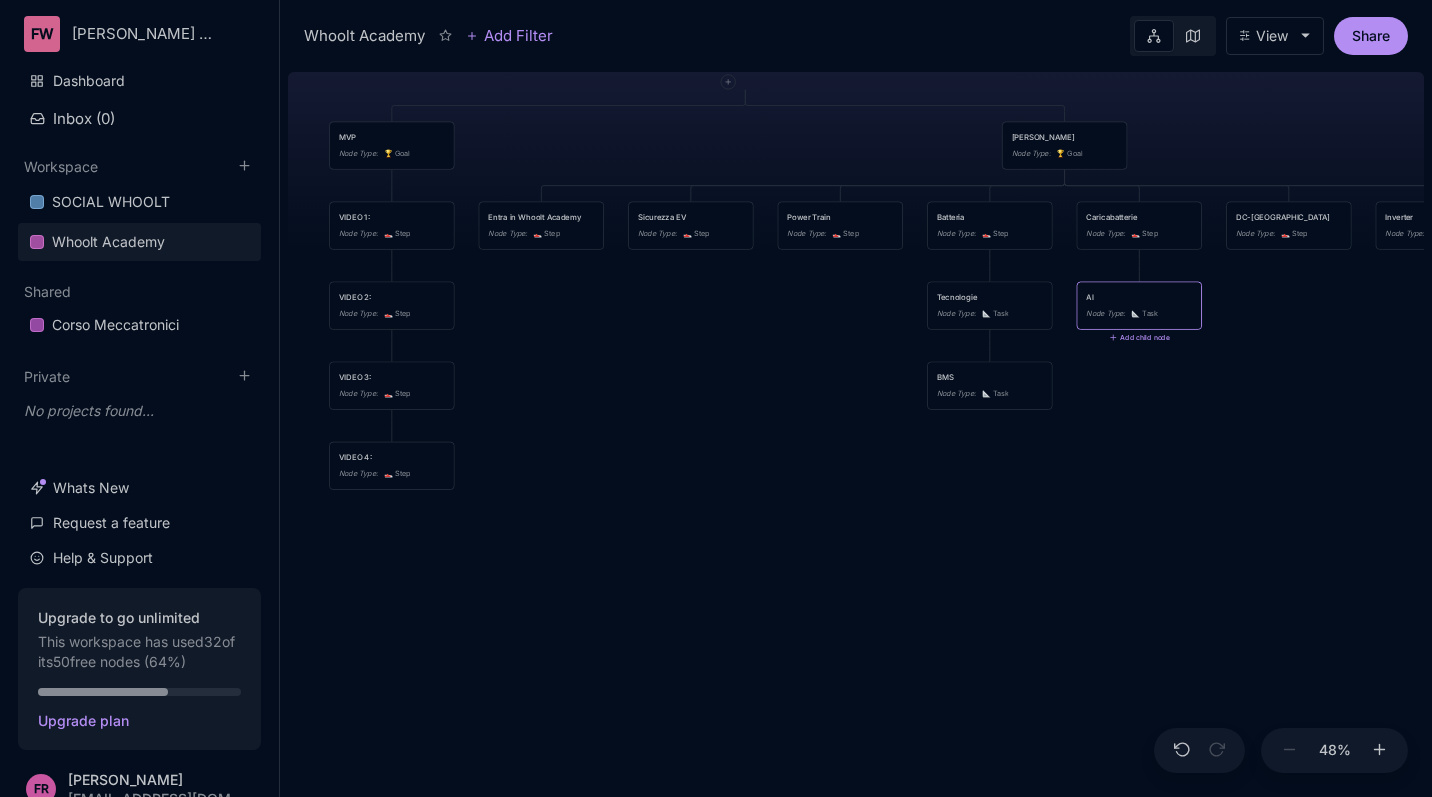 type on "A" 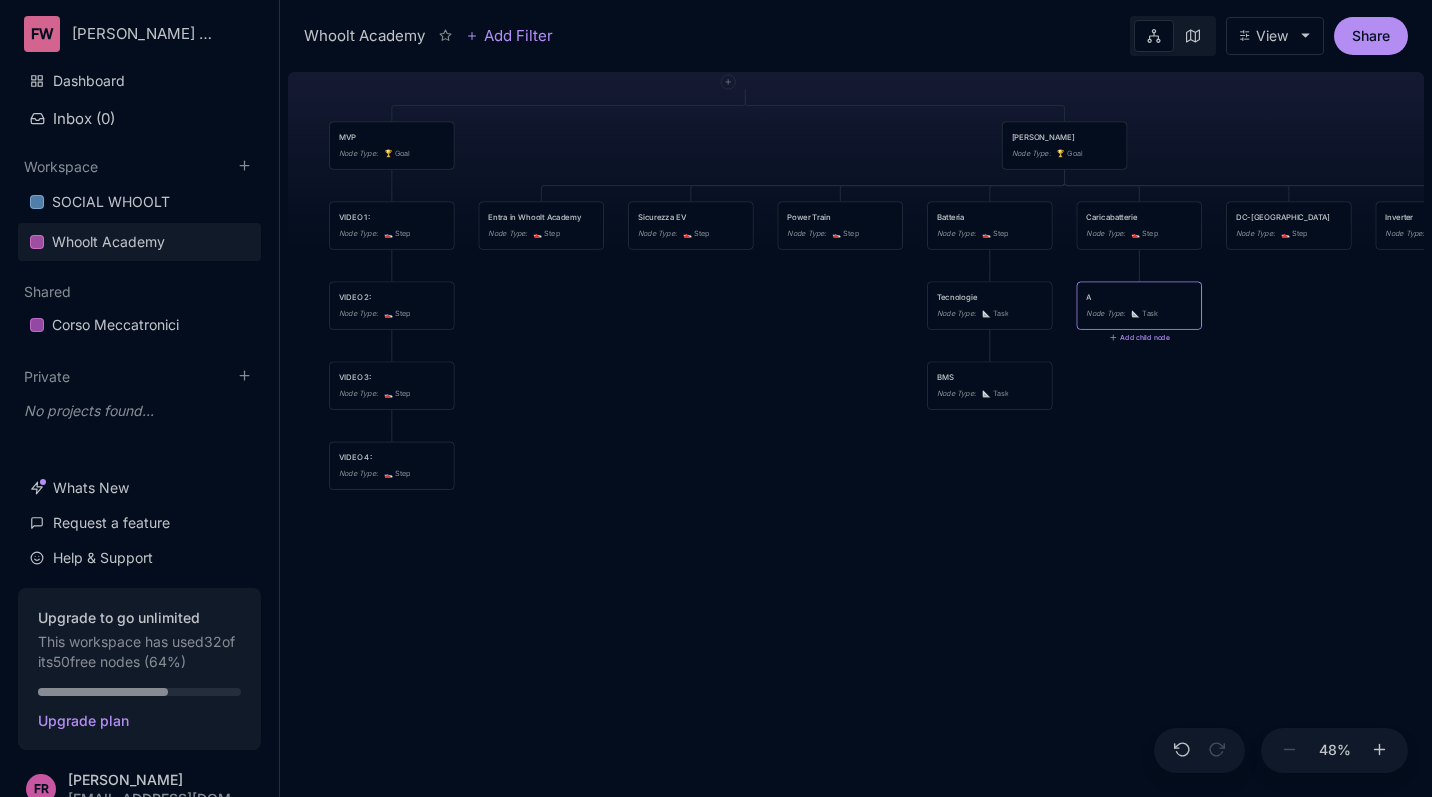 type 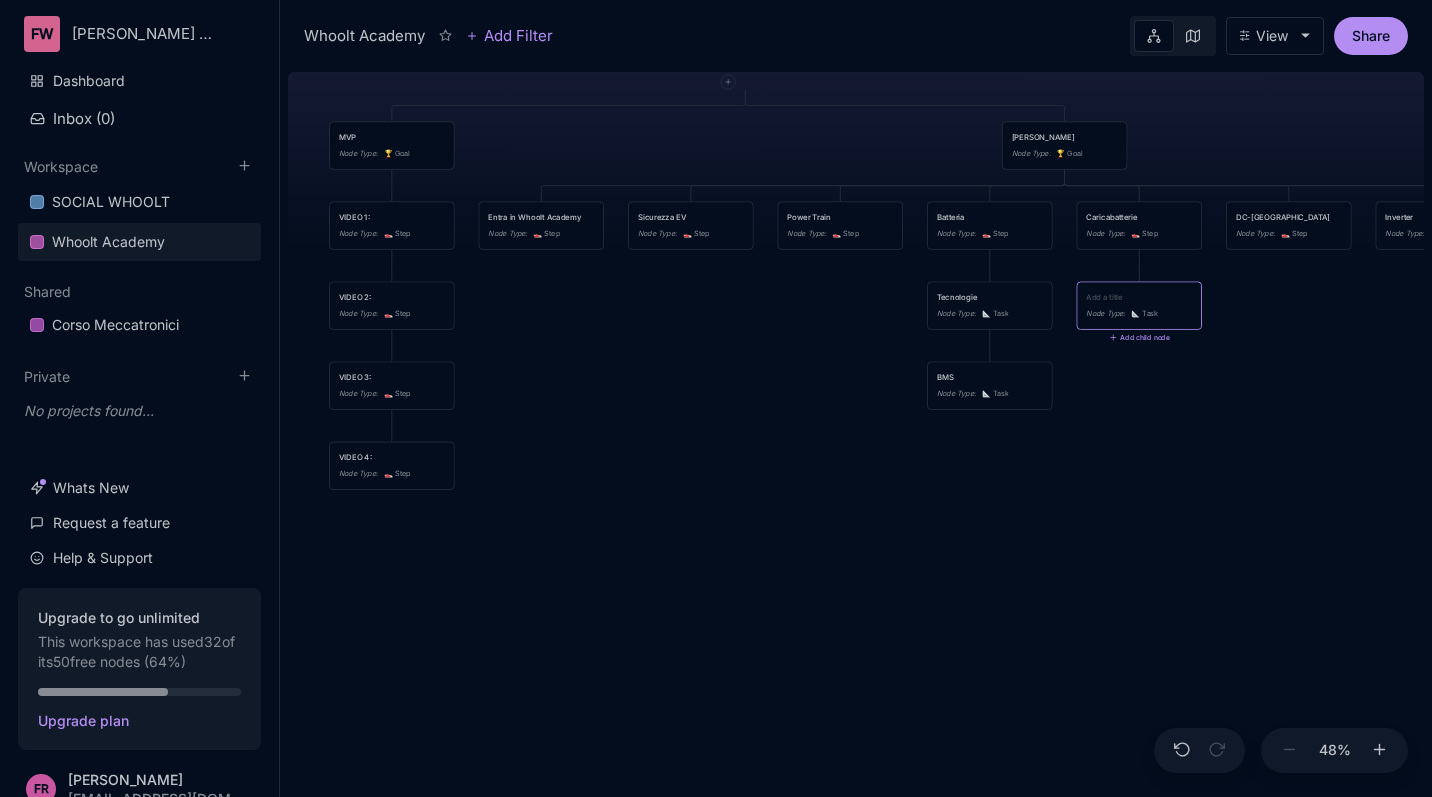 click on "Whoolt Academy struttura corso di formazione MVP Node Type : 🏆   Goal Corso Vero Node Type : 🏆   Goal VIDEO 1:  Node Type : 👟   Step Entra in Whoolt Academy Node Type : 👟   Step Sicurezza EV Node Type : 👟   Step Power Train Node Type : 👟   Step Batteria Node Type : 👟   Step Caricabatterie Node Type : 👟   Step DC-DC Node Type : 👟   Step Inverter Node Type : 👟   Step Motori Node Type : 👟   Step VIDEO 2: Node Type : 👟   Step Tecnologie Node Type : 📐   Task Node Type : 📐   Task Add child node VIDEO 3: Node Type : 👟   Step BMS Node Type : 📐   Task VIDEO 4: Node Type : 👟   Step" at bounding box center (856, 430) 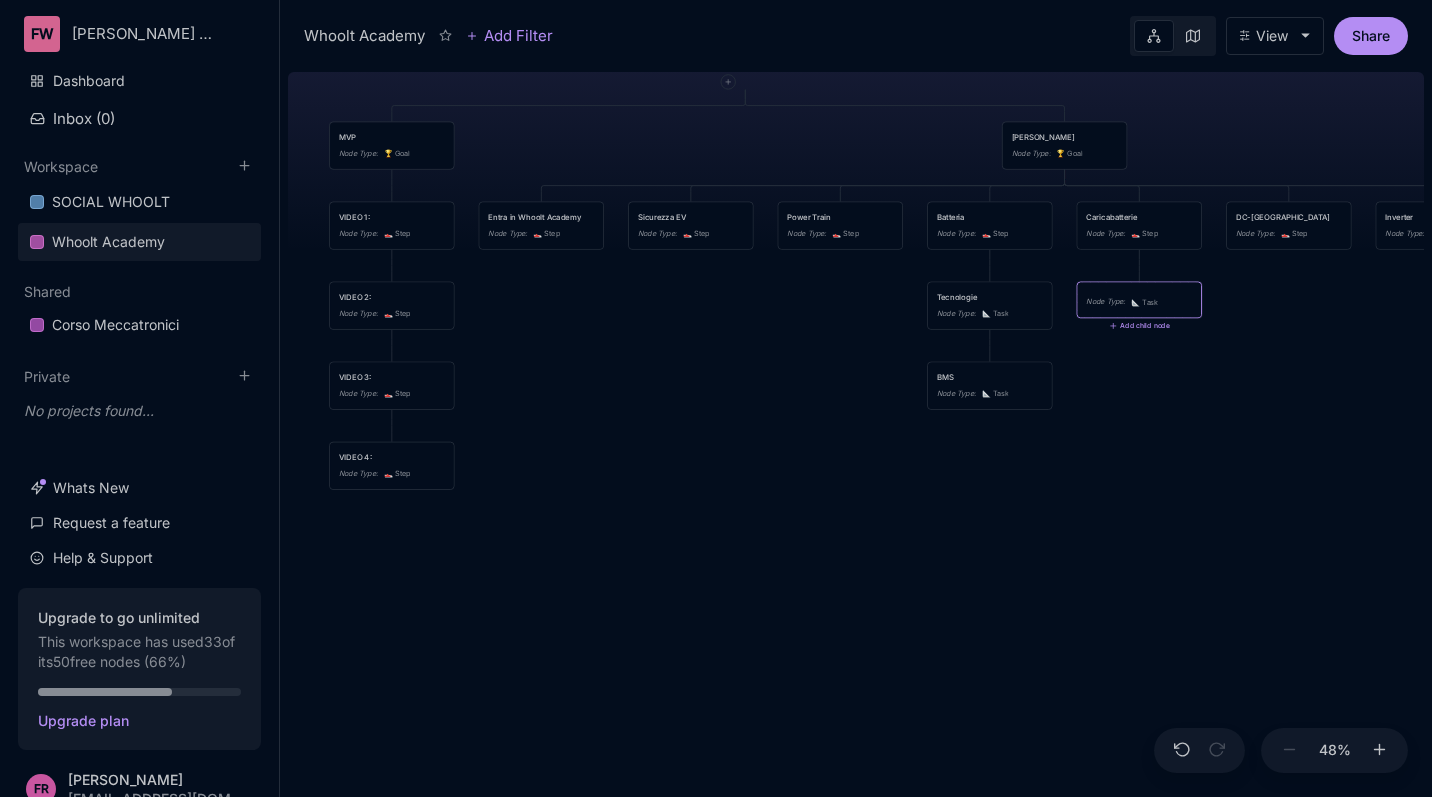 click on "Node Type :" at bounding box center (1105, 302) 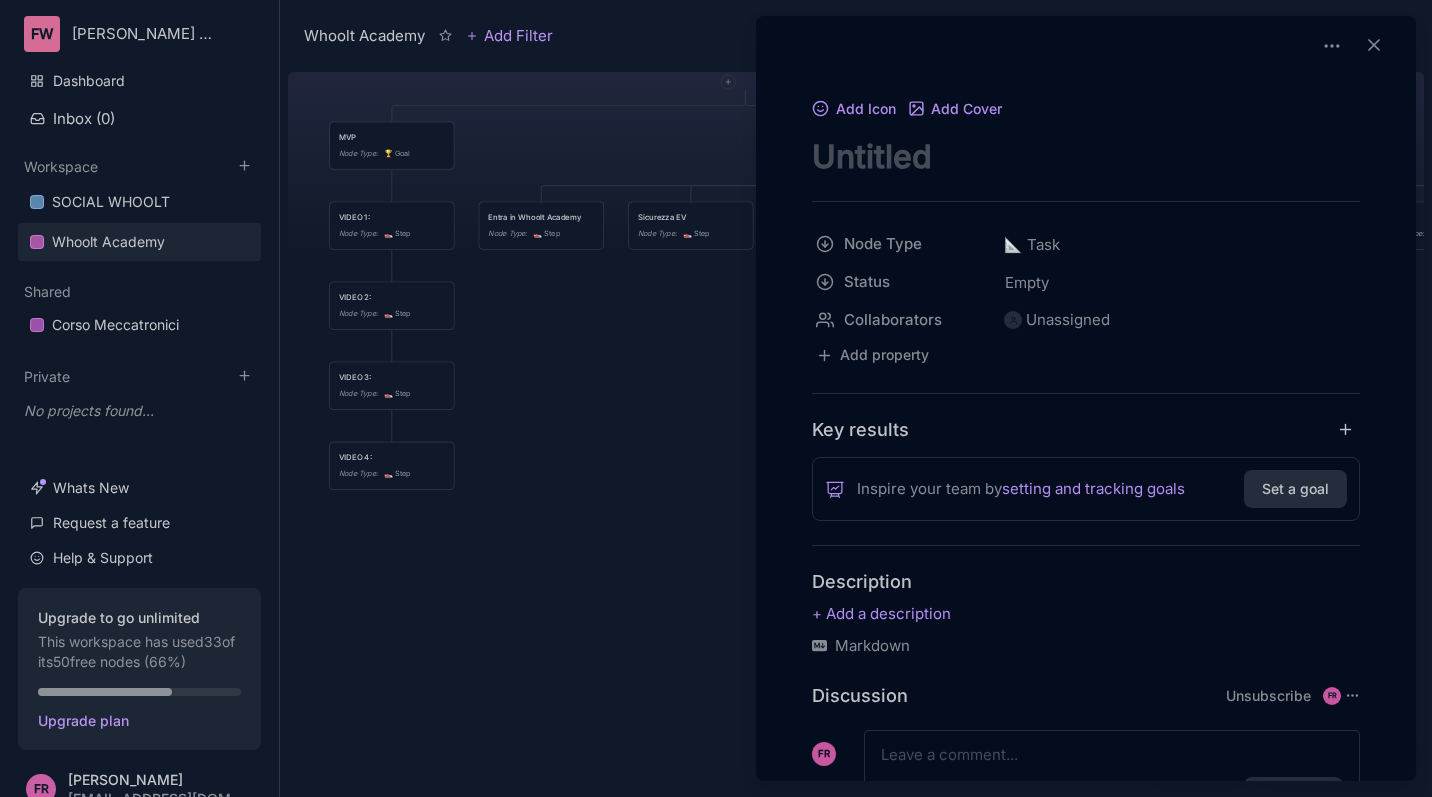scroll, scrollTop: 0, scrollLeft: 0, axis: both 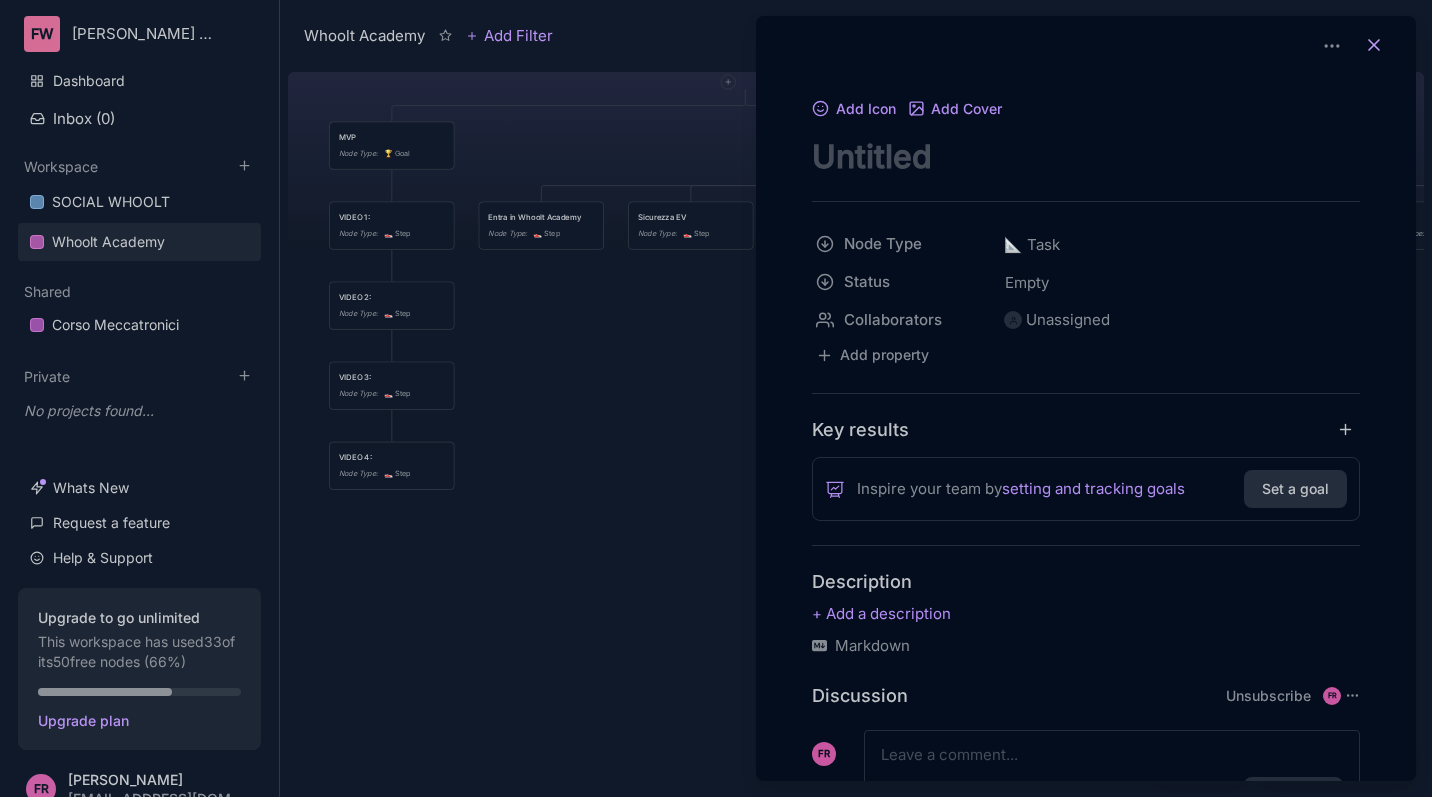 click 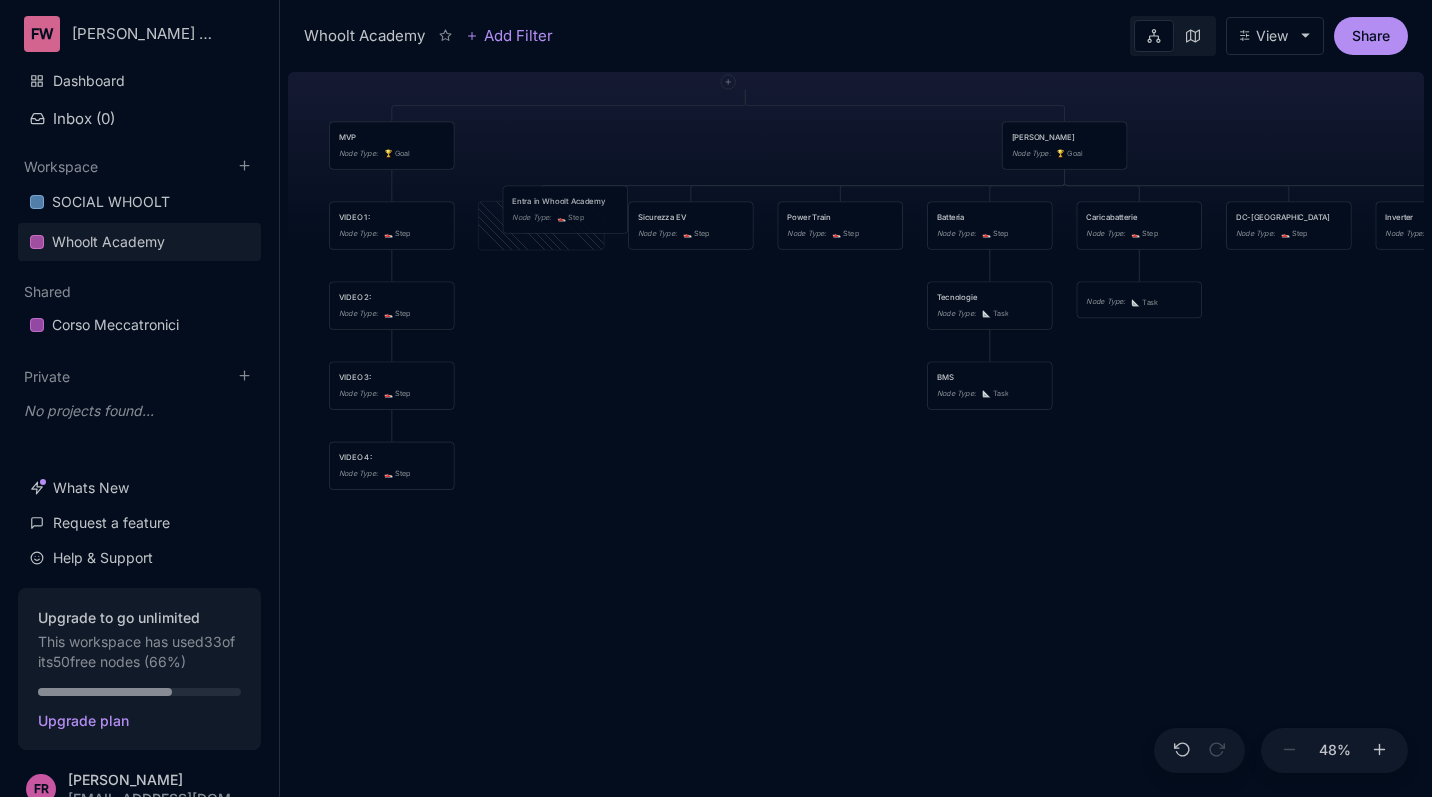 drag, startPoint x: 585, startPoint y: 225, endPoint x: 609, endPoint y: 209, distance: 28.84441 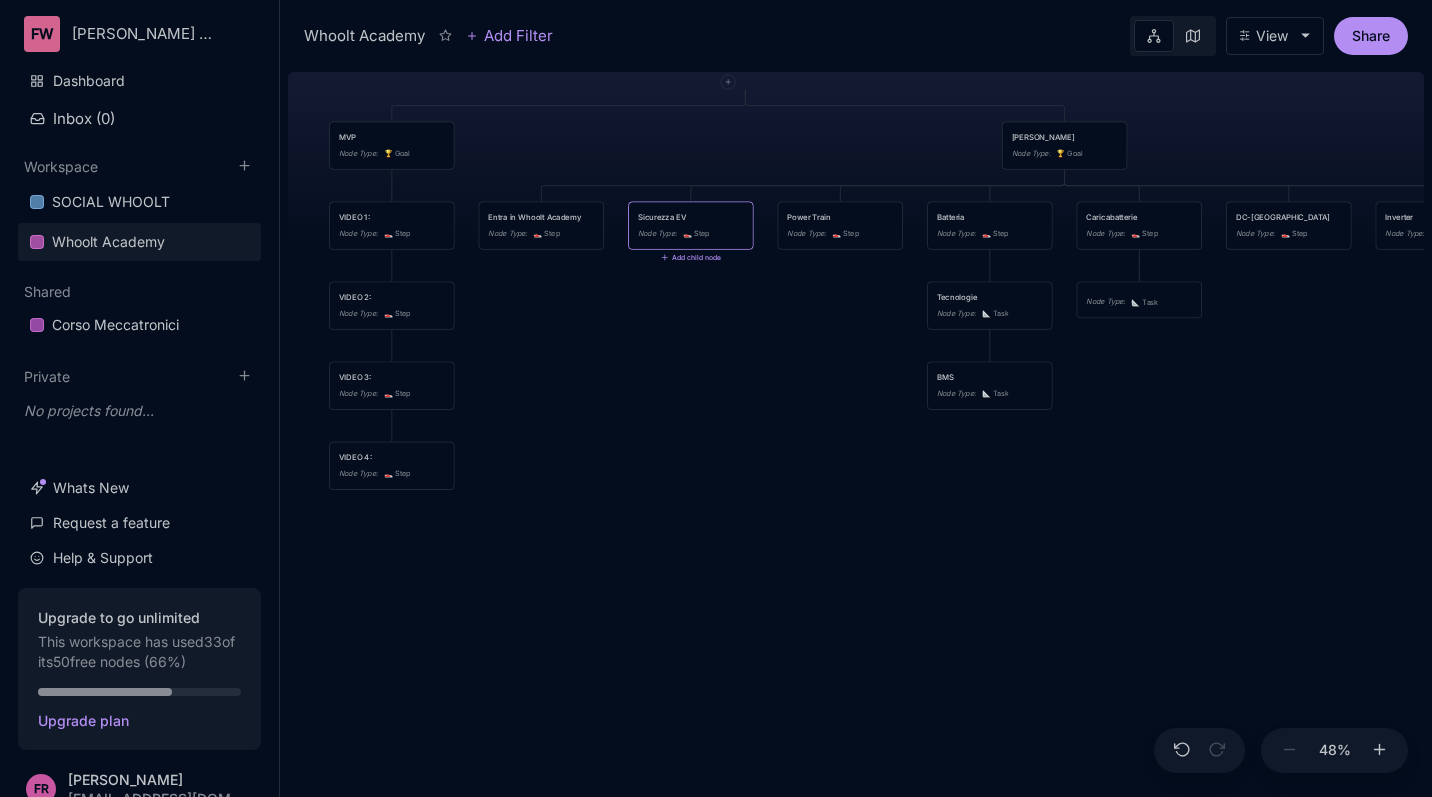 click on "Whoolt Academy struttura corso di formazione MVP Node Type : 🏆   Goal Corso Vero Node Type : 🏆   Goal VIDEO 1:  Node Type : 👟   Step Entra in Whoolt Academy Node Type : 👟   Step Sicurezza EV Node Type : 👟   Step Add child node Power Train Node Type : 👟   Step Batteria Node Type : 👟   Step Caricabatterie Node Type : 👟   Step DC-DC Node Type : 👟   Step Inverter Node Type : 👟   Step Motori Node Type : 👟   Step VIDEO 2: Node Type : 👟   Step Tecnologie Node Type : 📐   Task Node Type : 📐   Task VIDEO 3: Node Type : 👟   Step BMS Node Type : 📐   Task VIDEO 4: Node Type : 👟   Step" at bounding box center [856, 430] 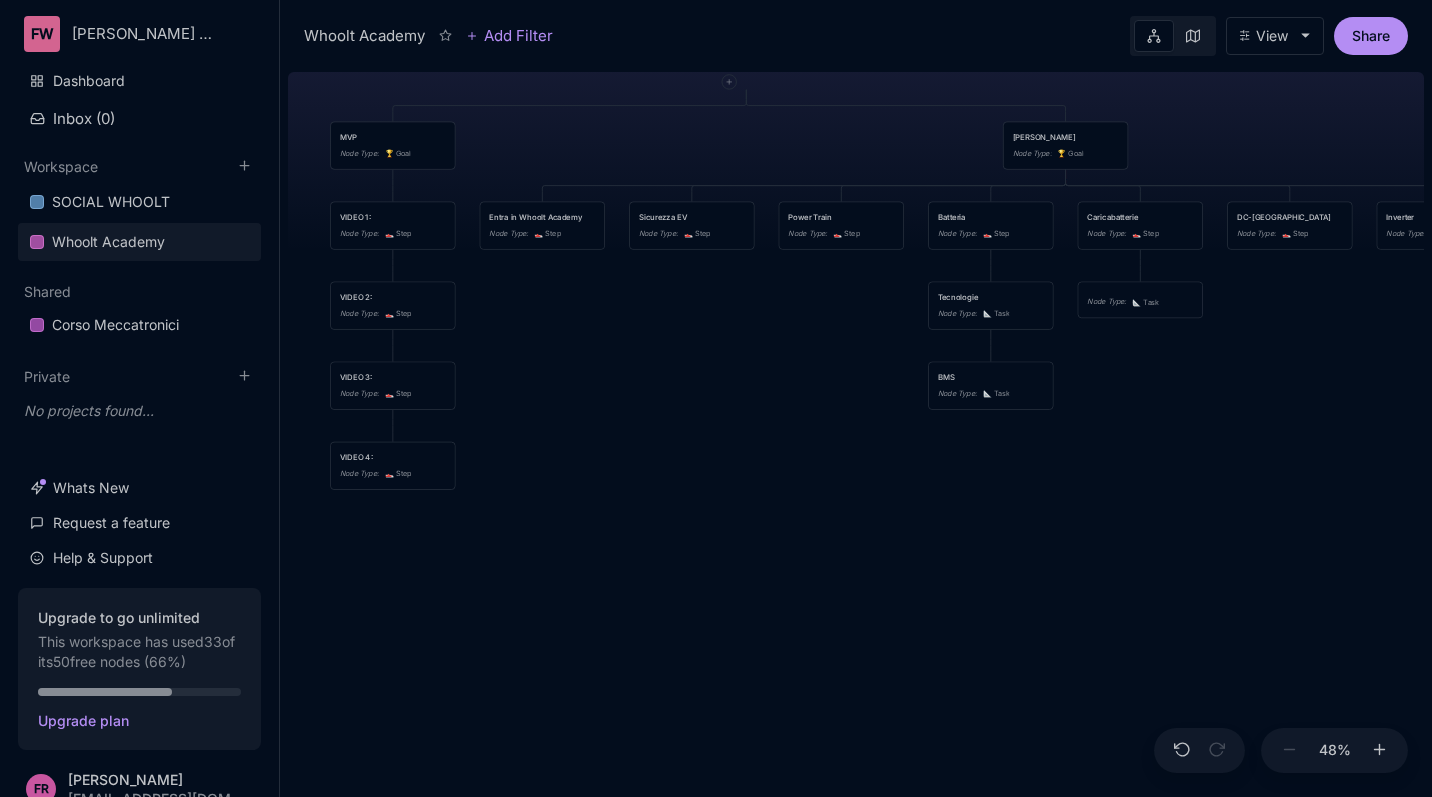 click on "Whoolt Academy struttura corso di formazione MVP Node Type : 🏆   Goal Corso Vero Node Type : 🏆   Goal VIDEO 1:  Node Type : 👟   Step Entra in Whoolt Academy Node Type : 👟   Step Sicurezza EV Node Type : 👟   Step Power Train Node Type : 👟   Step Batteria Node Type : 👟   Step Caricabatterie Node Type : 👟   Step DC-DC Node Type : 👟   Step Inverter Node Type : 👟   Step Motori Node Type : 👟   Step VIDEO 2: Node Type : 👟   Step Tecnologie Node Type : 📐   Task Node Type : 📐   Task VIDEO 3: Node Type : 👟   Step BMS Node Type : 📐   Task VIDEO 4: Node Type : 👟   Step" at bounding box center (856, 430) 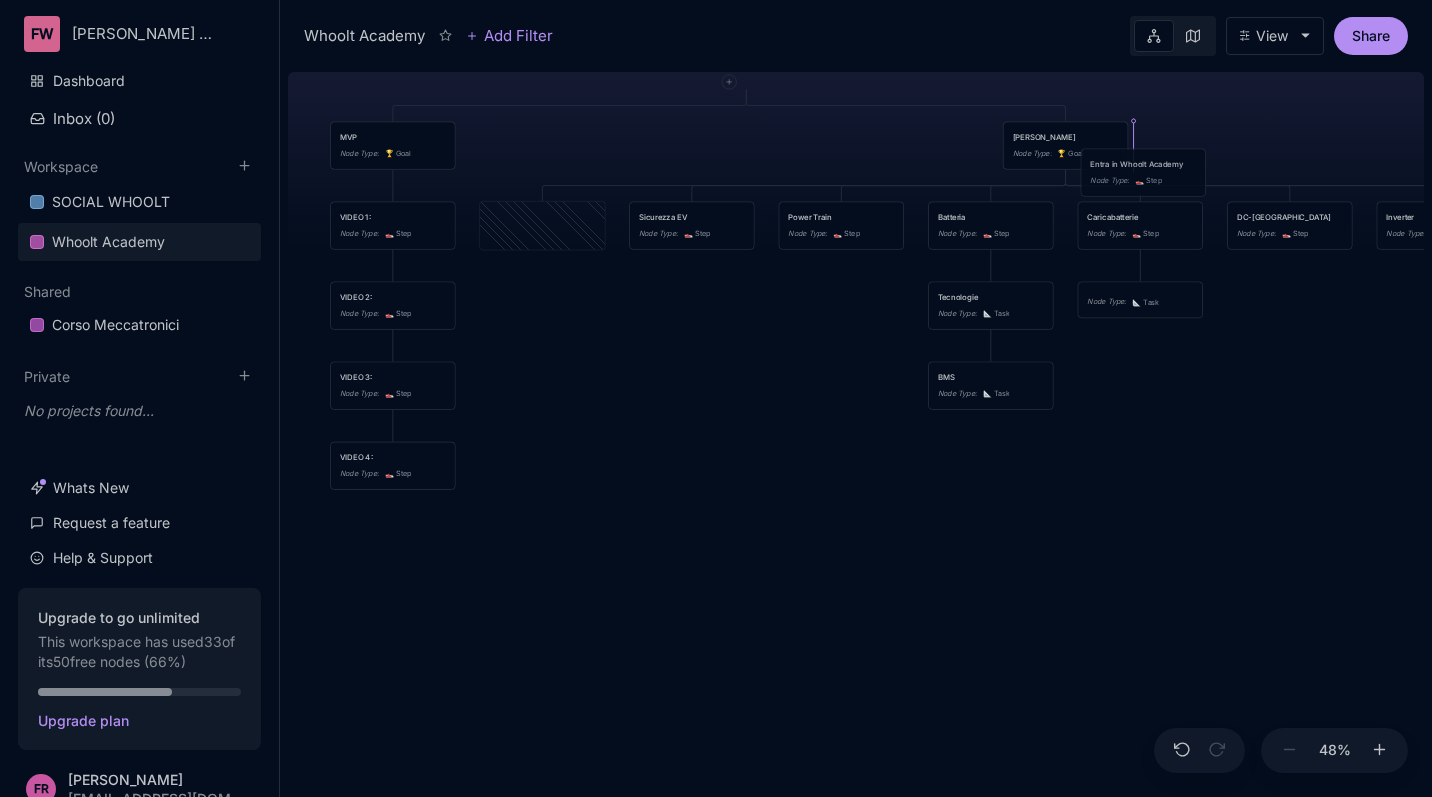 drag, startPoint x: 552, startPoint y: 226, endPoint x: 1149, endPoint y: 174, distance: 599.2604 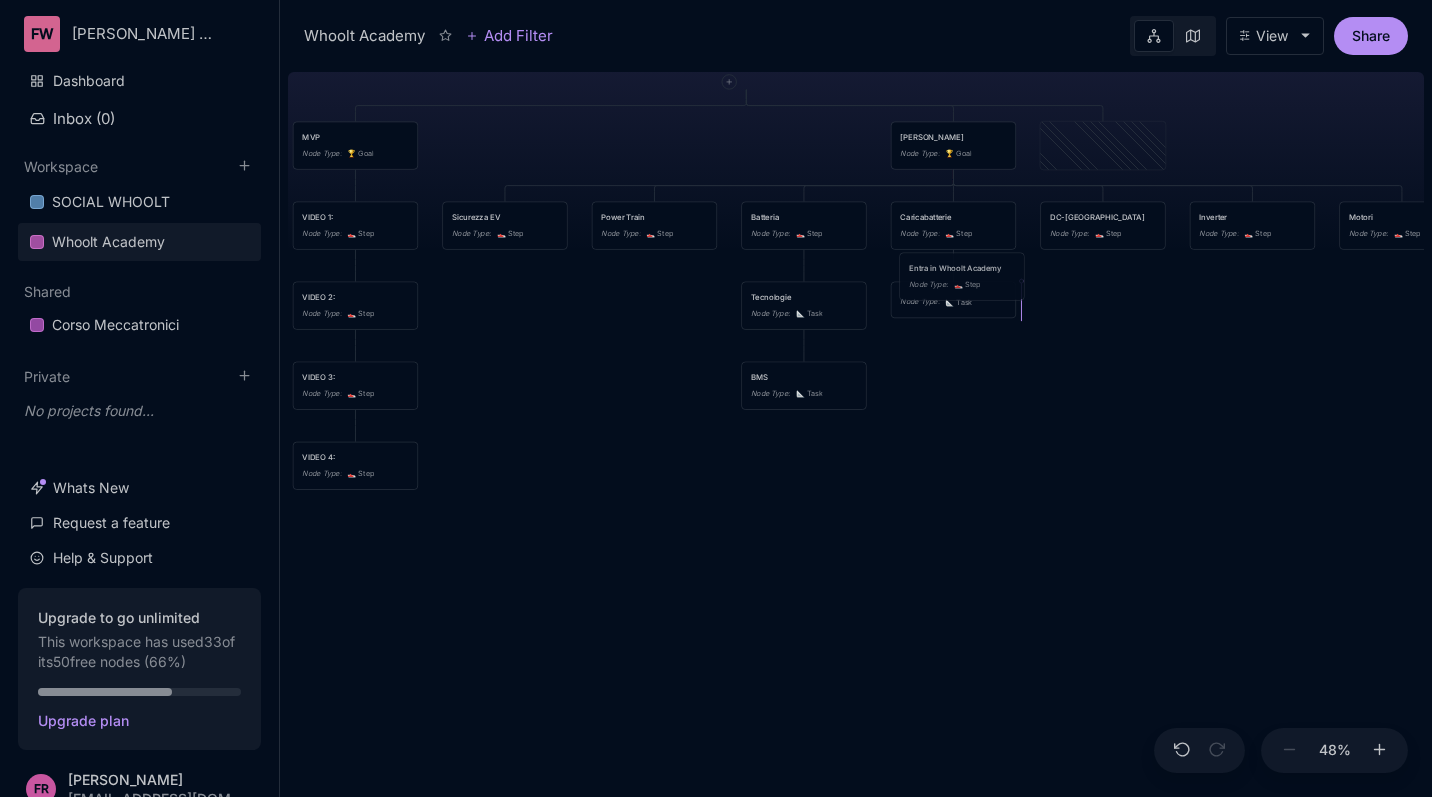 drag, startPoint x: 1091, startPoint y: 139, endPoint x: 968, endPoint y: 269, distance: 178.96648 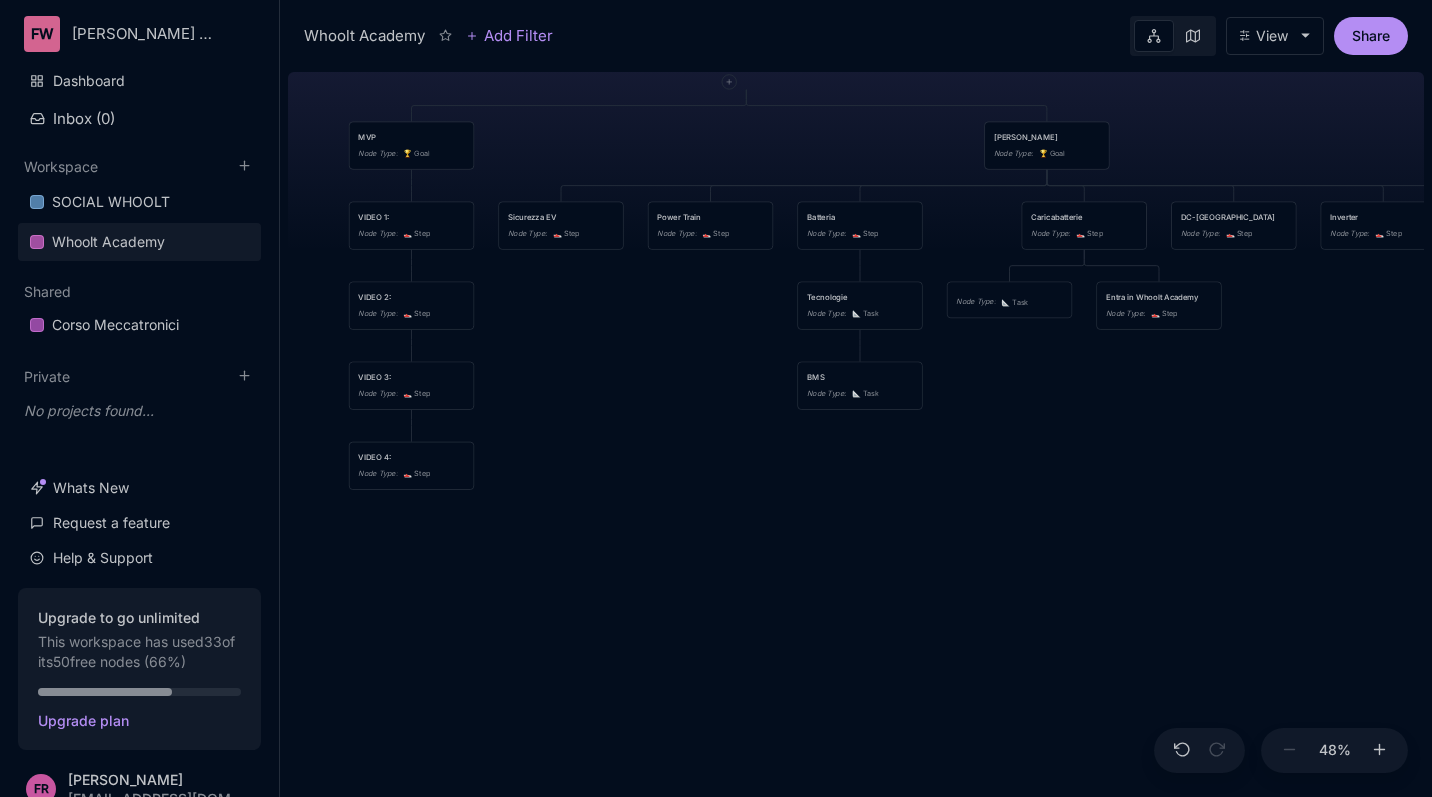 click on "Node Type : 📐   Task" at bounding box center (1009, 300) 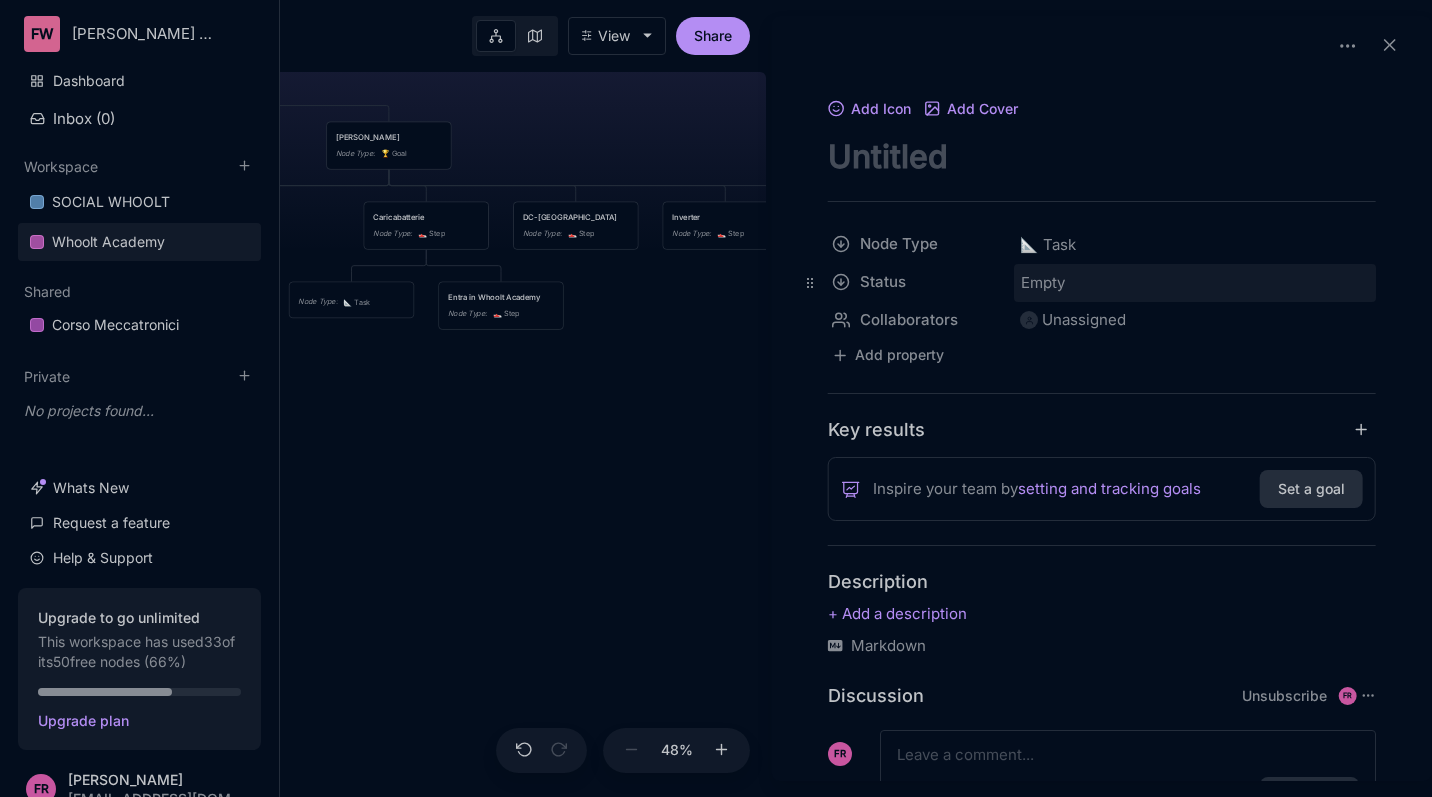 scroll, scrollTop: 0, scrollLeft: 0, axis: both 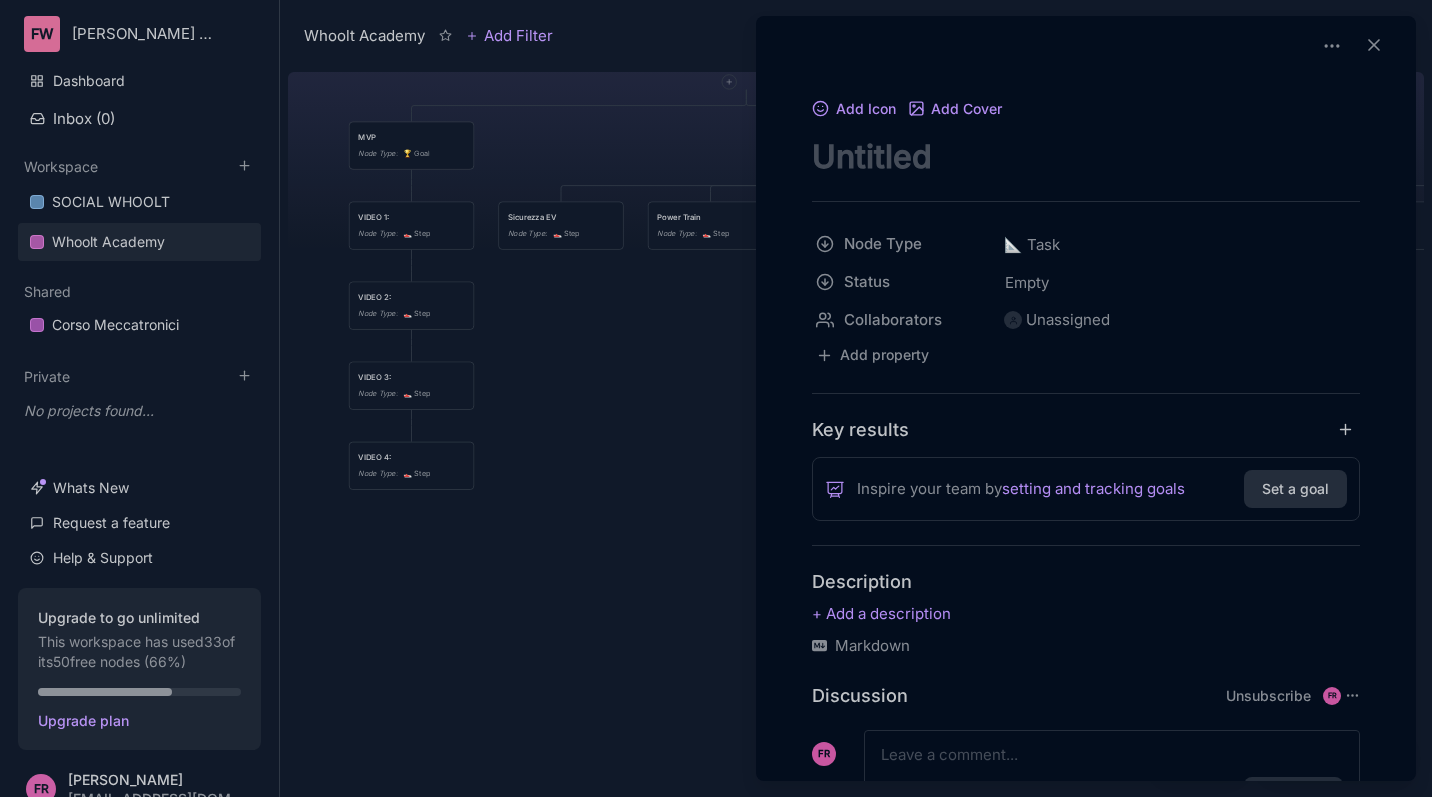 click at bounding box center (1332, 46) 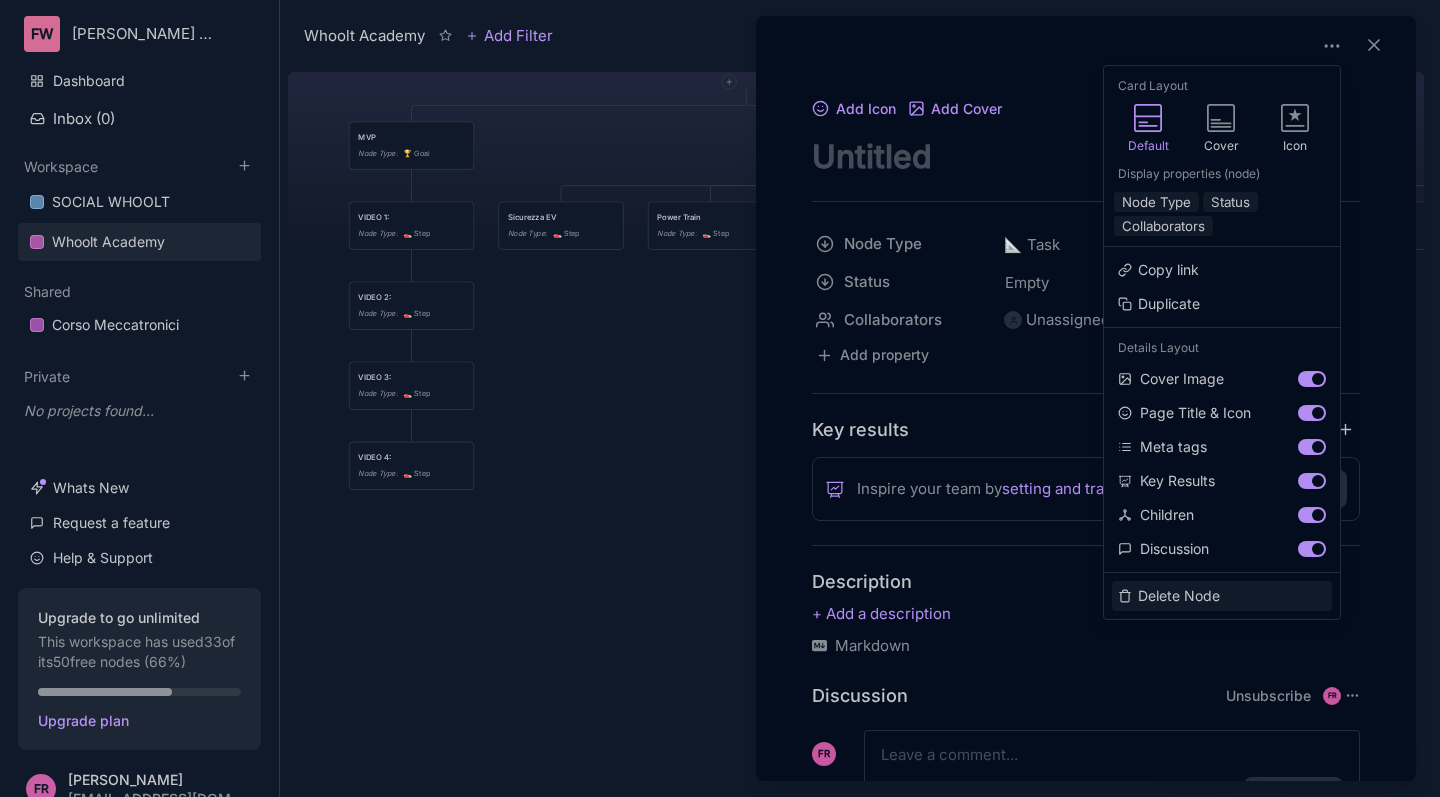 click on "Delete Node" at bounding box center (1222, 596) 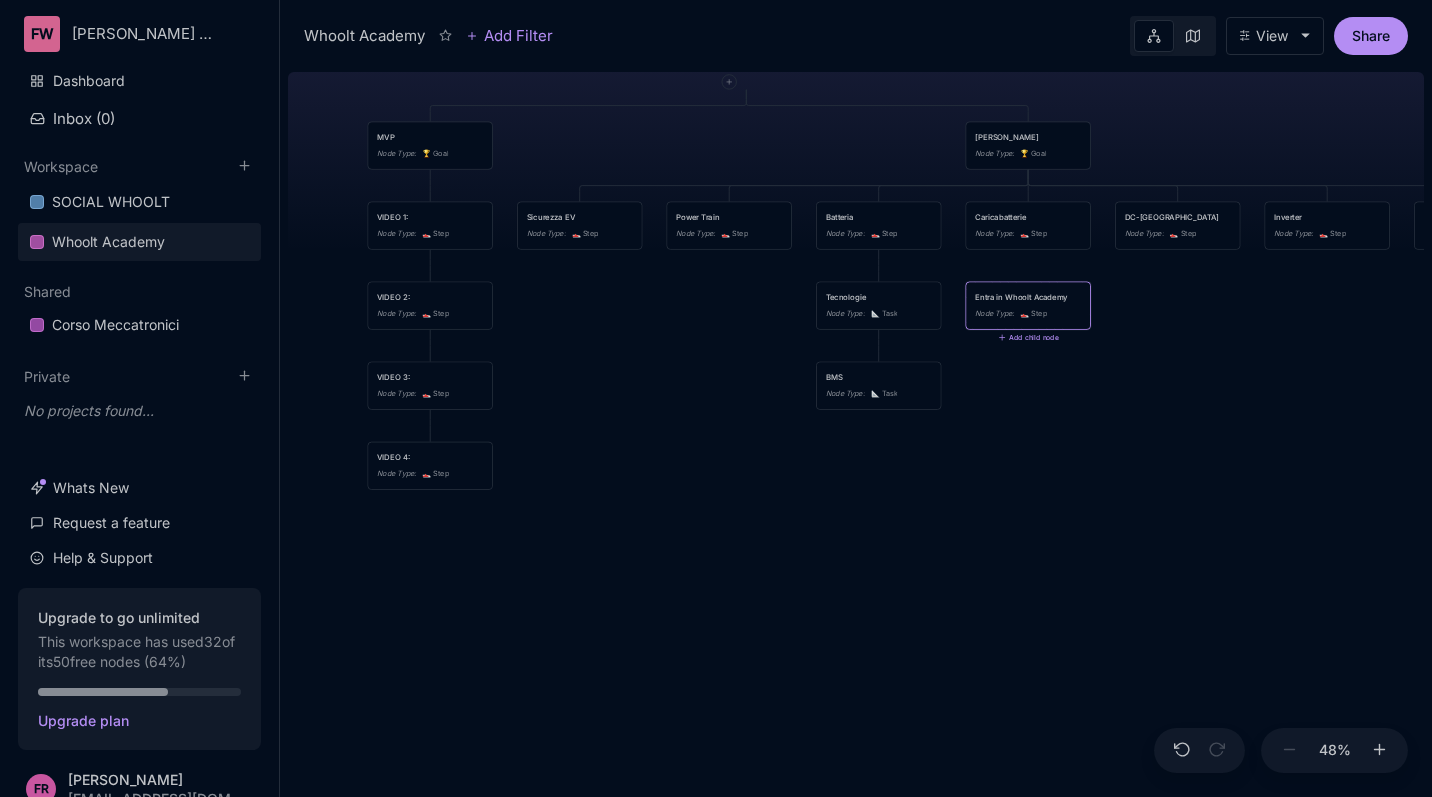 click on "Entra in Whoolt Academy" at bounding box center (1028, 297) 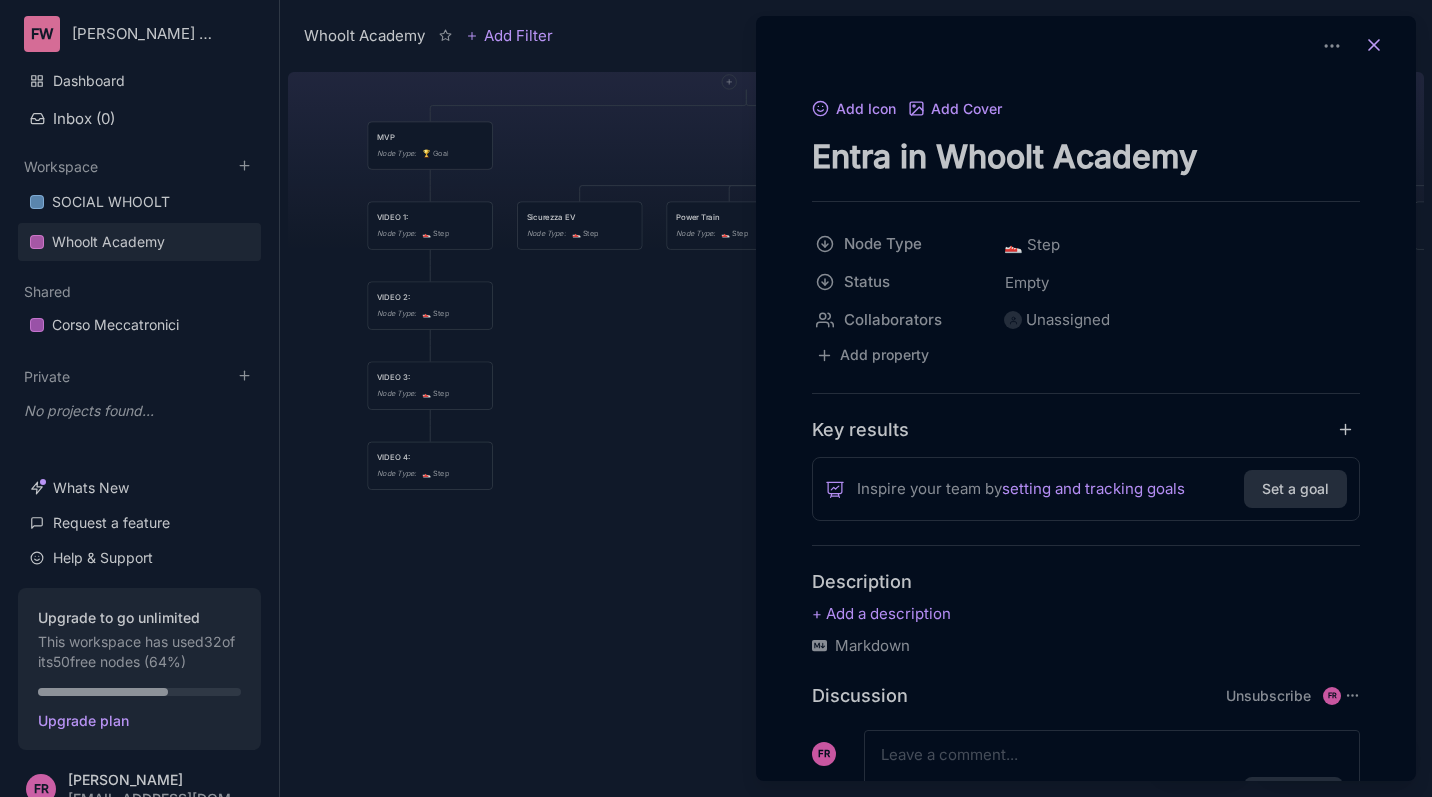click at bounding box center (1374, 46) 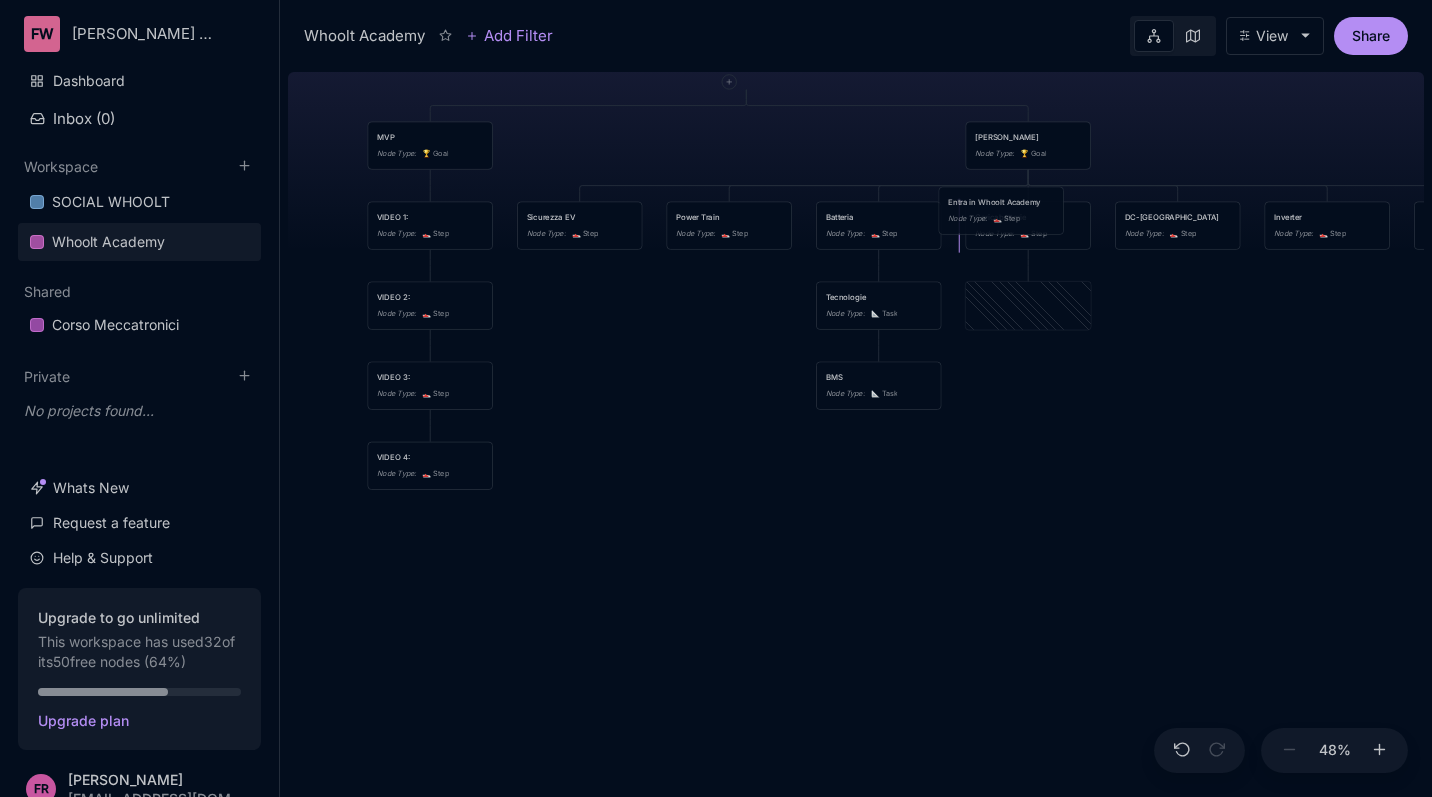 drag, startPoint x: 1029, startPoint y: 310, endPoint x: 1002, endPoint y: 215, distance: 98.762344 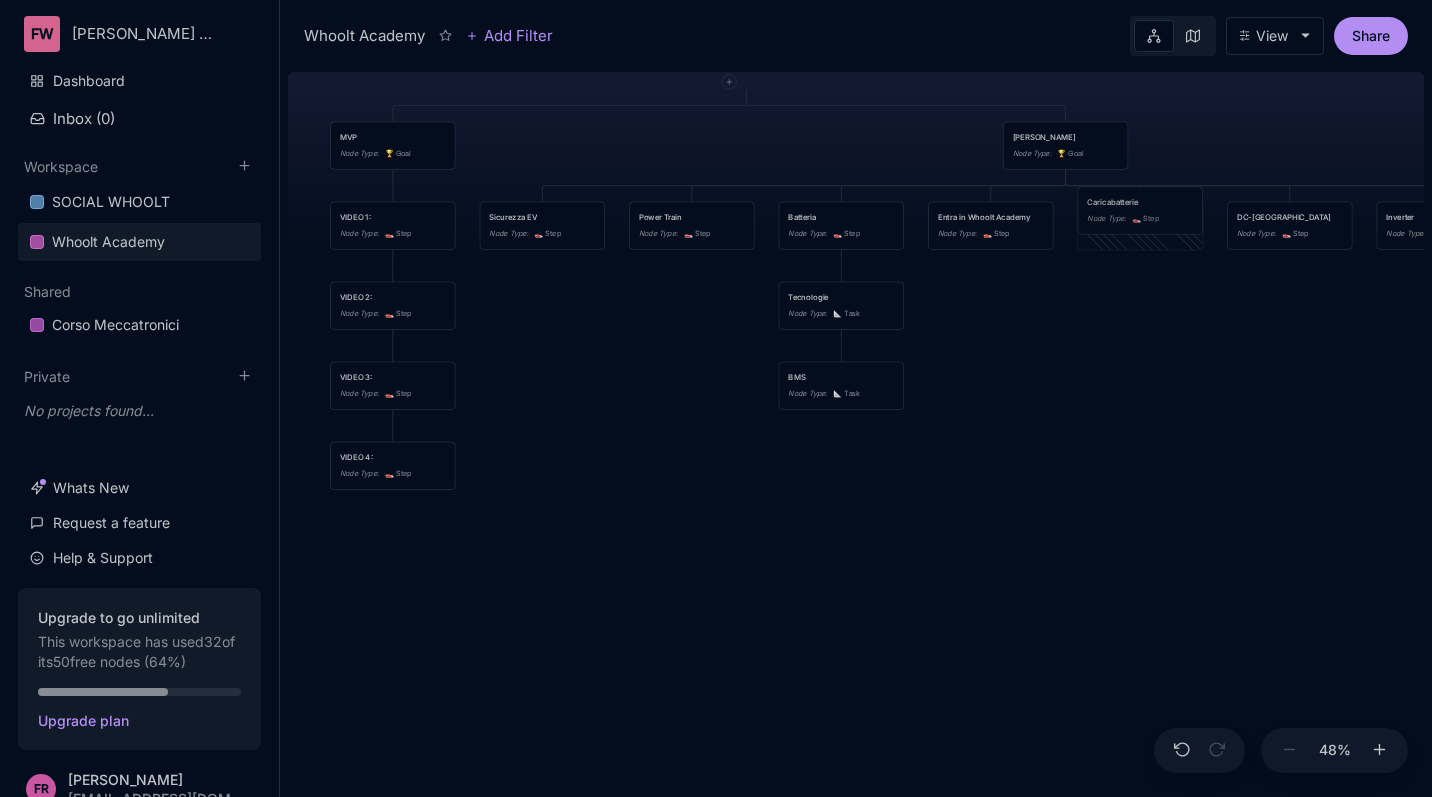drag, startPoint x: 1147, startPoint y: 225, endPoint x: 1147, endPoint y: 210, distance: 15 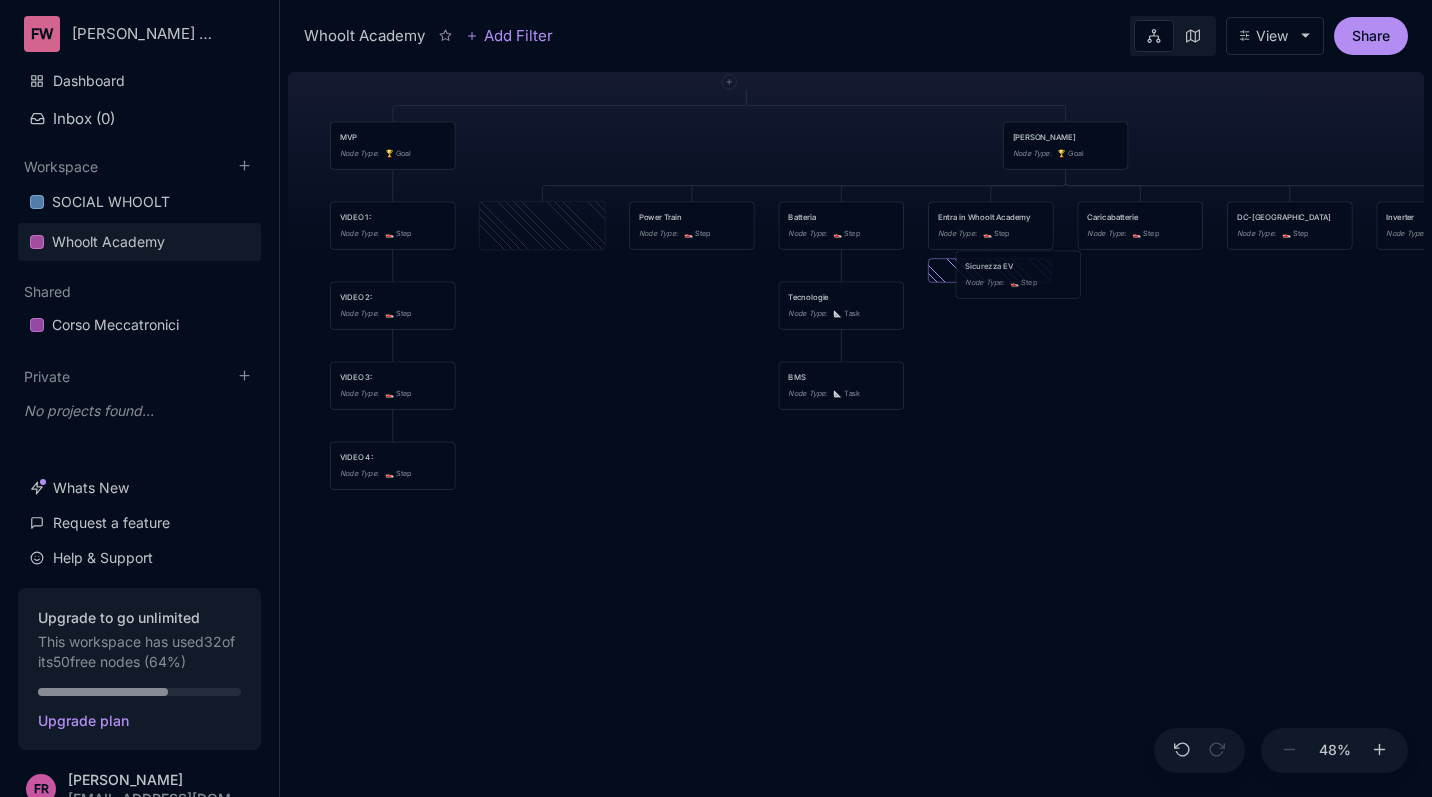 drag, startPoint x: 568, startPoint y: 219, endPoint x: 1044, endPoint y: 268, distance: 478.5154 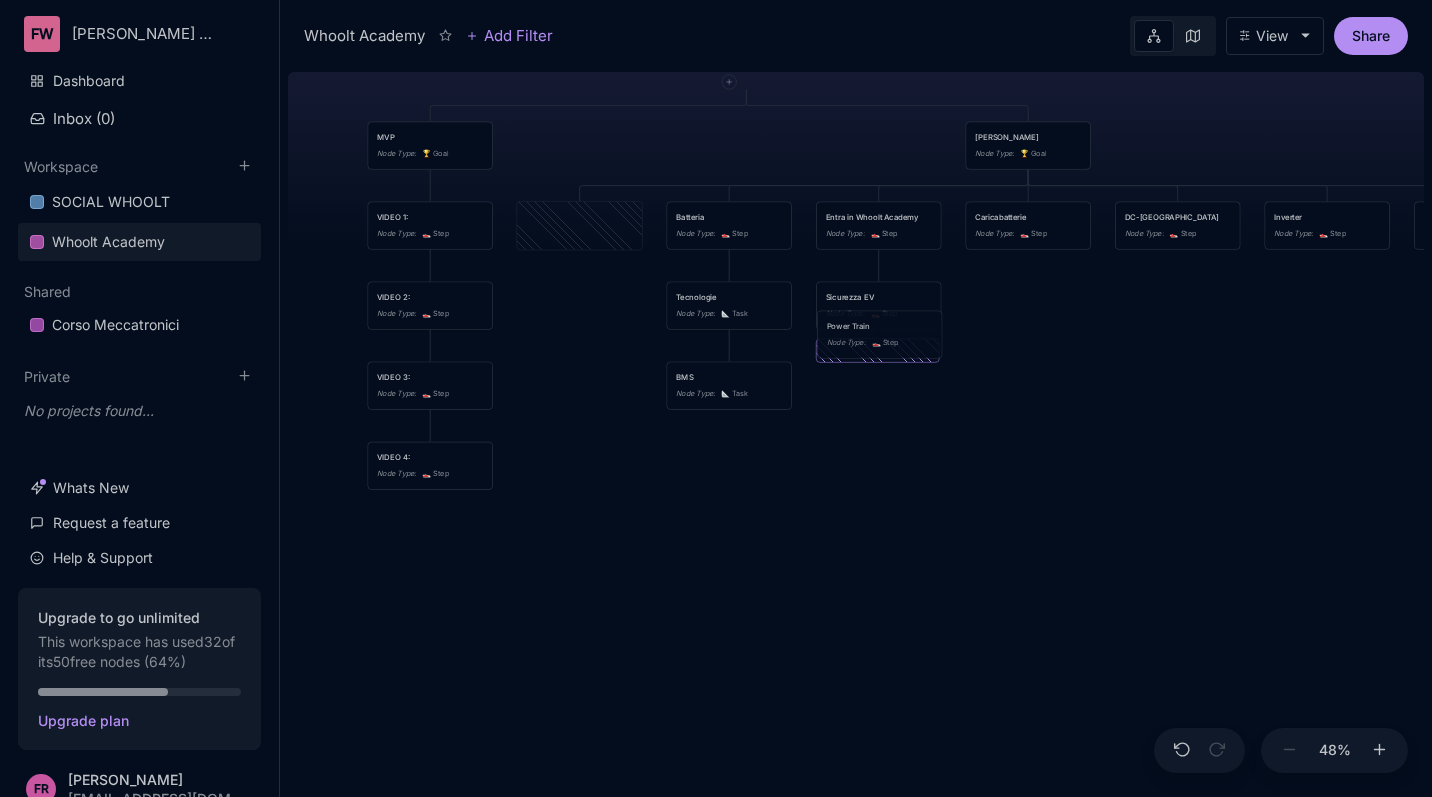drag, startPoint x: 558, startPoint y: 229, endPoint x: 858, endPoint y: 338, distance: 319.18802 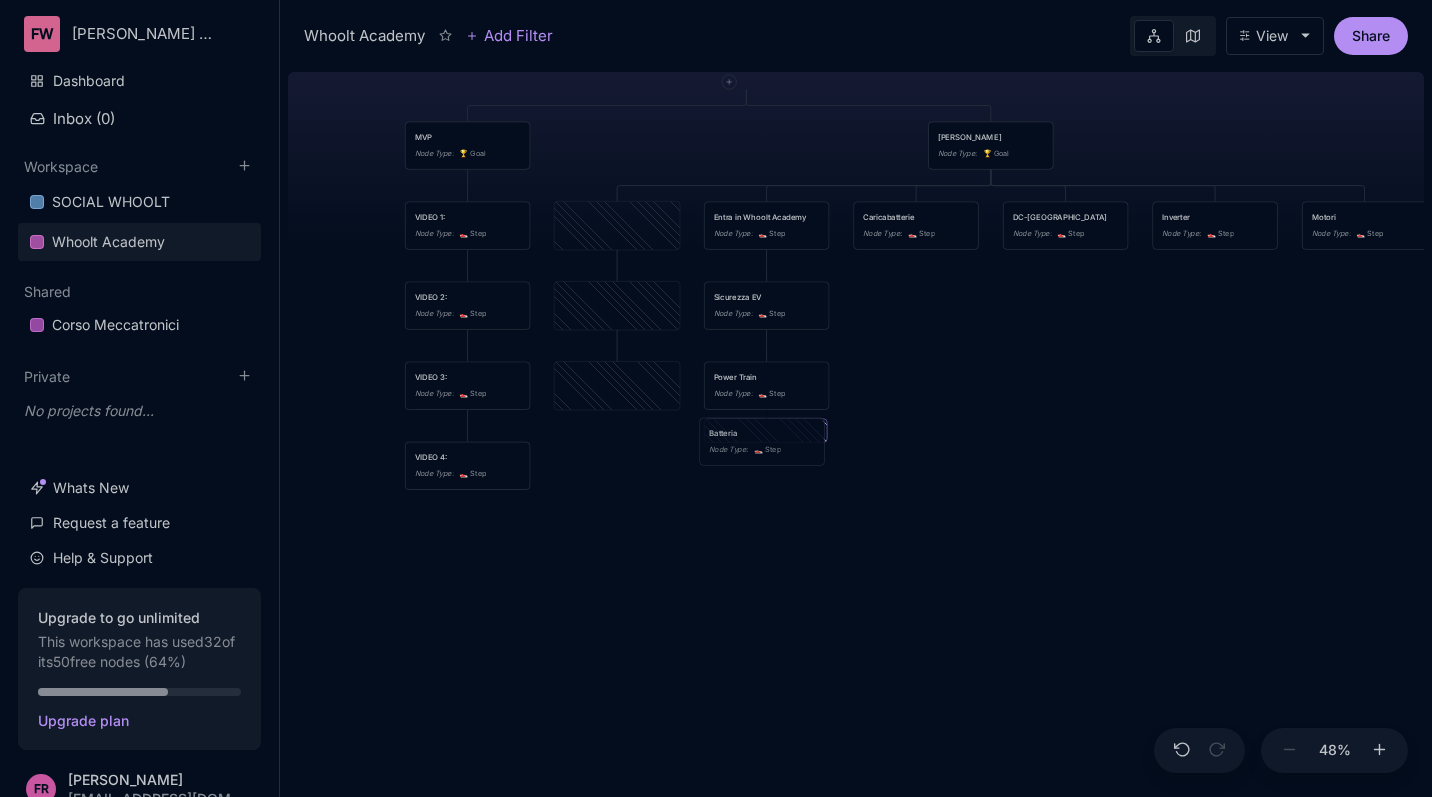 drag, startPoint x: 623, startPoint y: 220, endPoint x: 768, endPoint y: 434, distance: 258.4976 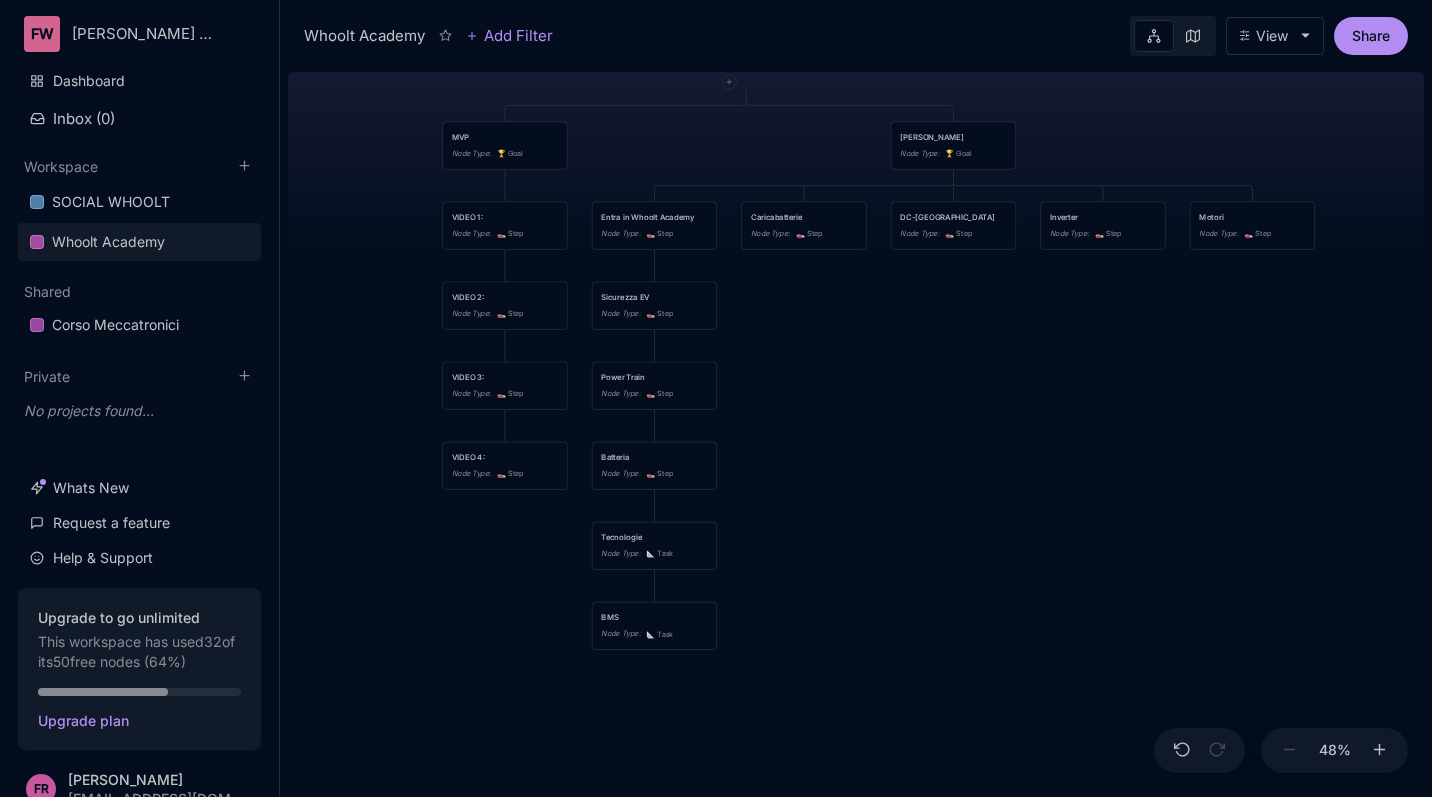 click on "Whoolt Academy struttura corso di formazione MVP Node Type : 🏆   Goal Corso Vero Node Type : 🏆   Goal VIDEO 1:  Node Type : 👟   Step Entra in Whoolt Academy Node Type : 👟   Step Caricabatterie Node Type : 👟   Step DC-DC Node Type : 👟   Step Inverter Node Type : 👟   Step Motori Node Type : 👟   Step VIDEO 2: Node Type : 👟   Step Sicurezza EV Node Type : 👟   Step VIDEO 3: Node Type : 👟   Step Power Train Node Type : 👟   Step VIDEO 4: Node Type : 👟   Step Batteria Node Type : 👟   Step Tecnologie Node Type : 📐   Task BMS Node Type : 📐   Task" at bounding box center (856, 430) 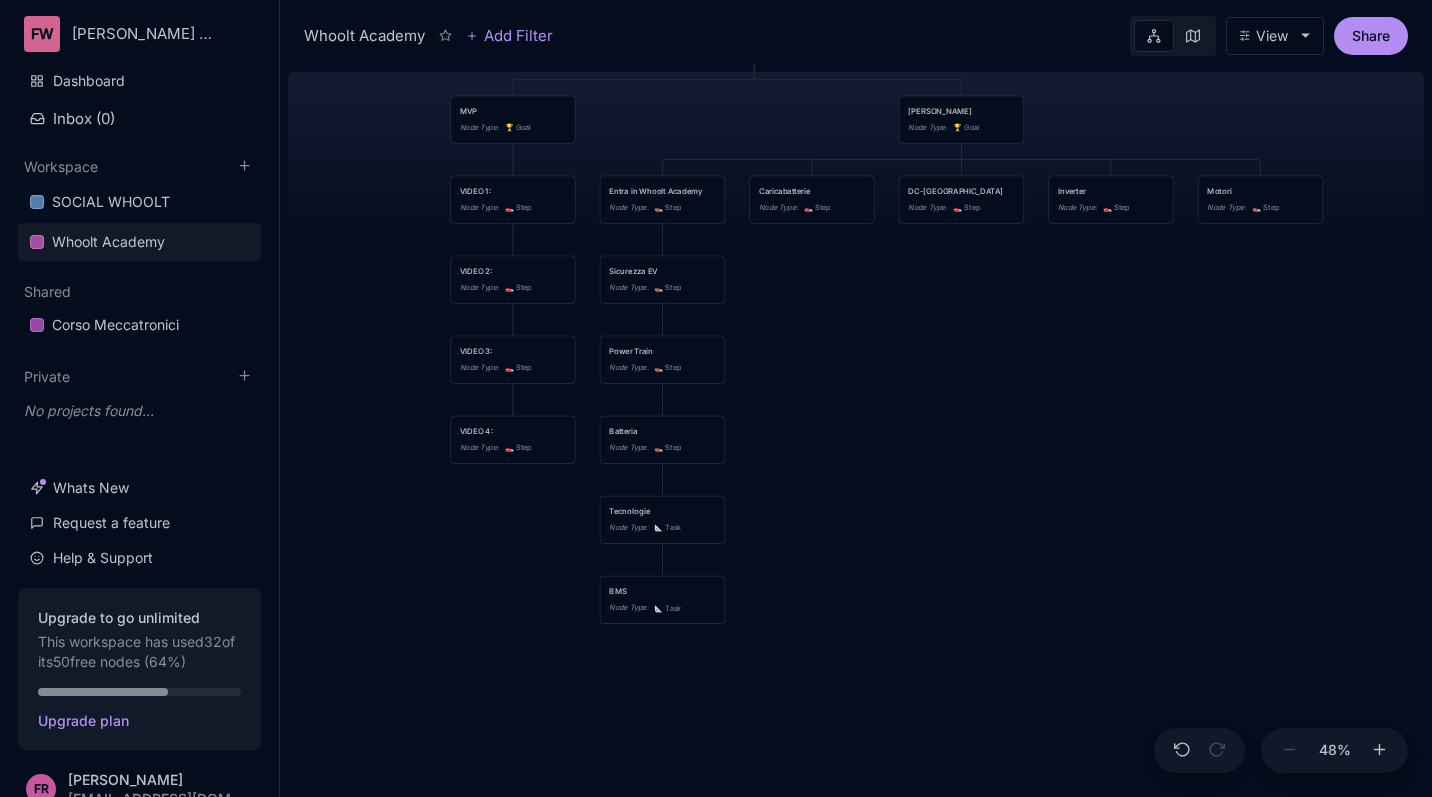 drag, startPoint x: 750, startPoint y: 658, endPoint x: 758, endPoint y: 632, distance: 27.202942 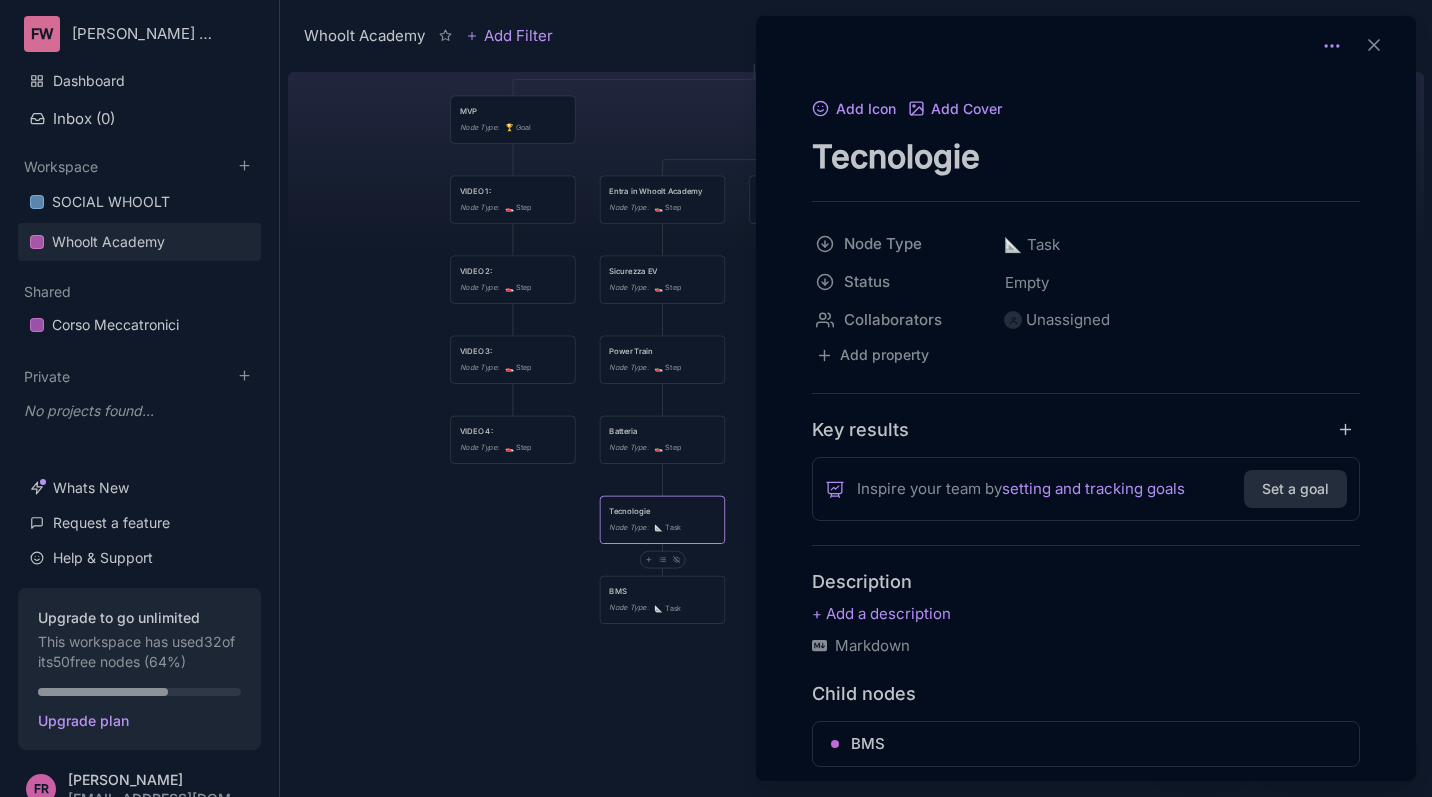 click 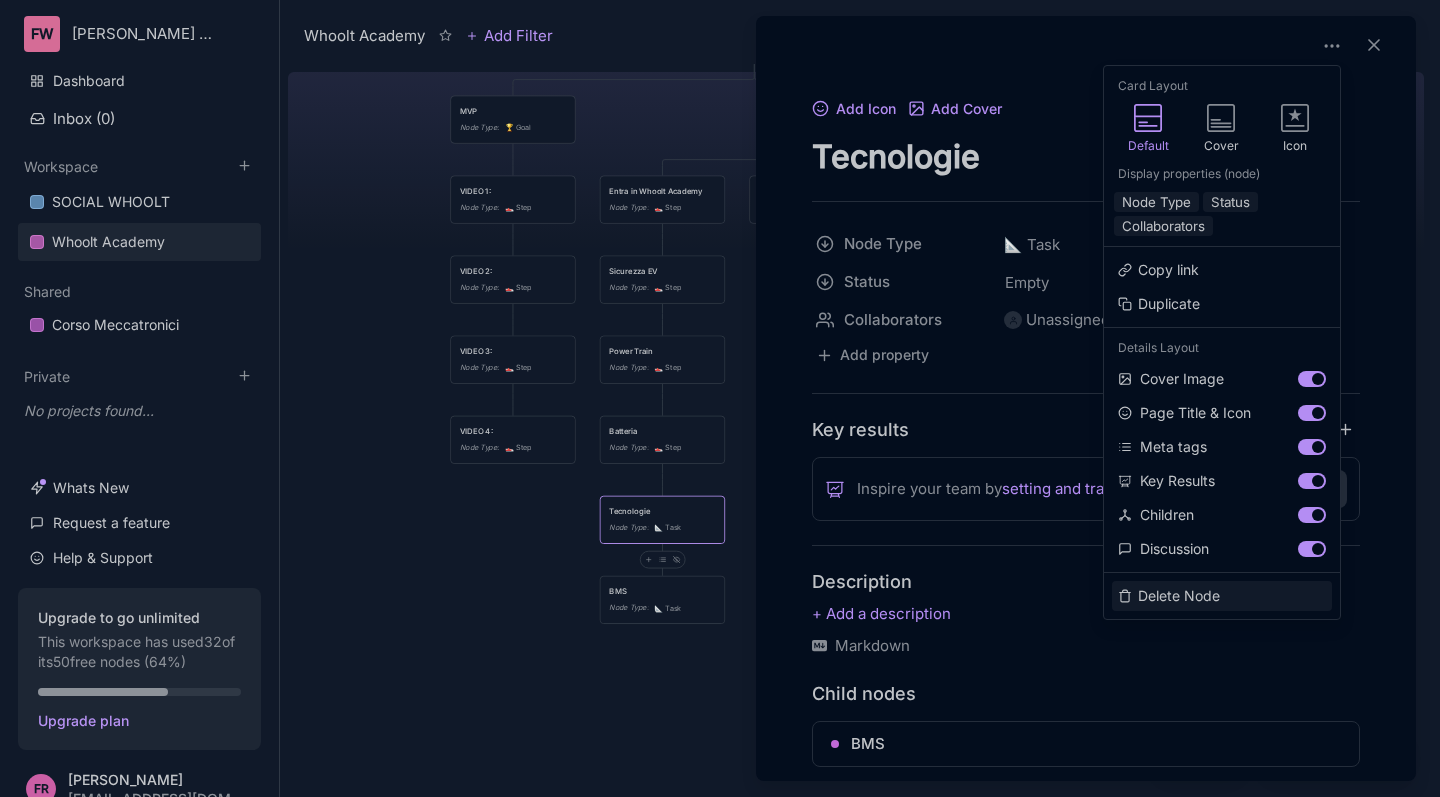 click on "Delete Node" at bounding box center (1222, 596) 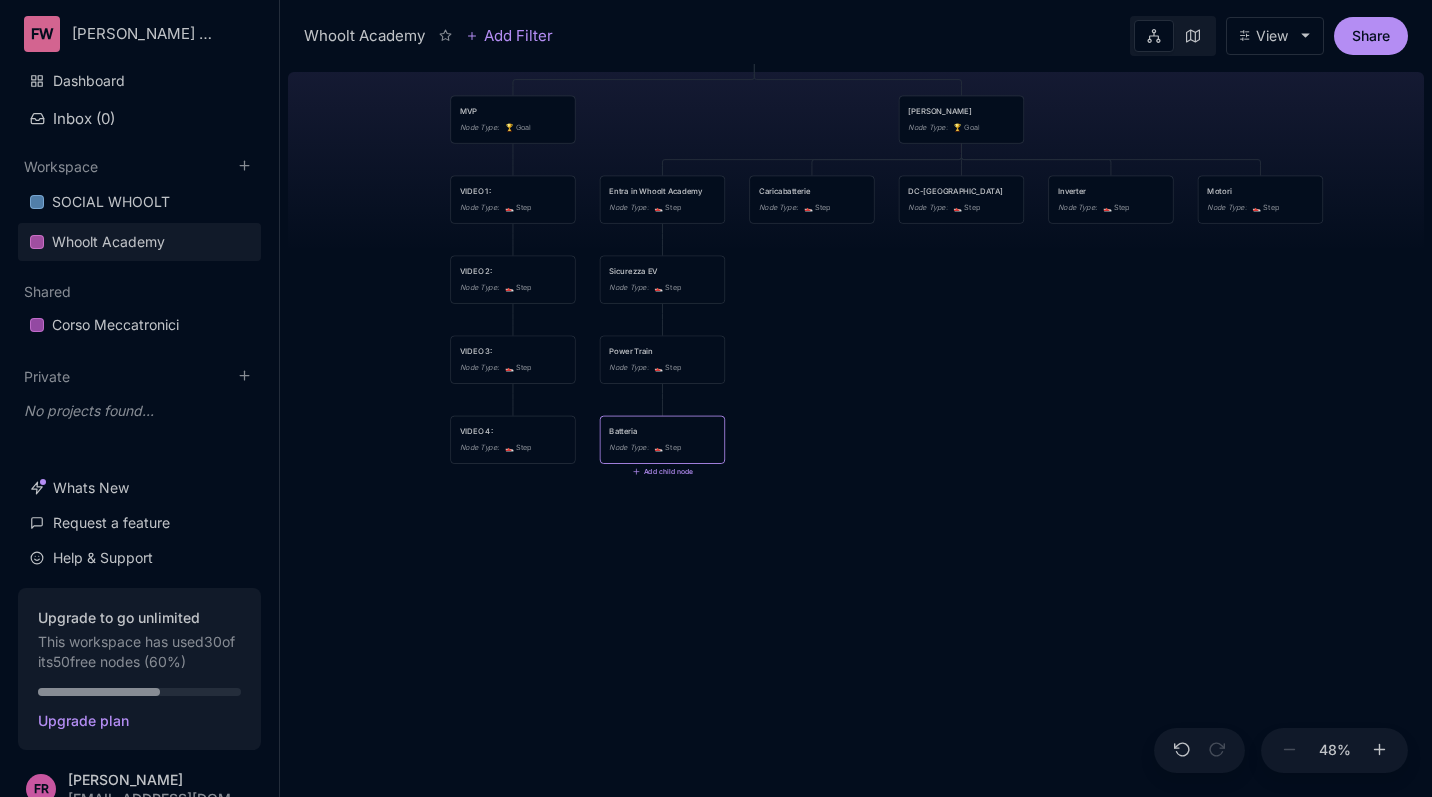 click on "👟   Step" at bounding box center (667, 448) 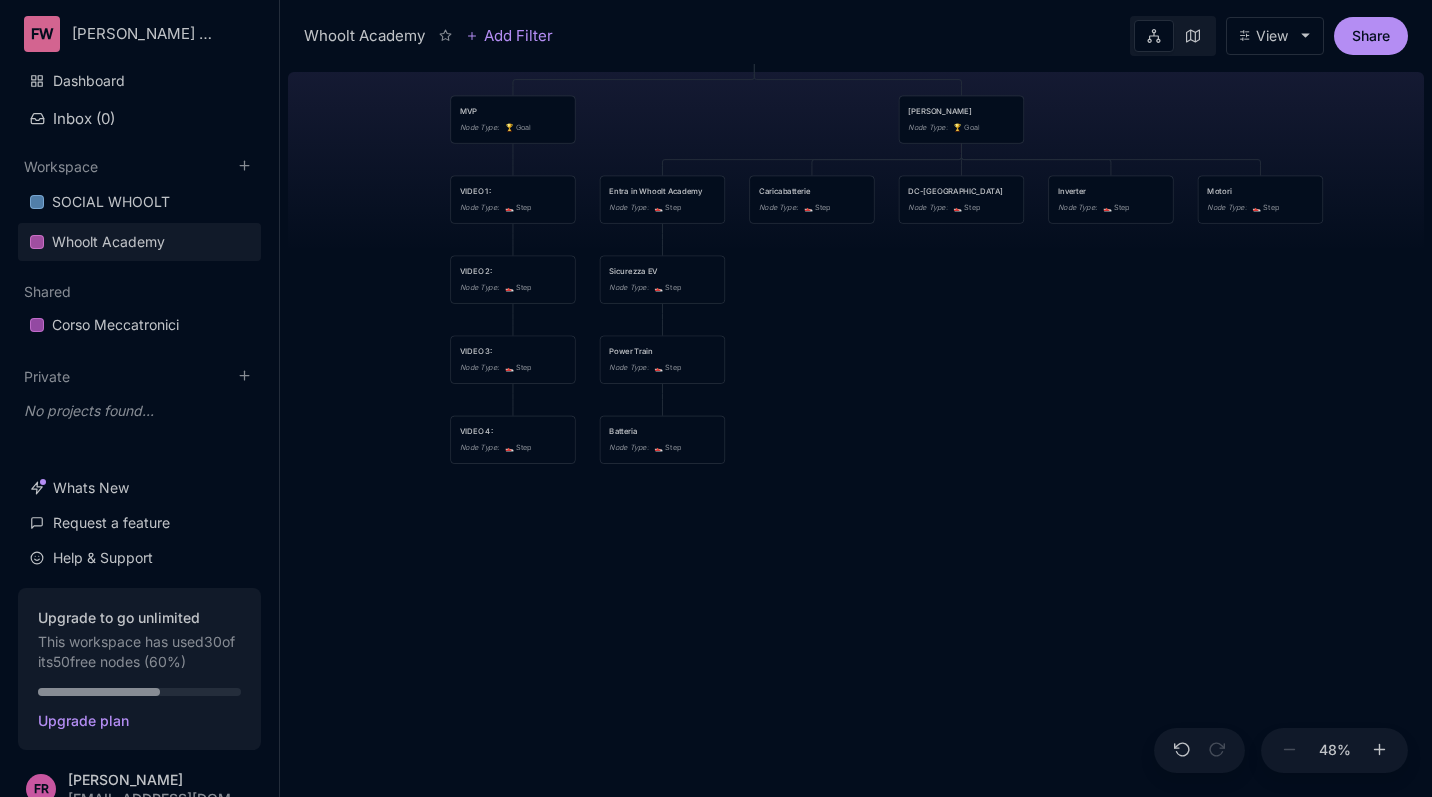 click on "Batteria" at bounding box center (662, 431) 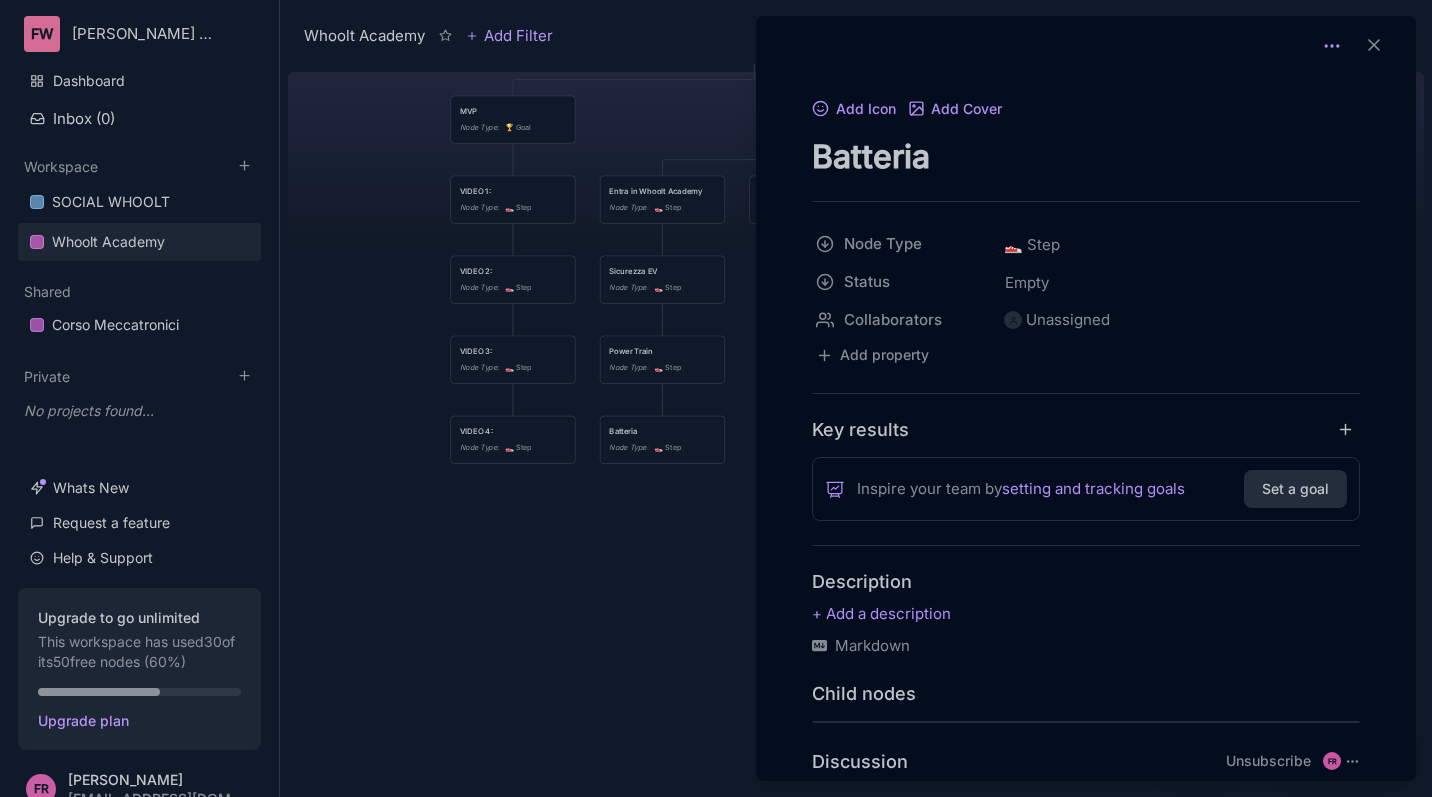 click 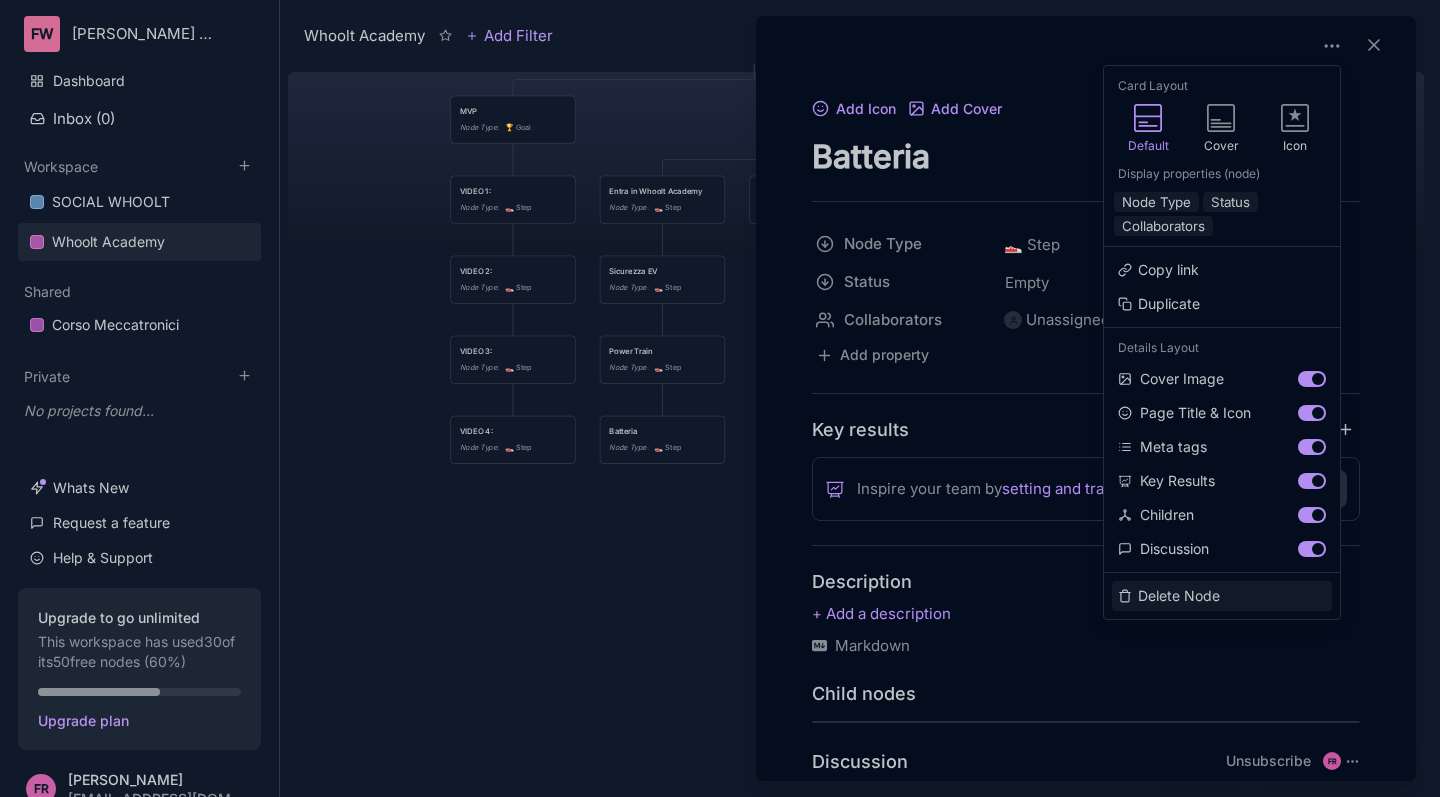 click on "Delete Node" at bounding box center [1222, 596] 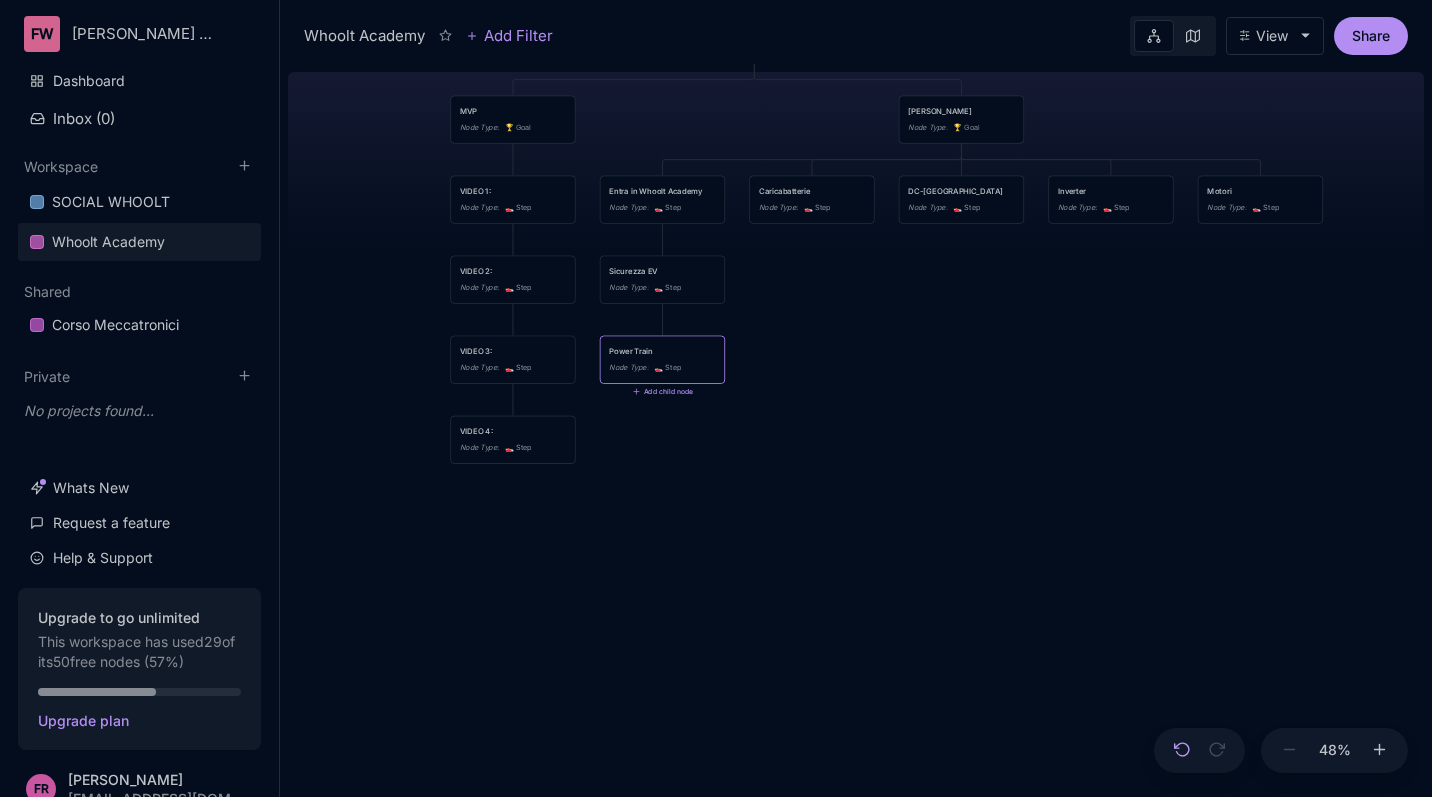 click 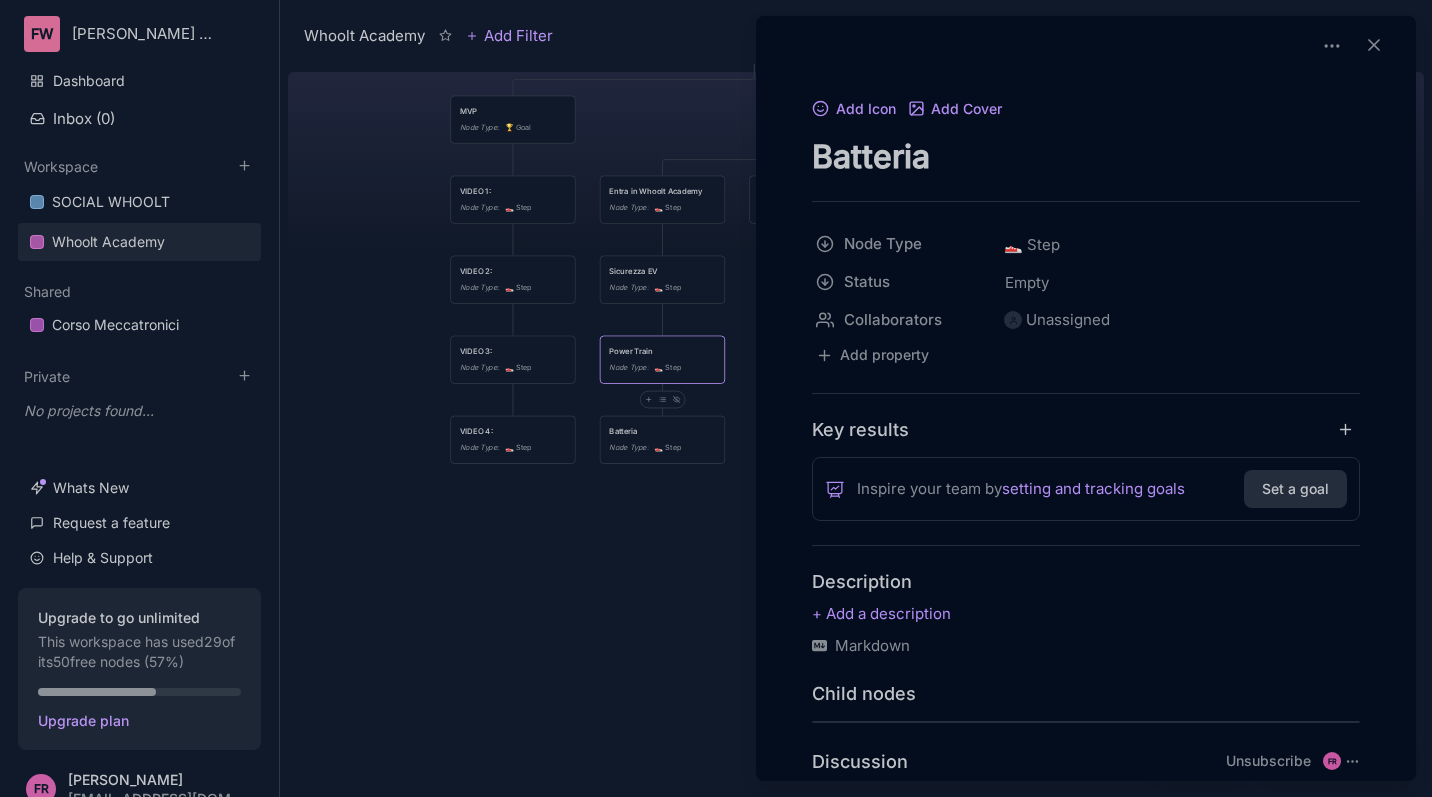 click at bounding box center [716, 398] 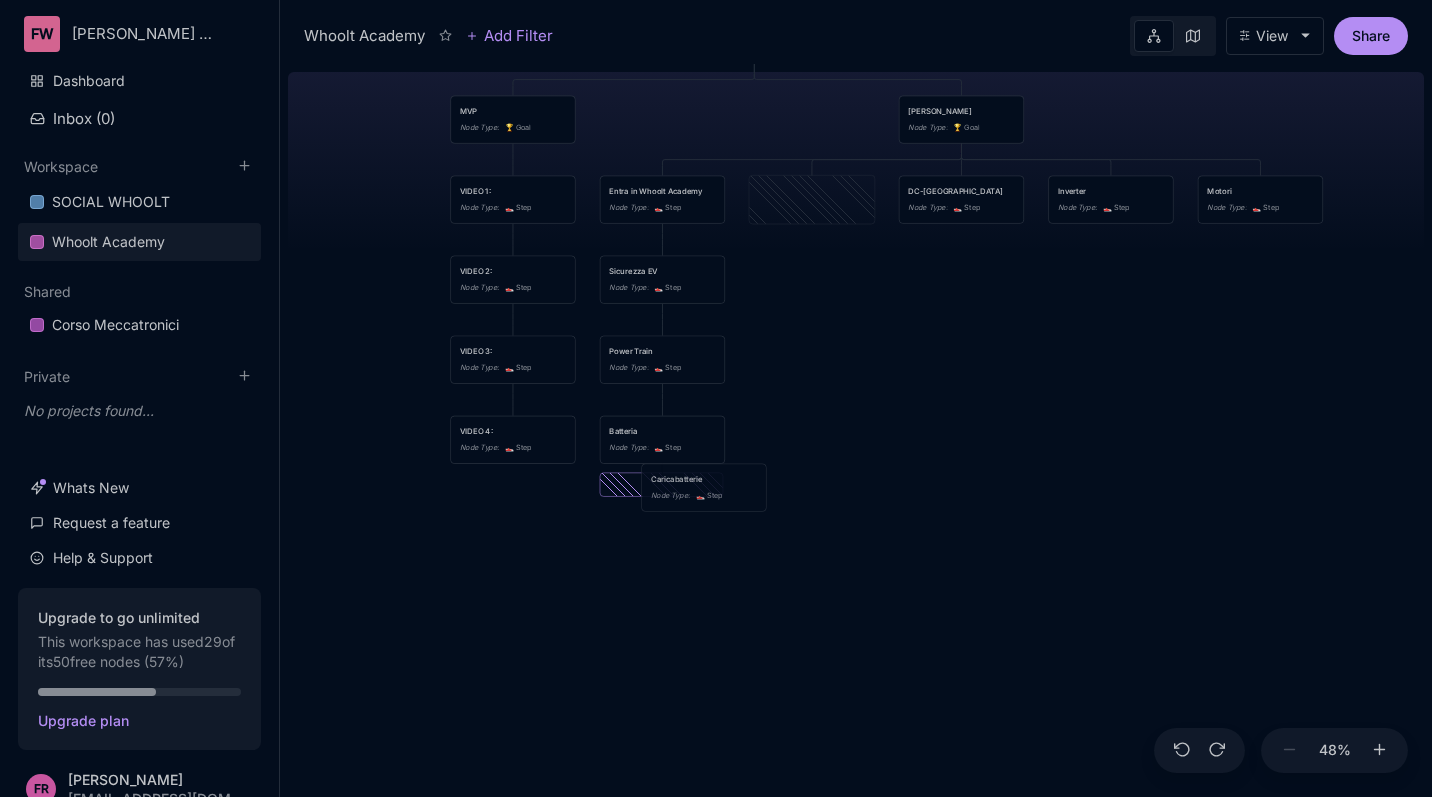 drag, startPoint x: 795, startPoint y: 202, endPoint x: 687, endPoint y: 490, distance: 307.58414 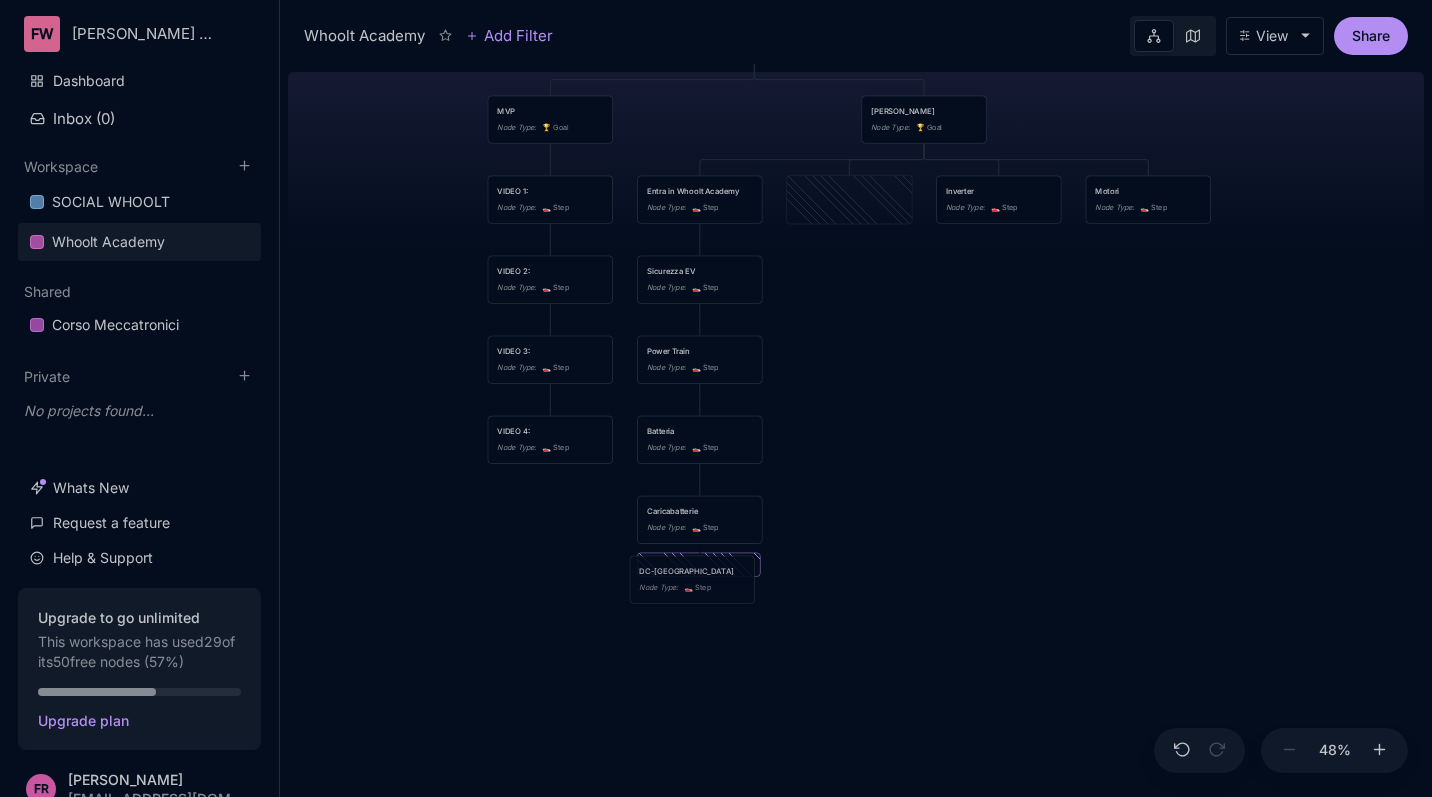 drag, startPoint x: 883, startPoint y: 201, endPoint x: 726, endPoint y: 581, distance: 411.1557 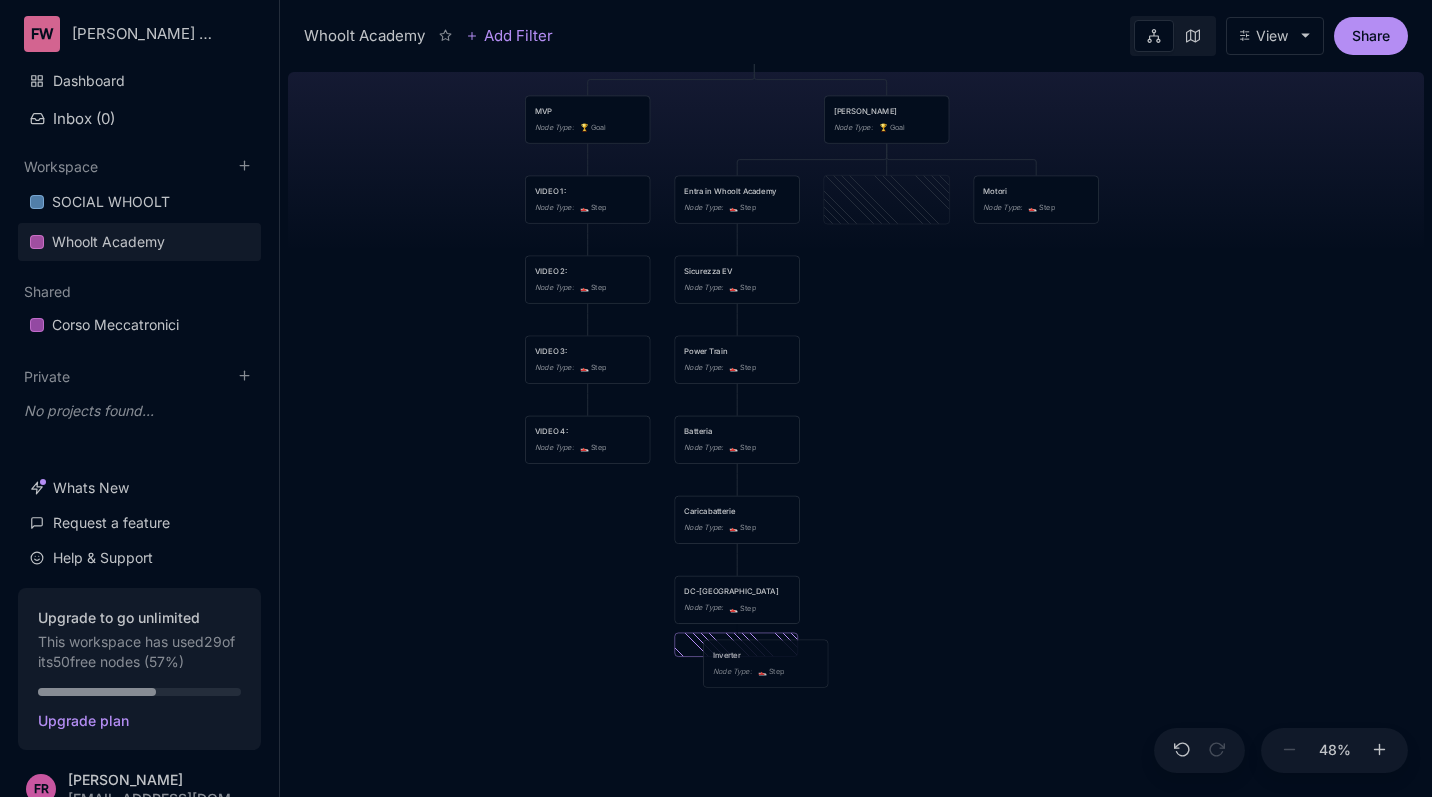 drag, startPoint x: 920, startPoint y: 218, endPoint x: 806, endPoint y: 669, distance: 465.1849 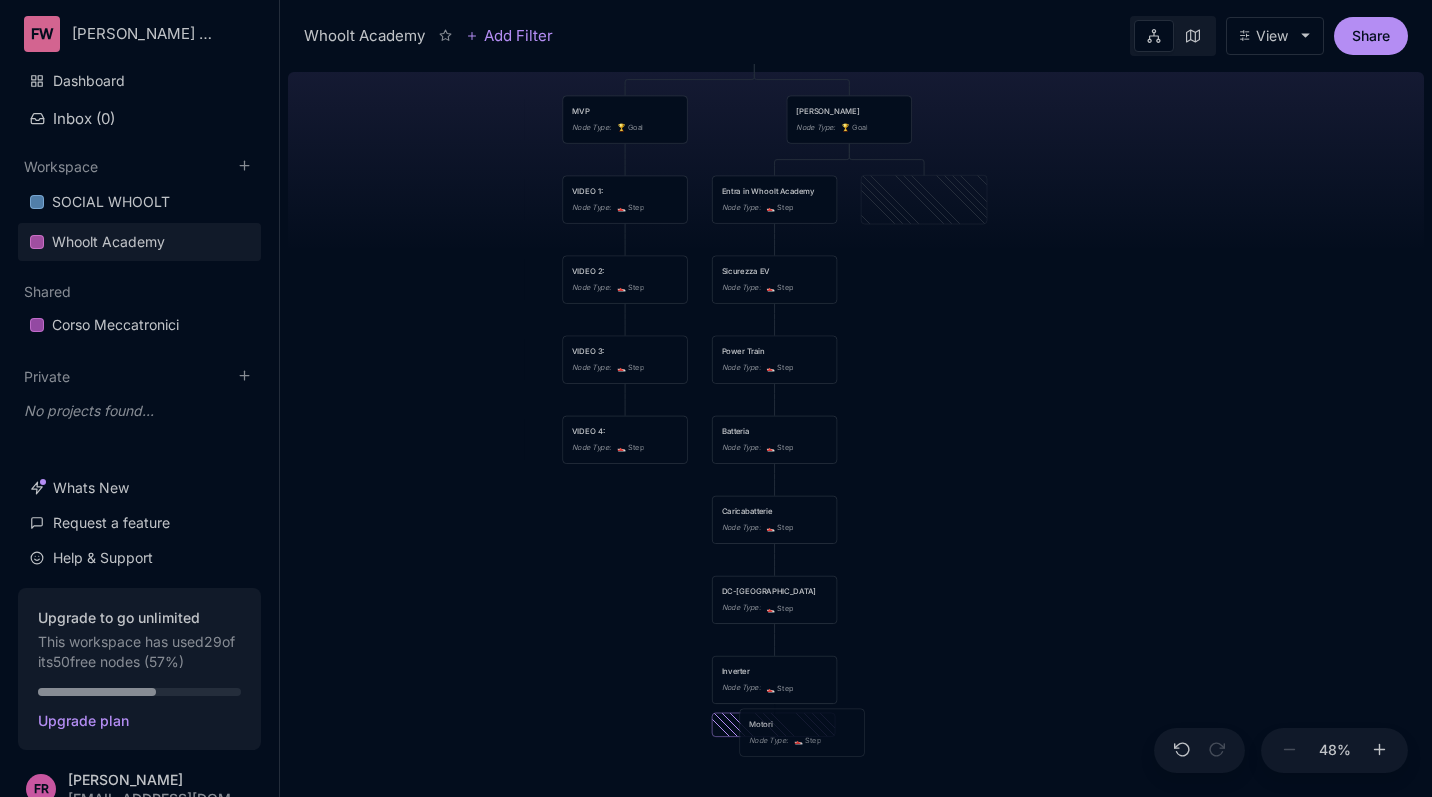 drag, startPoint x: 952, startPoint y: 208, endPoint x: 836, endPoint y: 733, distance: 537.66254 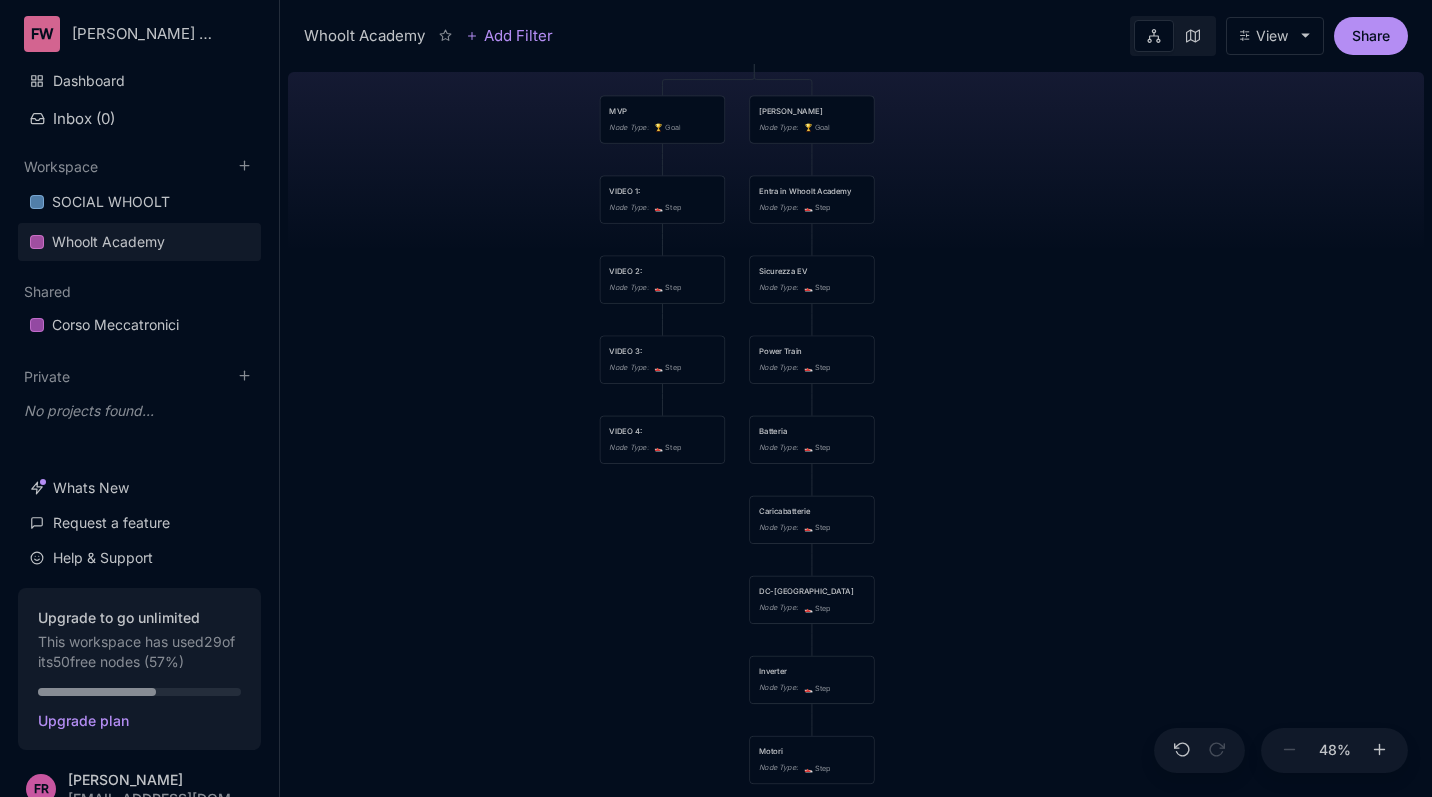 click on "Whoolt Academy struttura corso di formazione MVP Node Type : 🏆   Goal Corso Vero Node Type : 🏆   Goal VIDEO 1:  Node Type : 👟   Step Entra in Whoolt Academy Node Type : 👟   Step VIDEO 2: Node Type : 👟   Step Sicurezza EV Node Type : 👟   Step VIDEO 3: Node Type : 👟   Step Power Train Node Type : 👟   Step VIDEO 4: Node Type : 👟   Step Batteria Node Type : 👟   Step Caricabatterie Node Type : 👟   Step DC-DC Node Type : 👟   Step Inverter Node Type : 👟   Step Motori Node Type : 👟   Step" at bounding box center (856, 430) 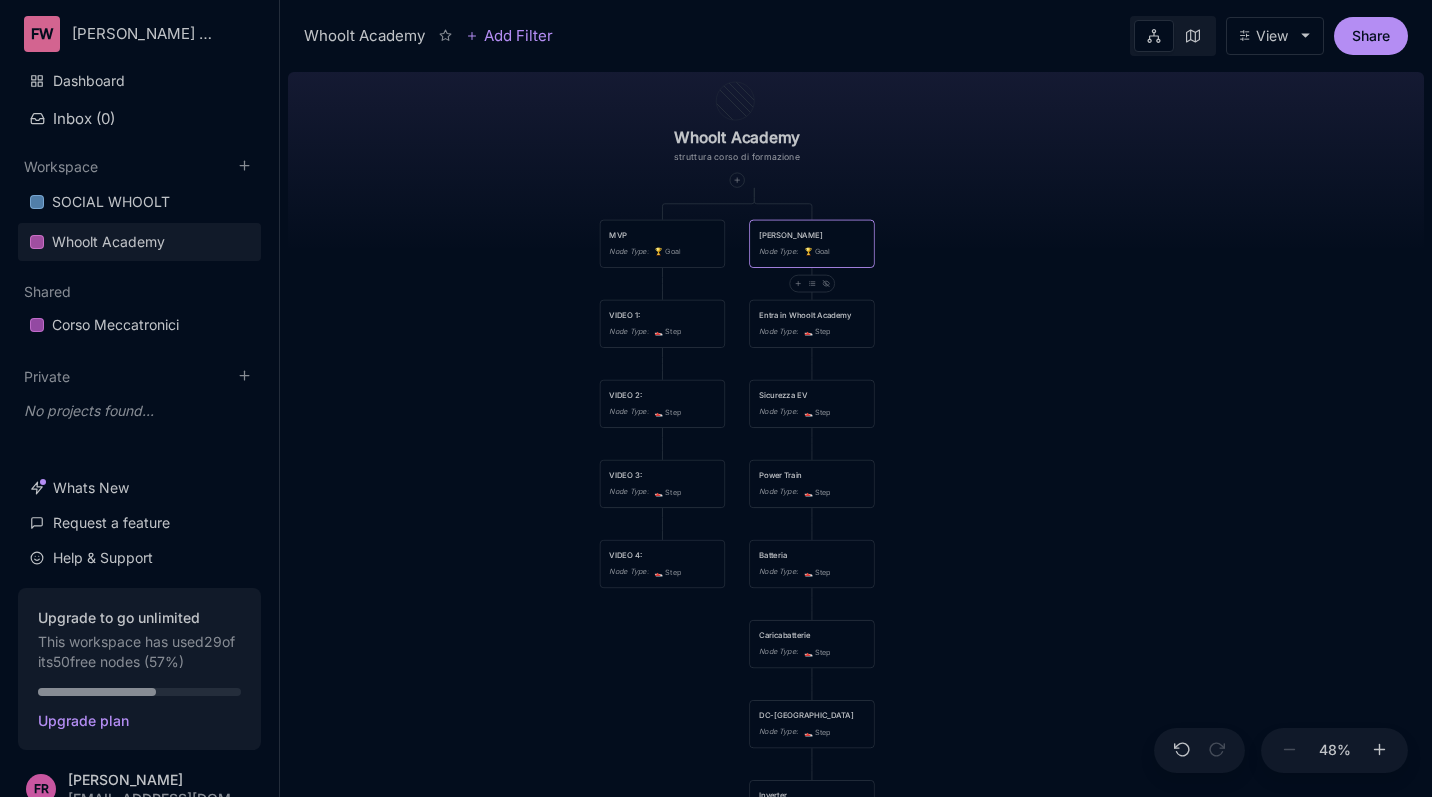 click on "[PERSON_NAME]" at bounding box center (812, 235) 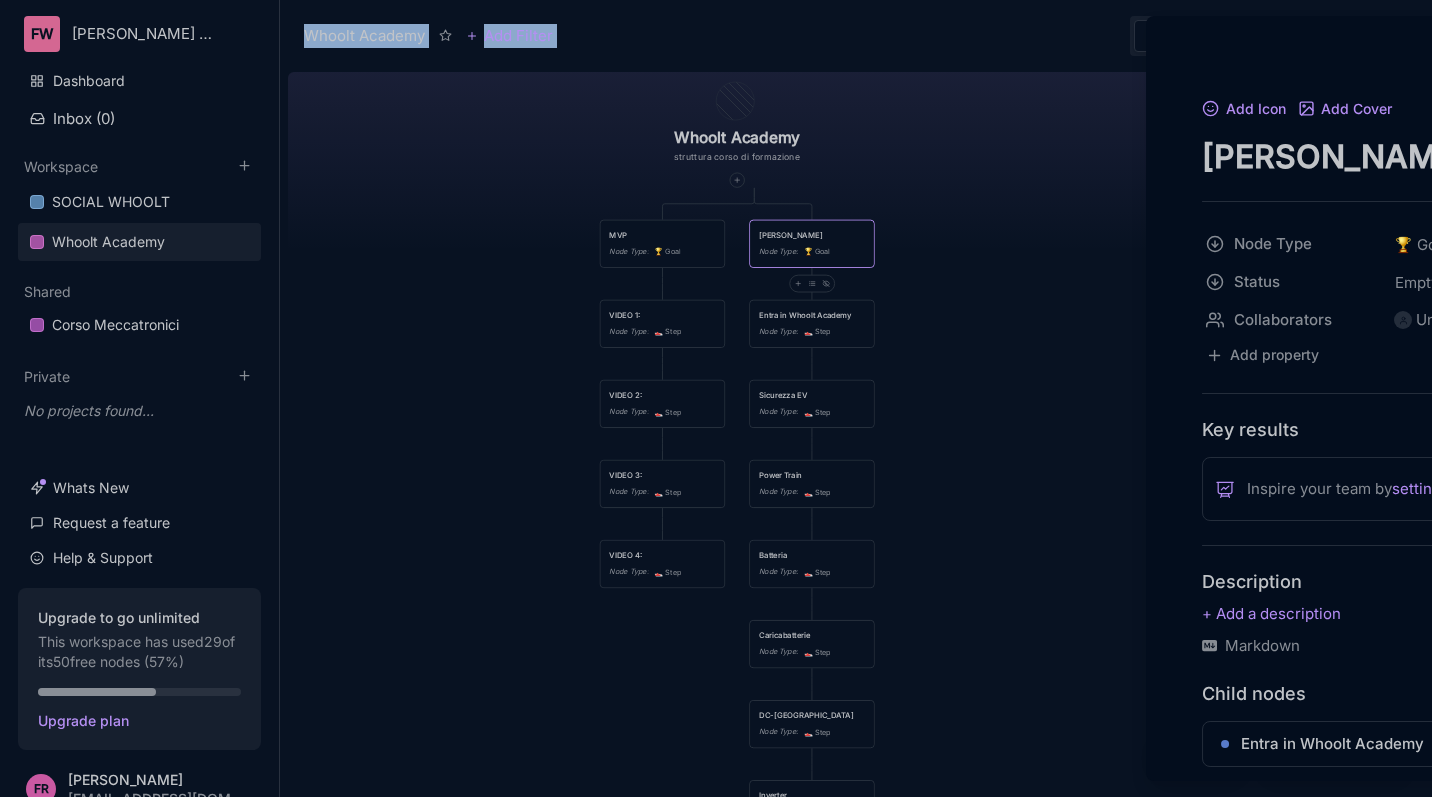 click at bounding box center (716, 398) 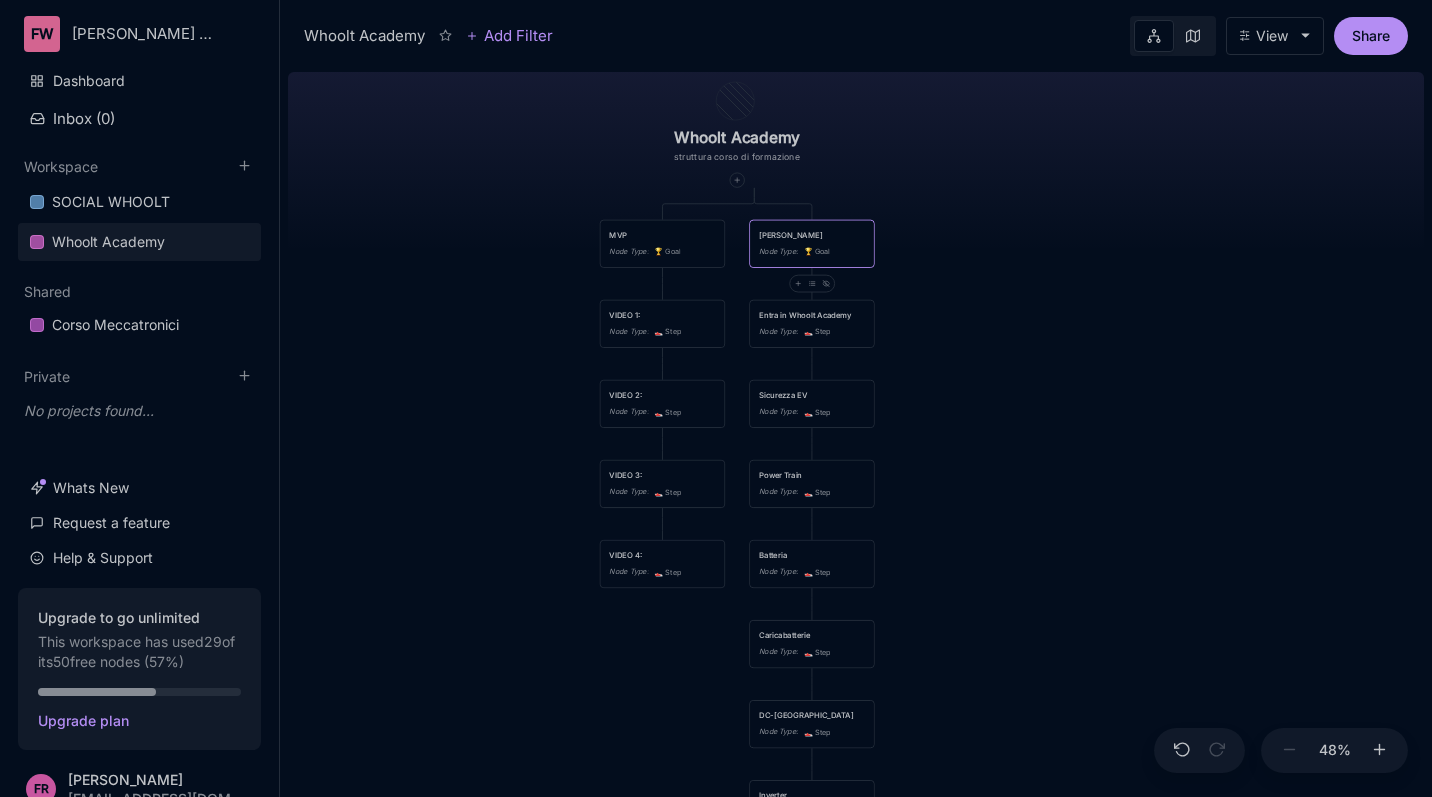 click on "[PERSON_NAME]" at bounding box center (812, 235) 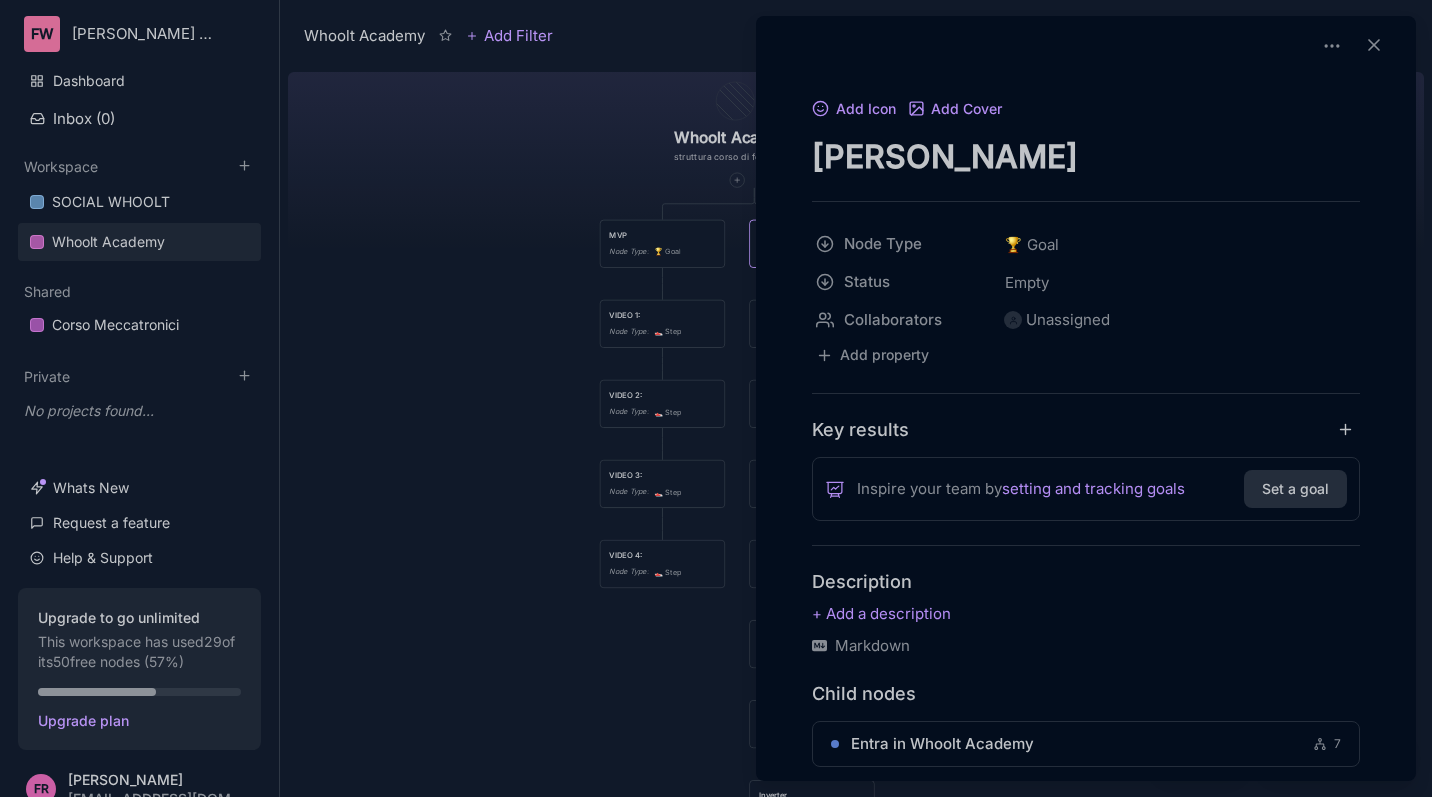 drag, startPoint x: 999, startPoint y: 140, endPoint x: 775, endPoint y: 145, distance: 224.0558 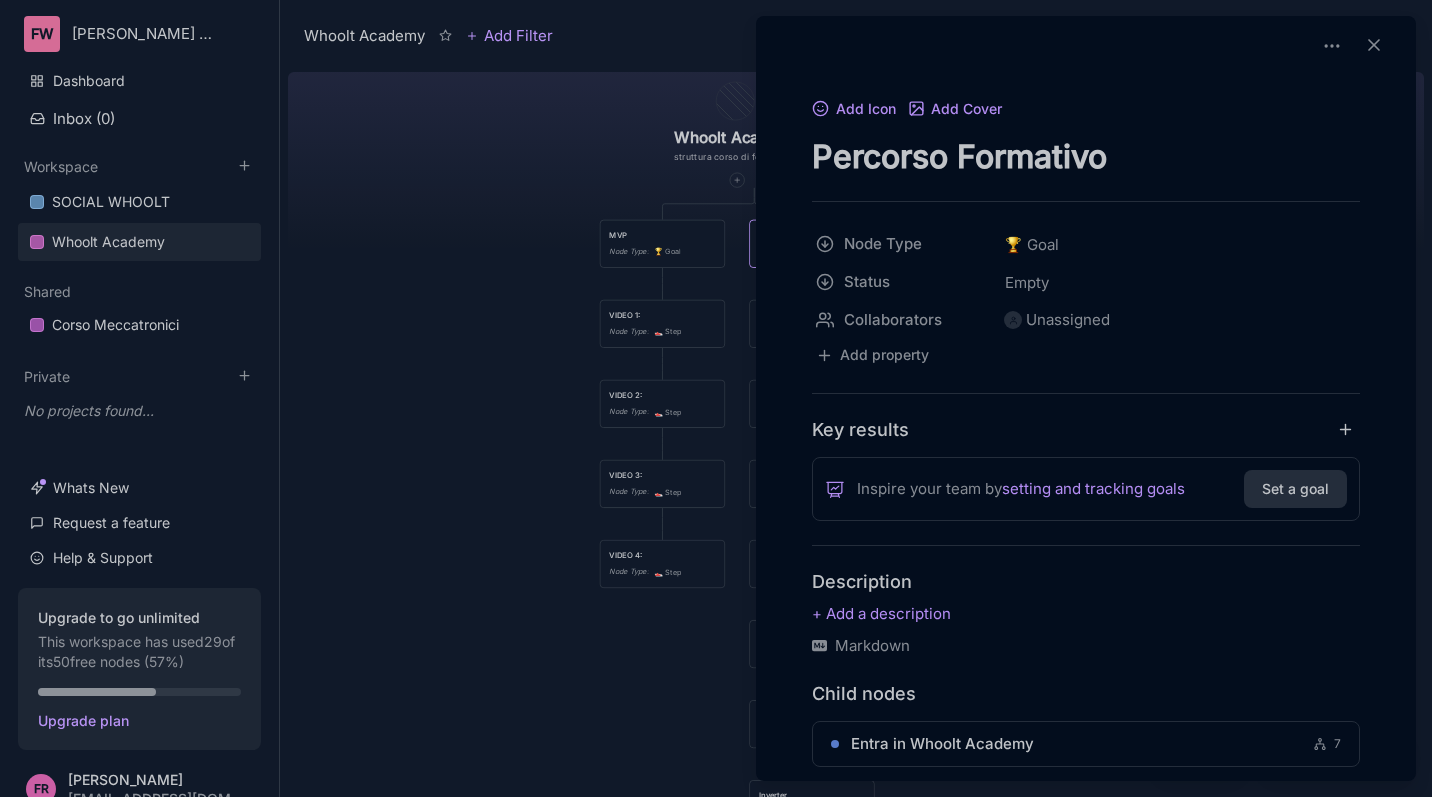 type on "Percorso Formativo" 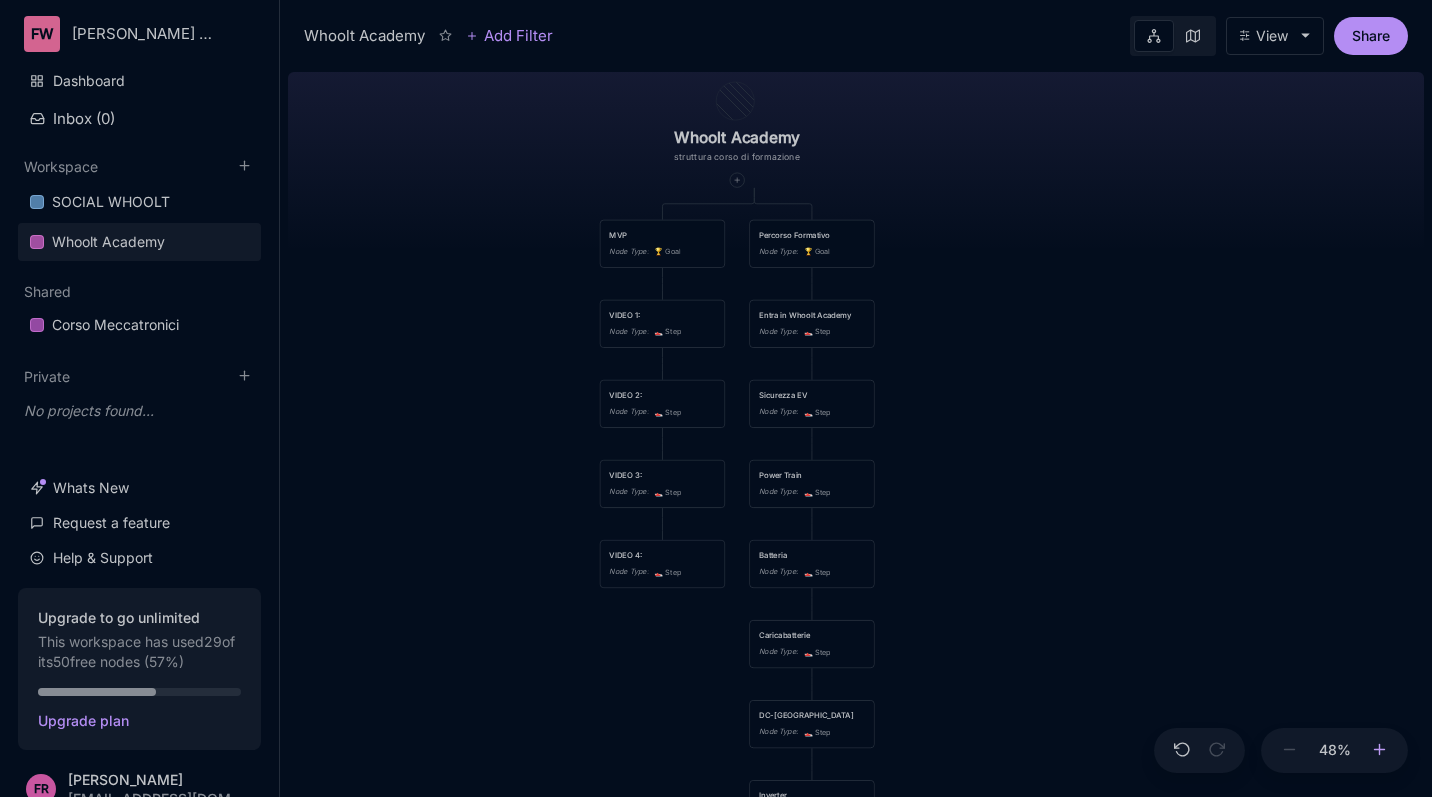 click at bounding box center [1380, 751] 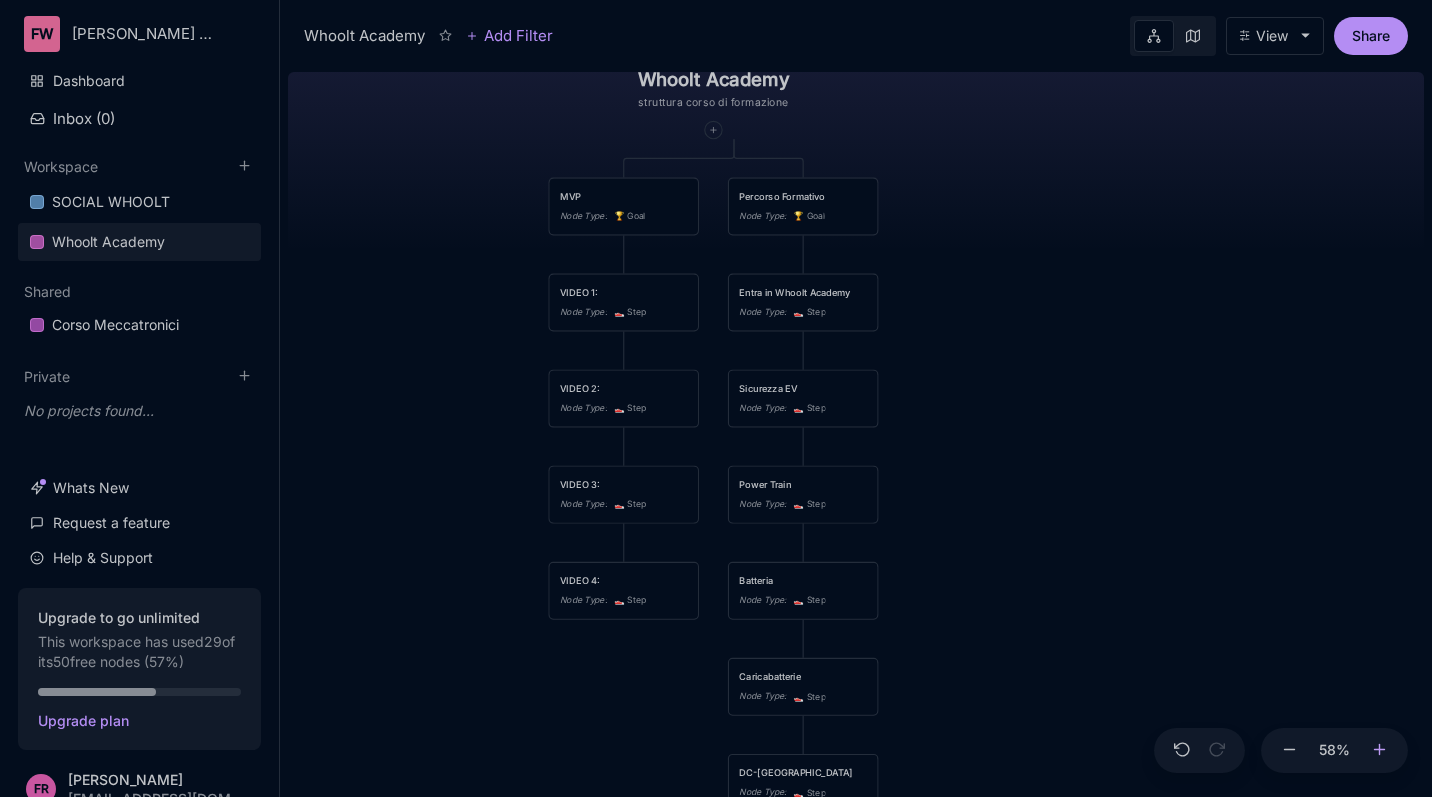 click 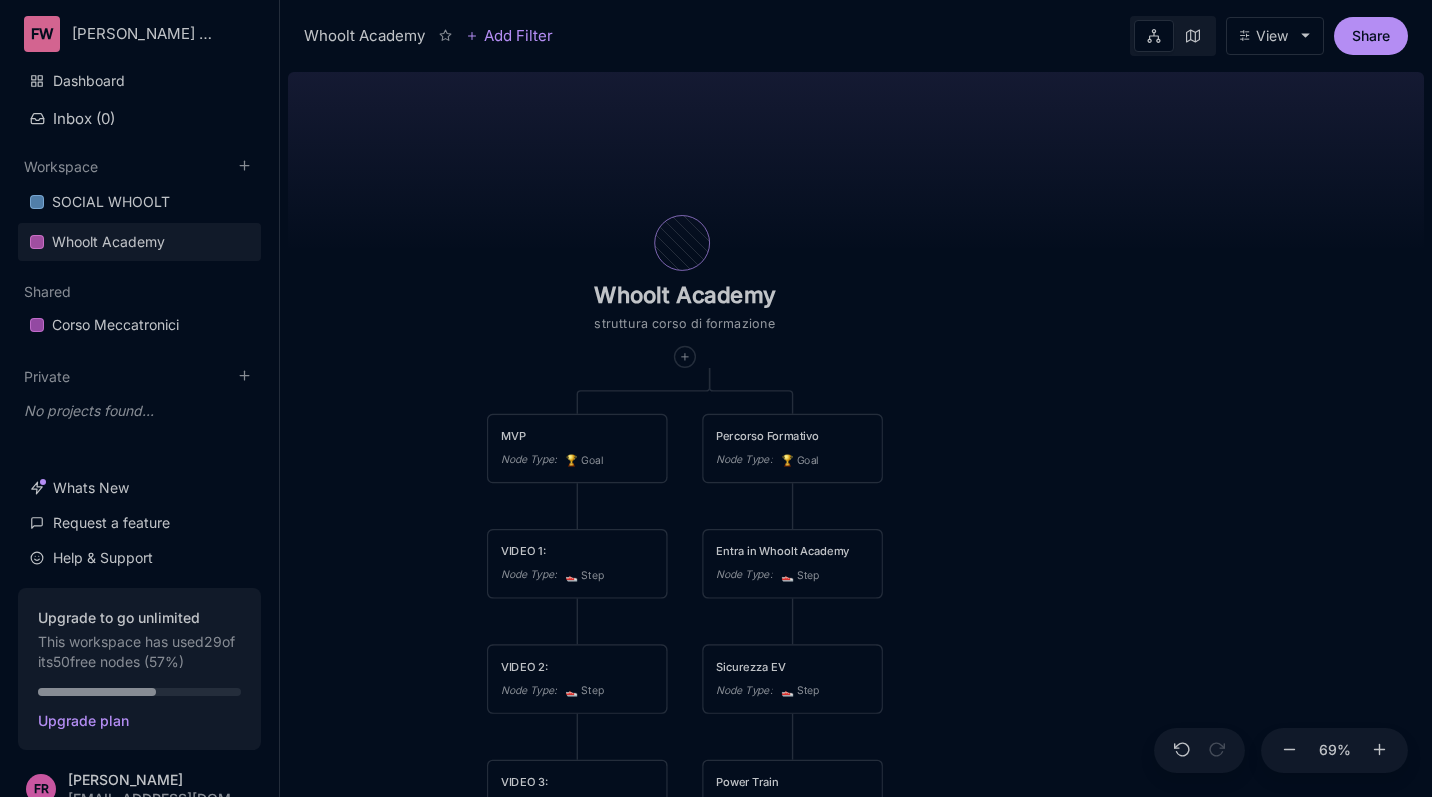click at bounding box center [682, 243] 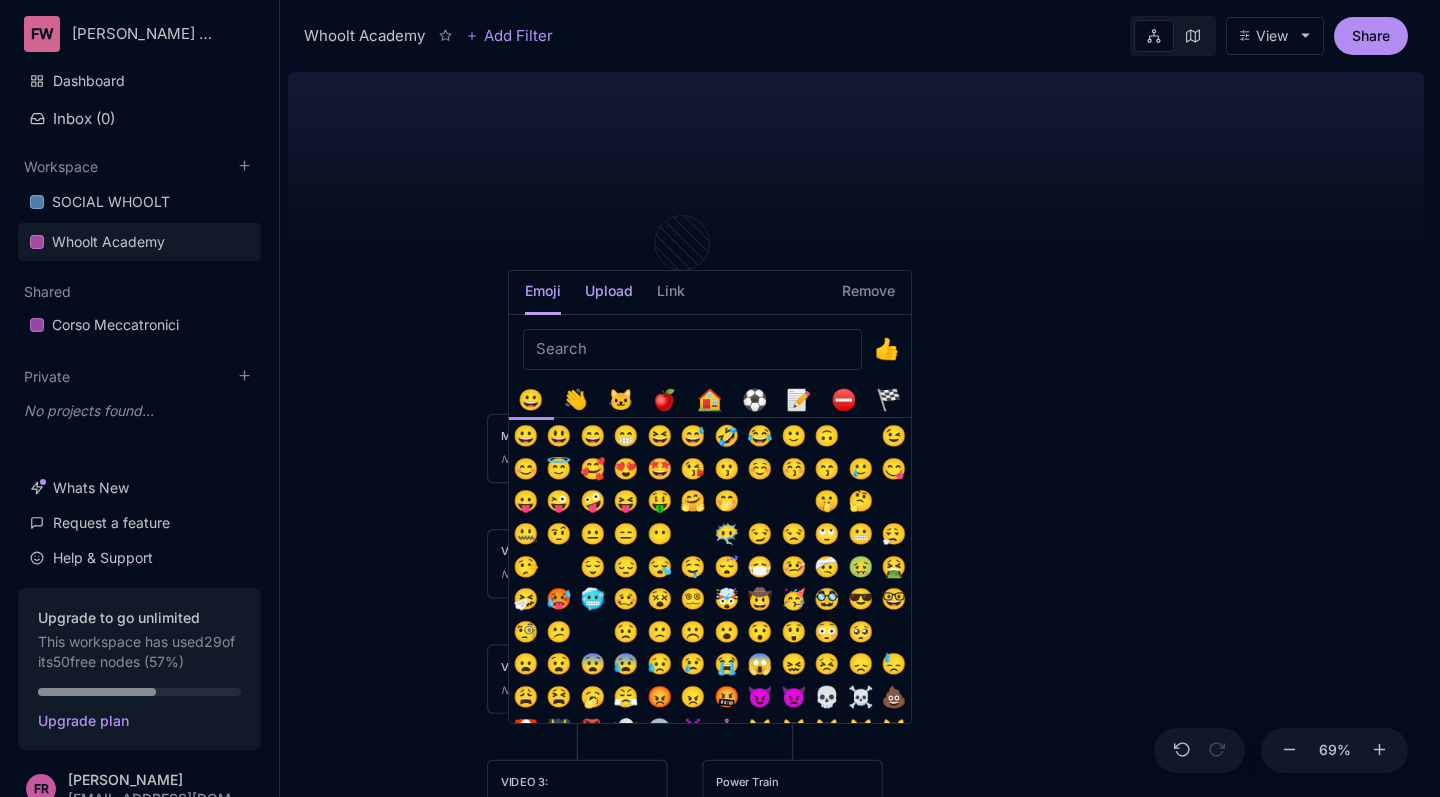 click on "Upload" at bounding box center (609, 297) 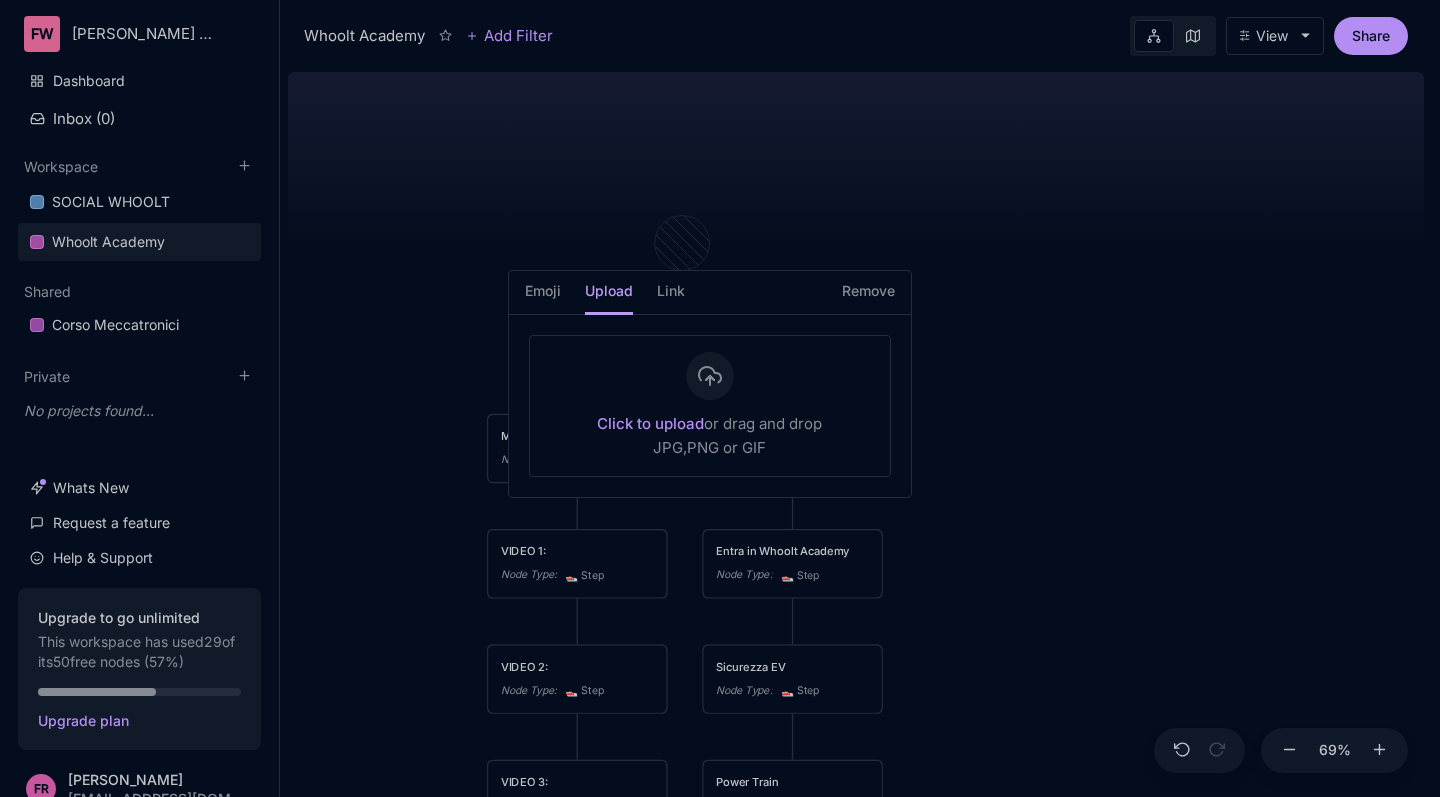 click 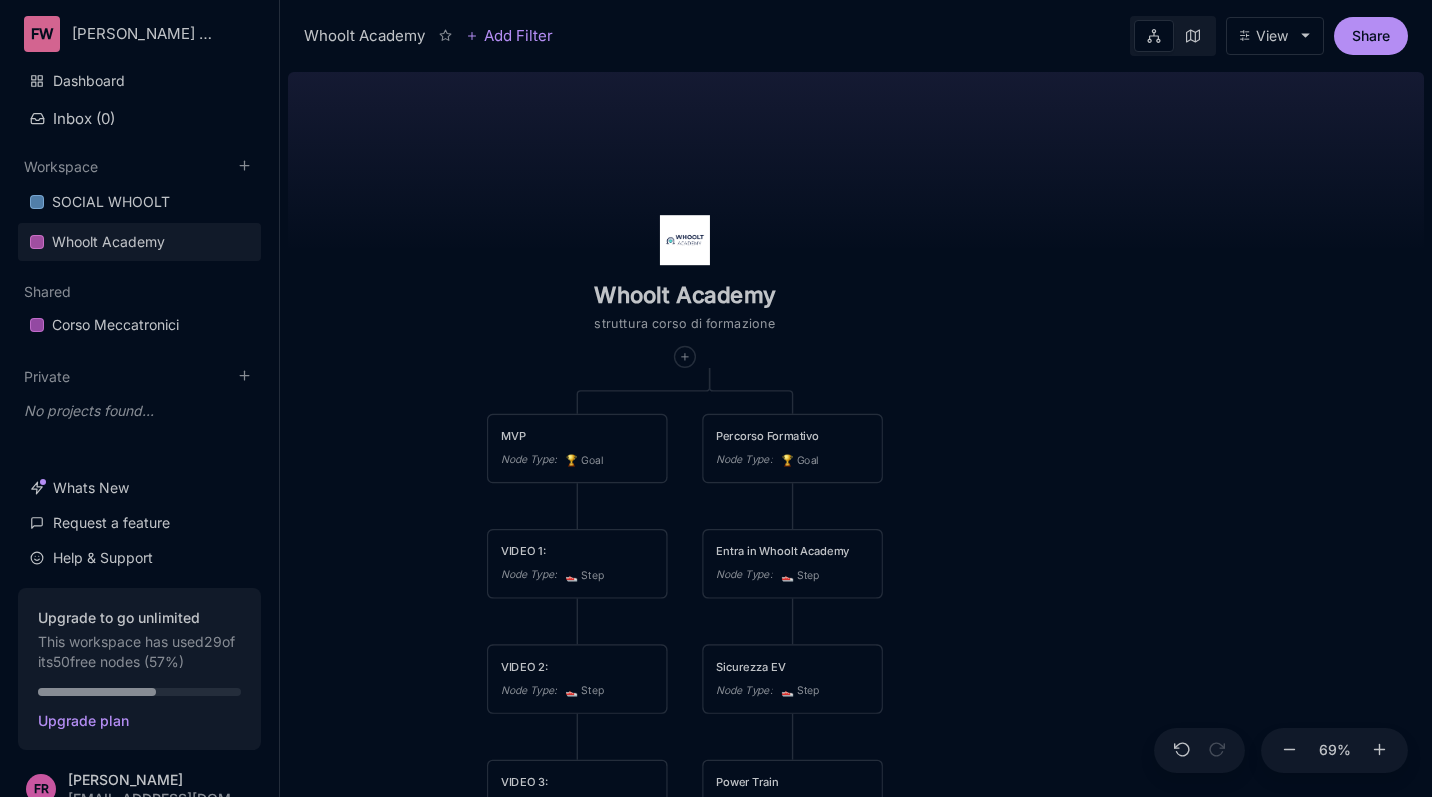click on "Whoolt Academy struttura corso di formazione MVP Node Type : 🏆   Goal Percorso Formativo Node Type : 🏆   Goal VIDEO 1:  Node Type : 👟   Step Entra in Whoolt Academy Node Type : 👟   Step VIDEO 2: Node Type : 👟   Step Sicurezza EV Node Type : 👟   Step VIDEO 3: Node Type : 👟   Step Power Train Node Type : 👟   Step VIDEO 4: Node Type : 👟   Step Batteria Node Type : 👟   Step Caricabatterie Node Type : 👟   Step DC-DC Node Type : 👟   Step Inverter Node Type : 👟   Step Motori Node Type : 👟   Step" at bounding box center [856, 430] 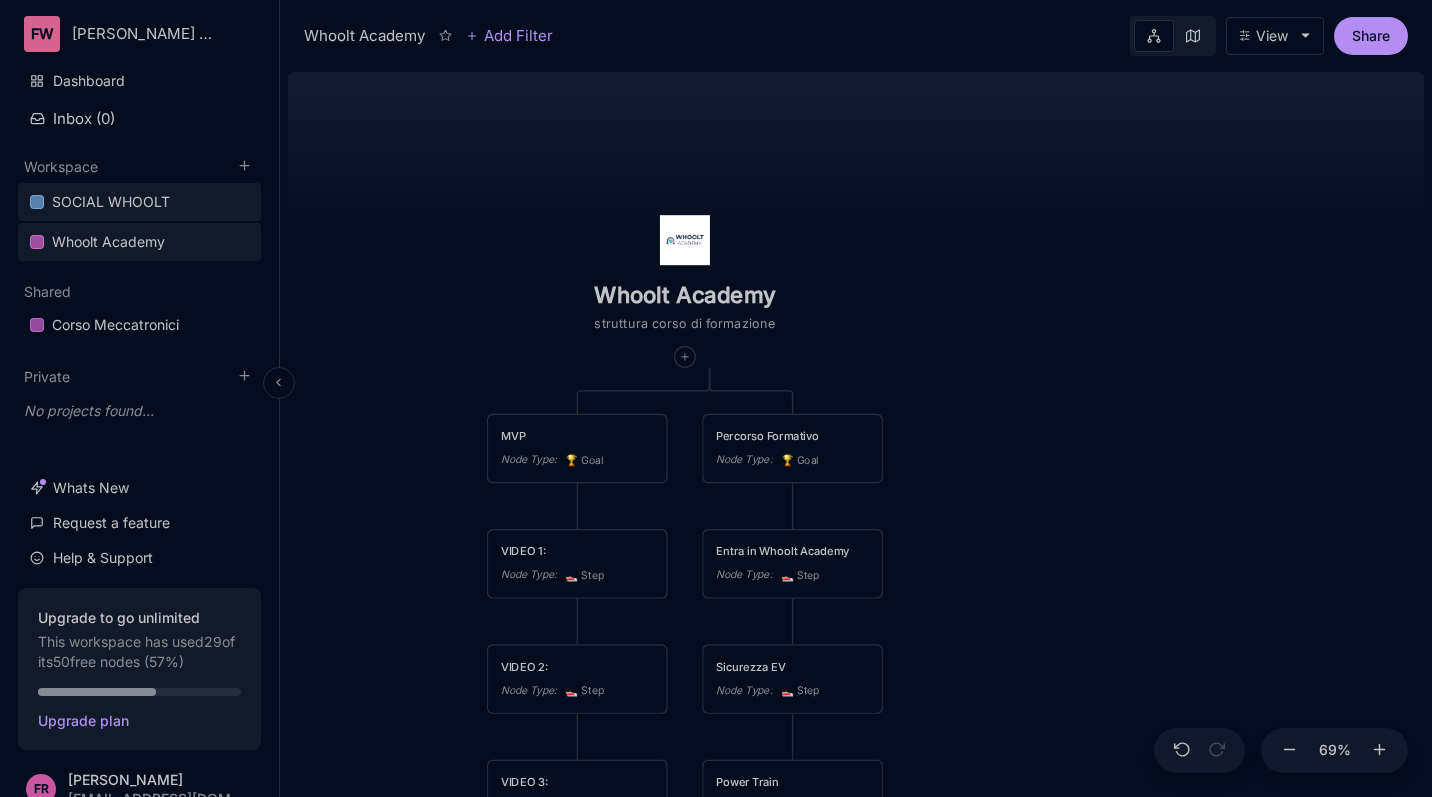 click on "SOCIAL WHOOLT" at bounding box center (111, 202) 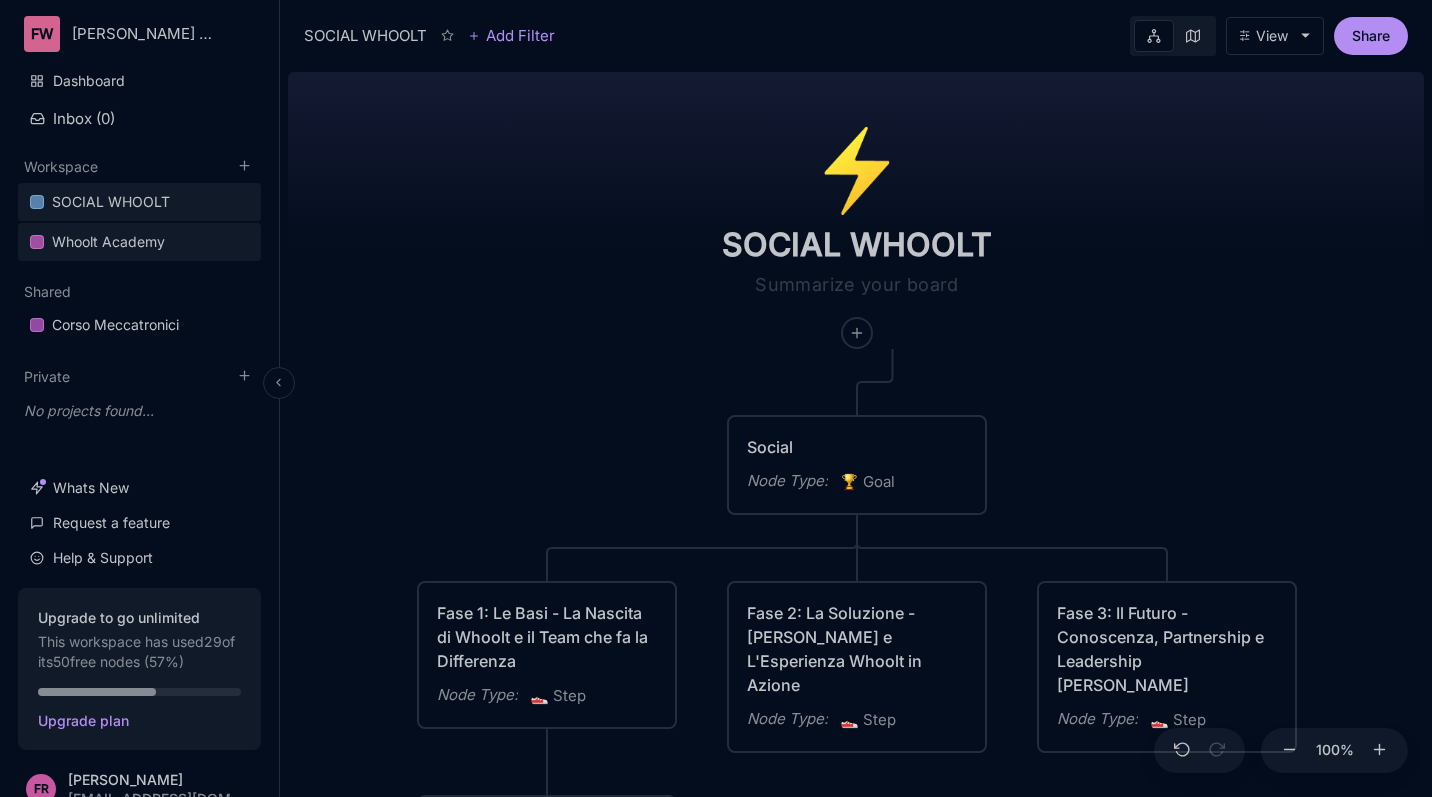 click on "Whoolt Academy" at bounding box center [108, 242] 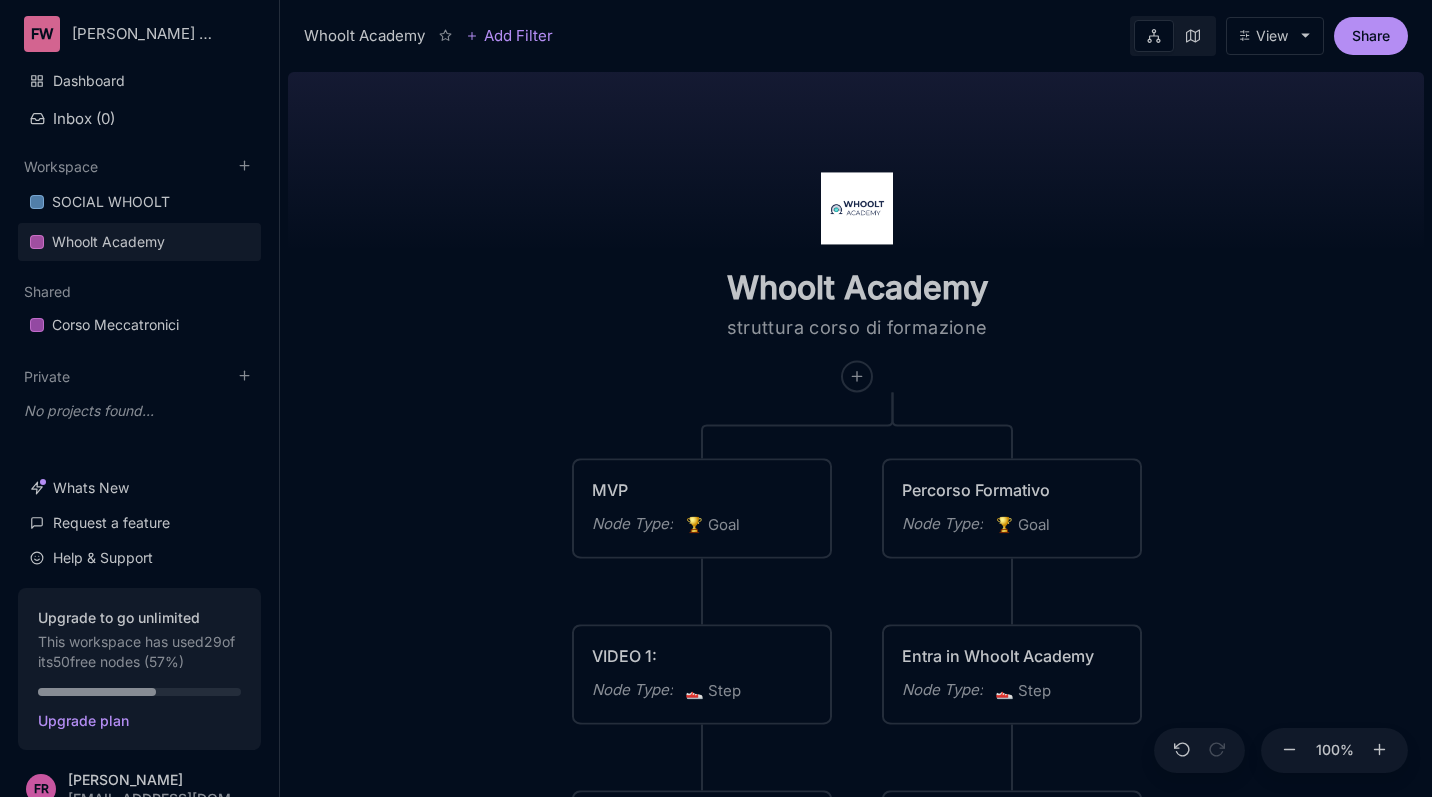click at bounding box center [857, 208] 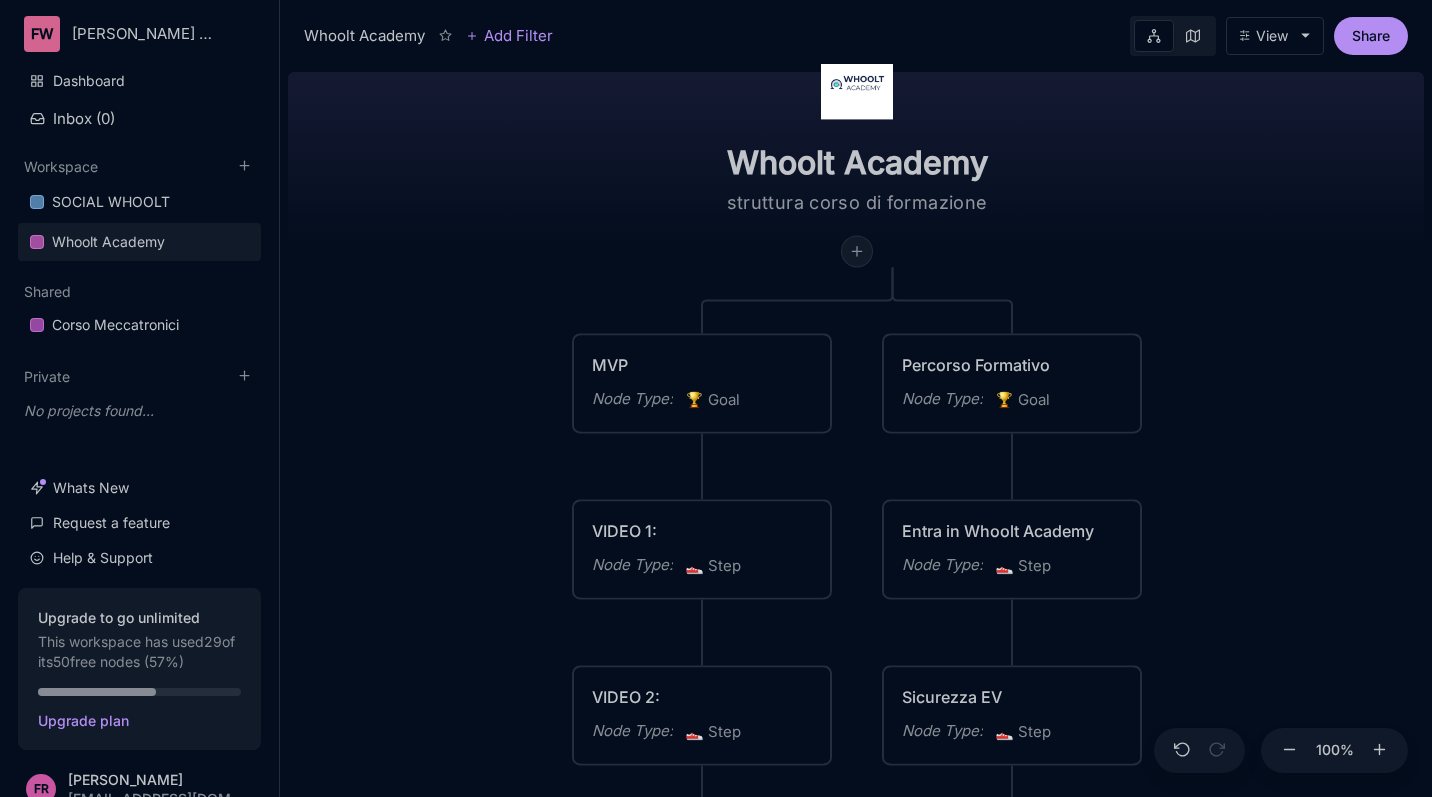 click 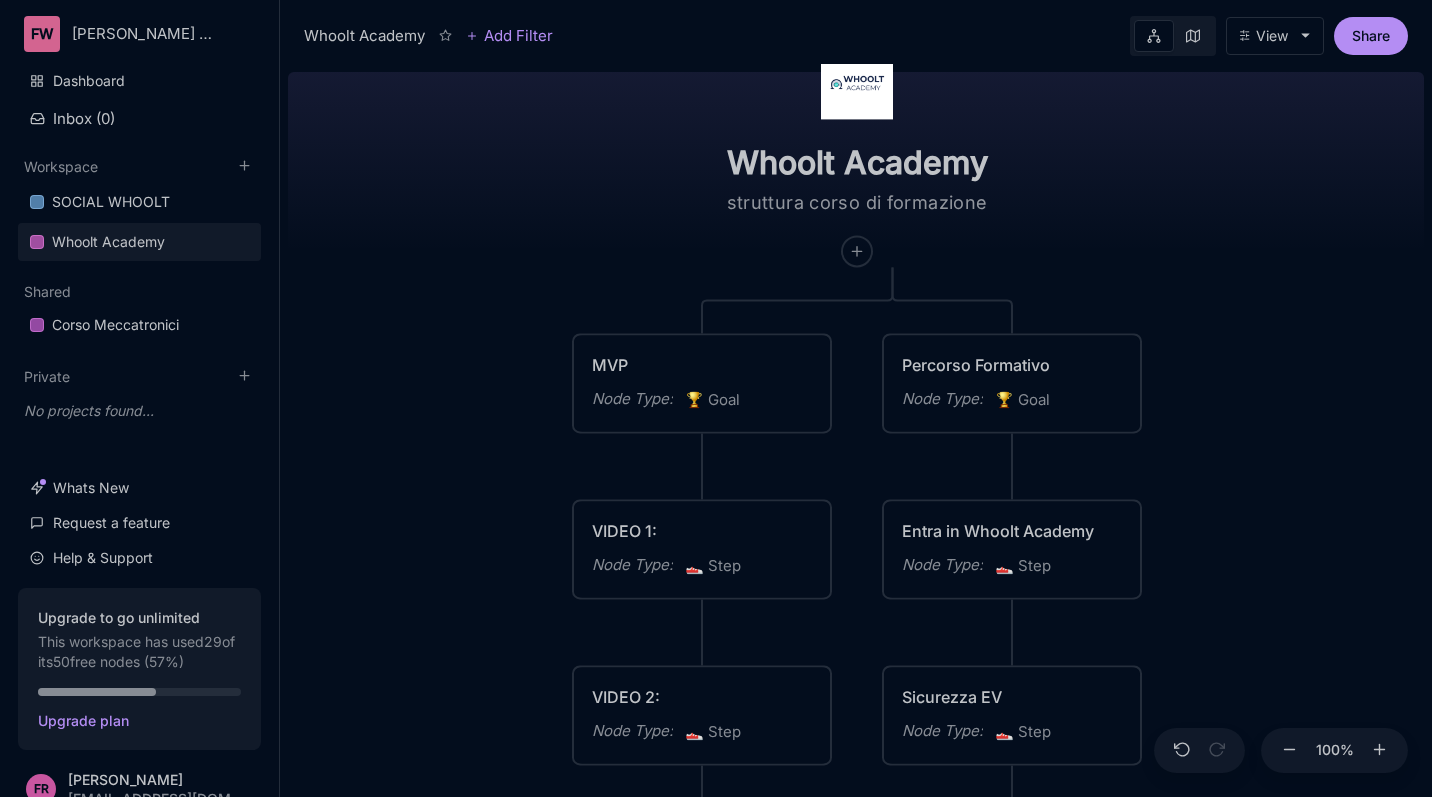 drag, startPoint x: 1180, startPoint y: 252, endPoint x: 1246, endPoint y: 254, distance: 66.0303 